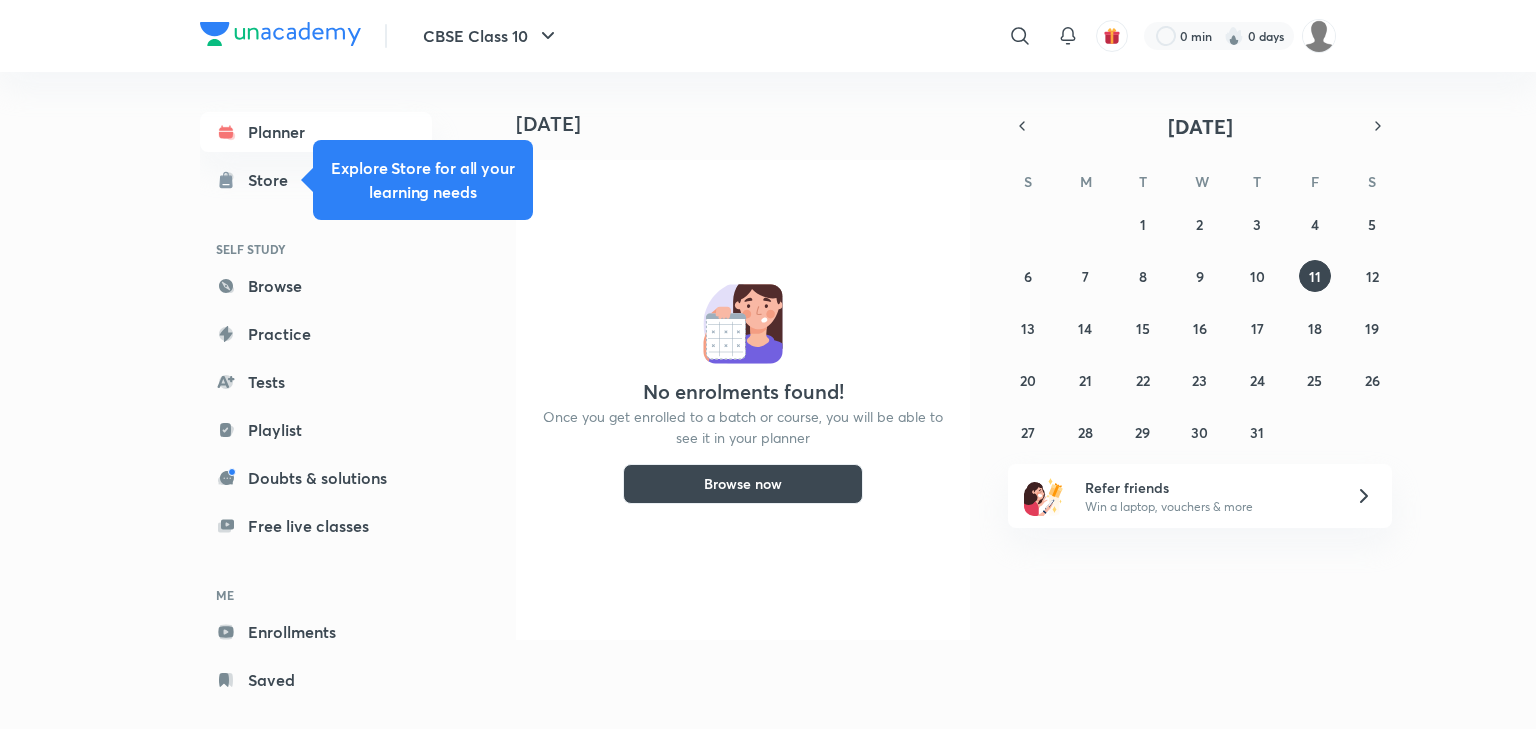 scroll, scrollTop: 0, scrollLeft: 0, axis: both 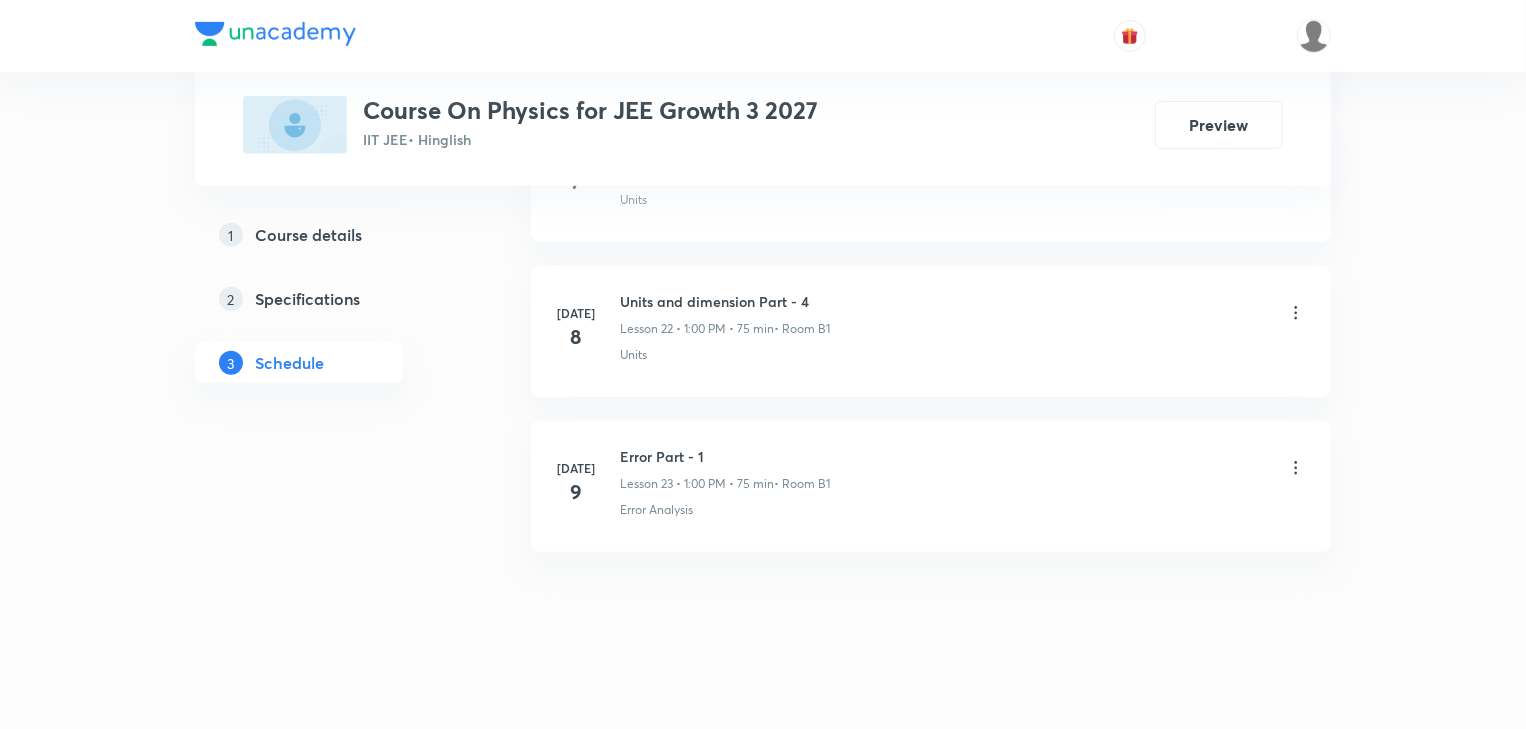 drag, startPoint x: 652, startPoint y: 140, endPoint x: 676, endPoint y: 736, distance: 596.48303 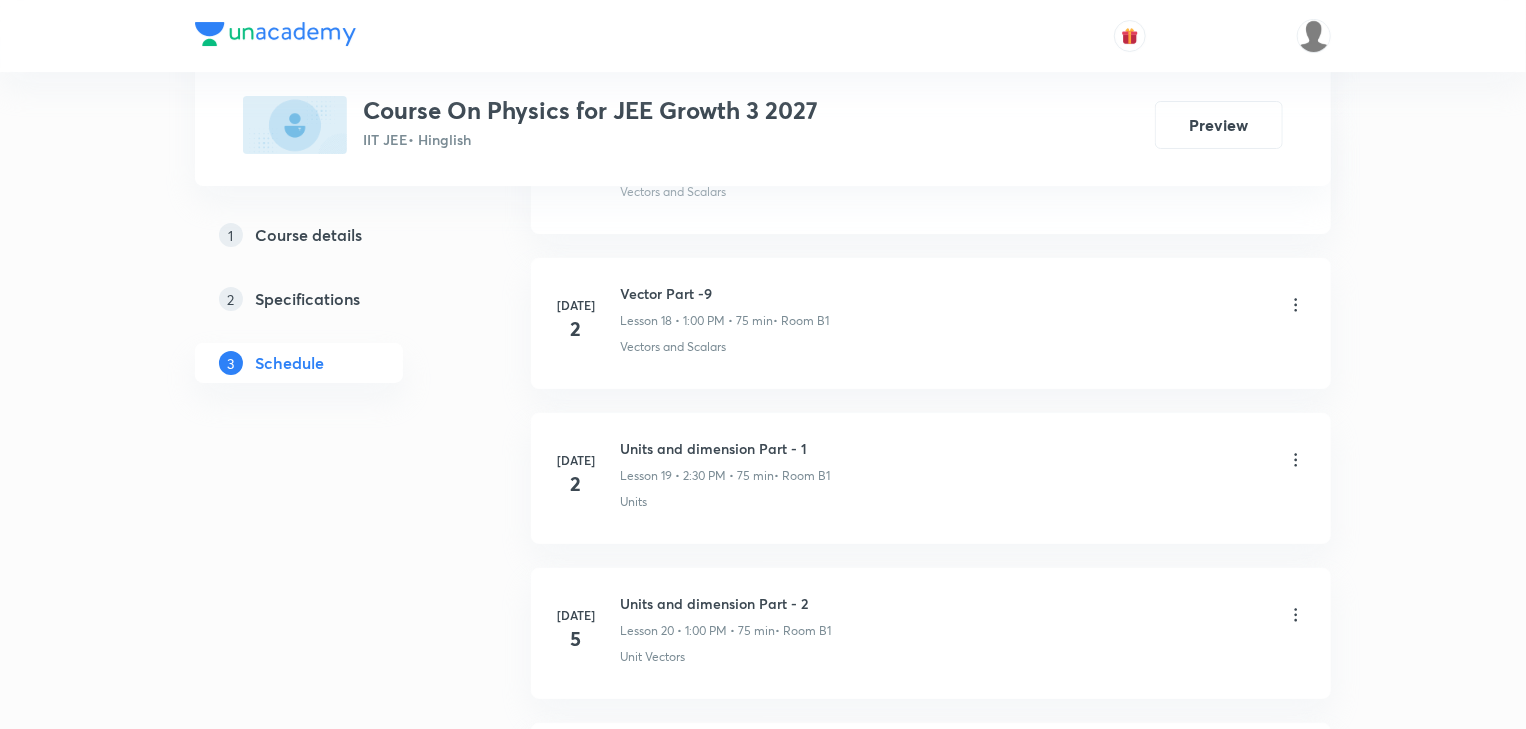 scroll, scrollTop: 3788, scrollLeft: 0, axis: vertical 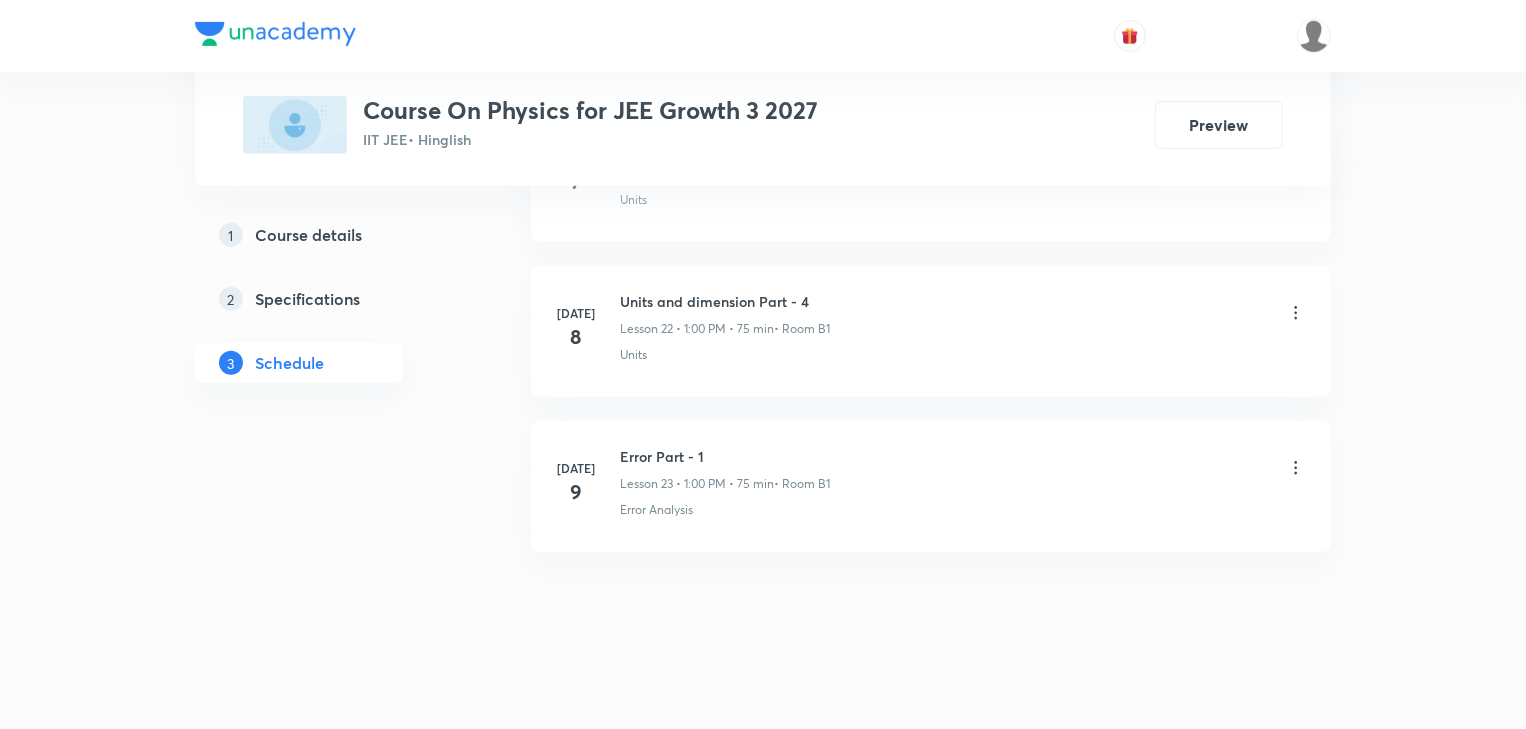 drag, startPoint x: 828, startPoint y: 196, endPoint x: 820, endPoint y: 592, distance: 396.0808 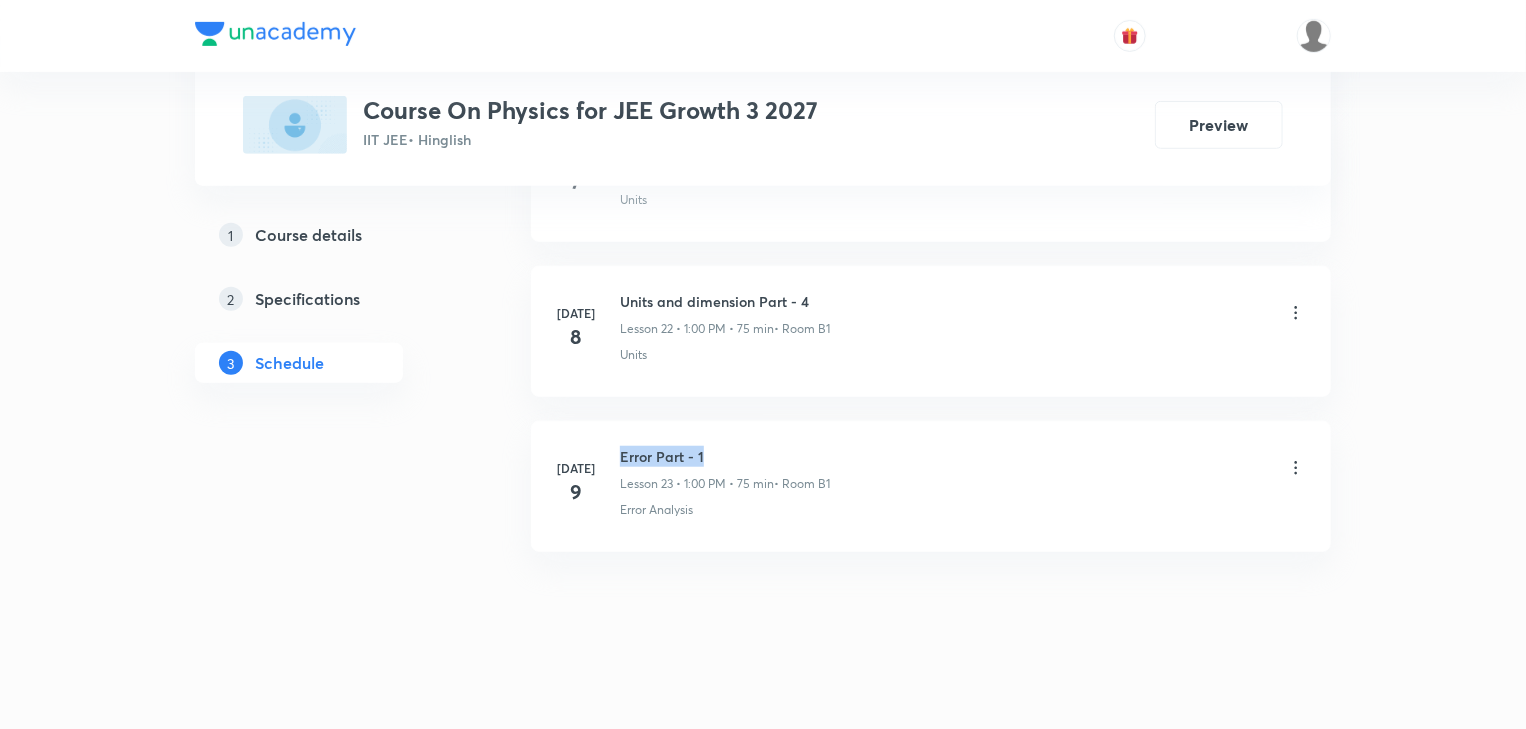 drag, startPoint x: 616, startPoint y: 438, endPoint x: 747, endPoint y: 442, distance: 131.06105 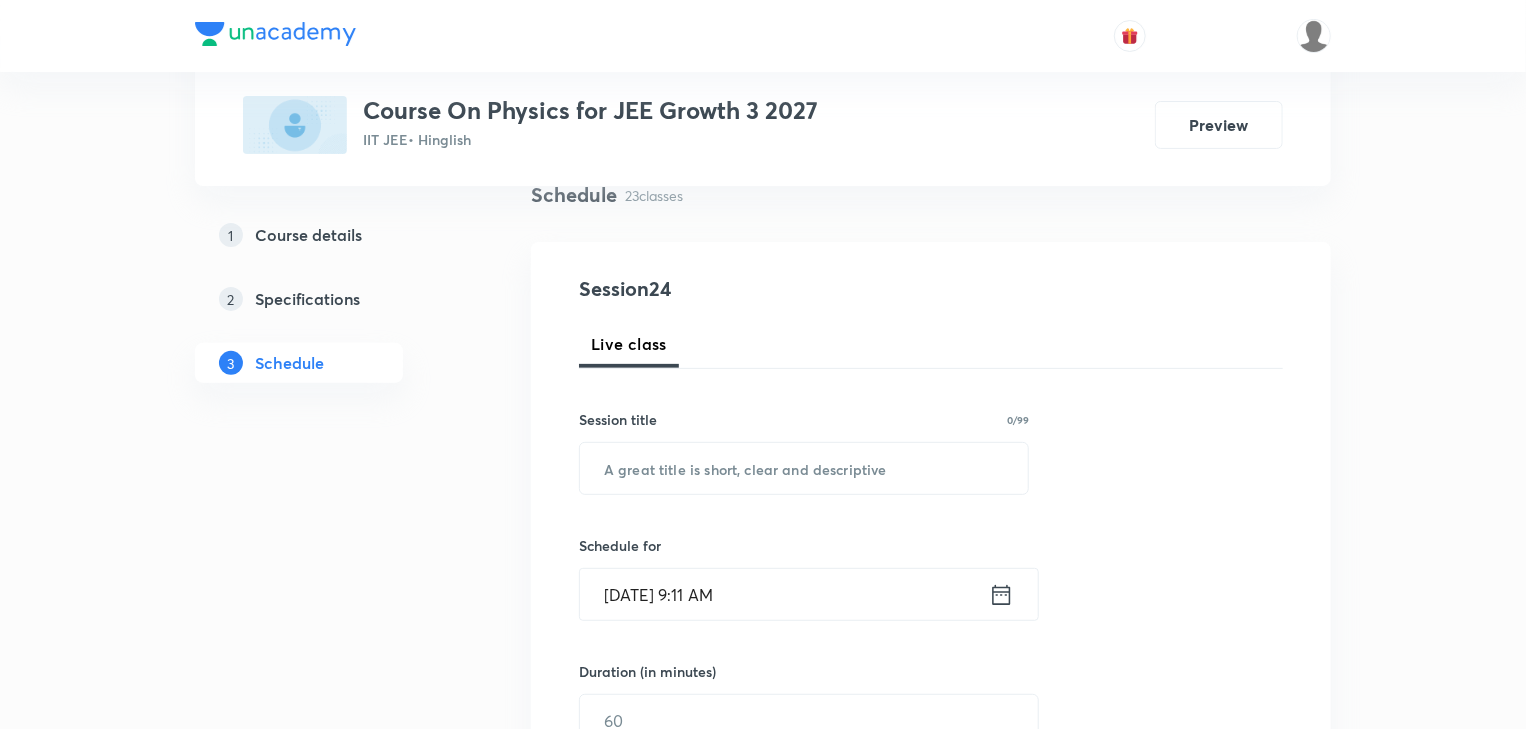 scroll, scrollTop: 0, scrollLeft: 0, axis: both 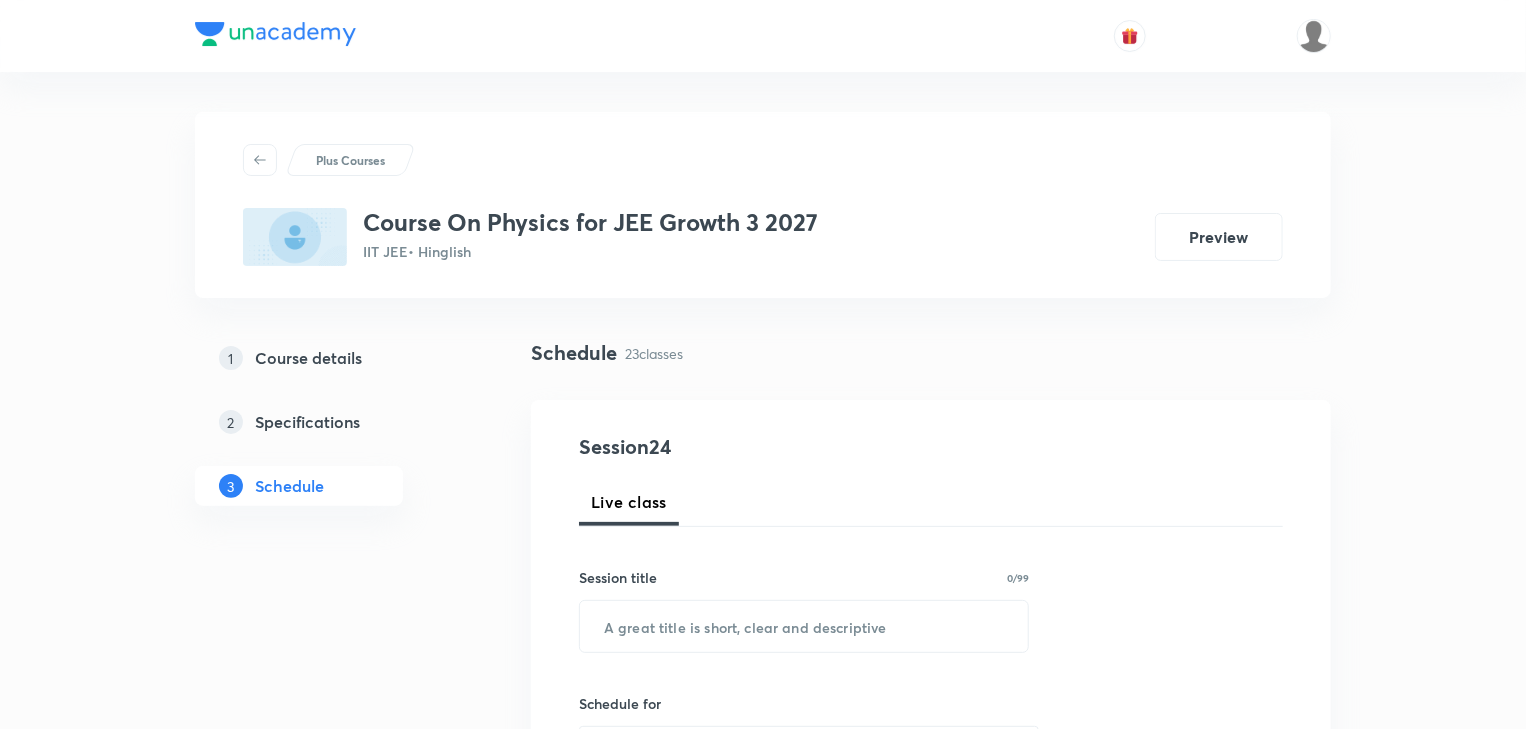 drag, startPoint x: 743, startPoint y: 444, endPoint x: 756, endPoint y: 226, distance: 218.38727 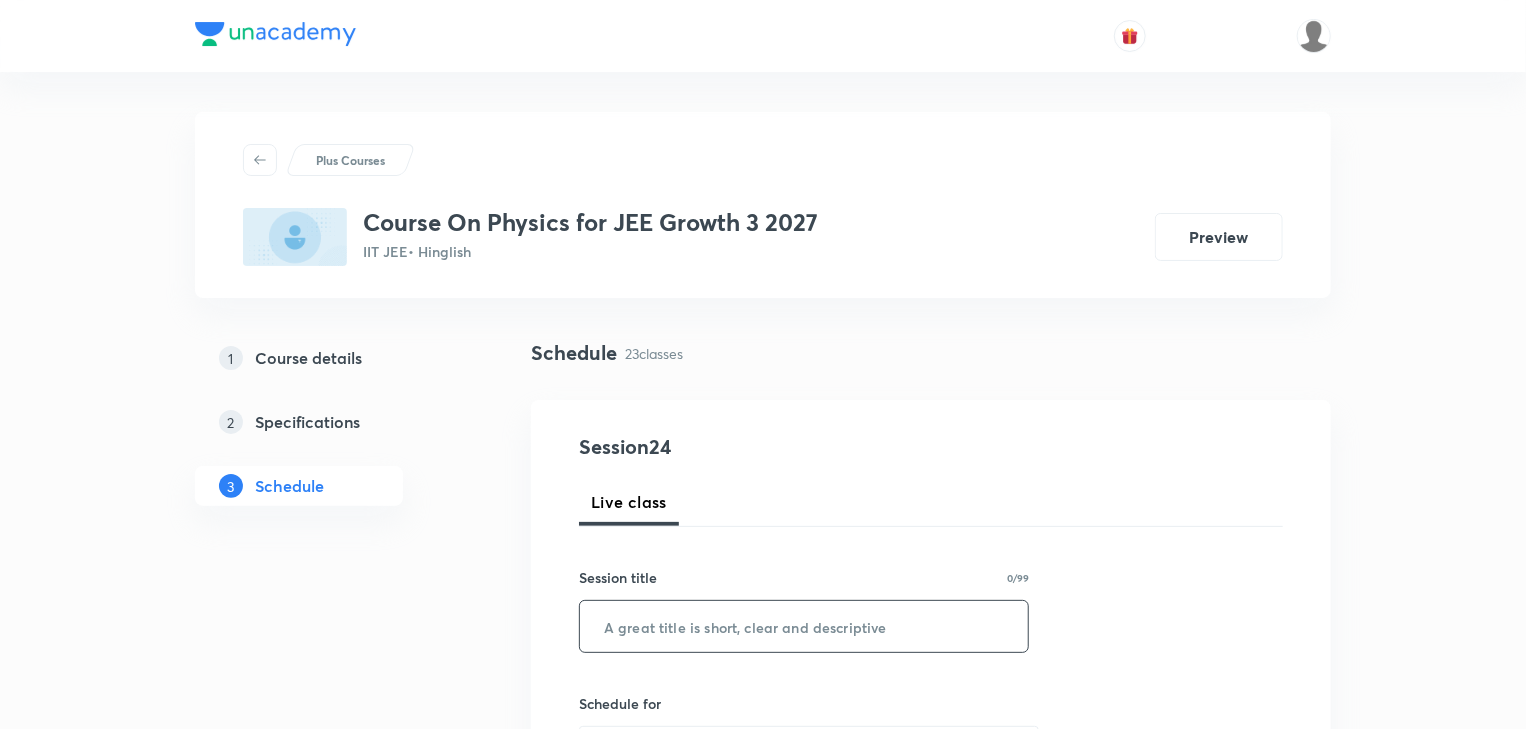 click at bounding box center (804, 626) 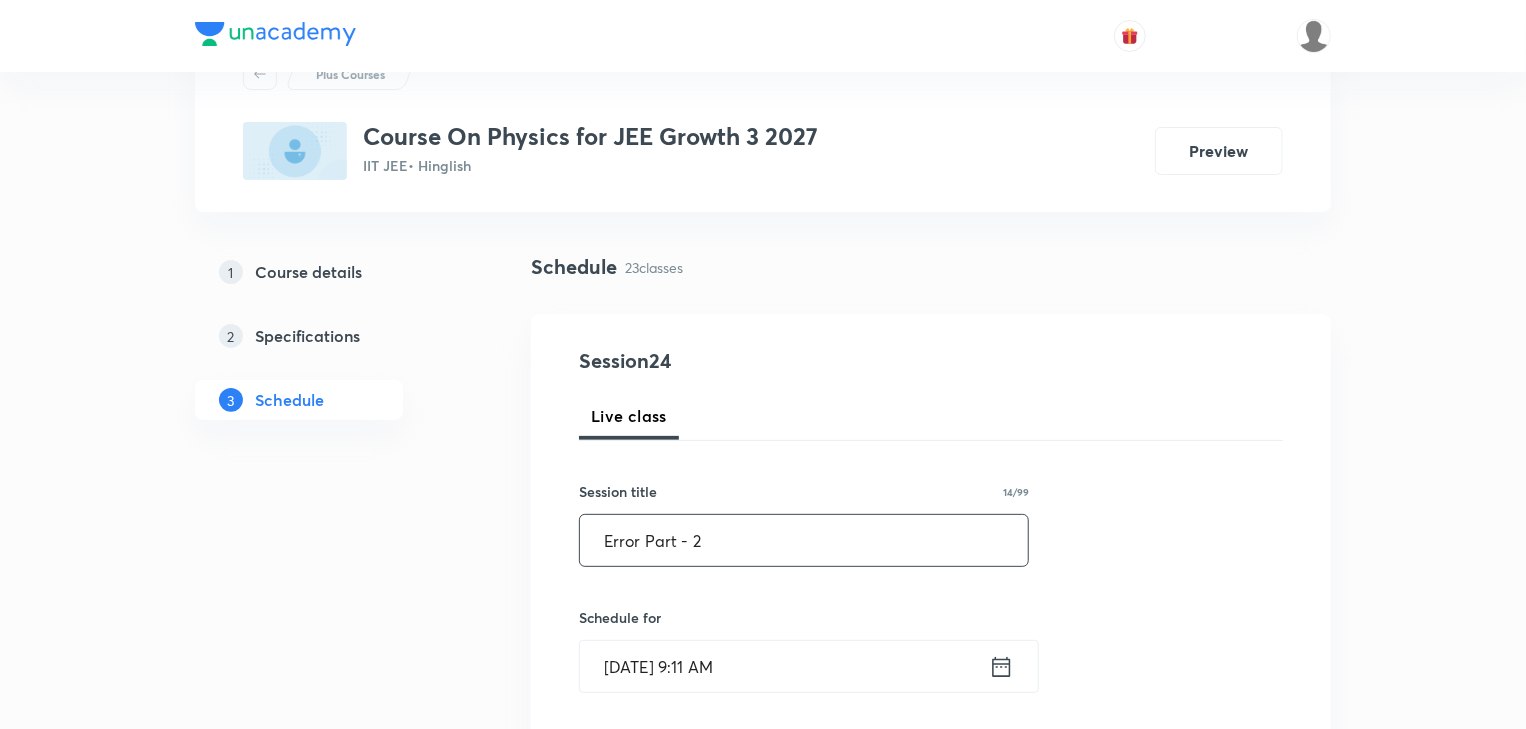 scroll, scrollTop: 320, scrollLeft: 0, axis: vertical 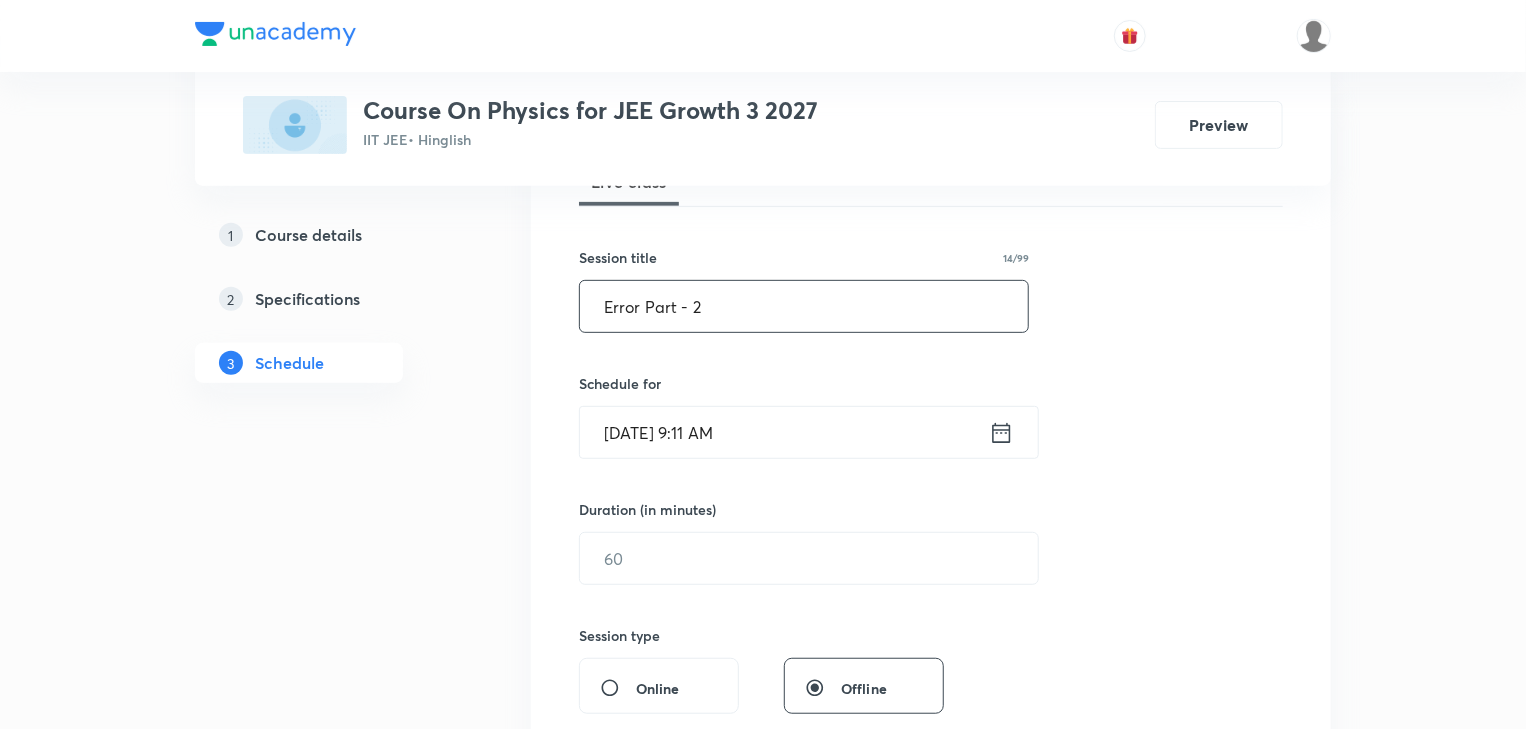 type on "Error Part - 2" 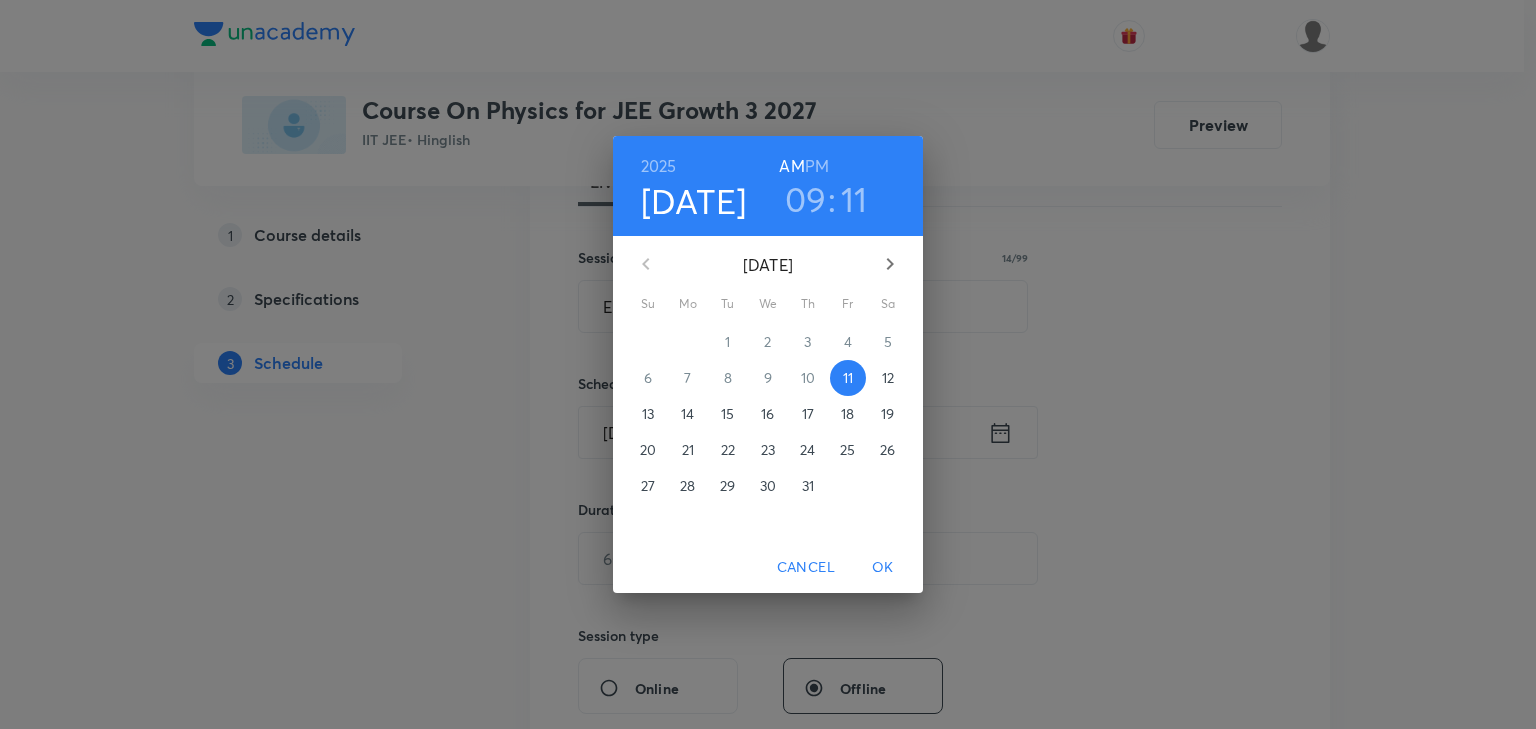 click on "12" at bounding box center [888, 378] 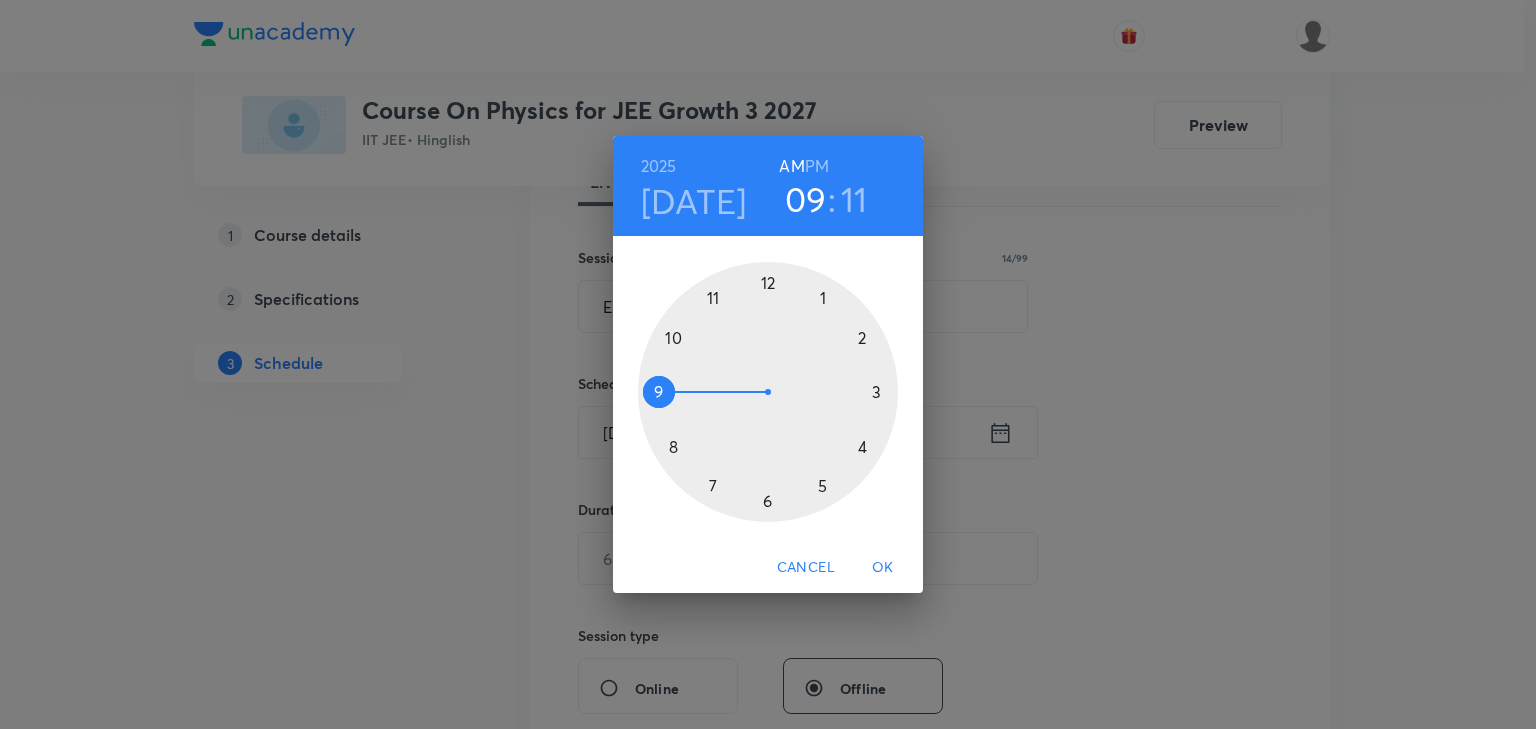 click at bounding box center [768, 392] 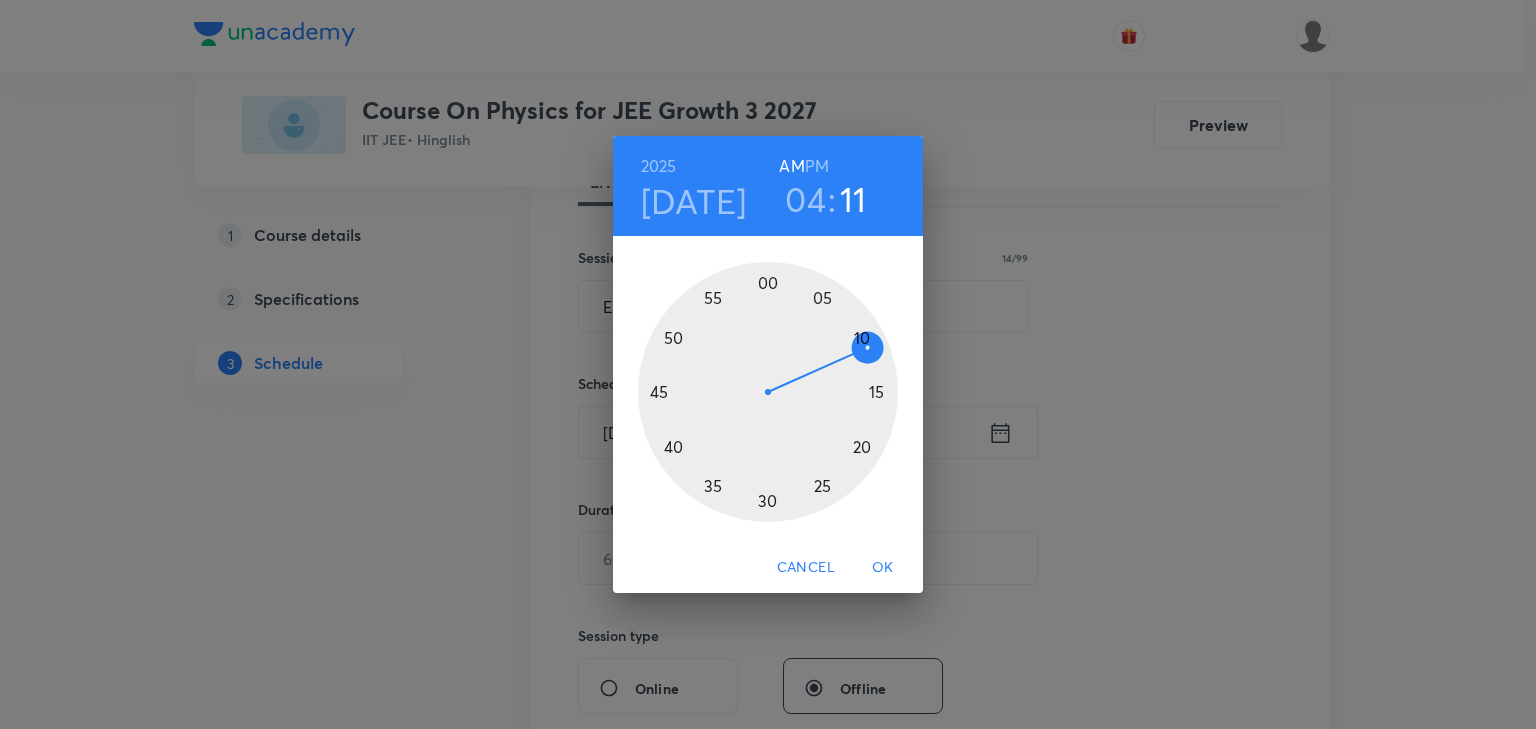 click on "PM" at bounding box center [817, 166] 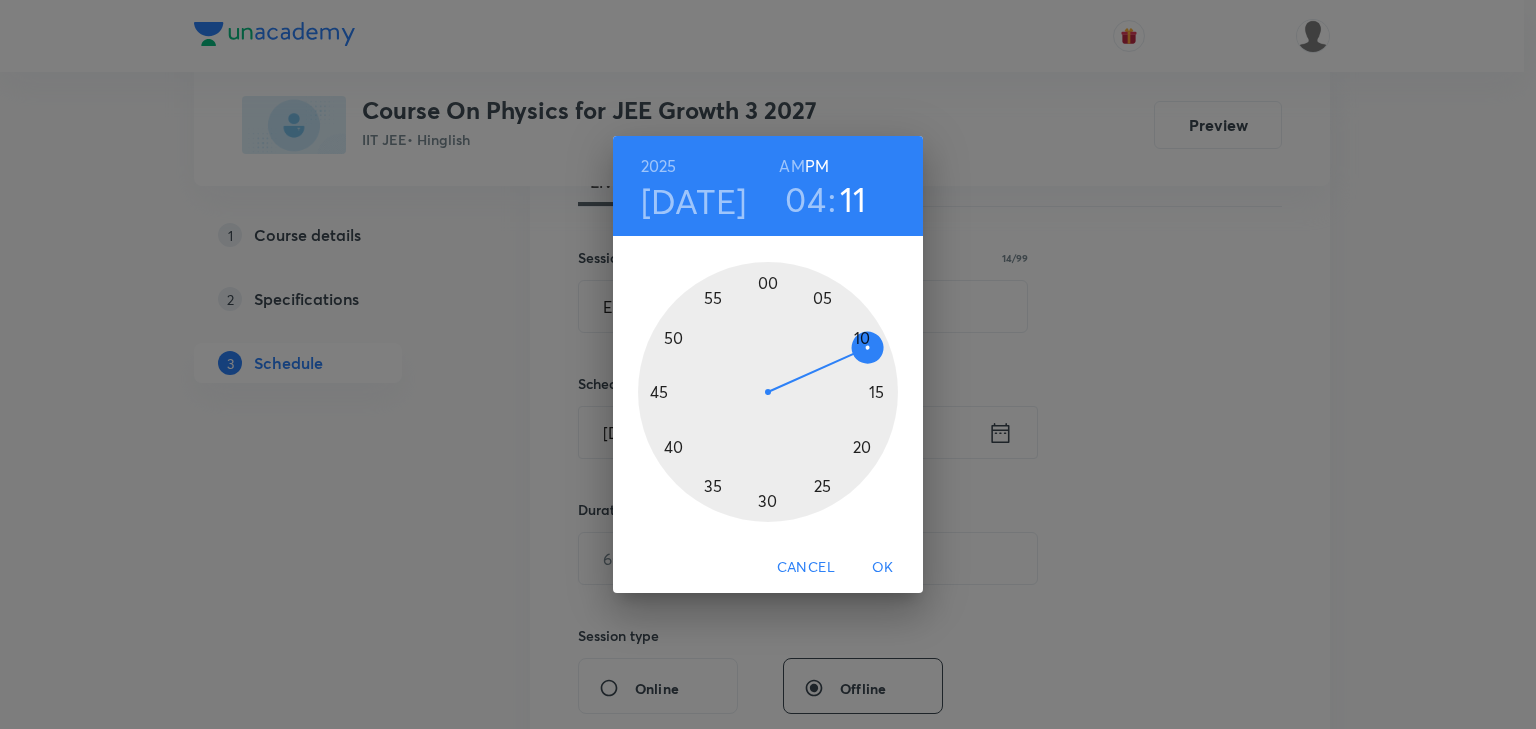 click at bounding box center [768, 392] 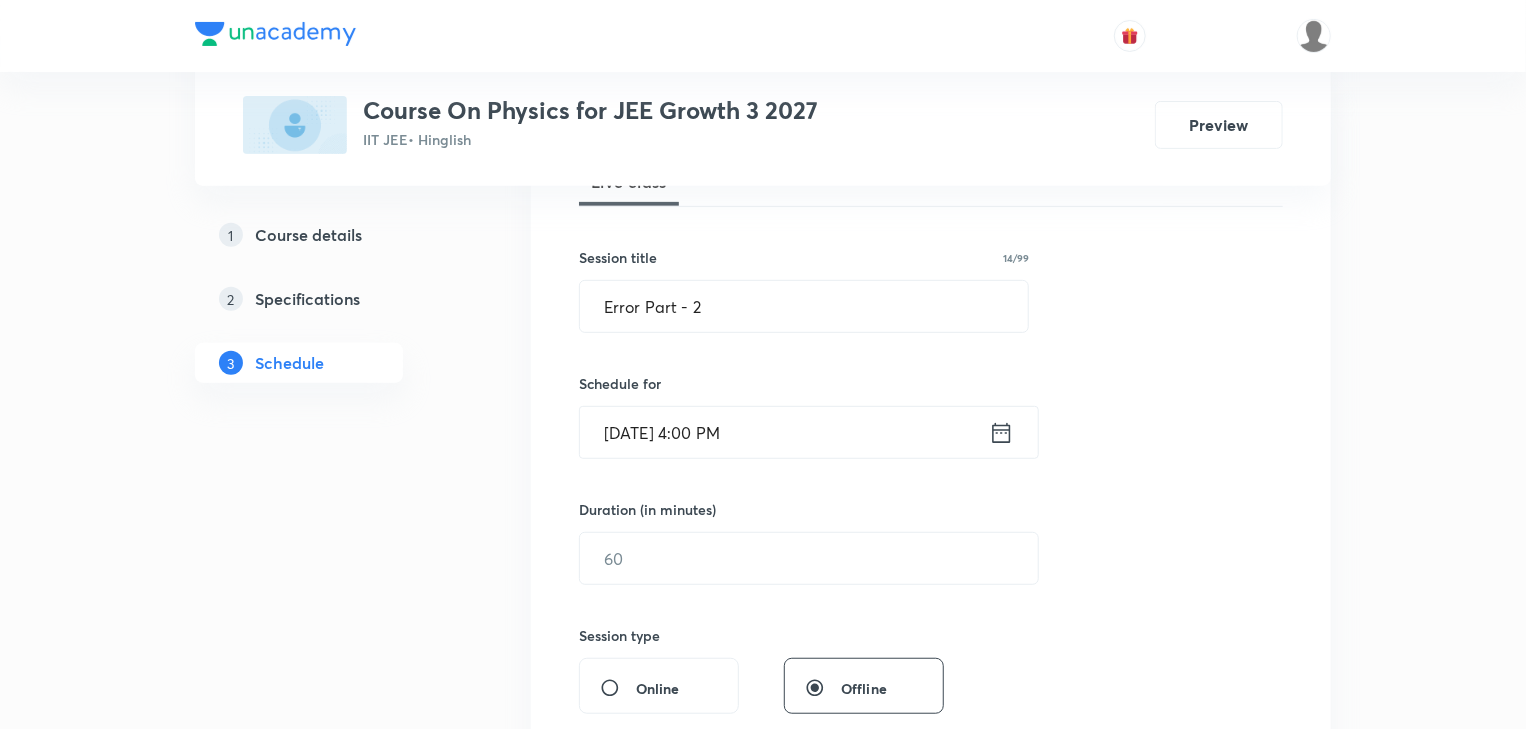 click on "Session  24 Live class Session title 14/99 Error Part - 2 ​ Schedule for Jul 12, 2025, 4:00 PM ​ Duration (in minutes) ​   Session type Online Offline Room Select centre room Sub-concepts Select concepts that wil be covered in this session Add Cancel" at bounding box center [931, 581] 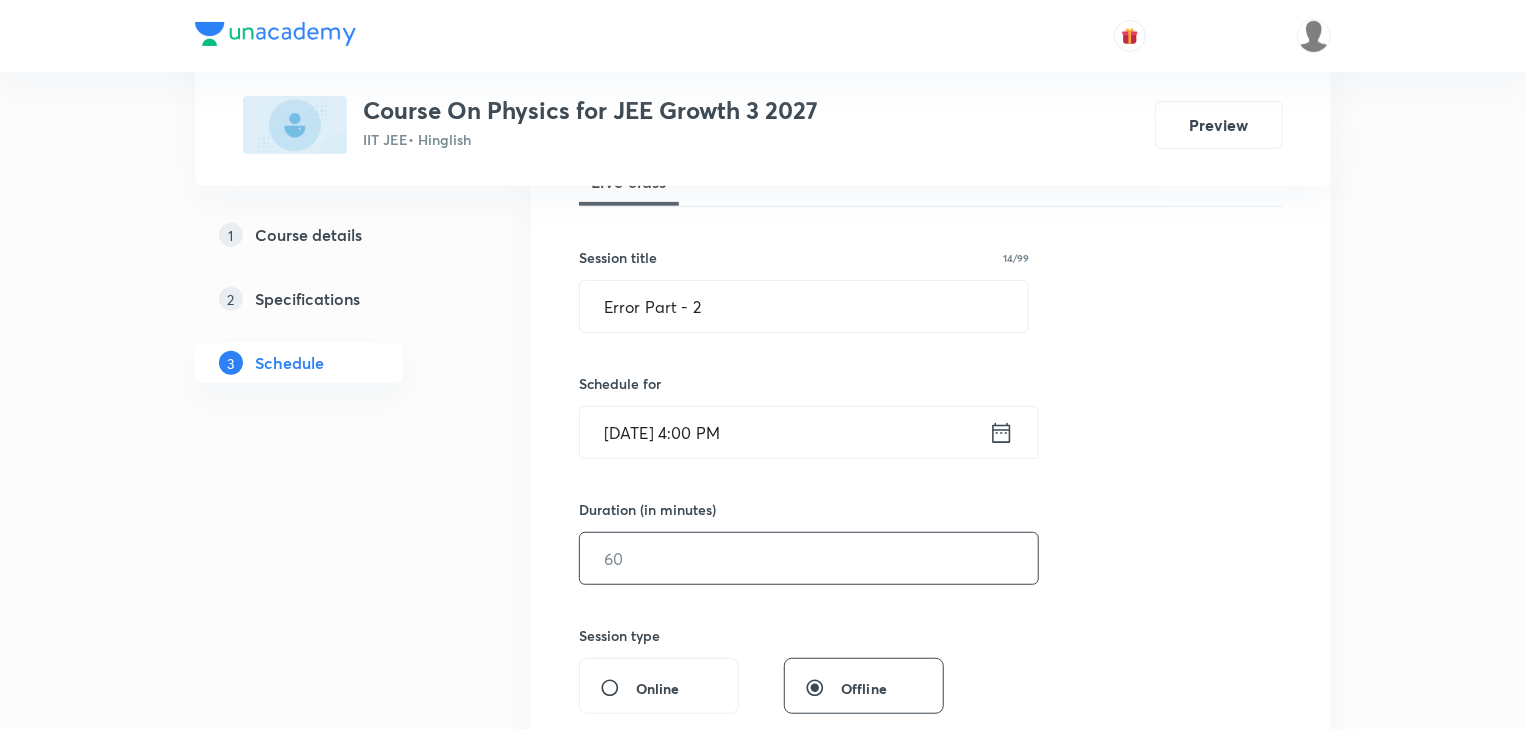click at bounding box center [809, 558] 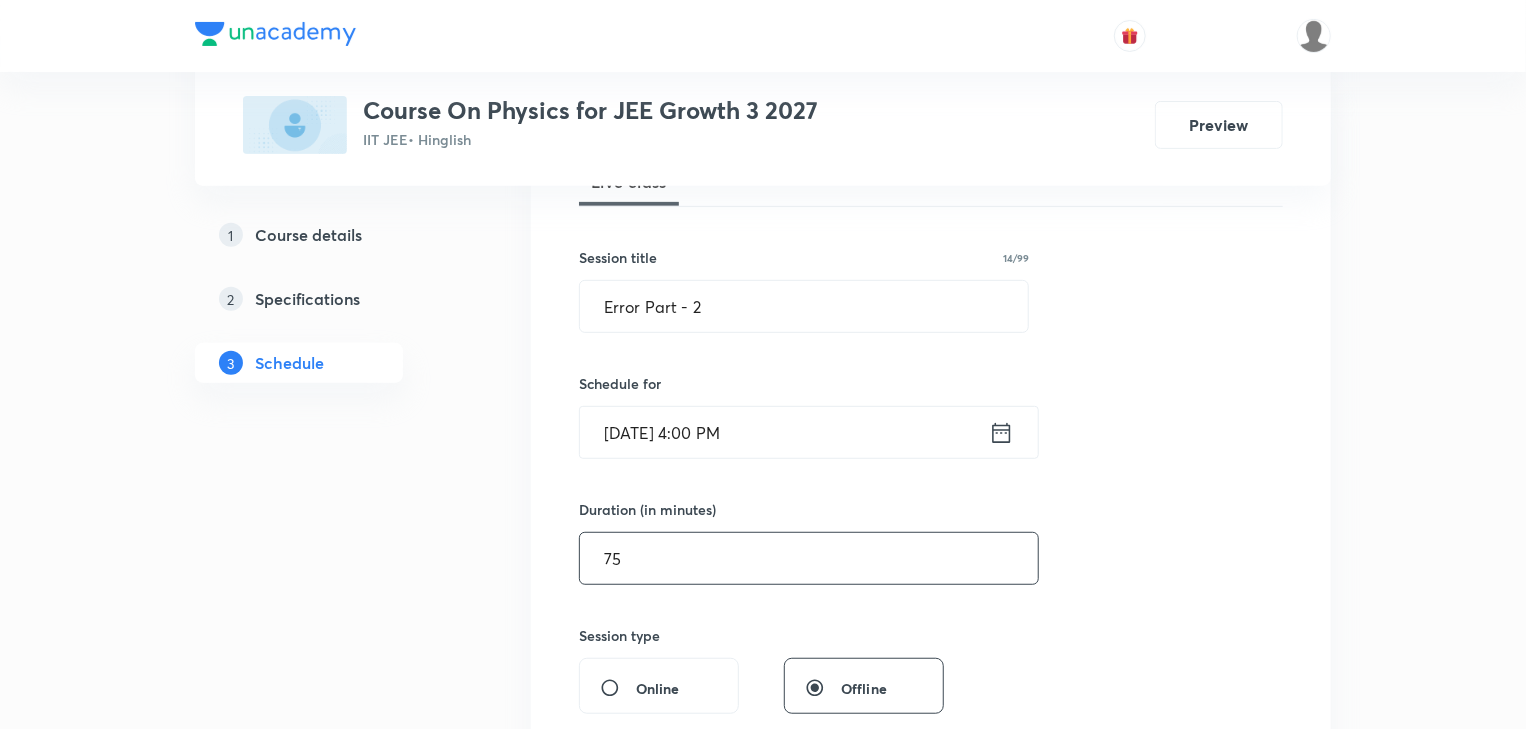 scroll, scrollTop: 640, scrollLeft: 0, axis: vertical 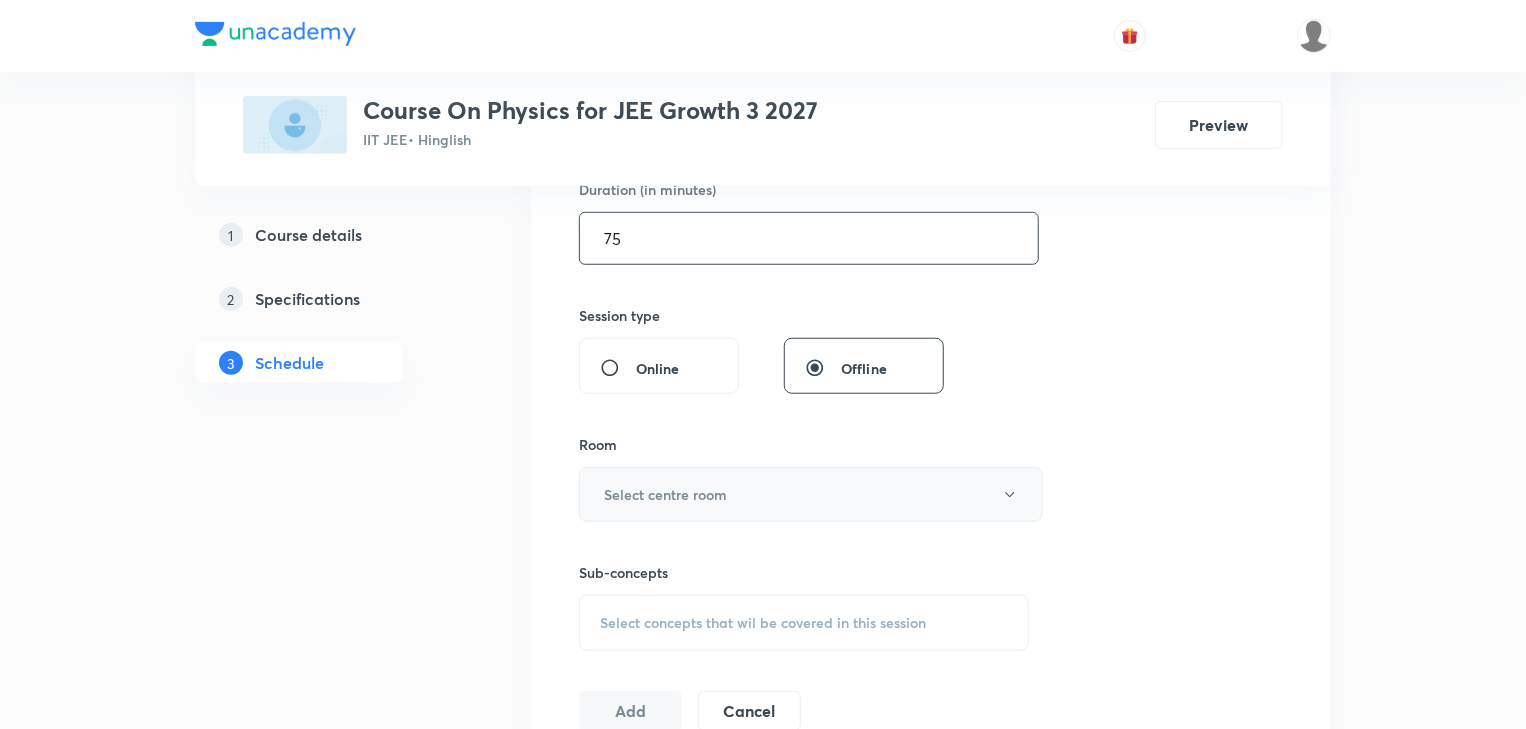 type on "75" 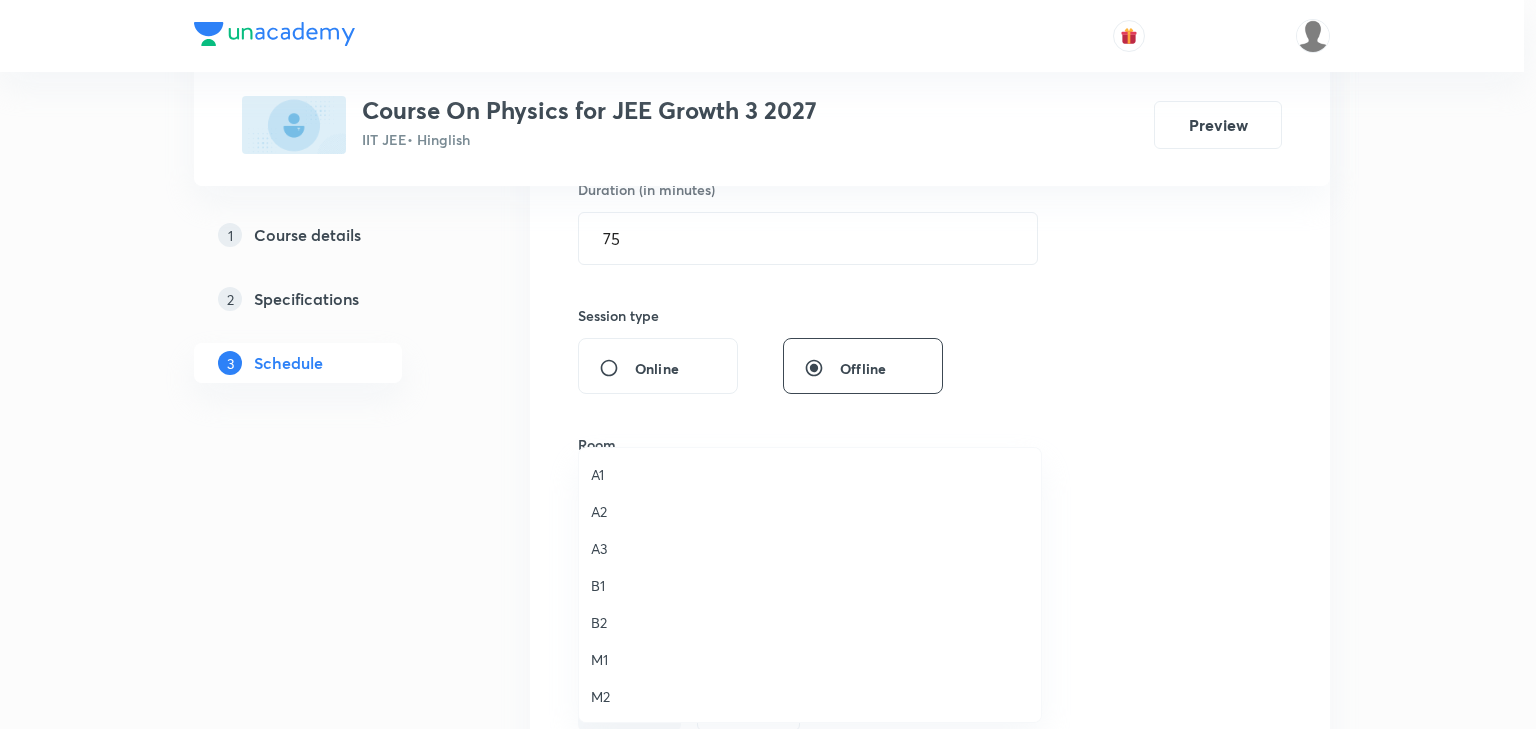click on "A3" at bounding box center (810, 548) 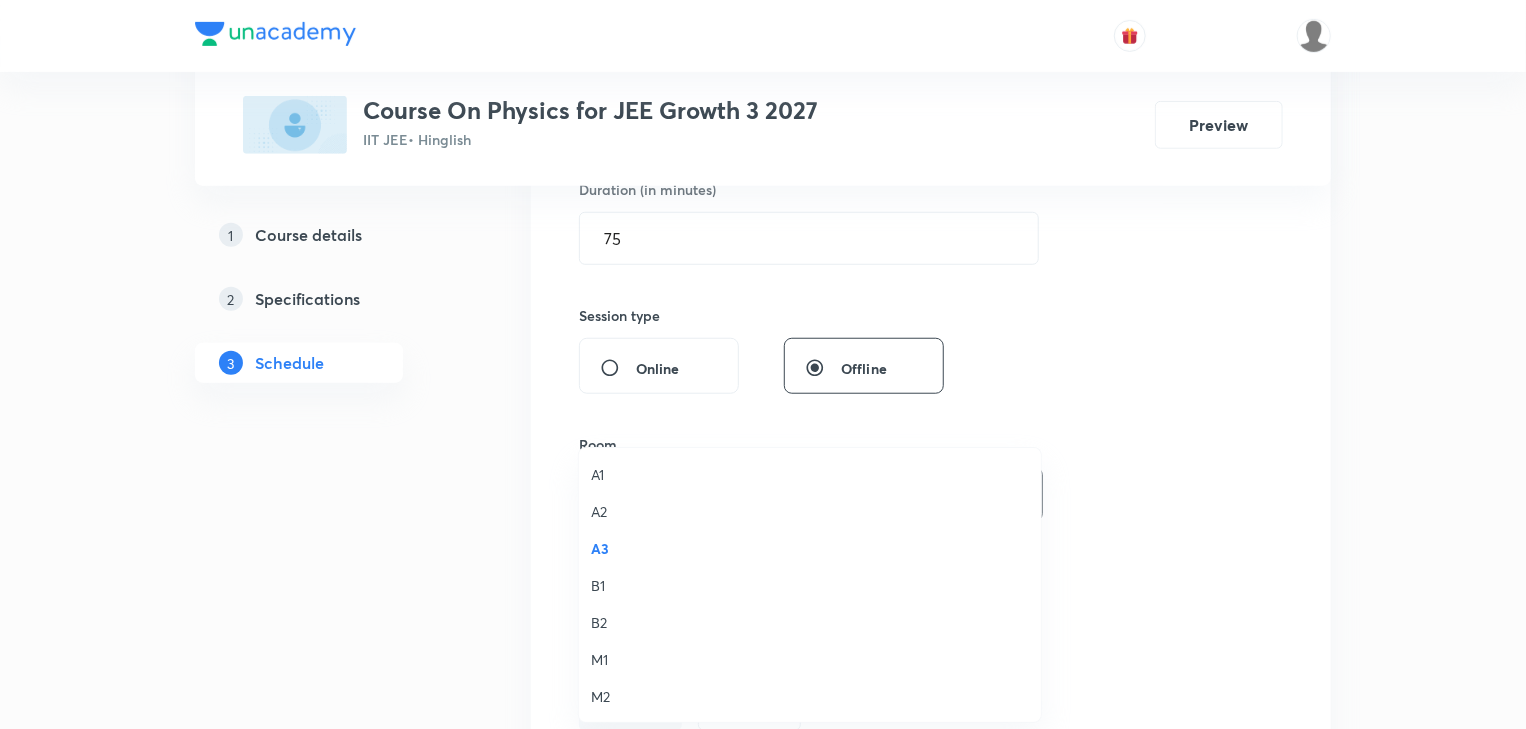 click on "Plus Courses Course On Physics for JEE Growth 3 2027 IIT JEE  • Hinglish Preview 1 Course details 2 Specifications 3 Schedule Schedule 23  classes Session  24 Live class Session title 14/99 Error Part - 2 ​ Schedule for Jul 12, 2025, 4:00 PM ​ Duration (in minutes) 75 ​   Session type Online Offline Room A3 Sub-concepts Select concepts that wil be covered in this session Add Cancel Jun 2 Basic Mathematics - Part 7 Lesson 1 • 4:00 PM • 75 min  • Room B1 Elementary Algebra · Basic Trigonometry Jun 3 Basic Mathematics - Part 8 Lesson 2 • 1:00 PM • 75 min  • Room B1 Basic Trigonometry Jun 4 Differentiation Part - 1 Lesson 3 • 2:30 PM • 75 min  • Room B1 Differentiation Jun 6 Differentiation Part - 2 Lesson 4 • 4:00 PM • 75 min  • Room A2 Differentiation Jun 9 Differentiation Part - 3 Lesson 5 • 1:00 PM • 75 min  • Room B1 Differentiation Jun 10 Differentiation Part - 4 Lesson 6 • 1:00 PM • 75 min  • Room B1 Differentiation Jun 11 Differentiation Part - 5 Jun 16 1" at bounding box center (763, 1982) 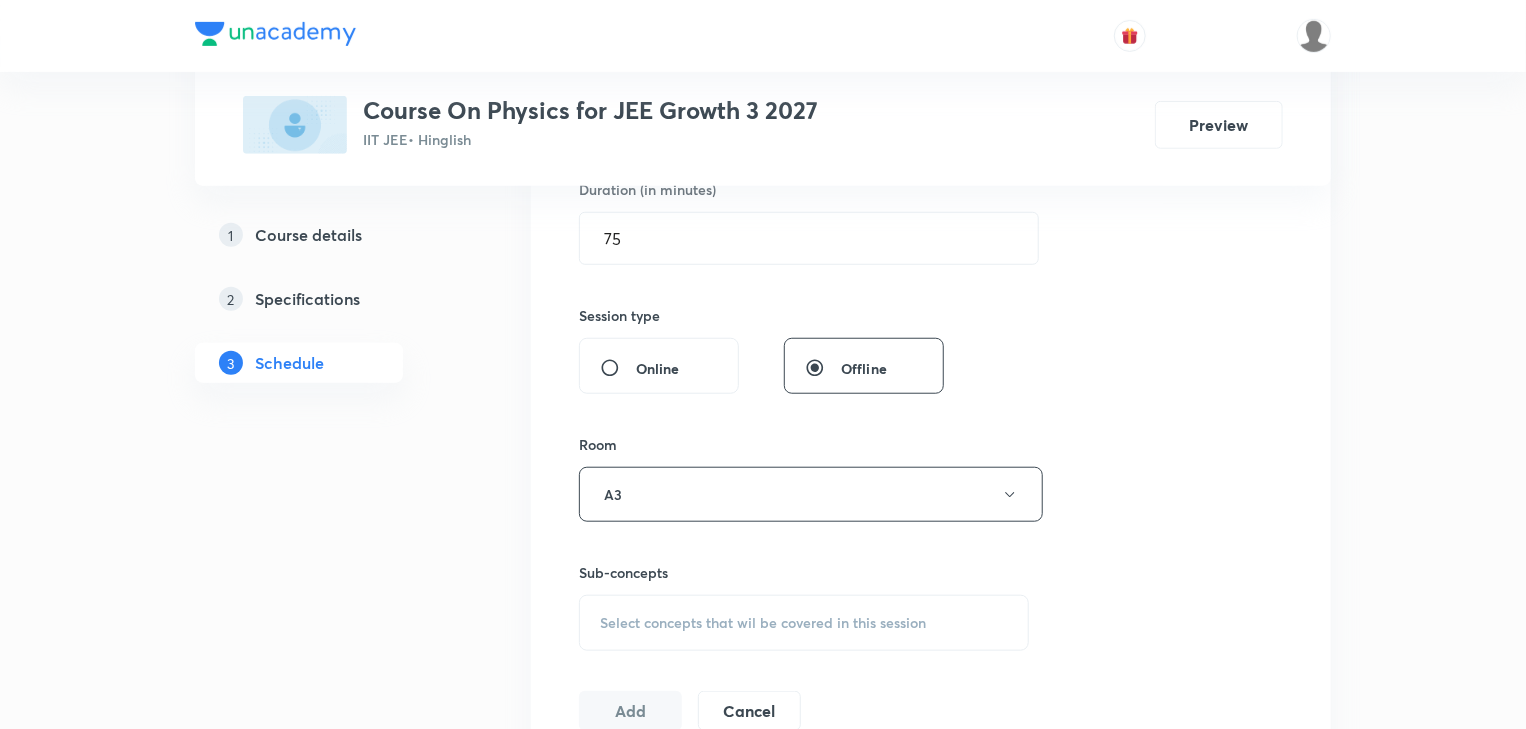click on "Select concepts that wil be covered in this session" at bounding box center (763, 623) 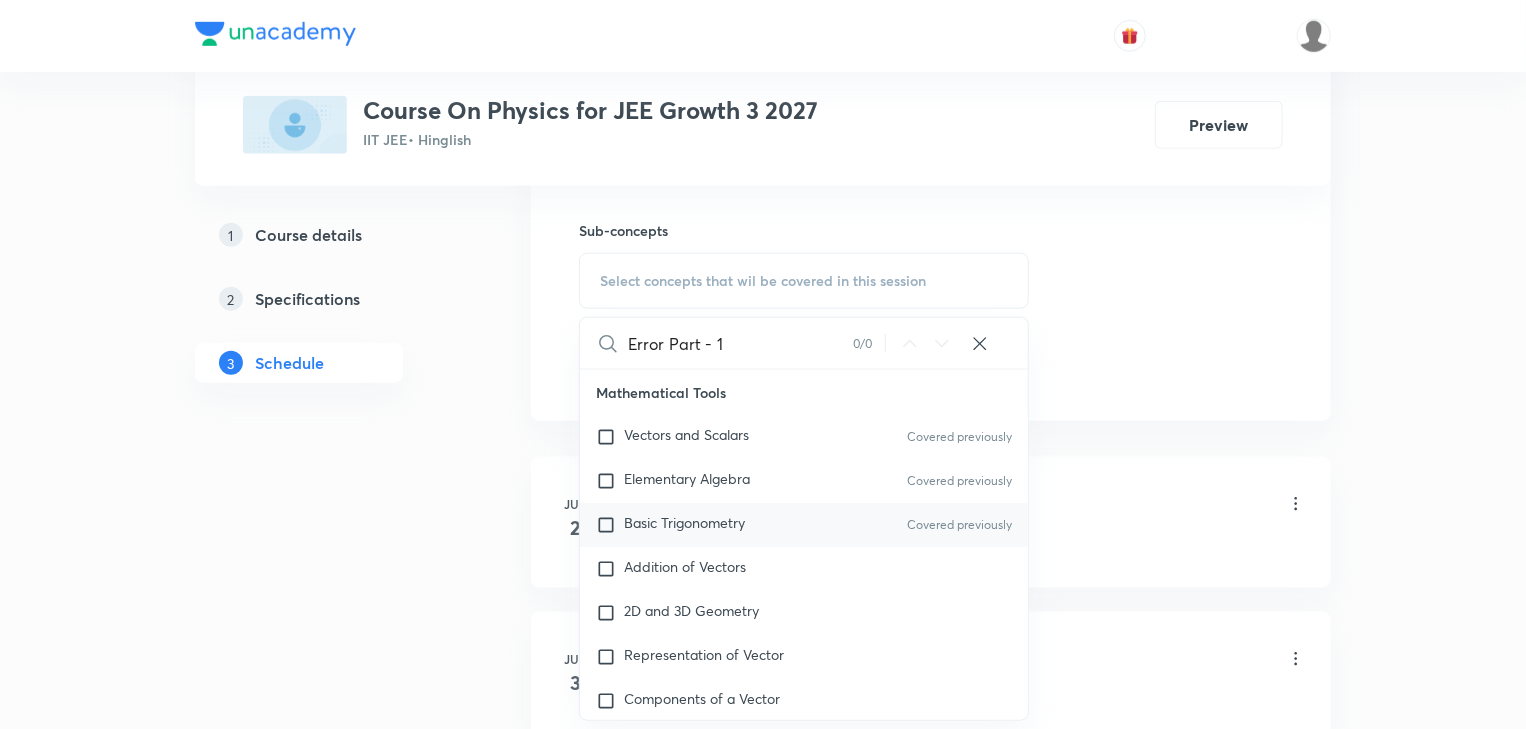 scroll, scrollTop: 960, scrollLeft: 0, axis: vertical 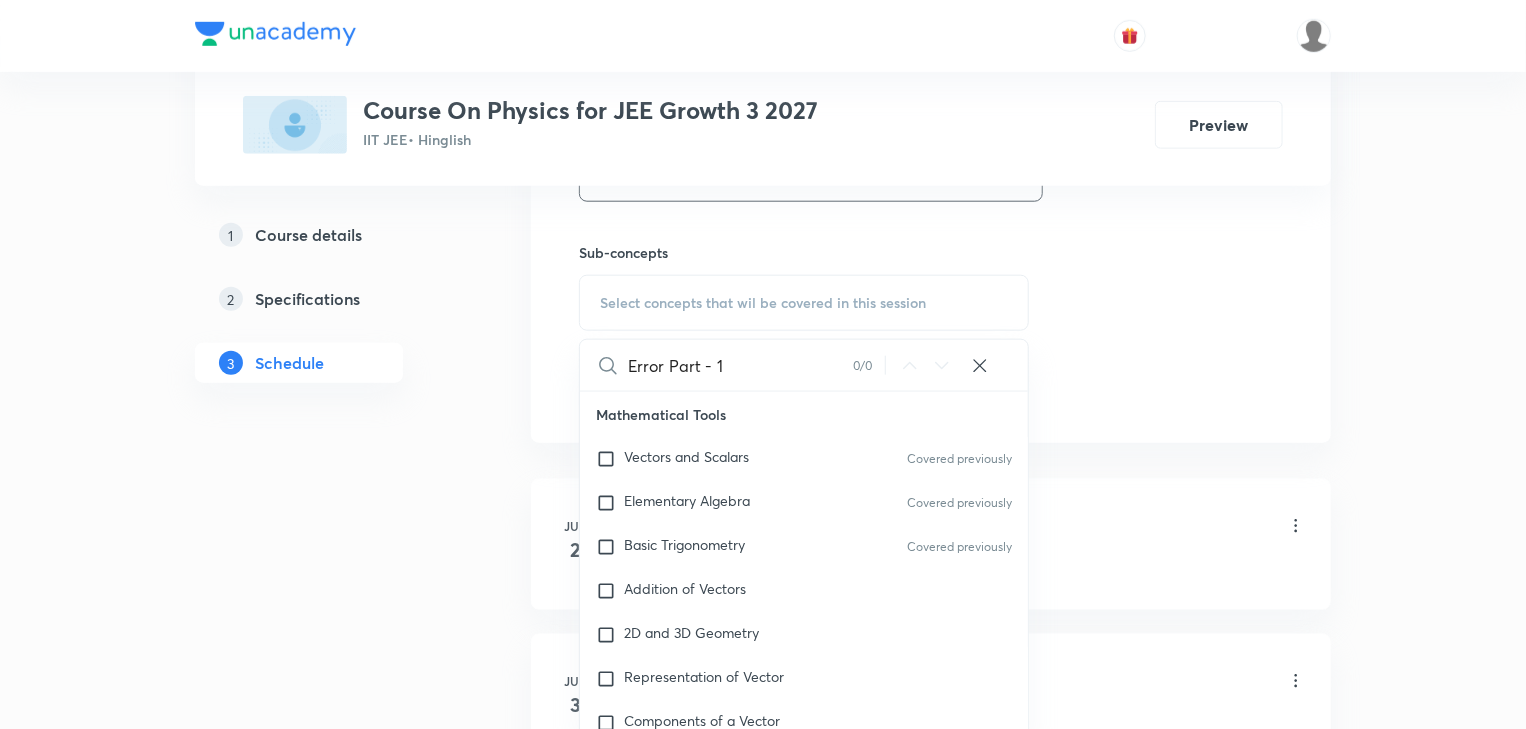 drag, startPoint x: 671, startPoint y: 368, endPoint x: 824, endPoint y: 355, distance: 153.5513 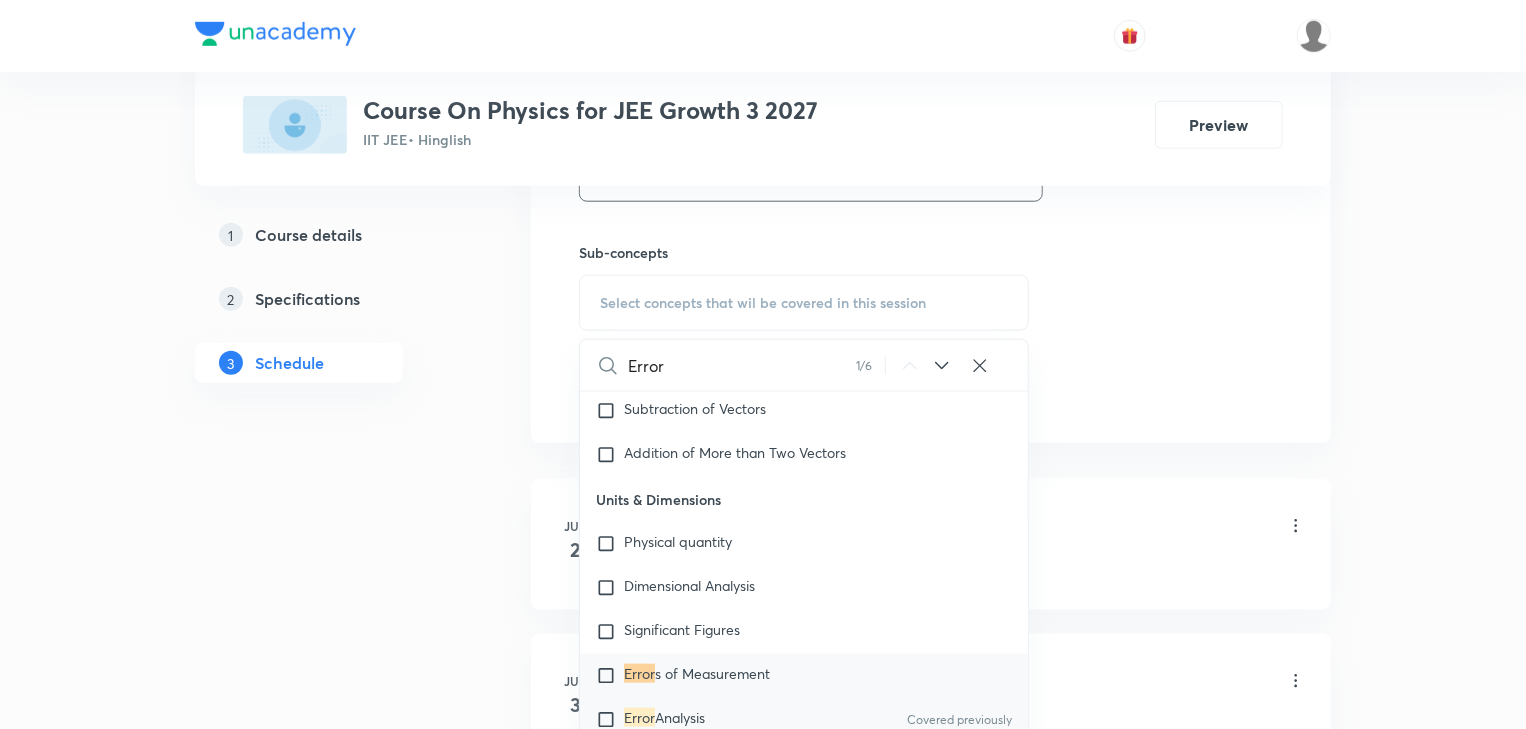 scroll, scrollTop: 1186, scrollLeft: 0, axis: vertical 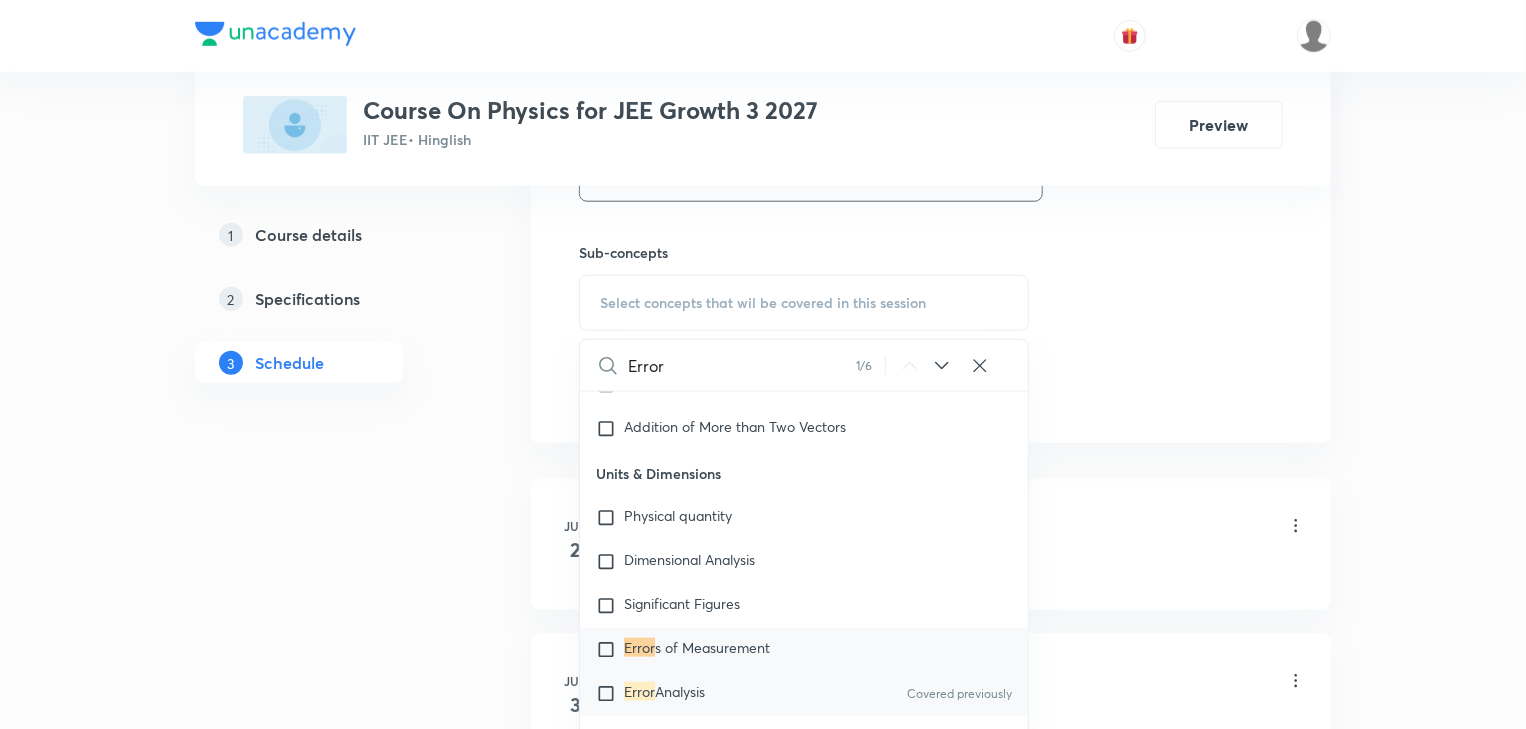 type on "Error" 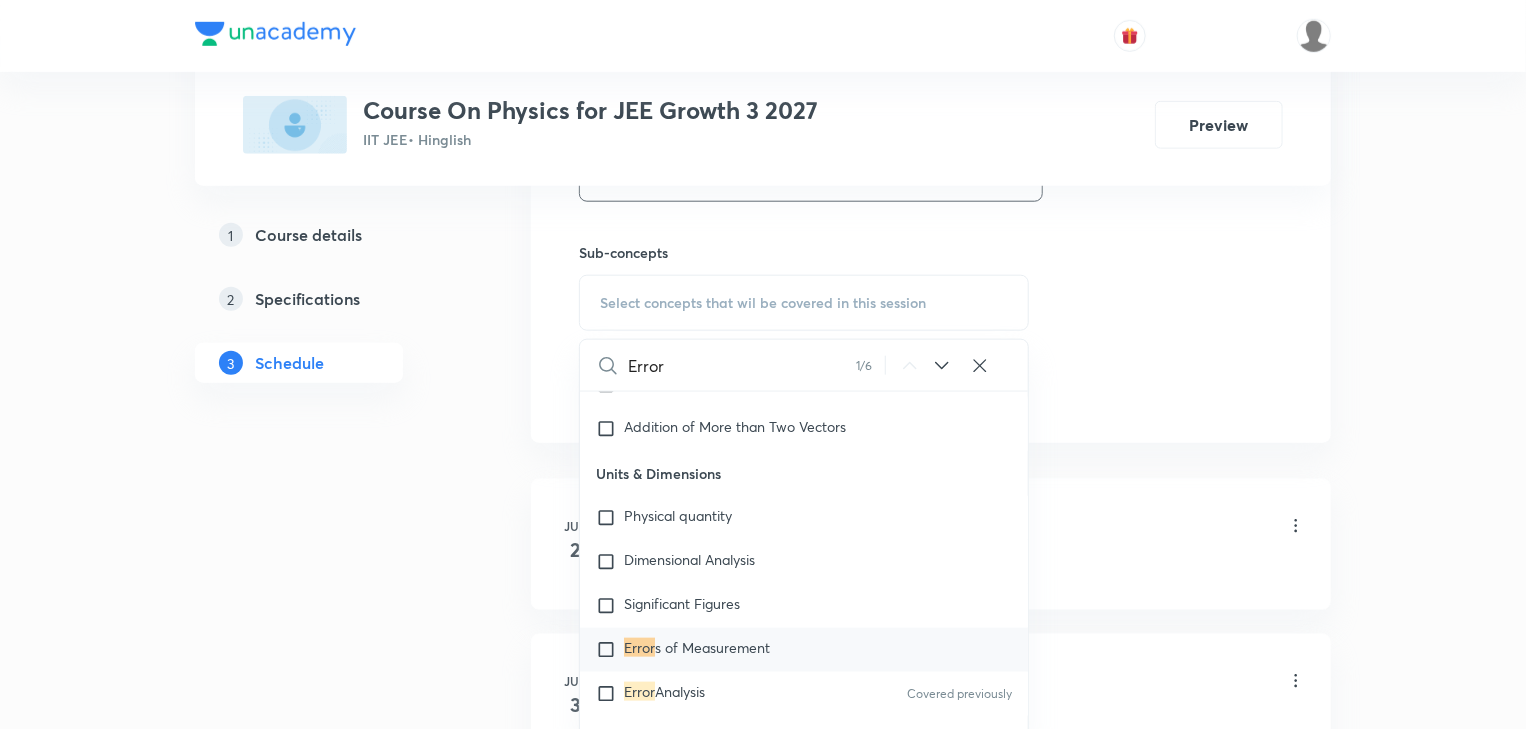 drag, startPoint x: 612, startPoint y: 691, endPoint x: 270, endPoint y: 574, distance: 361.45953 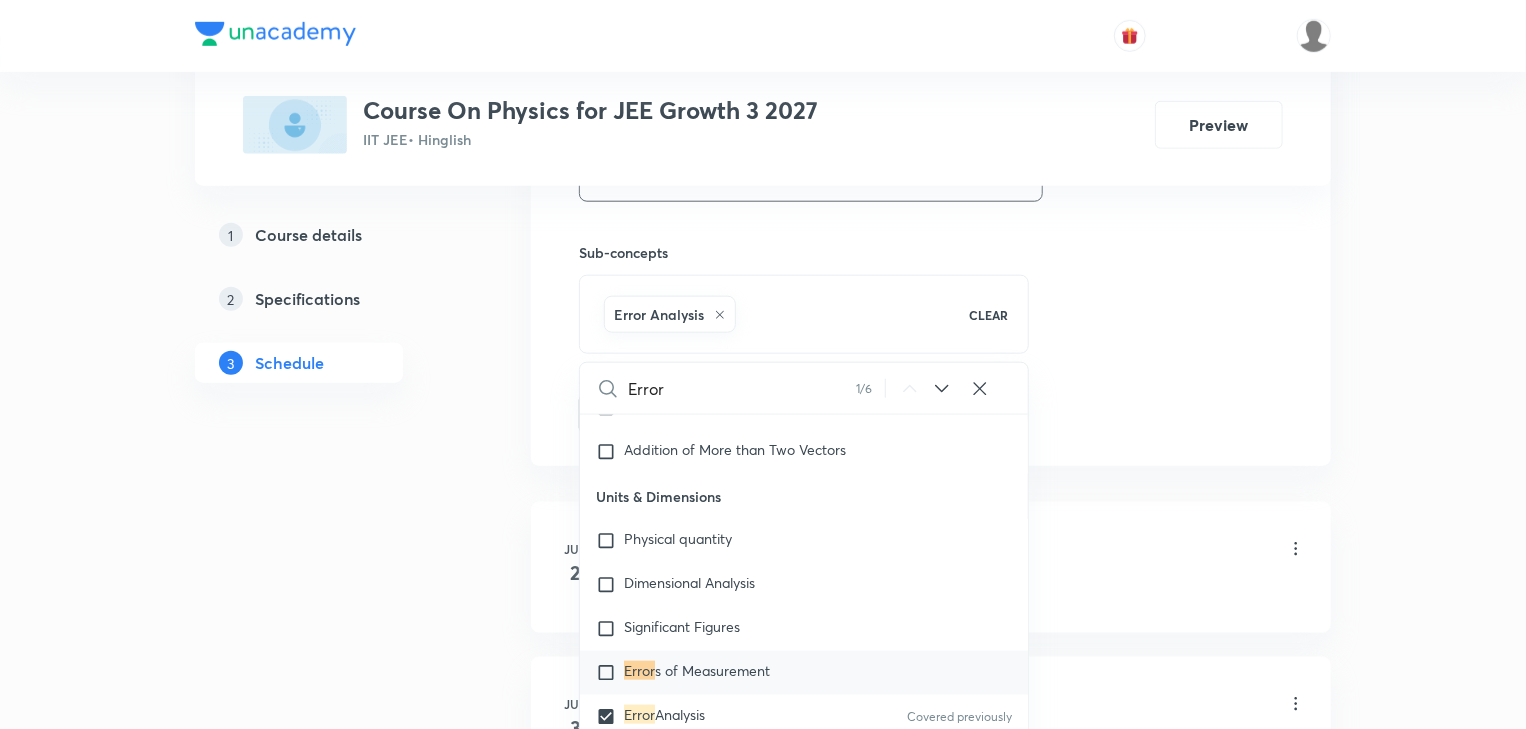 click on "1 Course details 2 Specifications 3 Schedule" at bounding box center [331, 1786] 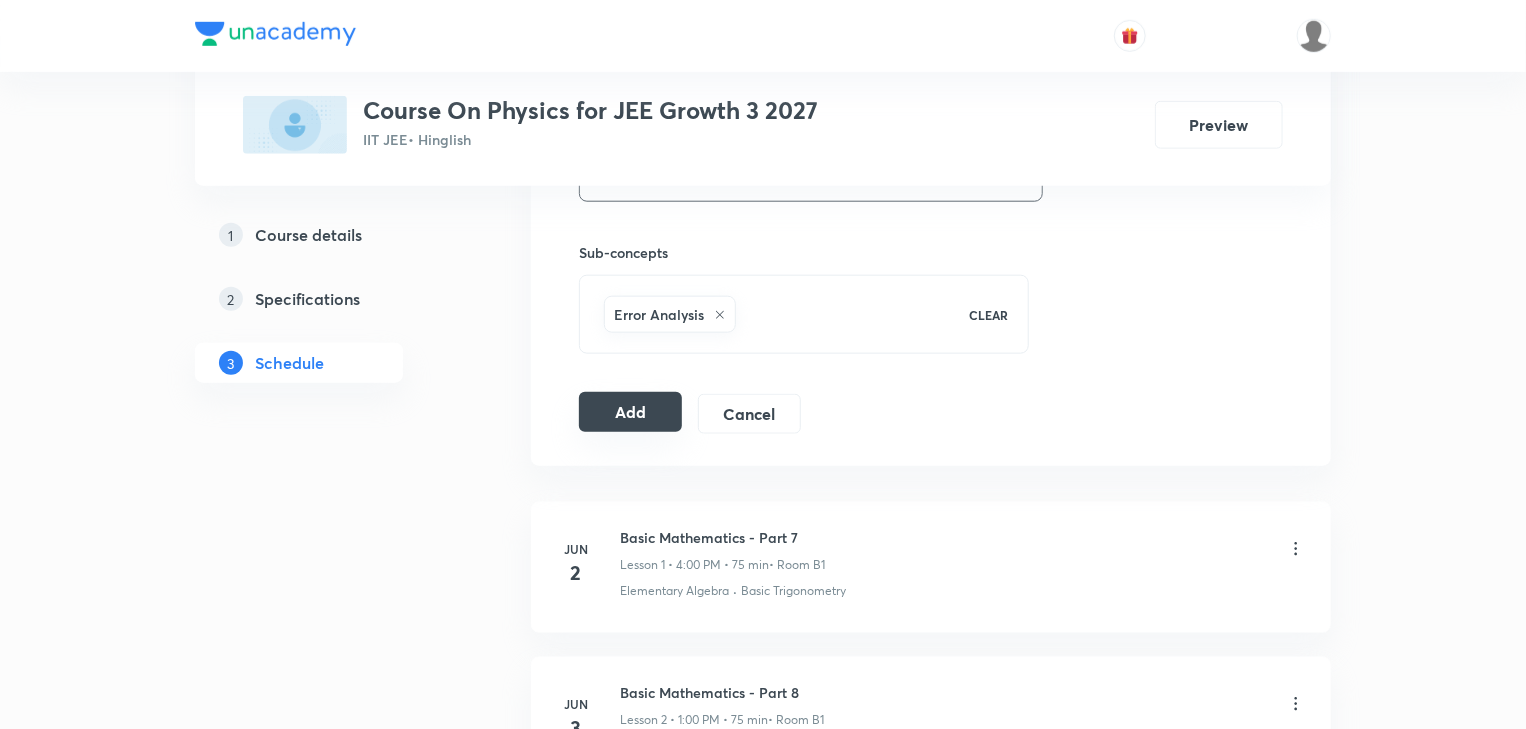 click on "Add" at bounding box center [630, 412] 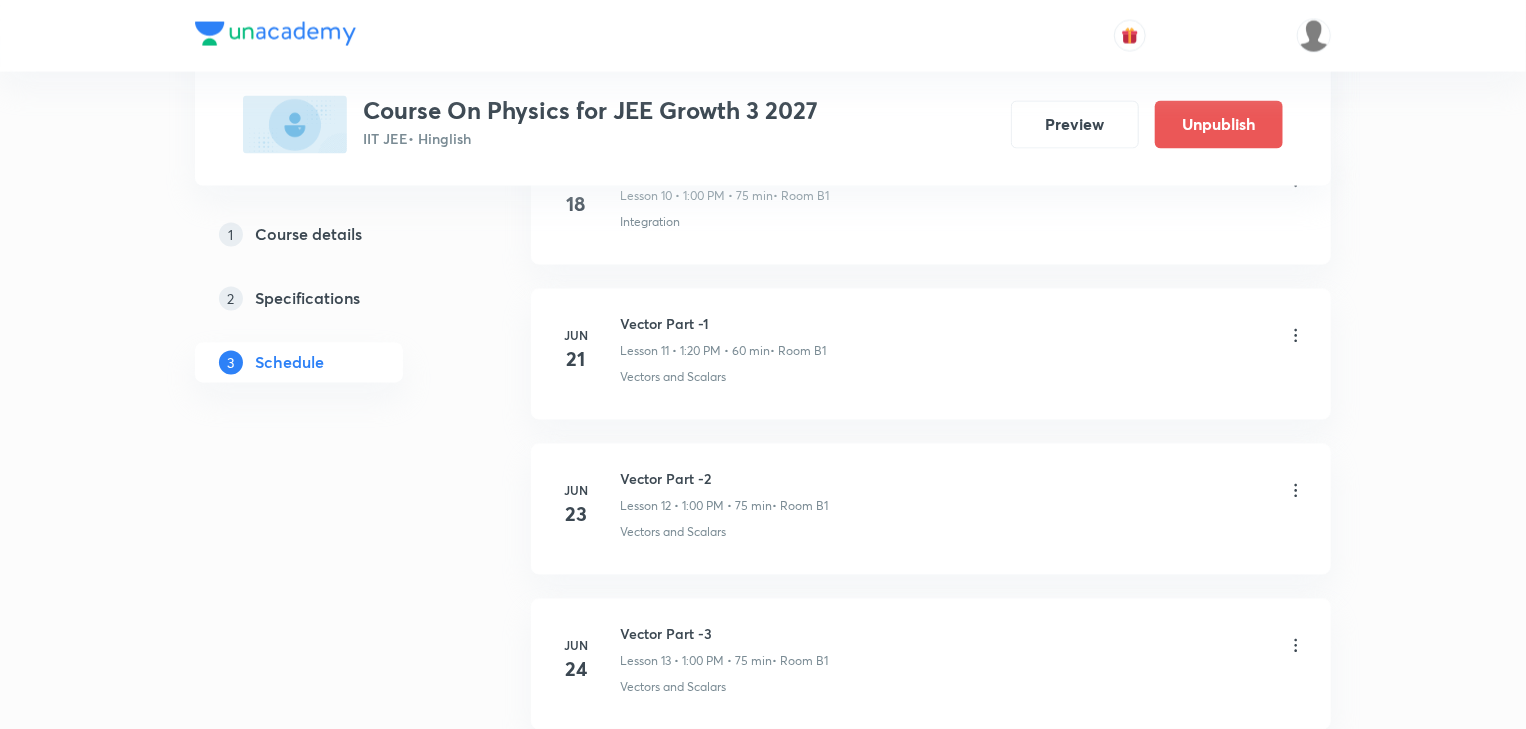 scroll, scrollTop: 3666, scrollLeft: 0, axis: vertical 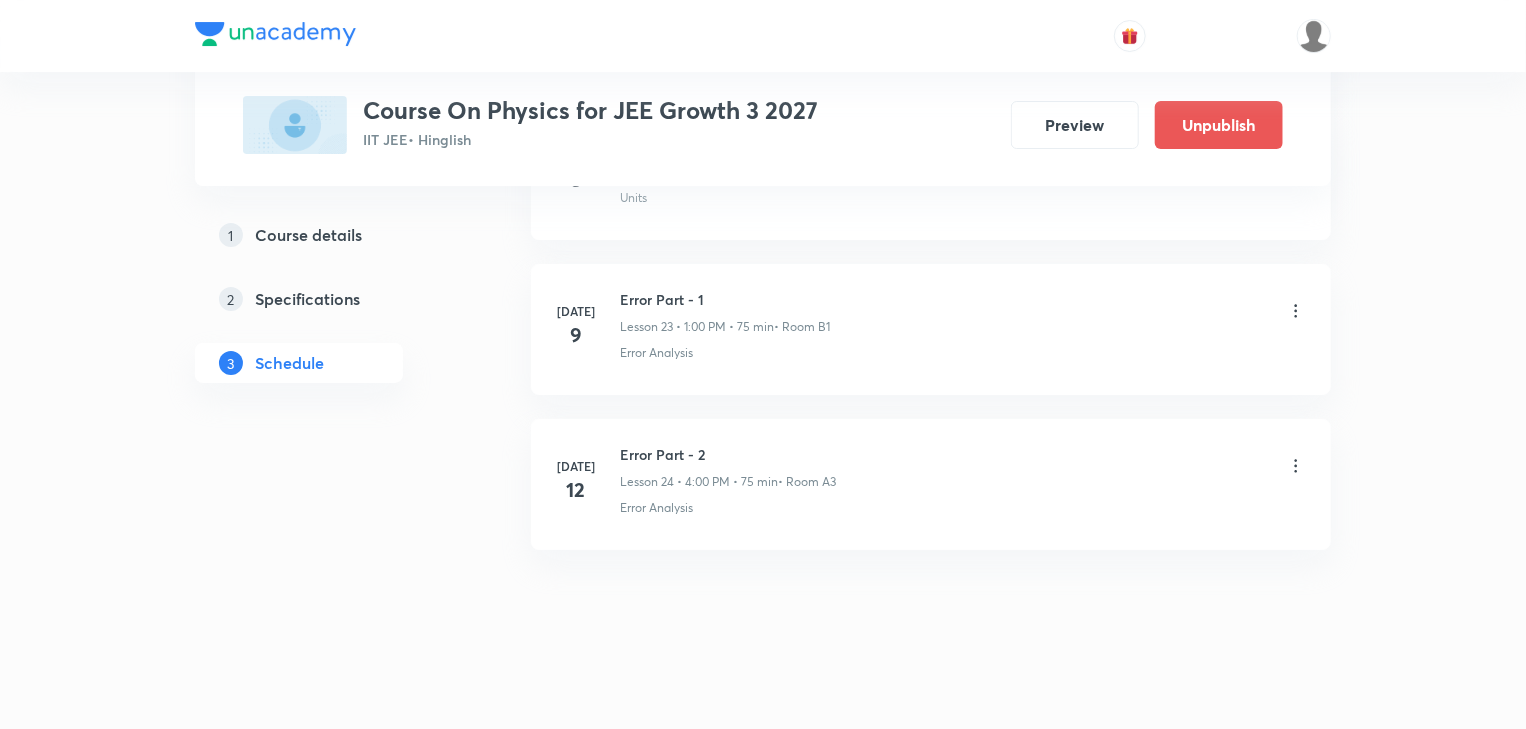 drag, startPoint x: 863, startPoint y: 382, endPoint x: 886, endPoint y: 592, distance: 211.25577 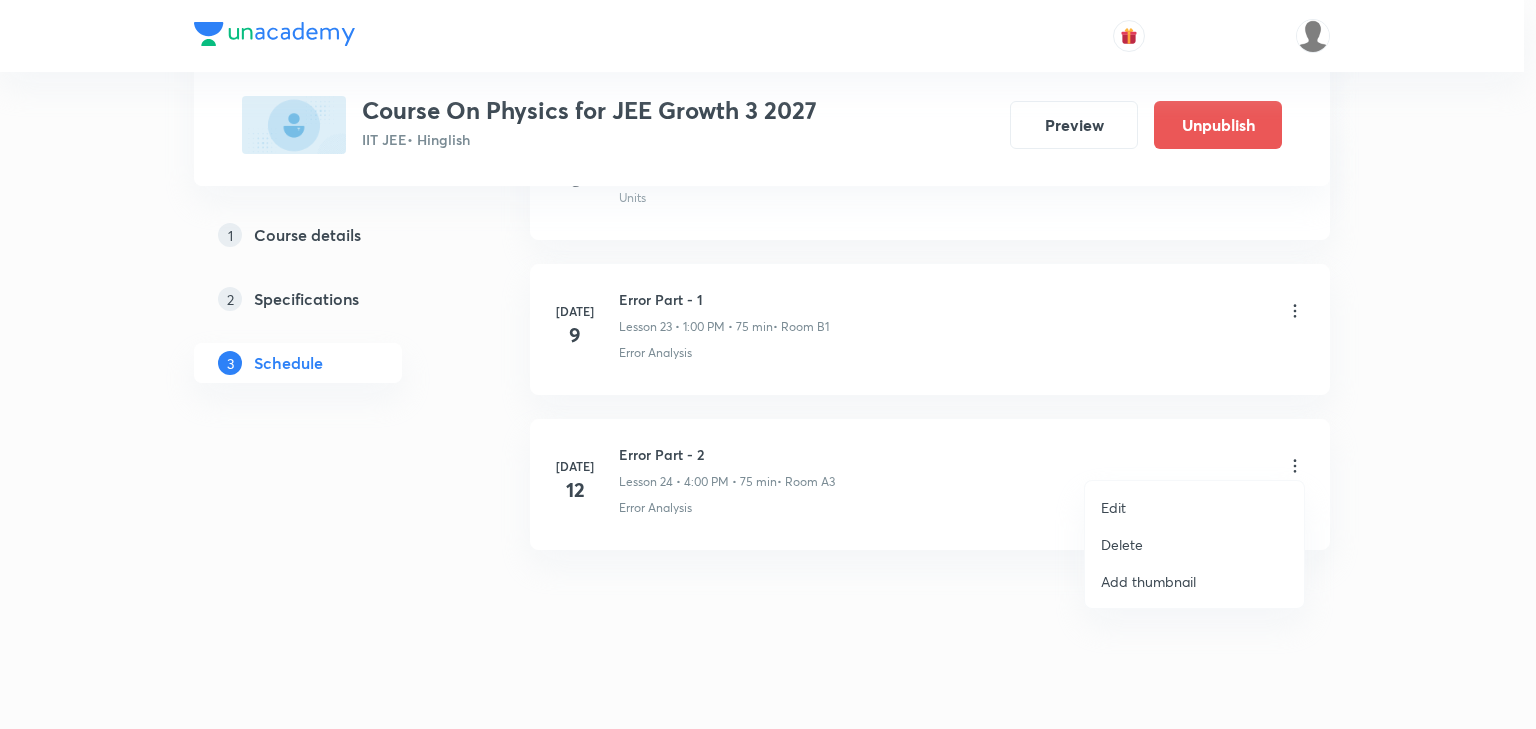 click on "Edit" at bounding box center (1113, 507) 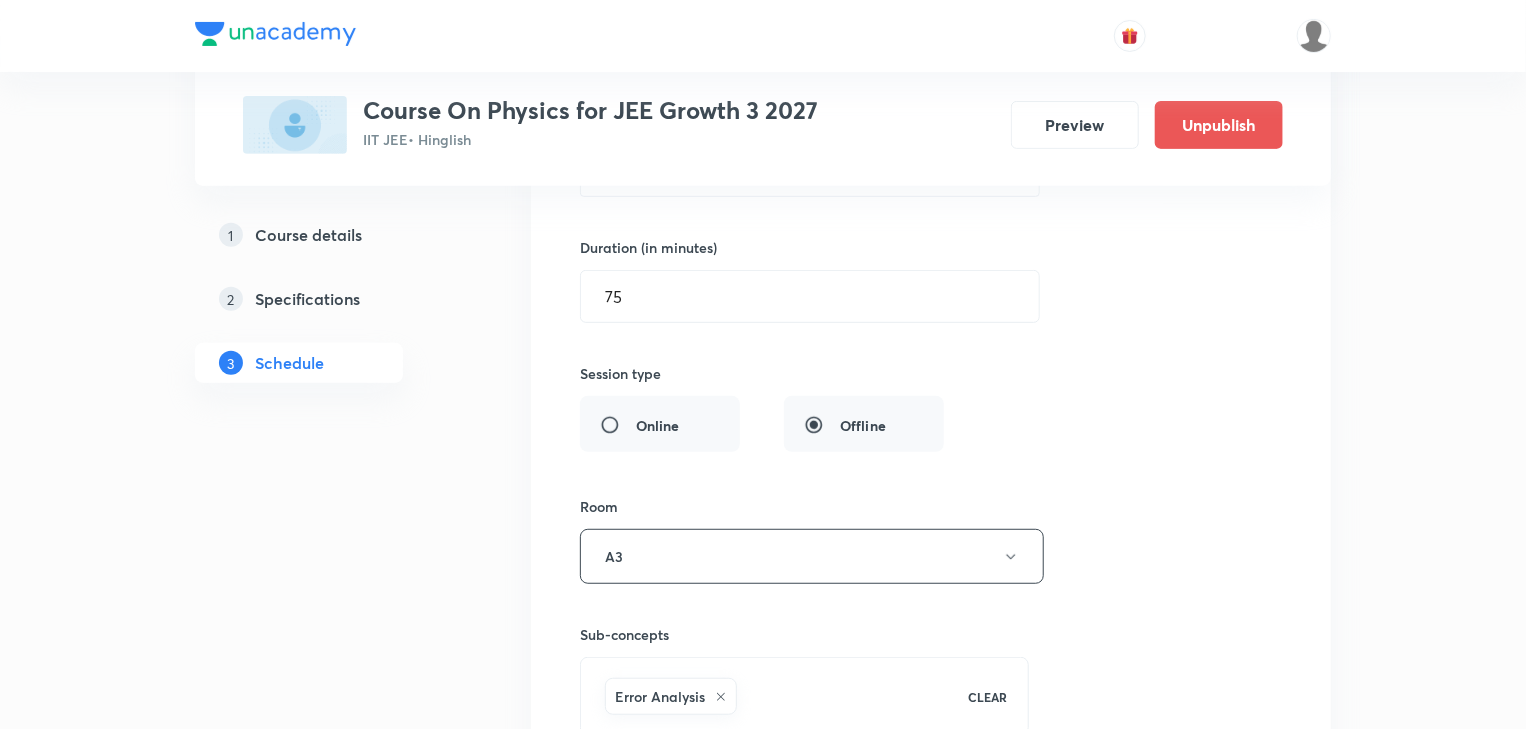 scroll, scrollTop: 4226, scrollLeft: 0, axis: vertical 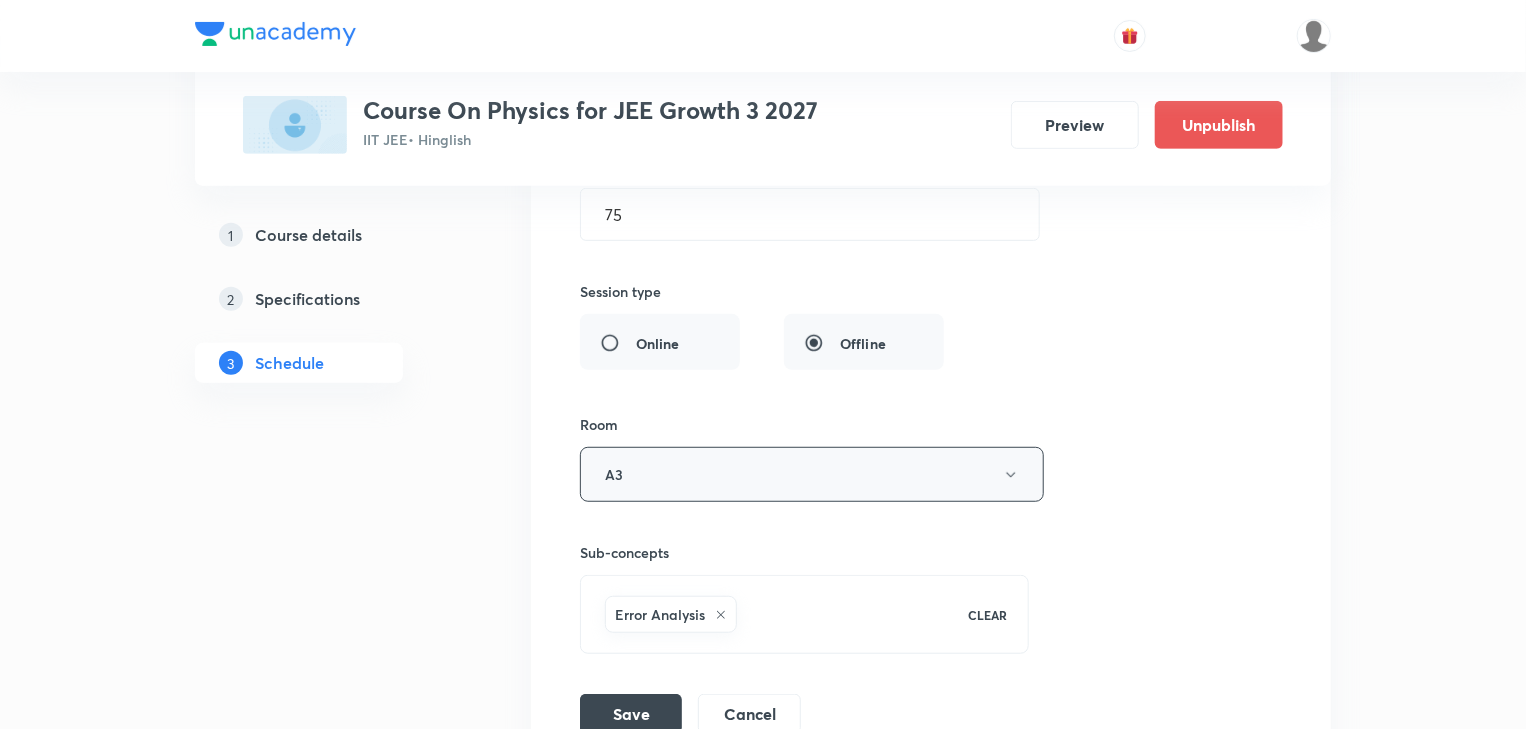 click on "A3" at bounding box center [812, 474] 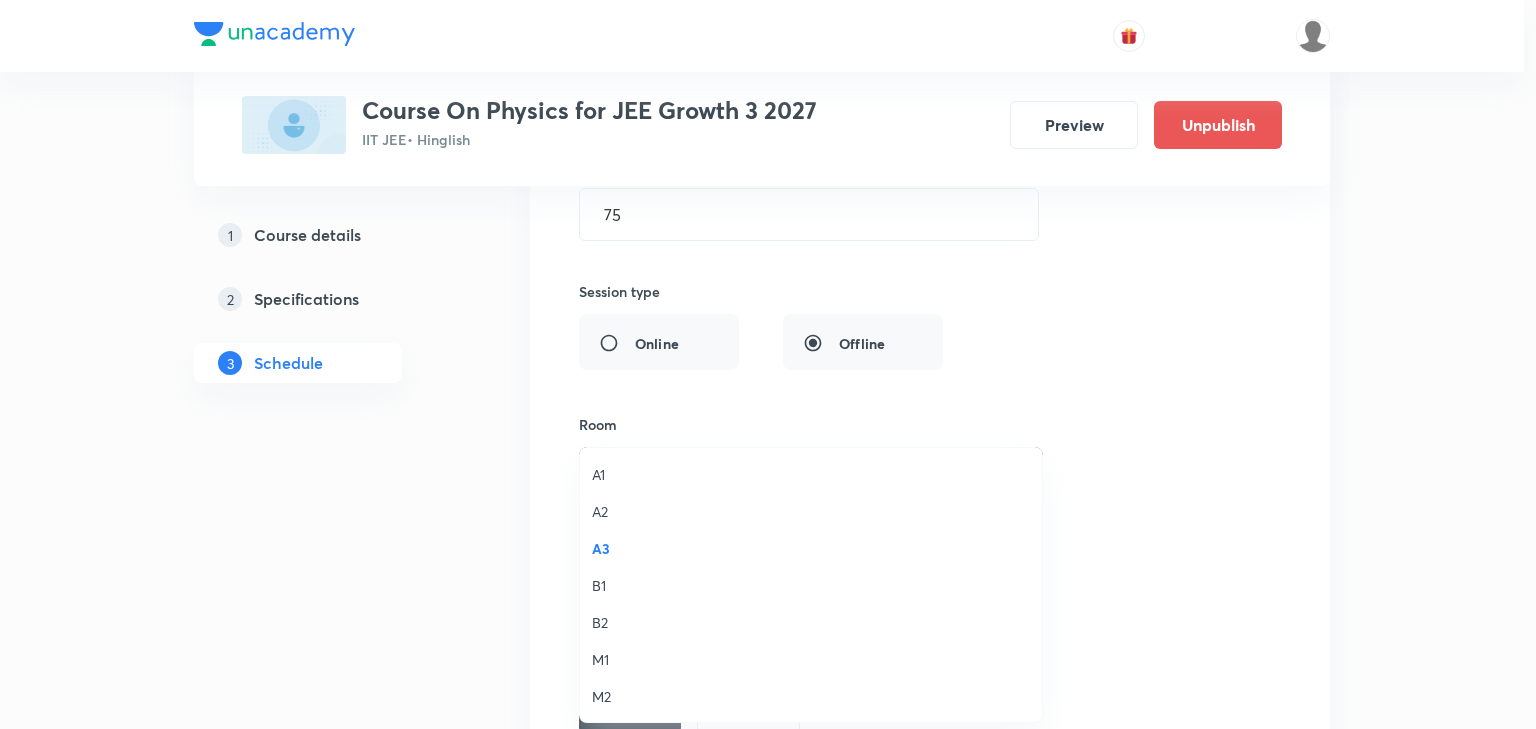 click on "B1" at bounding box center (811, 585) 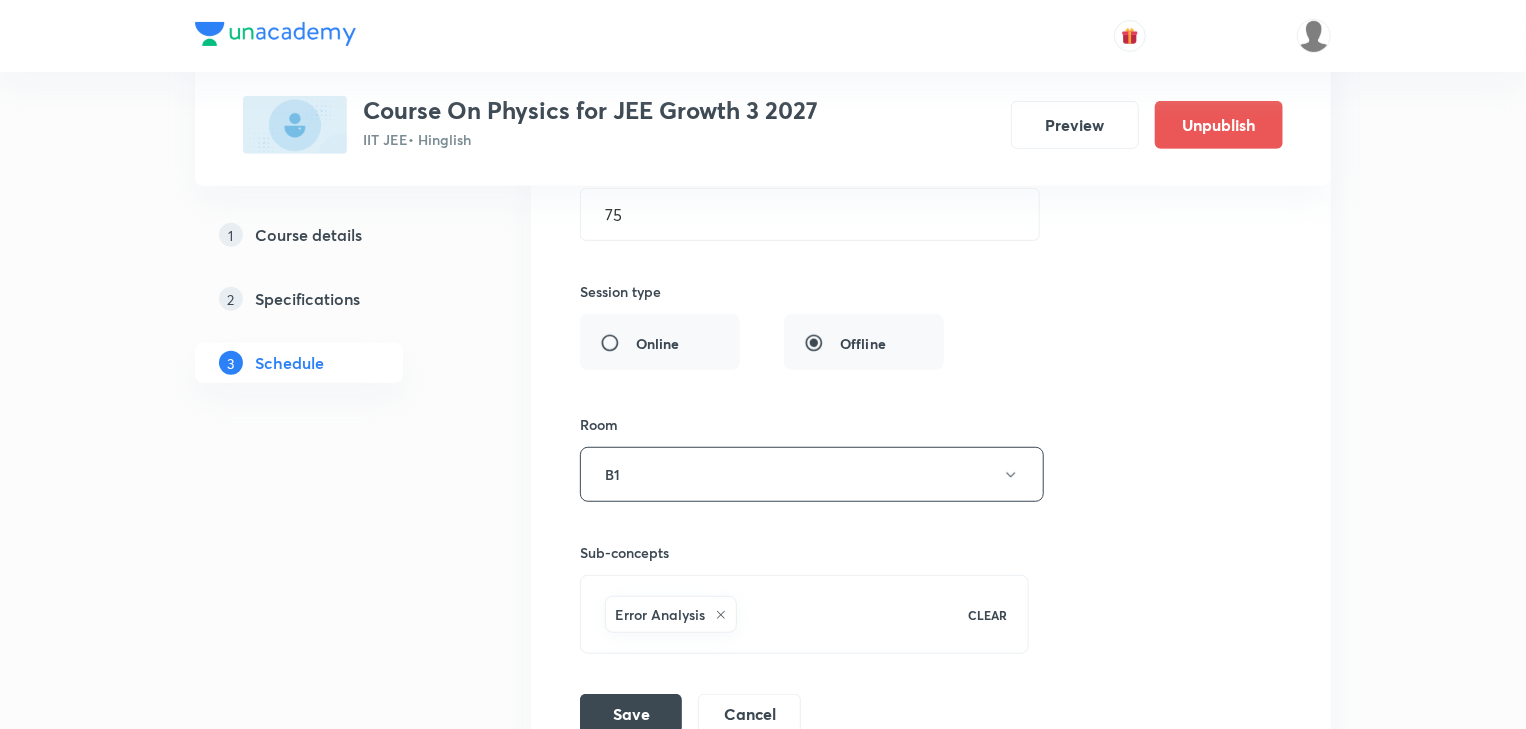 drag, startPoint x: 412, startPoint y: 576, endPoint x: 579, endPoint y: 452, distance: 208.00241 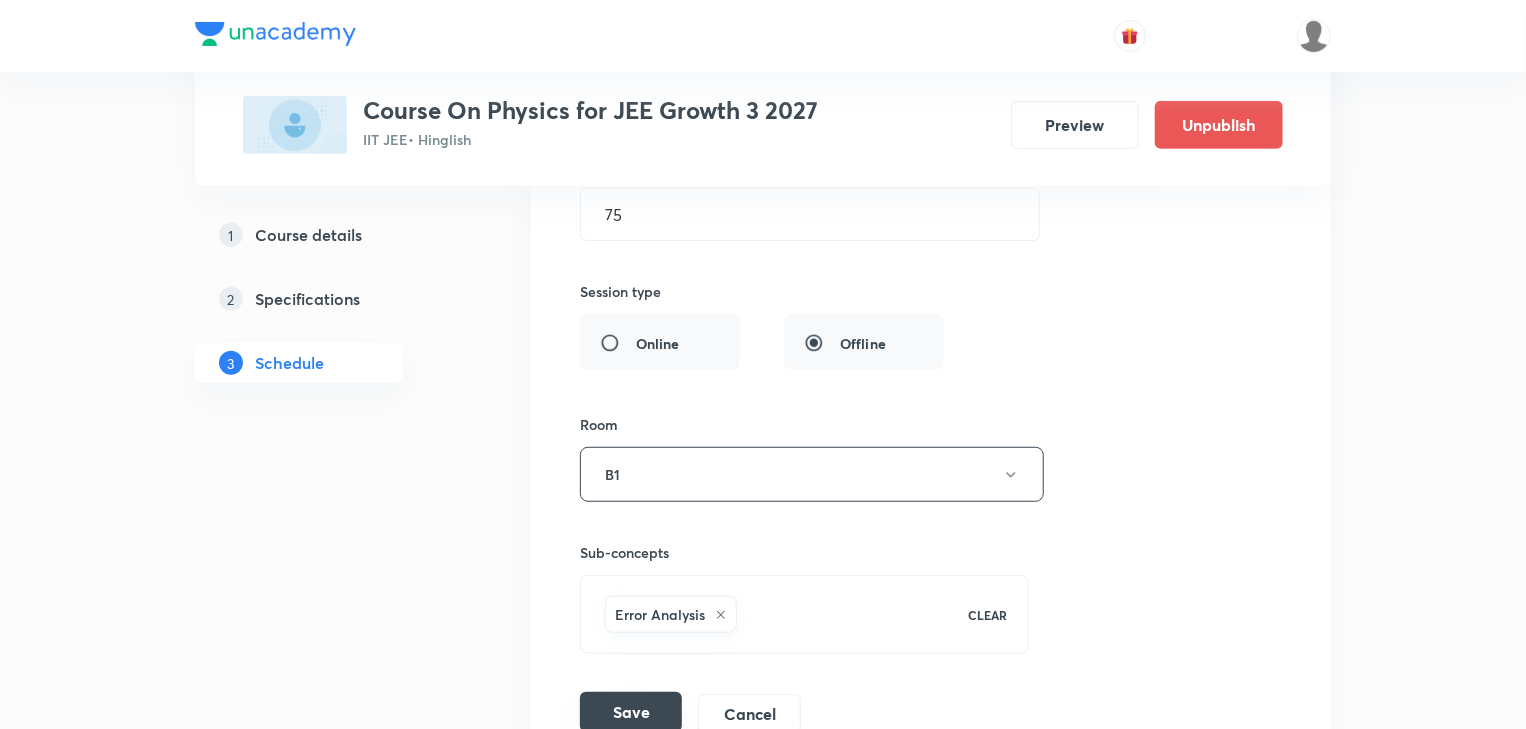 click on "Save" at bounding box center (631, 712) 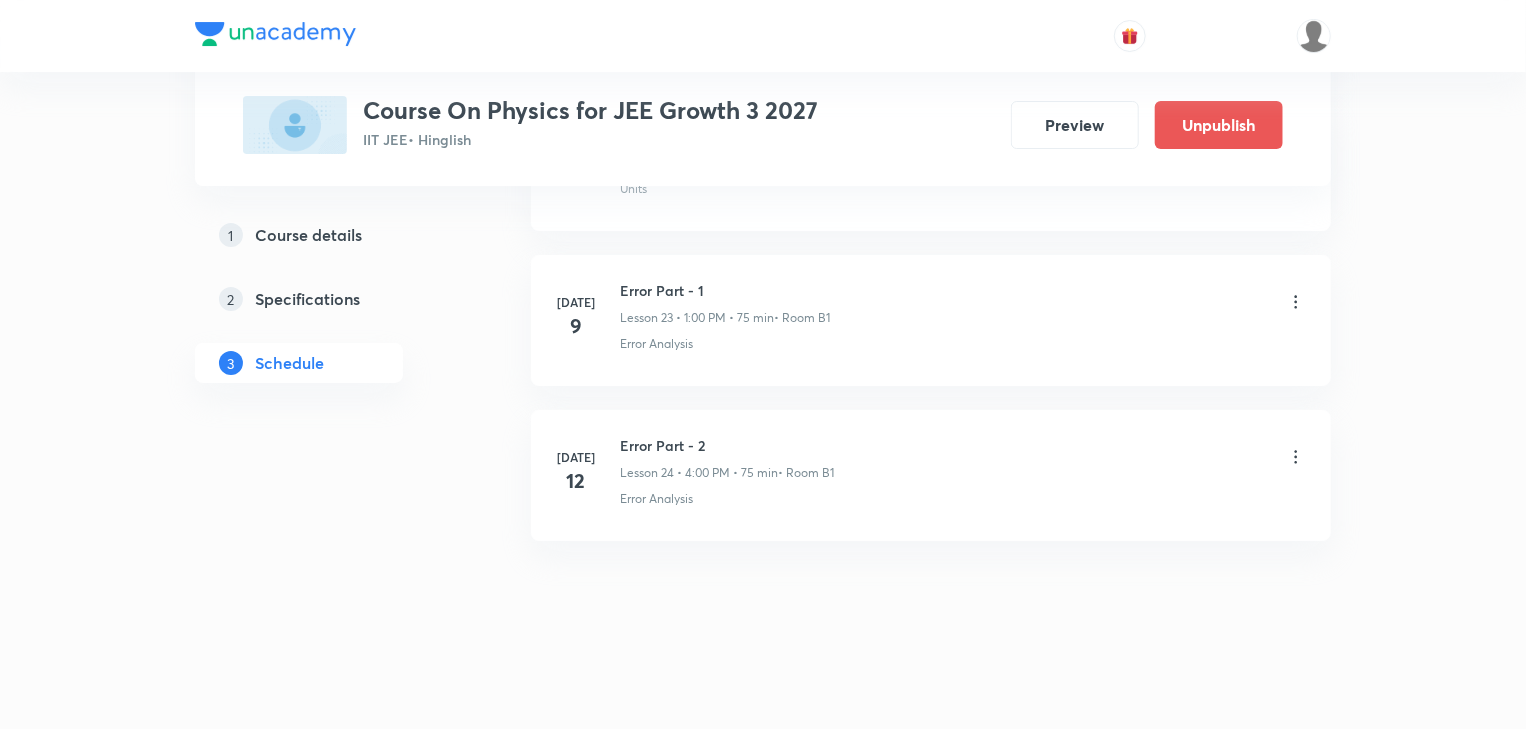 scroll, scrollTop: 3666, scrollLeft: 0, axis: vertical 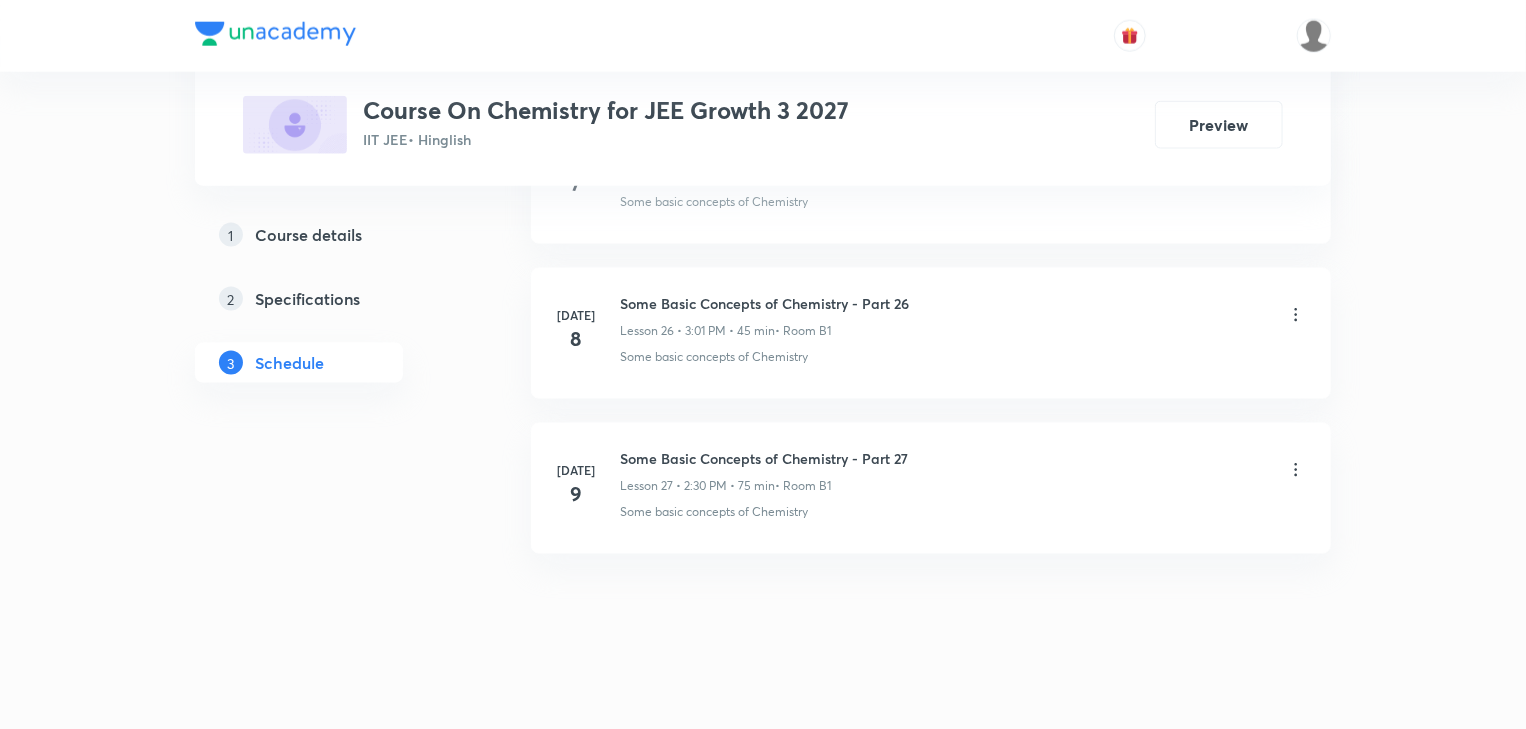 drag, startPoint x: 802, startPoint y: 204, endPoint x: 867, endPoint y: 722, distance: 522.06226 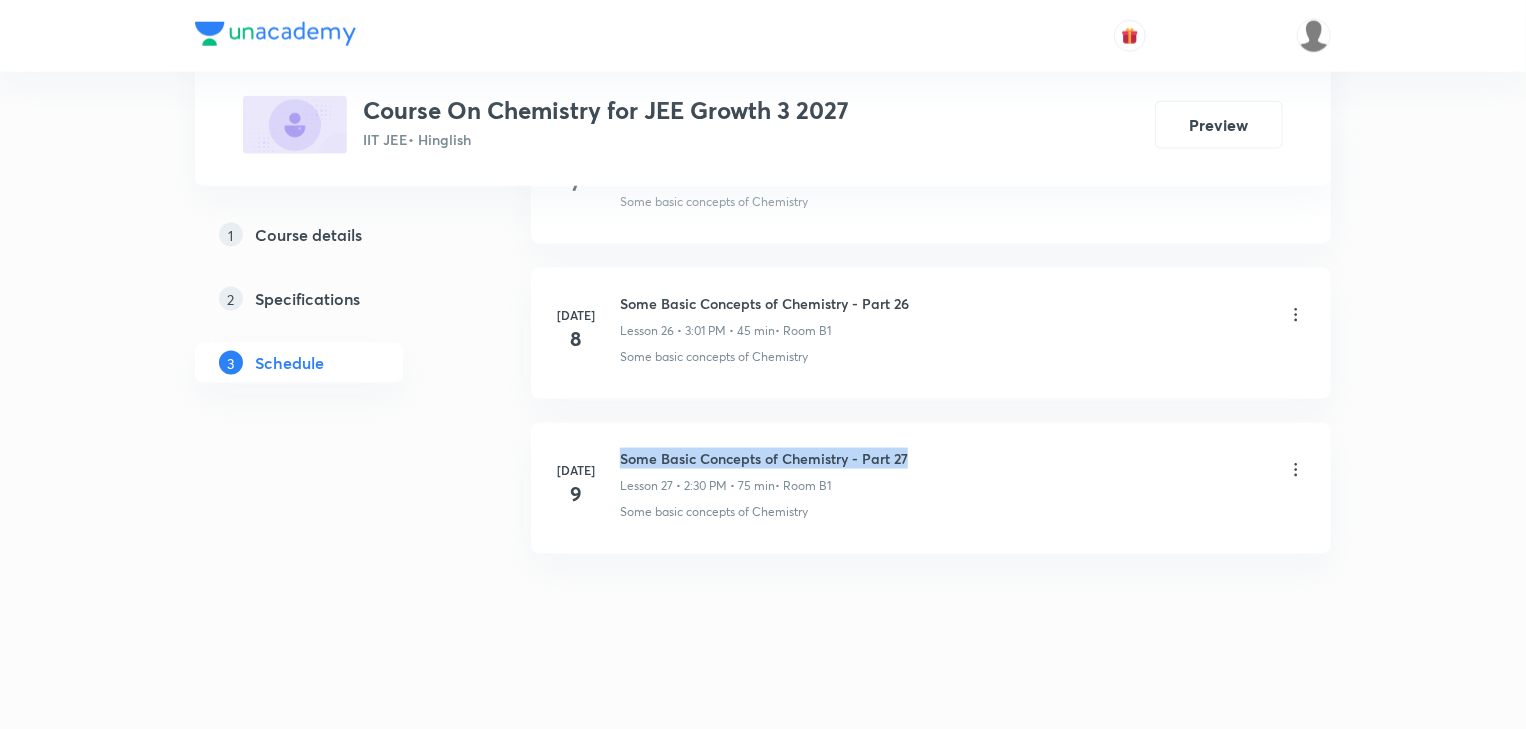 drag, startPoint x: 620, startPoint y: 439, endPoint x: 1052, endPoint y: 426, distance: 432.19556 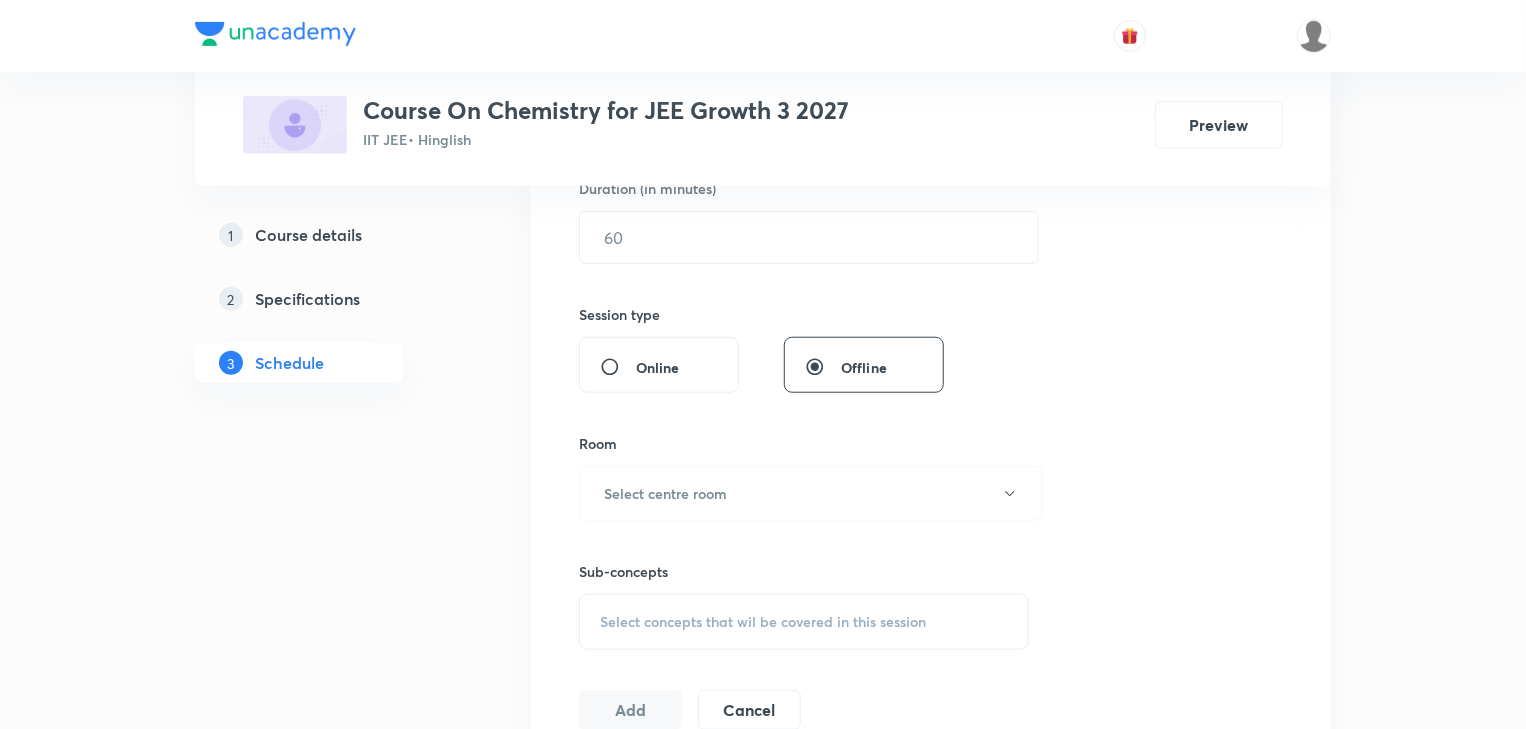 scroll, scrollTop: 0, scrollLeft: 0, axis: both 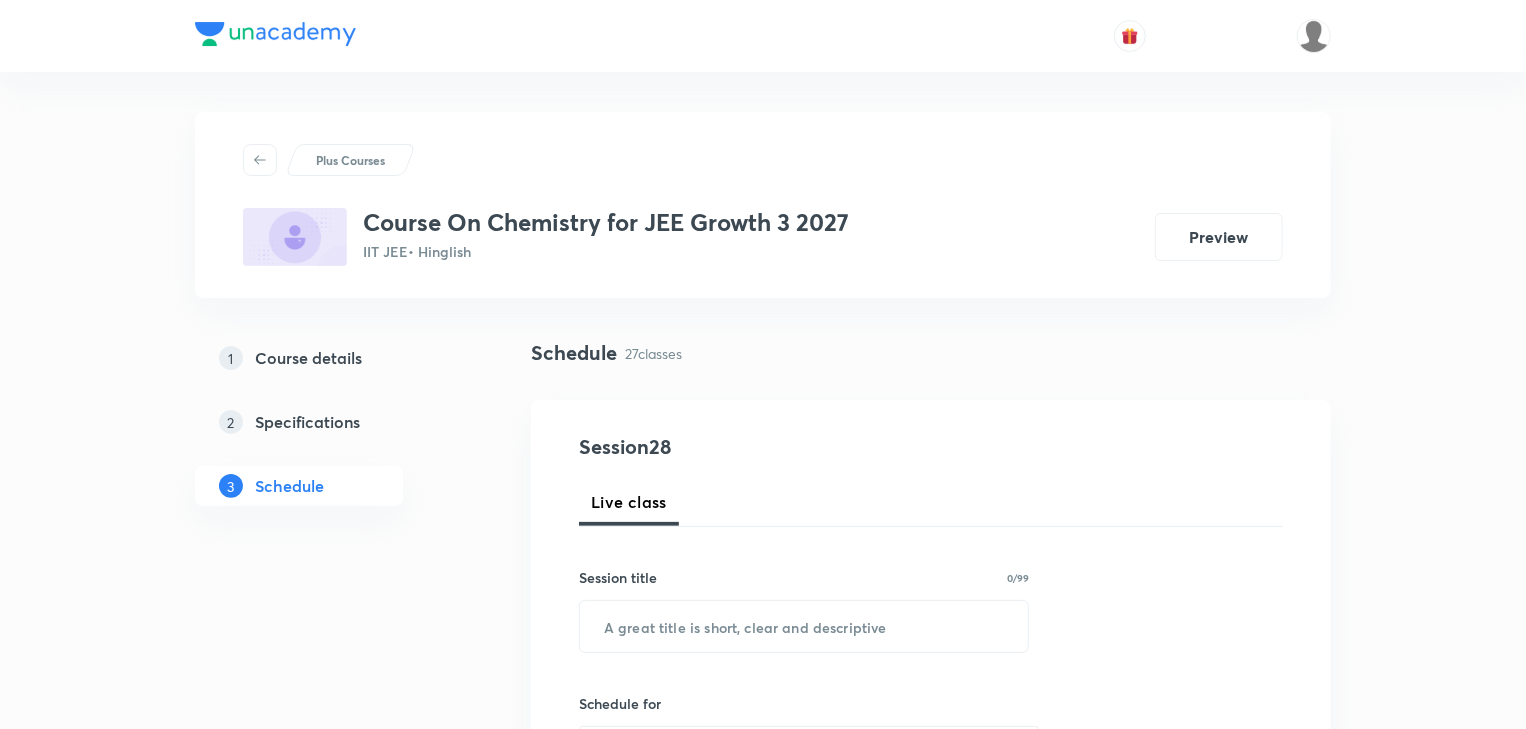 drag, startPoint x: 925, startPoint y: 532, endPoint x: 933, endPoint y: 227, distance: 305.1049 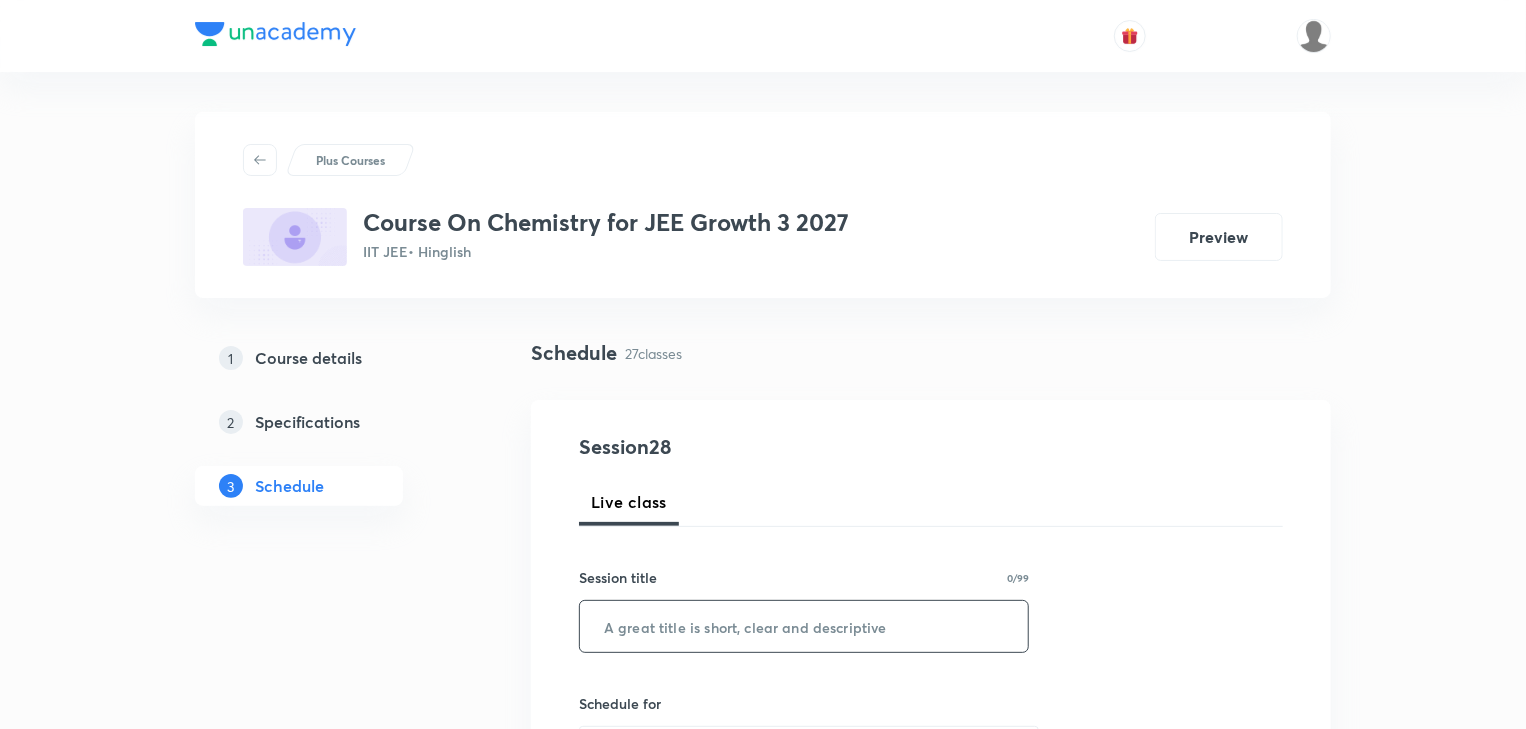 click at bounding box center [804, 626] 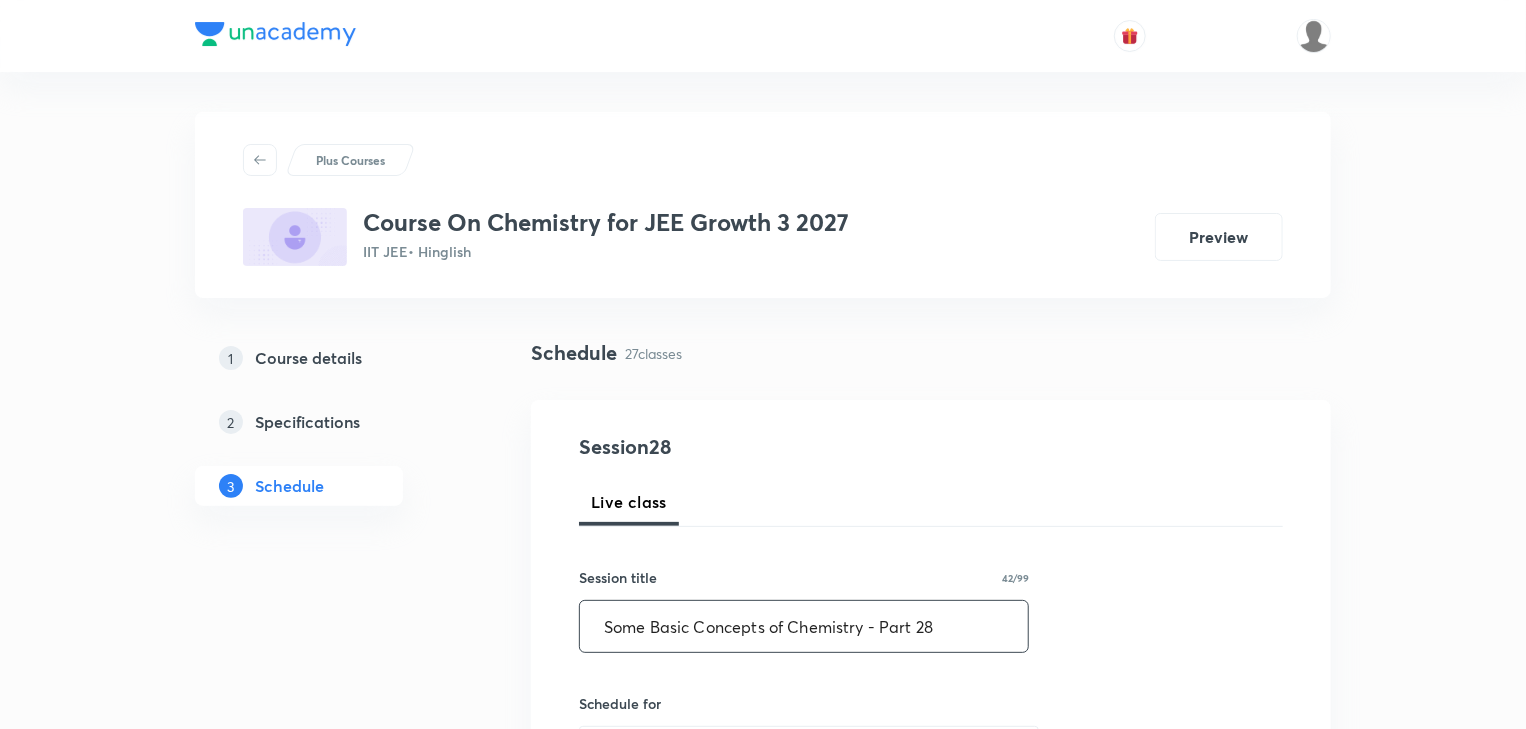 scroll, scrollTop: 240, scrollLeft: 0, axis: vertical 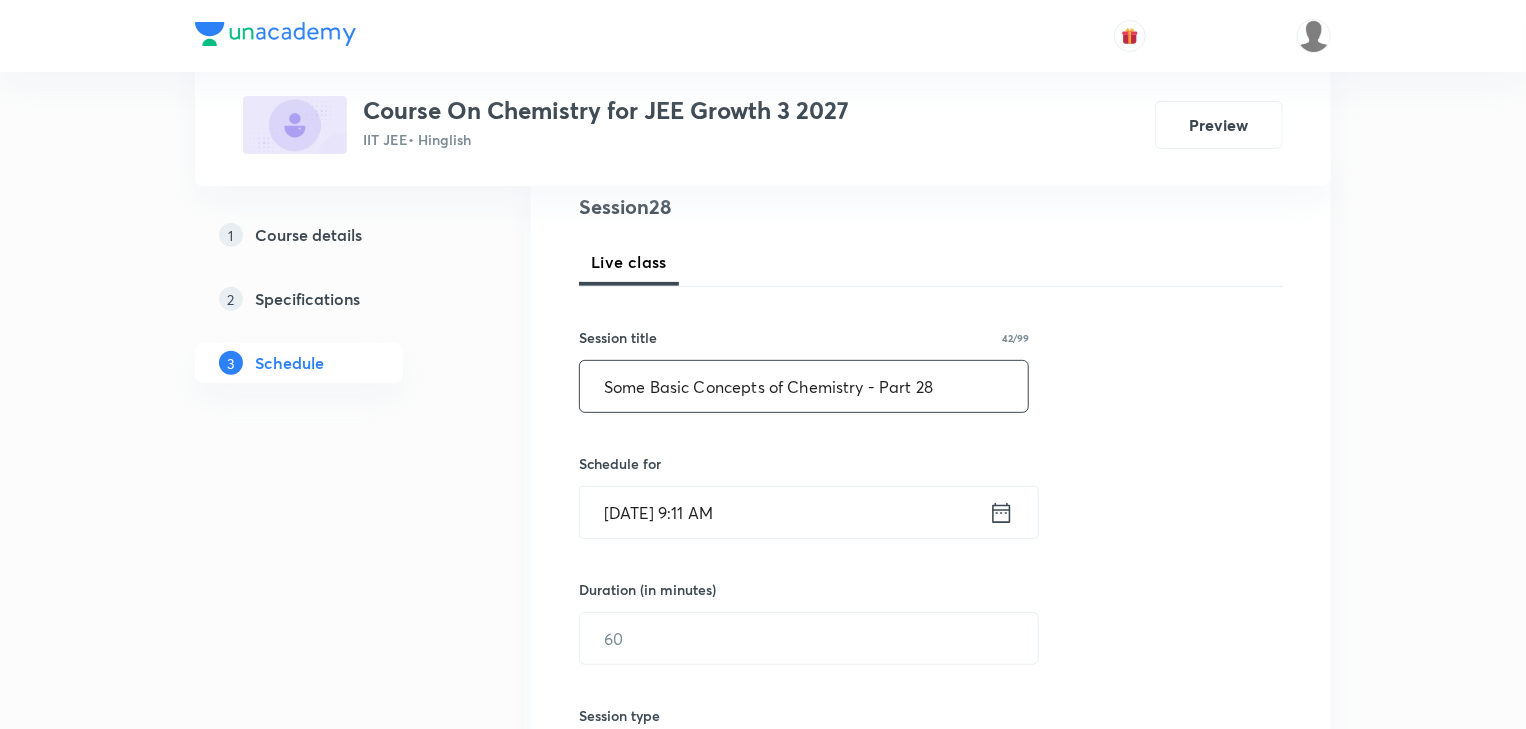 type on "Some Basic Concepts of Chemistry - Part 28" 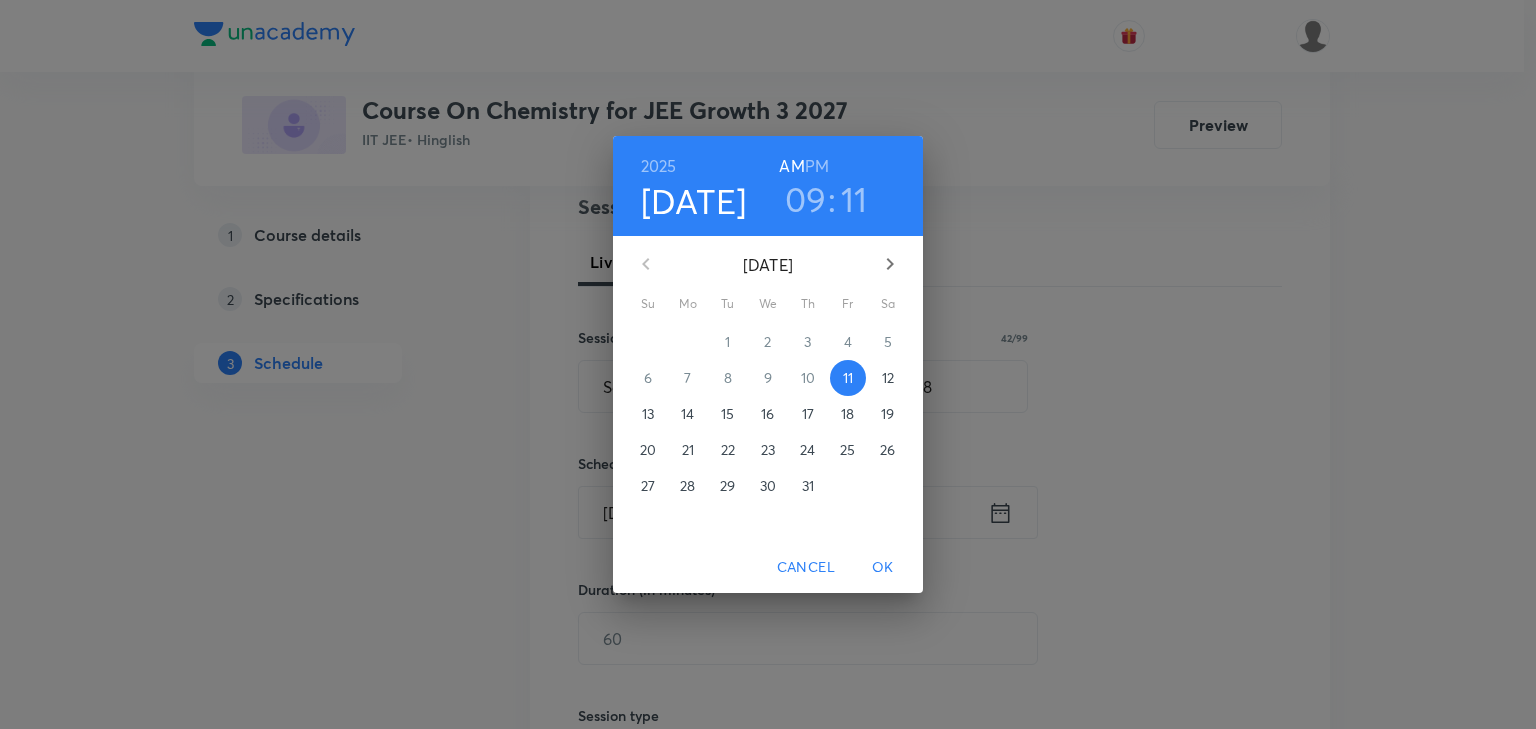 click on "12" at bounding box center (888, 378) 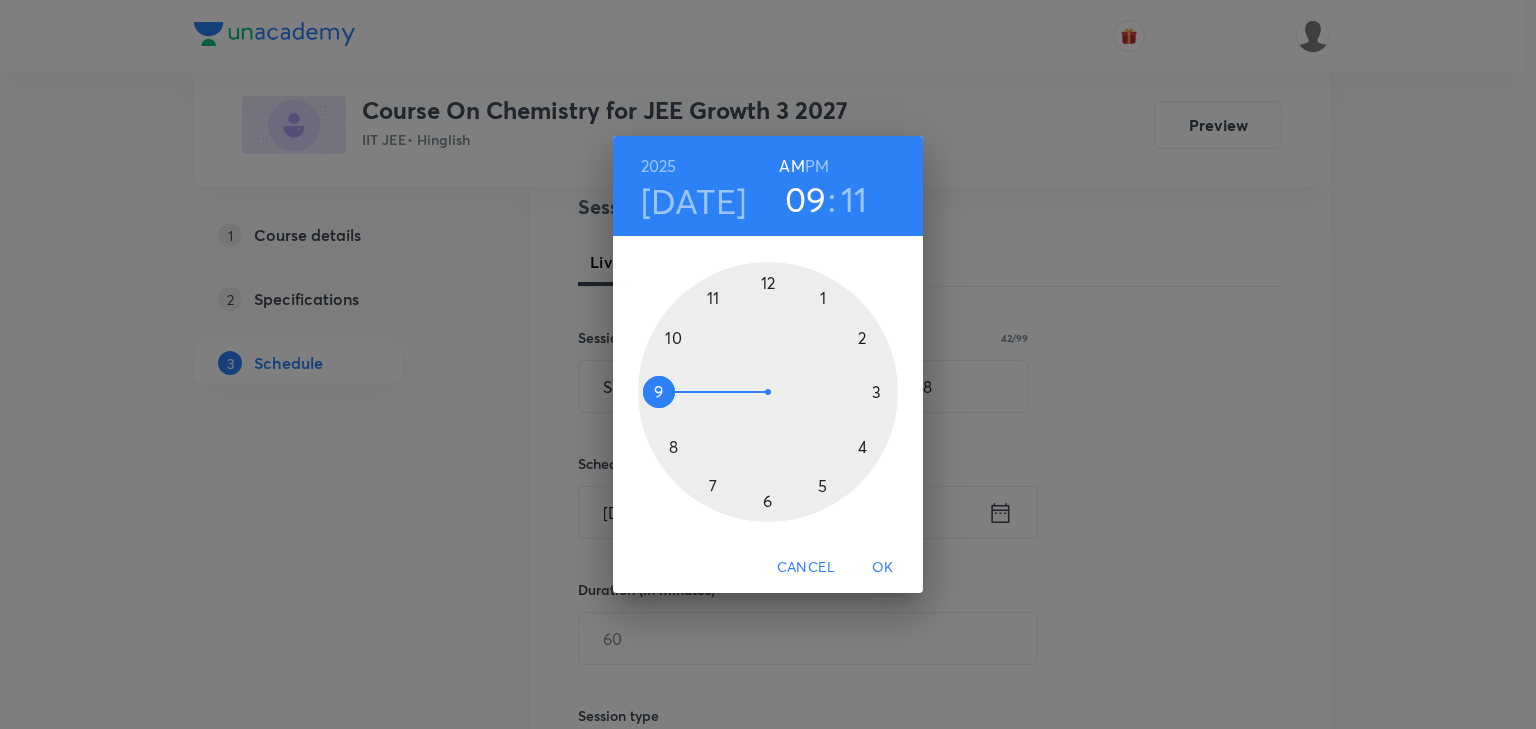 click at bounding box center [768, 392] 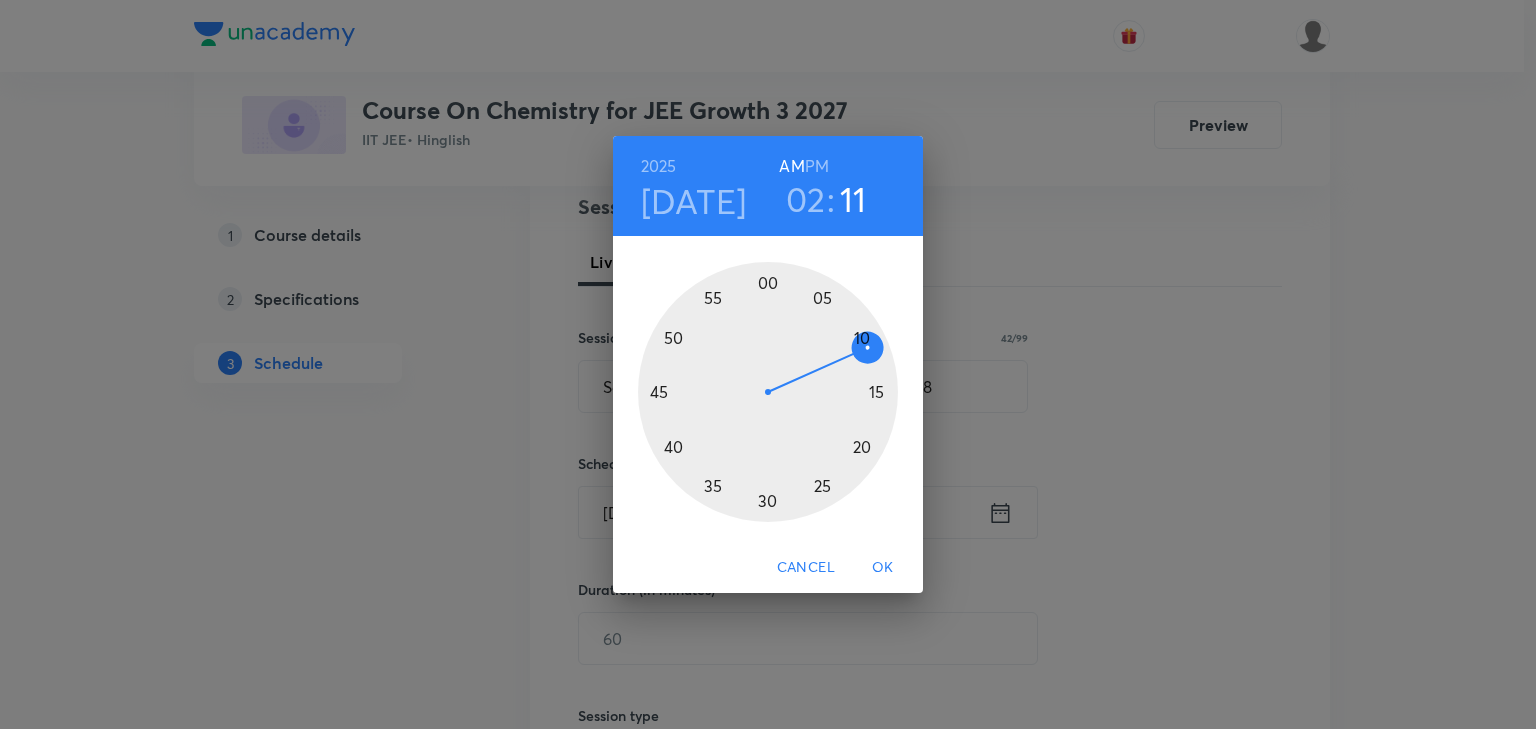 click at bounding box center (768, 392) 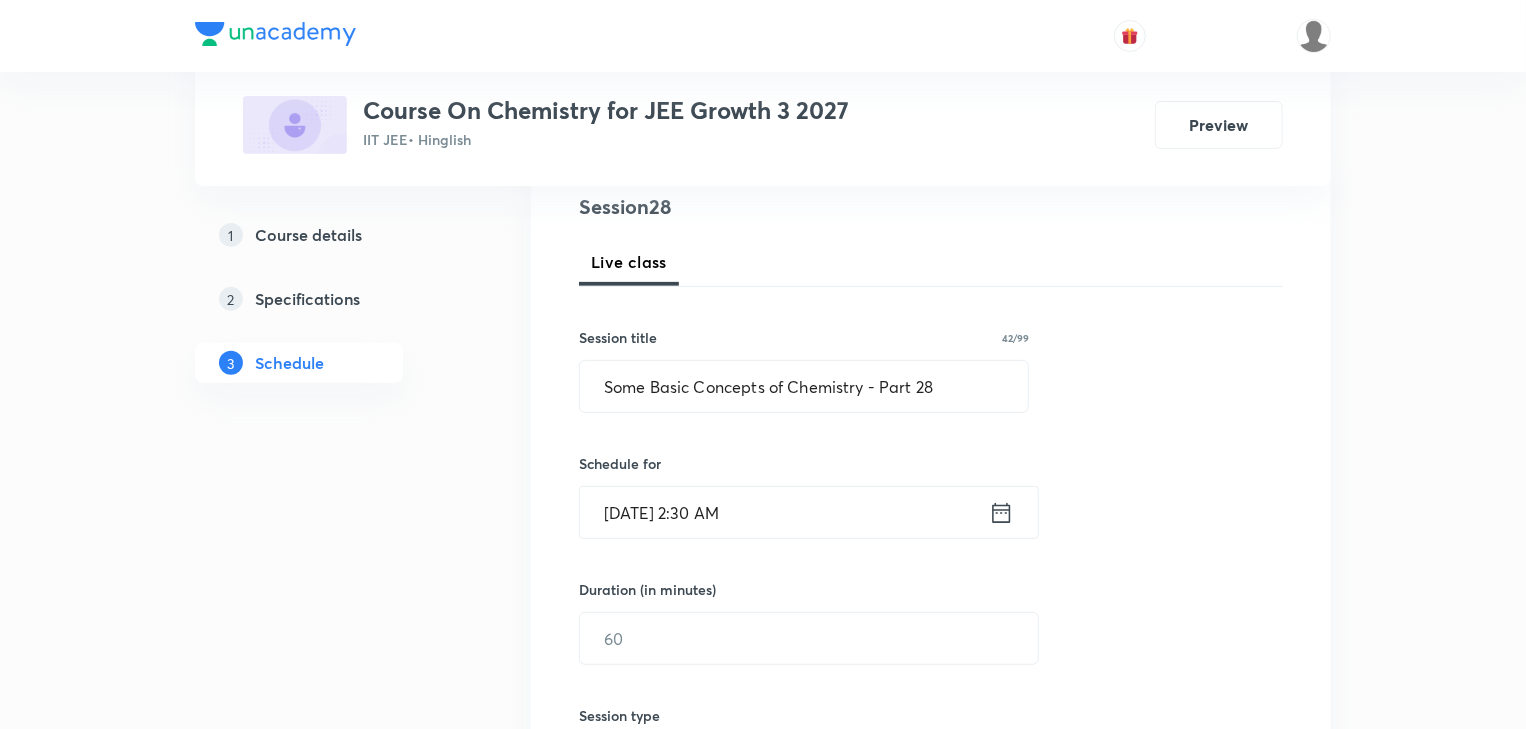 click 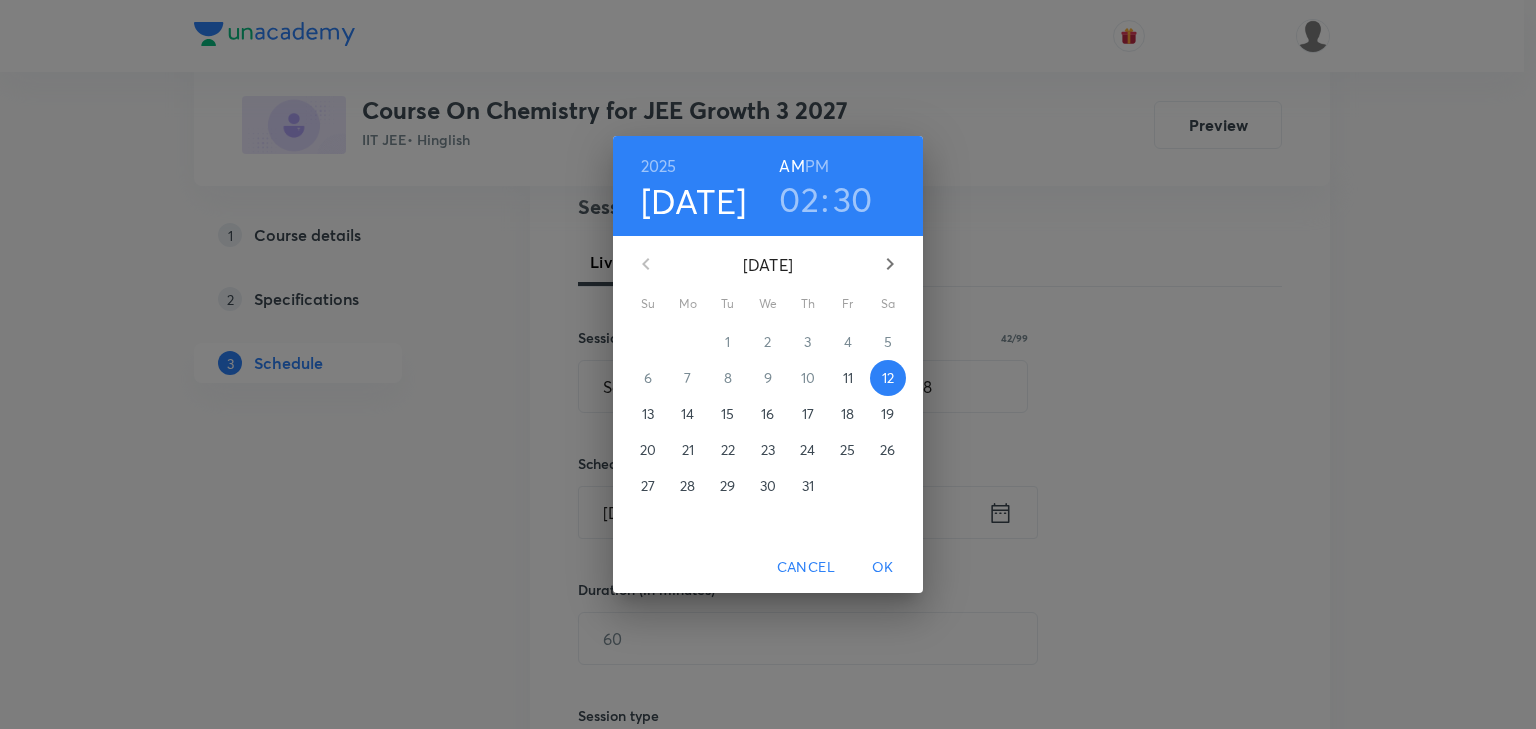 click on "PM" at bounding box center (817, 166) 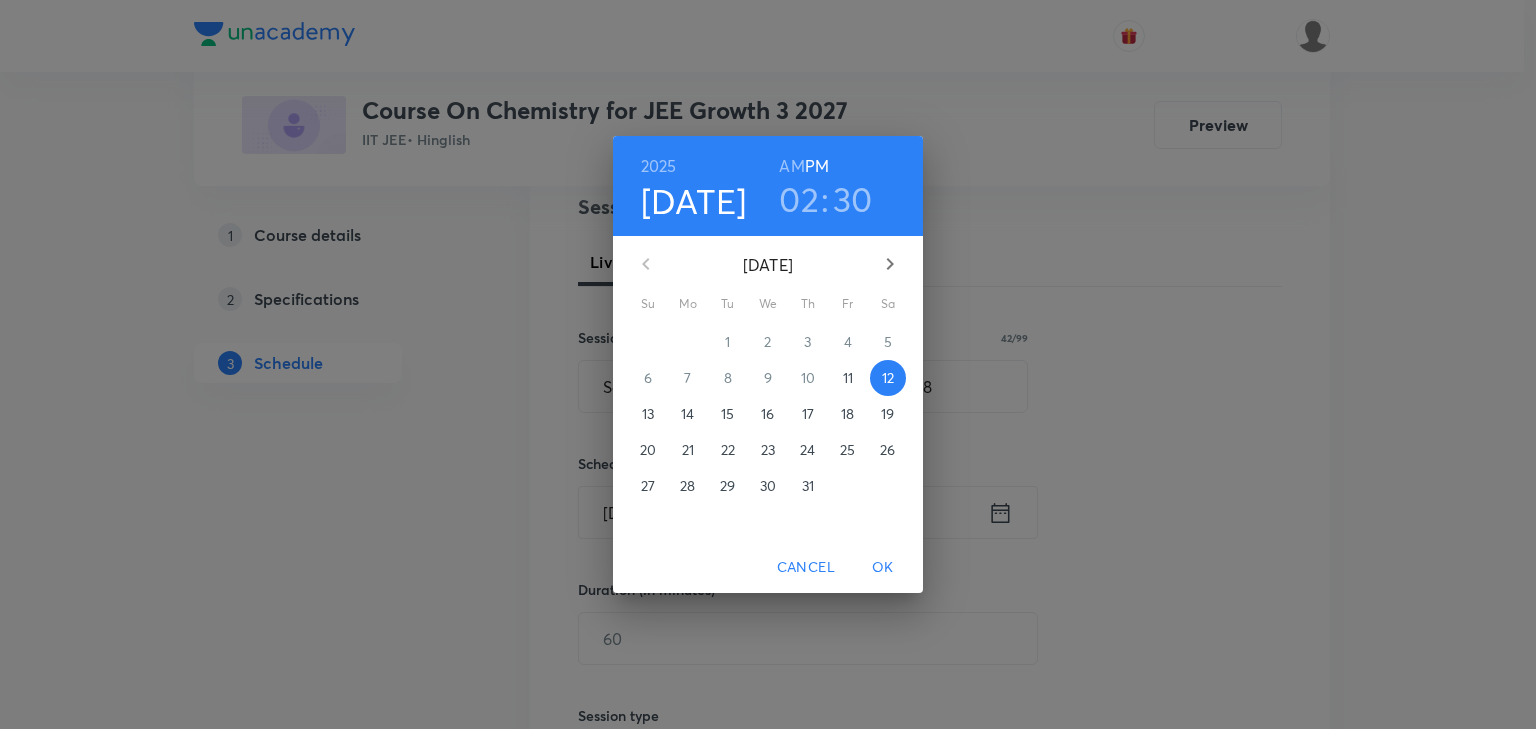 click on "OK" at bounding box center (883, 567) 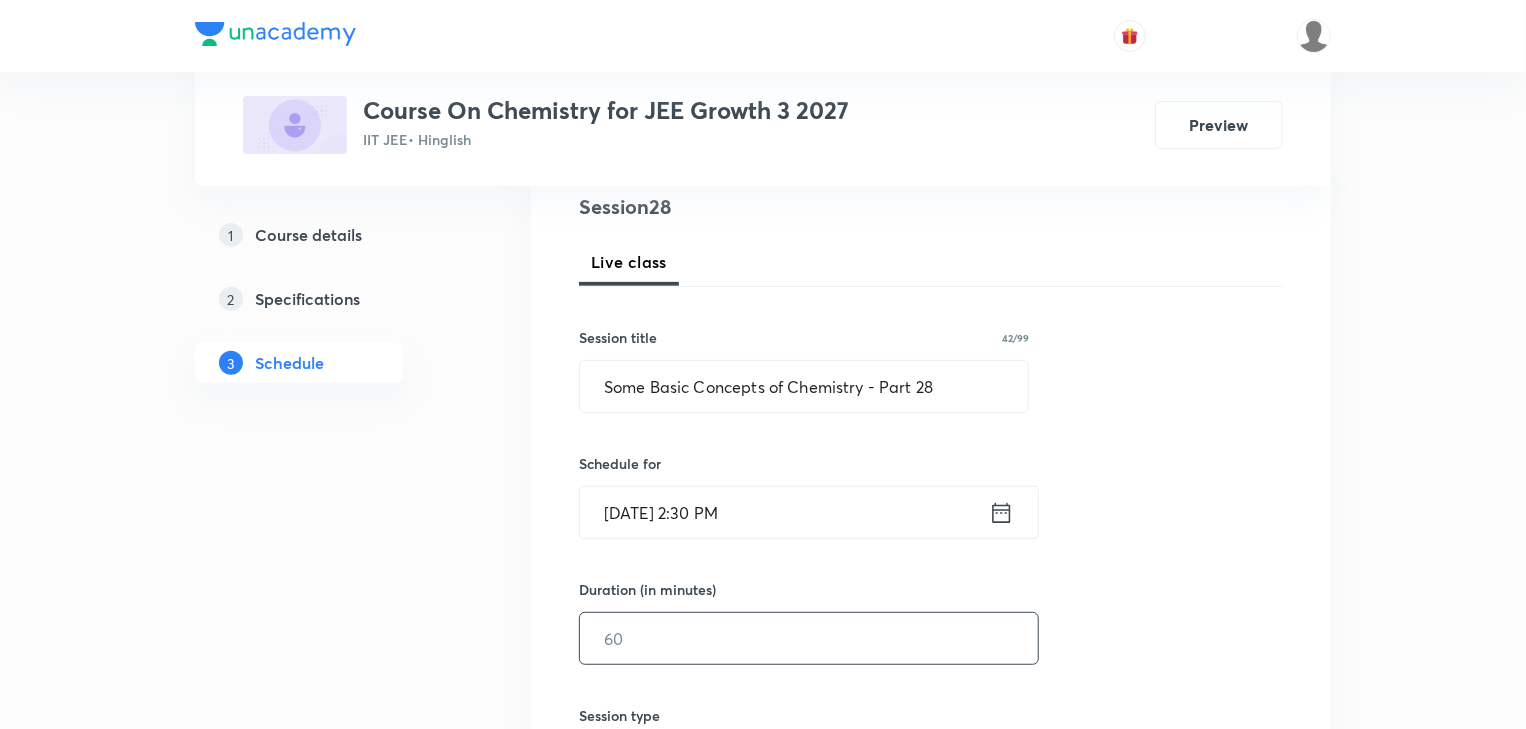 click at bounding box center [809, 638] 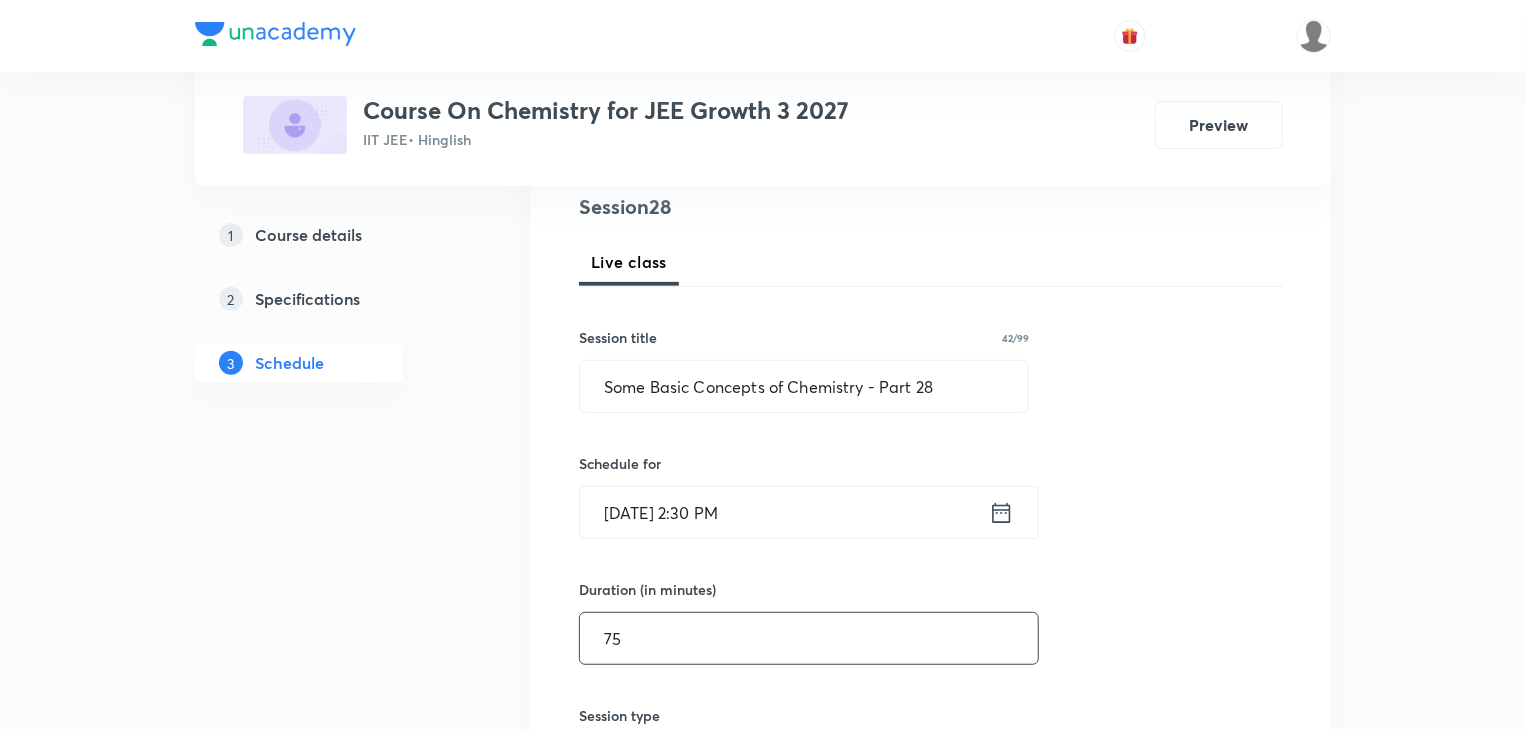 scroll, scrollTop: 640, scrollLeft: 0, axis: vertical 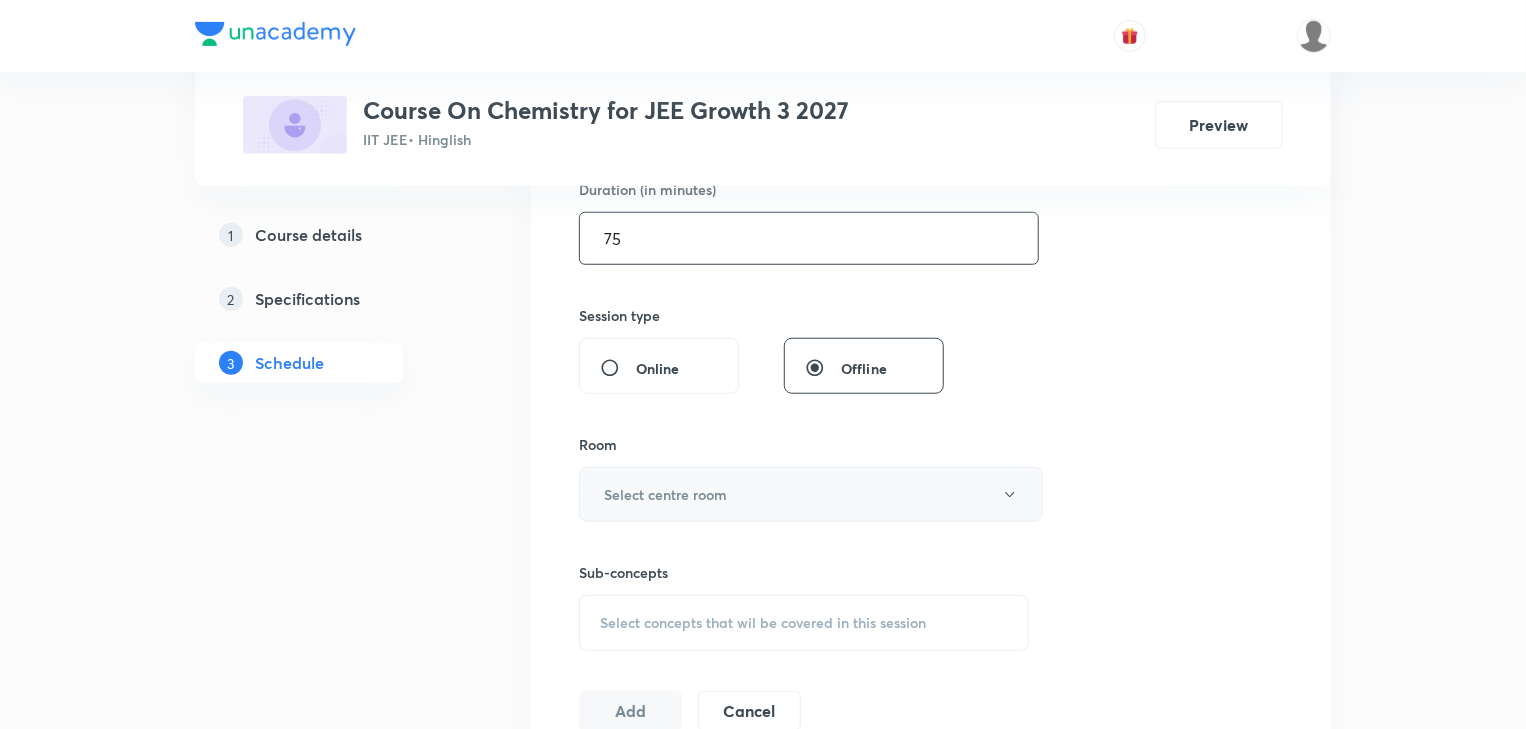 type on "75" 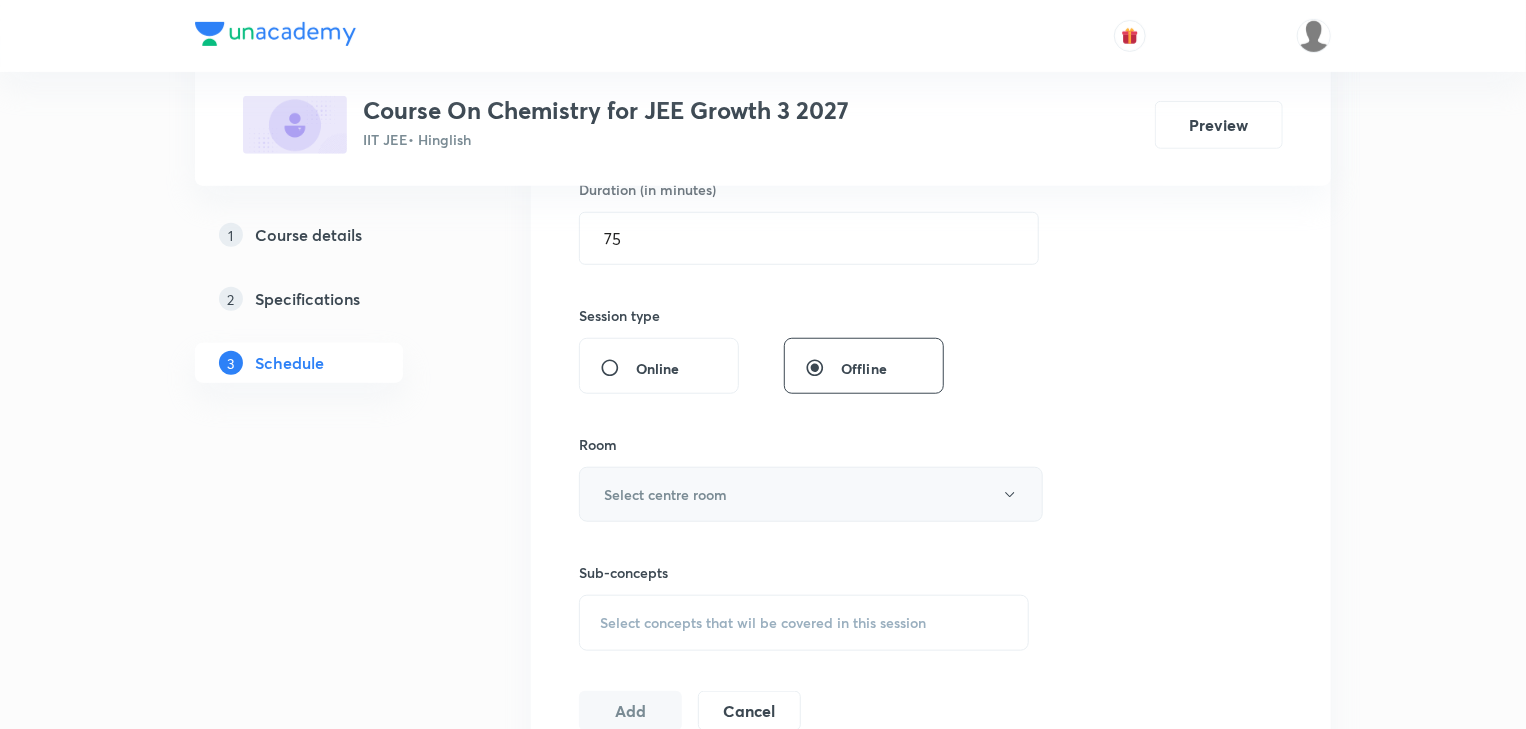 click on "Select centre room" at bounding box center [665, 494] 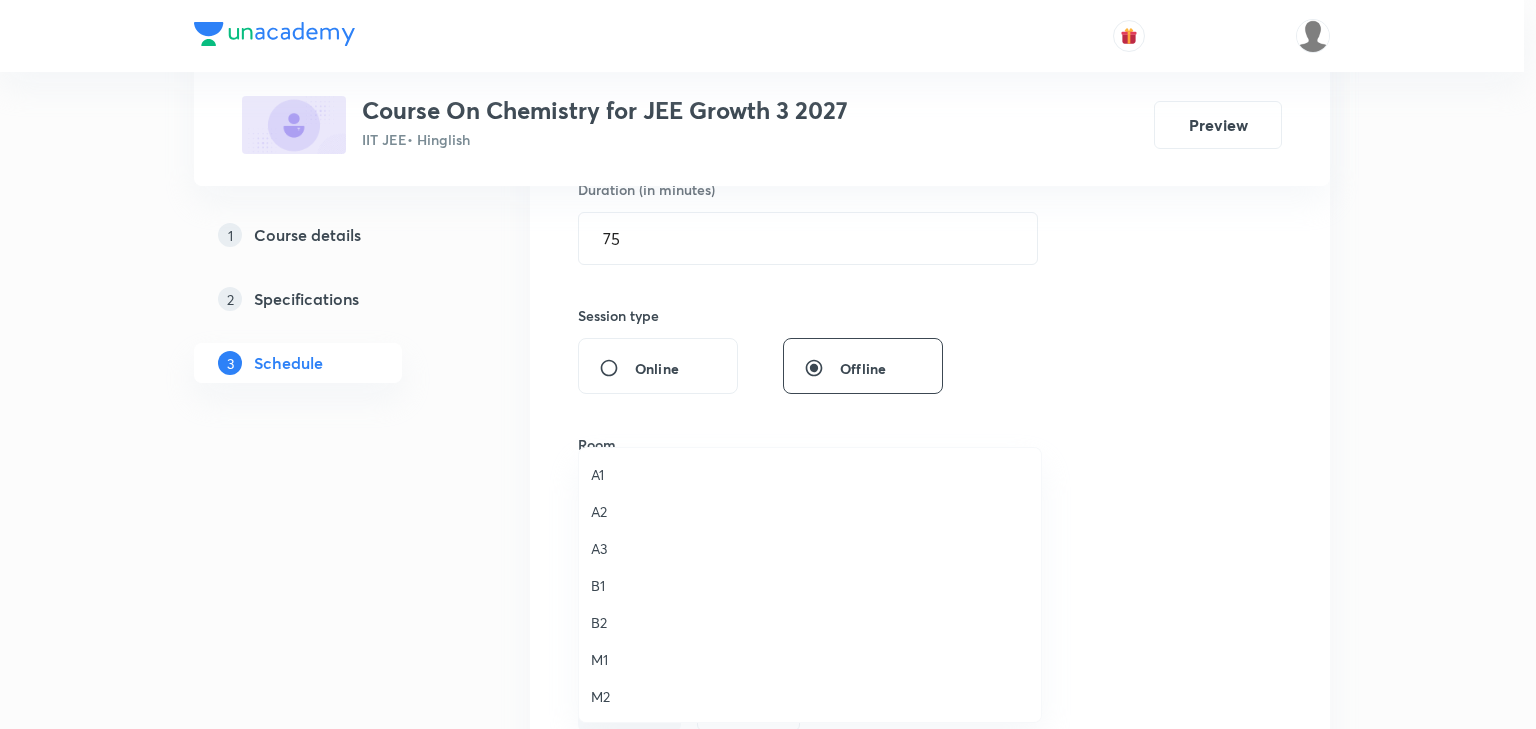 click at bounding box center (768, 364) 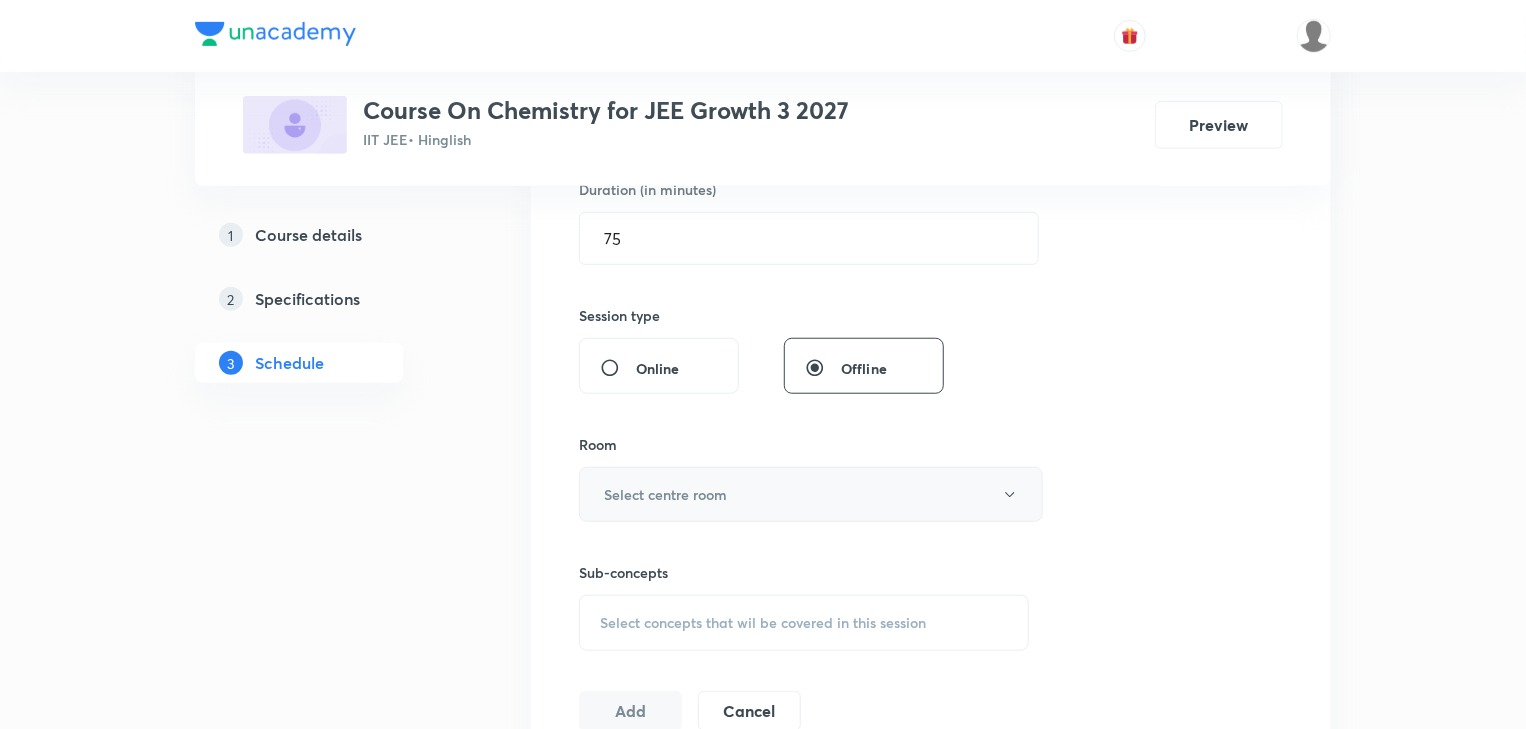 click on "Select centre room" at bounding box center [665, 494] 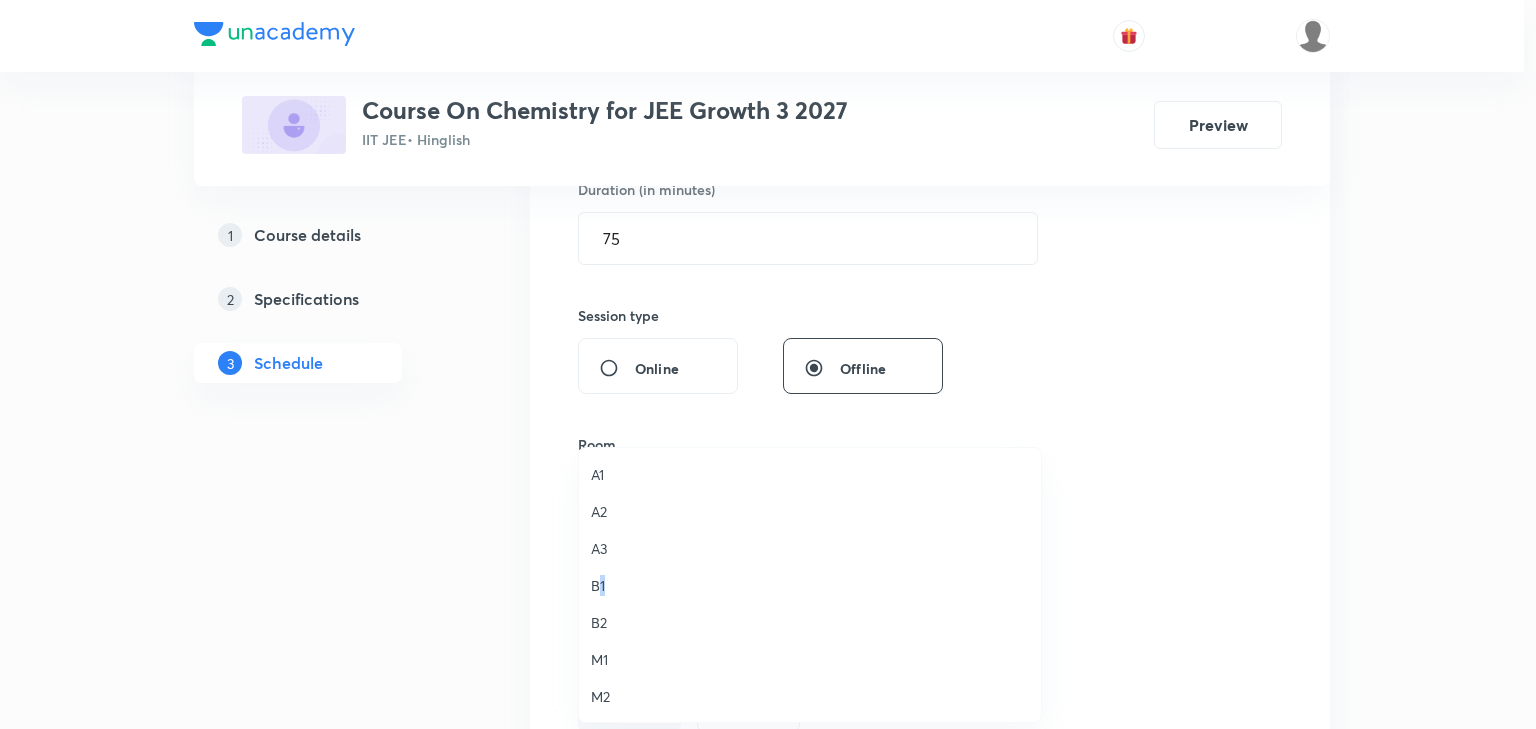click on "B1" at bounding box center [810, 585] 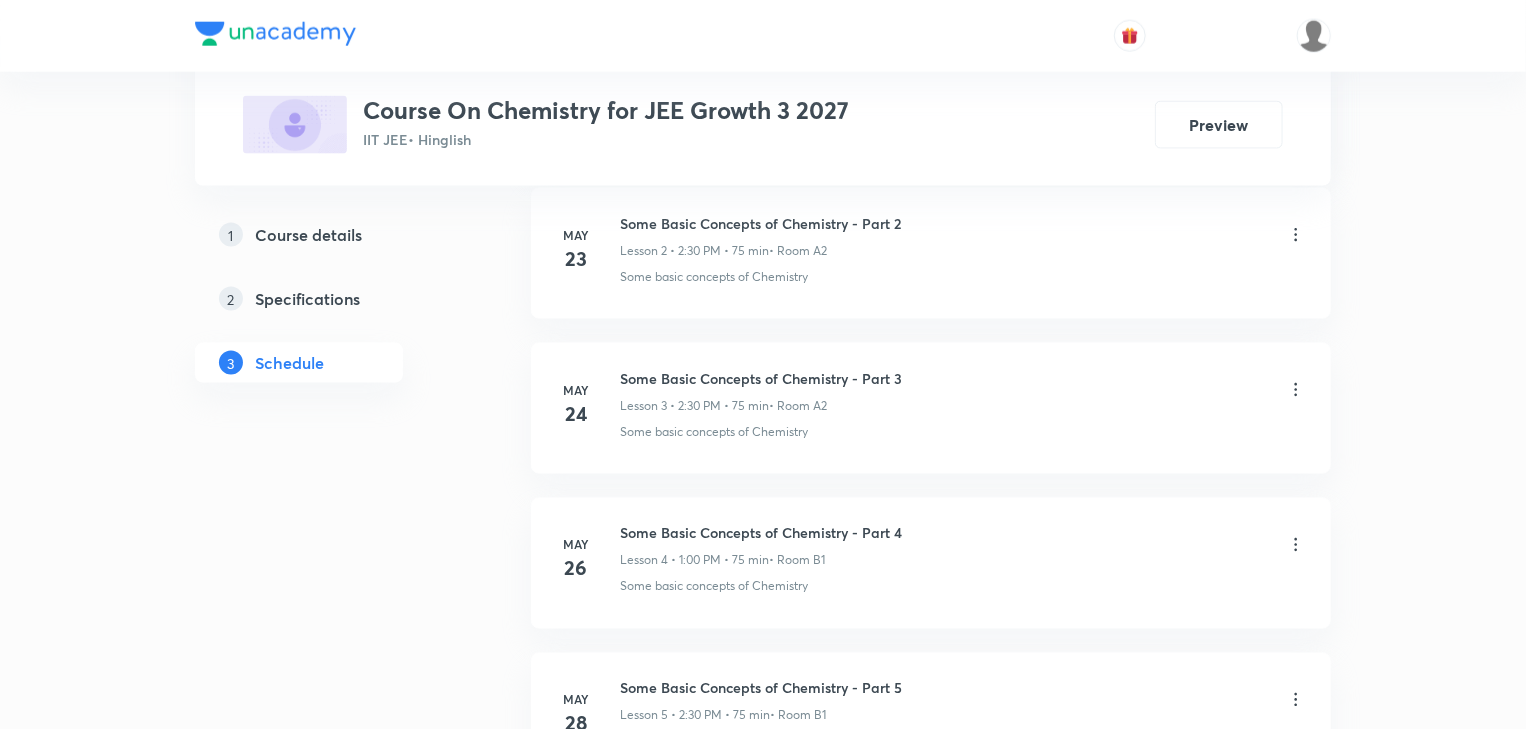 scroll, scrollTop: 0, scrollLeft: 0, axis: both 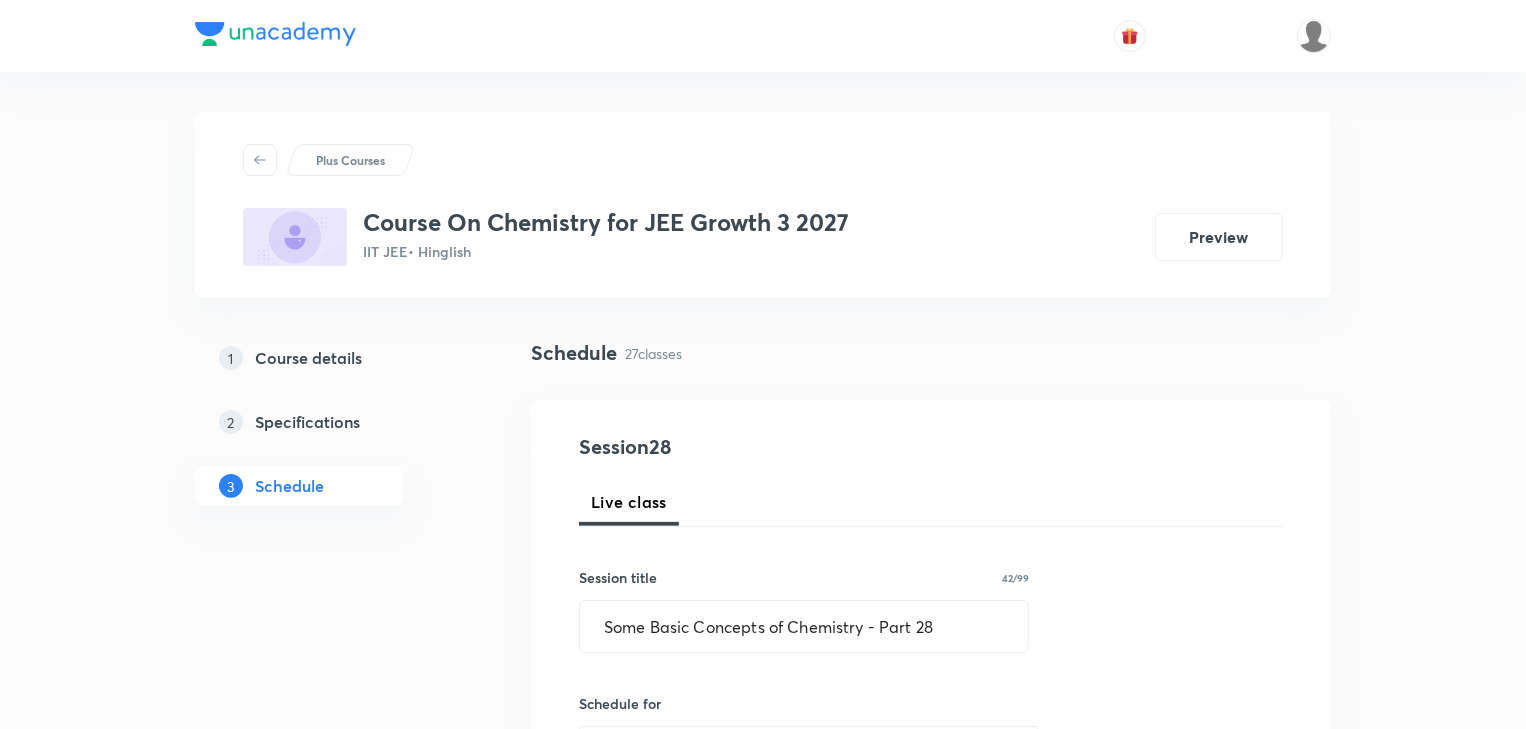 drag, startPoint x: 908, startPoint y: 552, endPoint x: 977, endPoint y: 81, distance: 476.0273 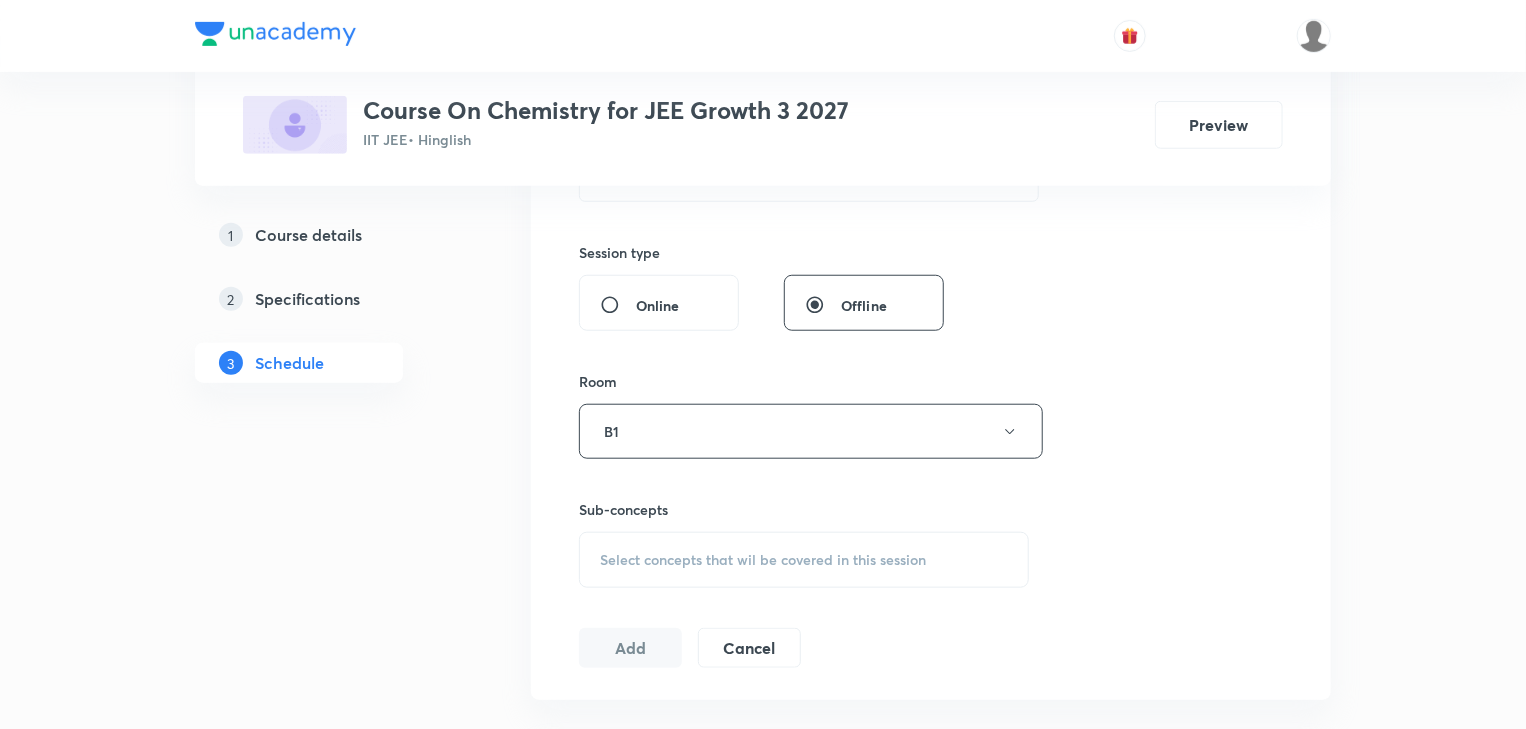 scroll, scrollTop: 800, scrollLeft: 0, axis: vertical 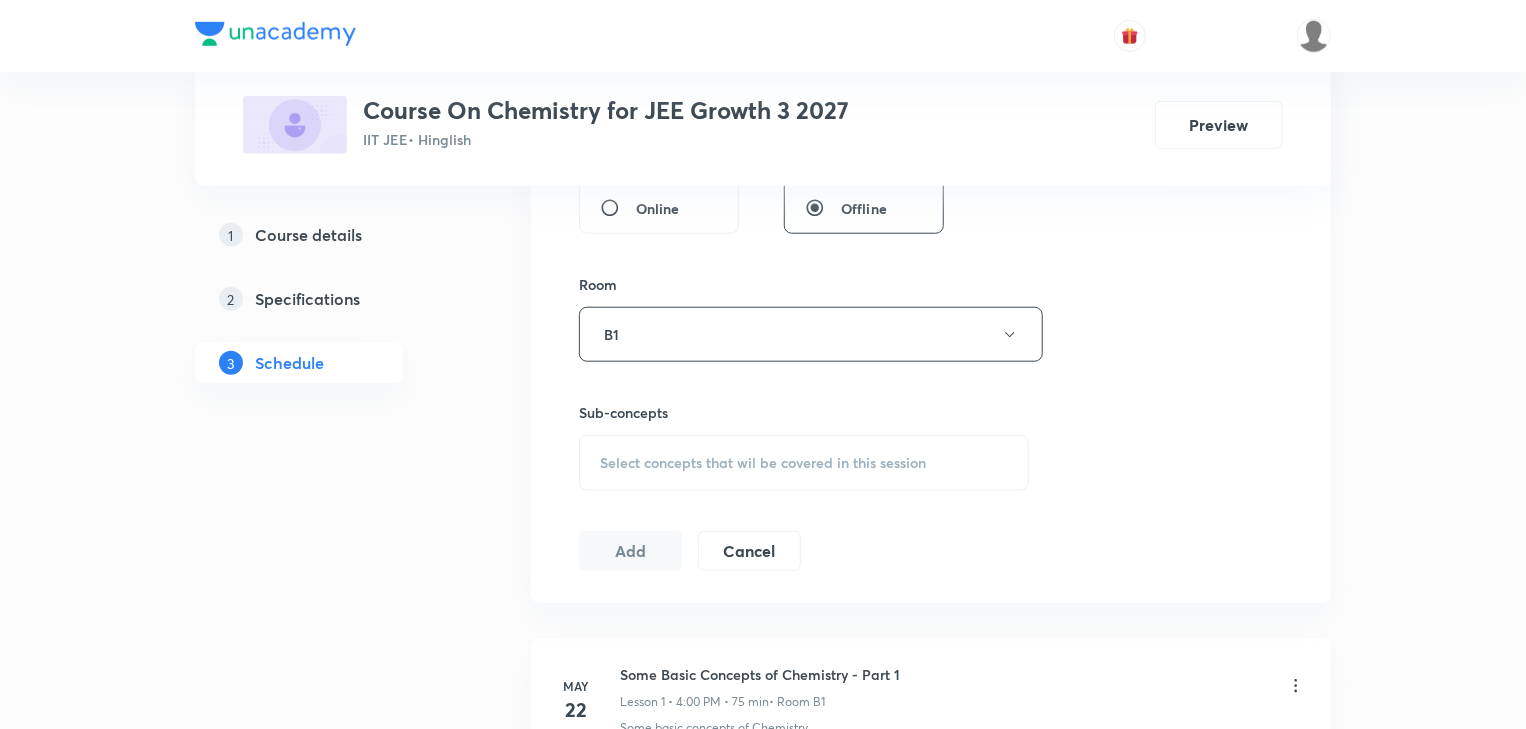 click on "Select concepts that wil be covered in this session" at bounding box center (763, 463) 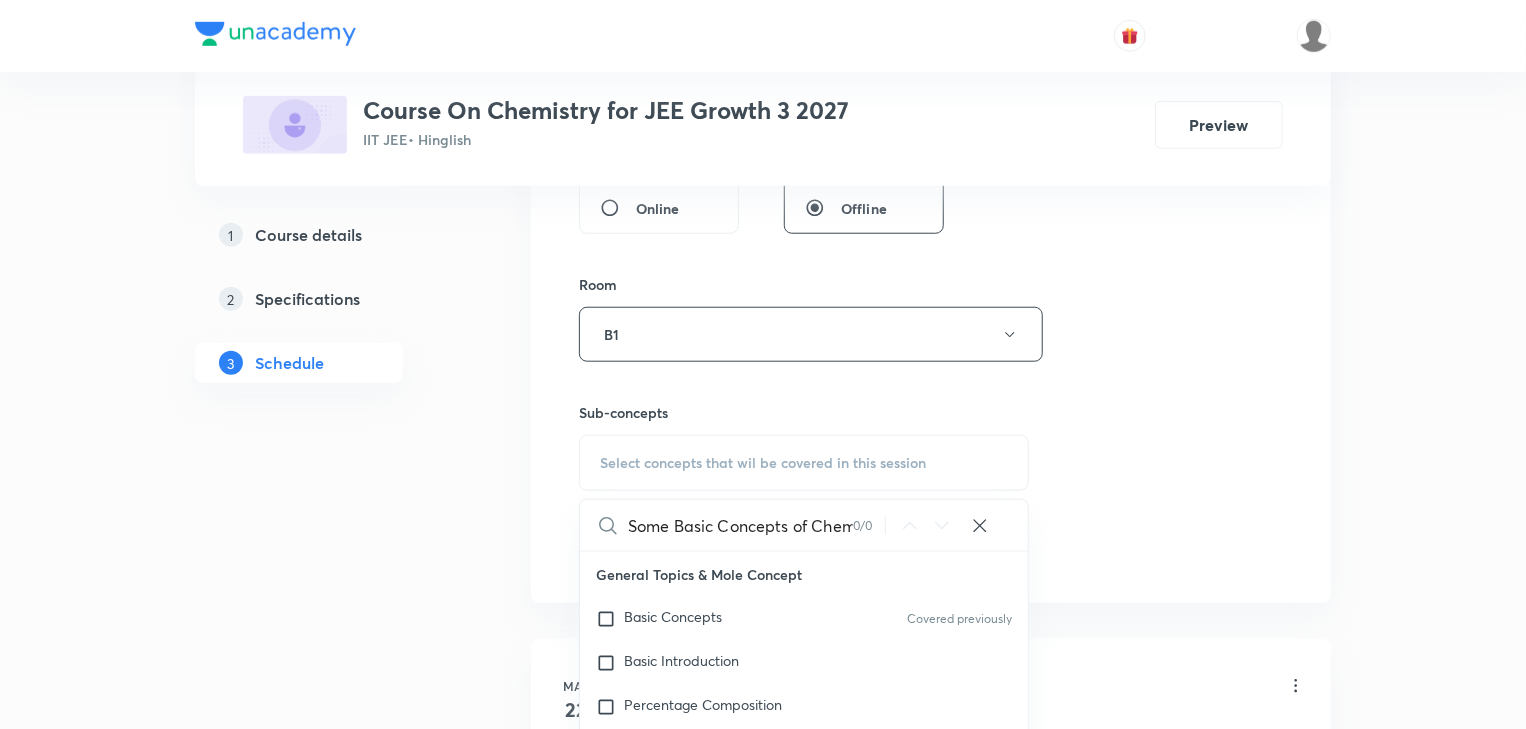 scroll, scrollTop: 0, scrollLeft: 104, axis: horizontal 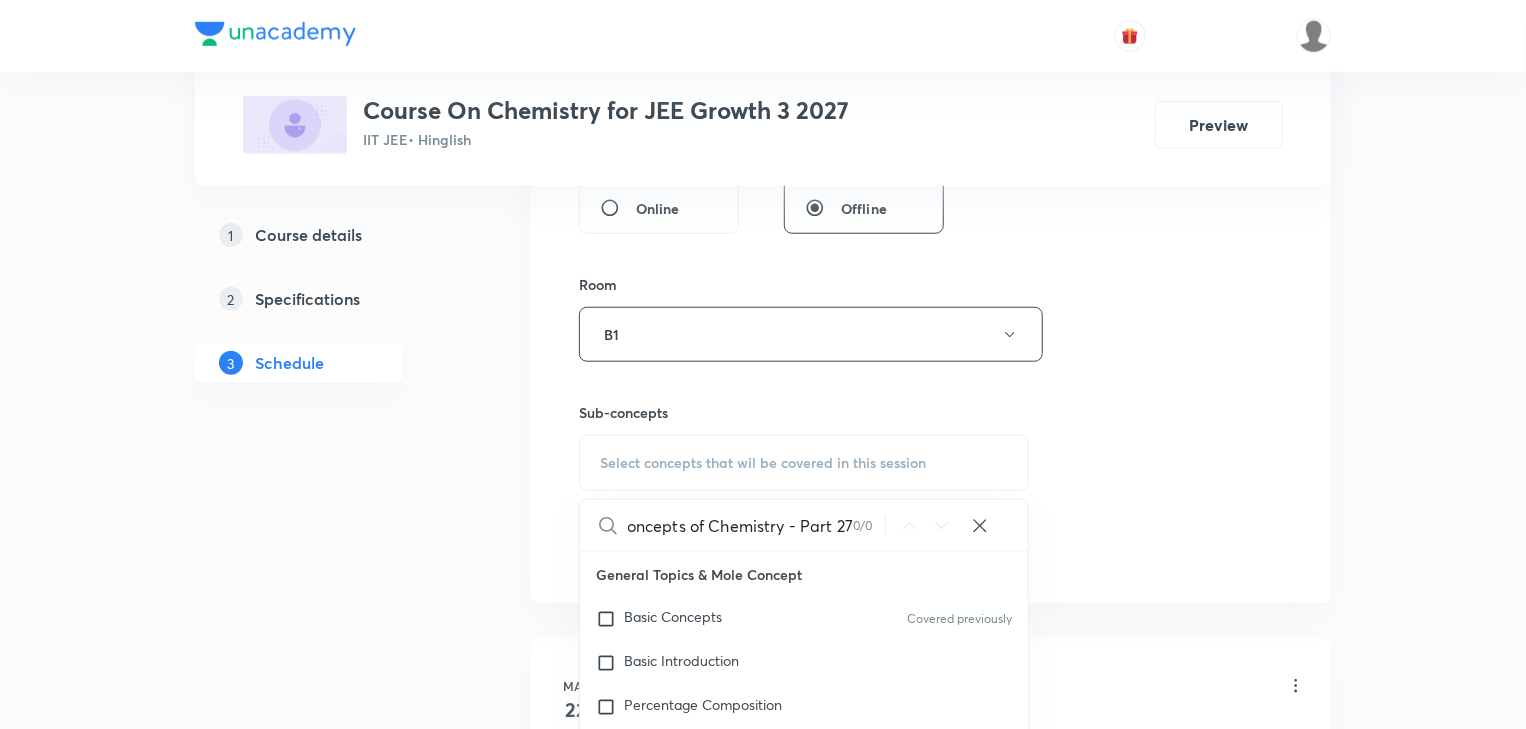 drag, startPoint x: 782, startPoint y: 524, endPoint x: 1016, endPoint y: 510, distance: 234.41843 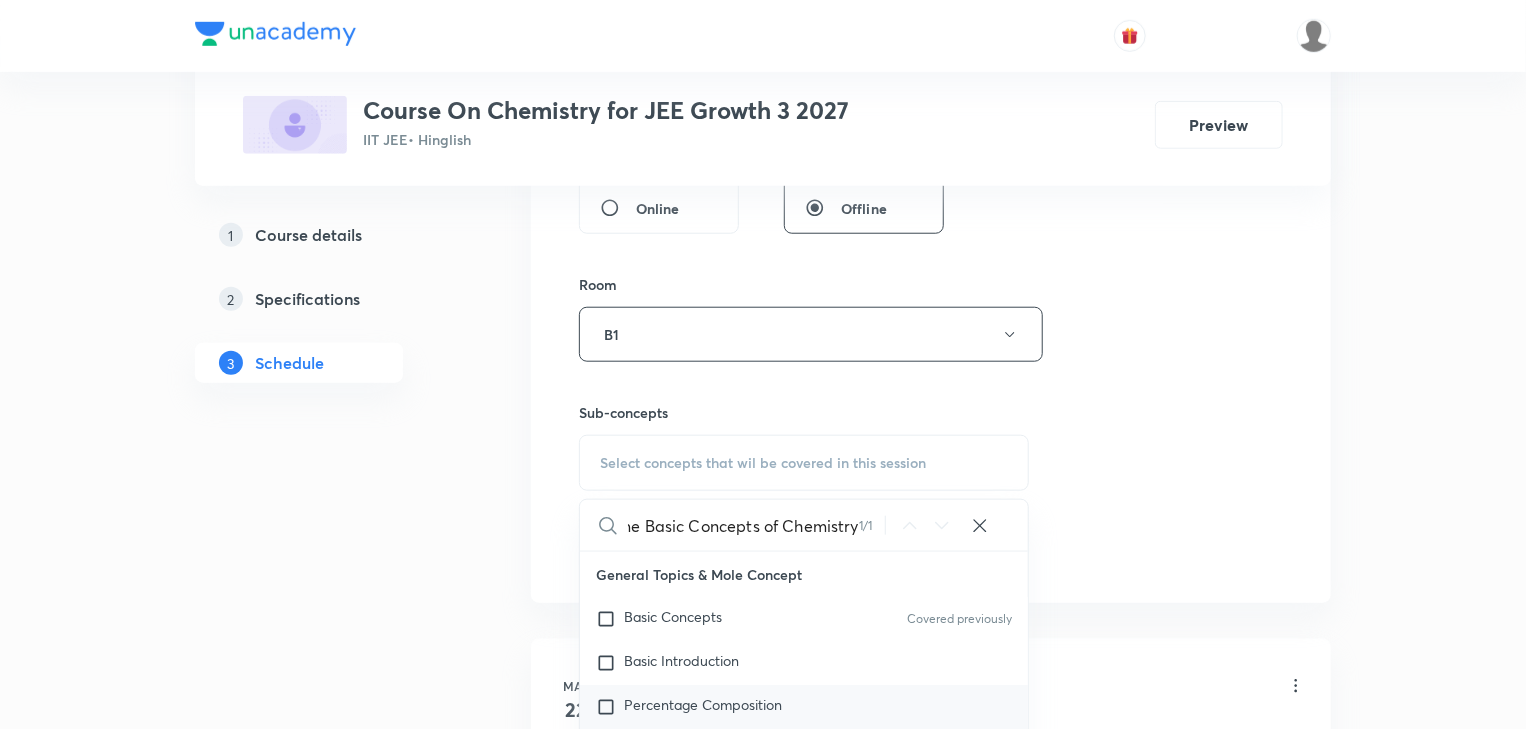 scroll, scrollTop: 0, scrollLeft: 31, axis: horizontal 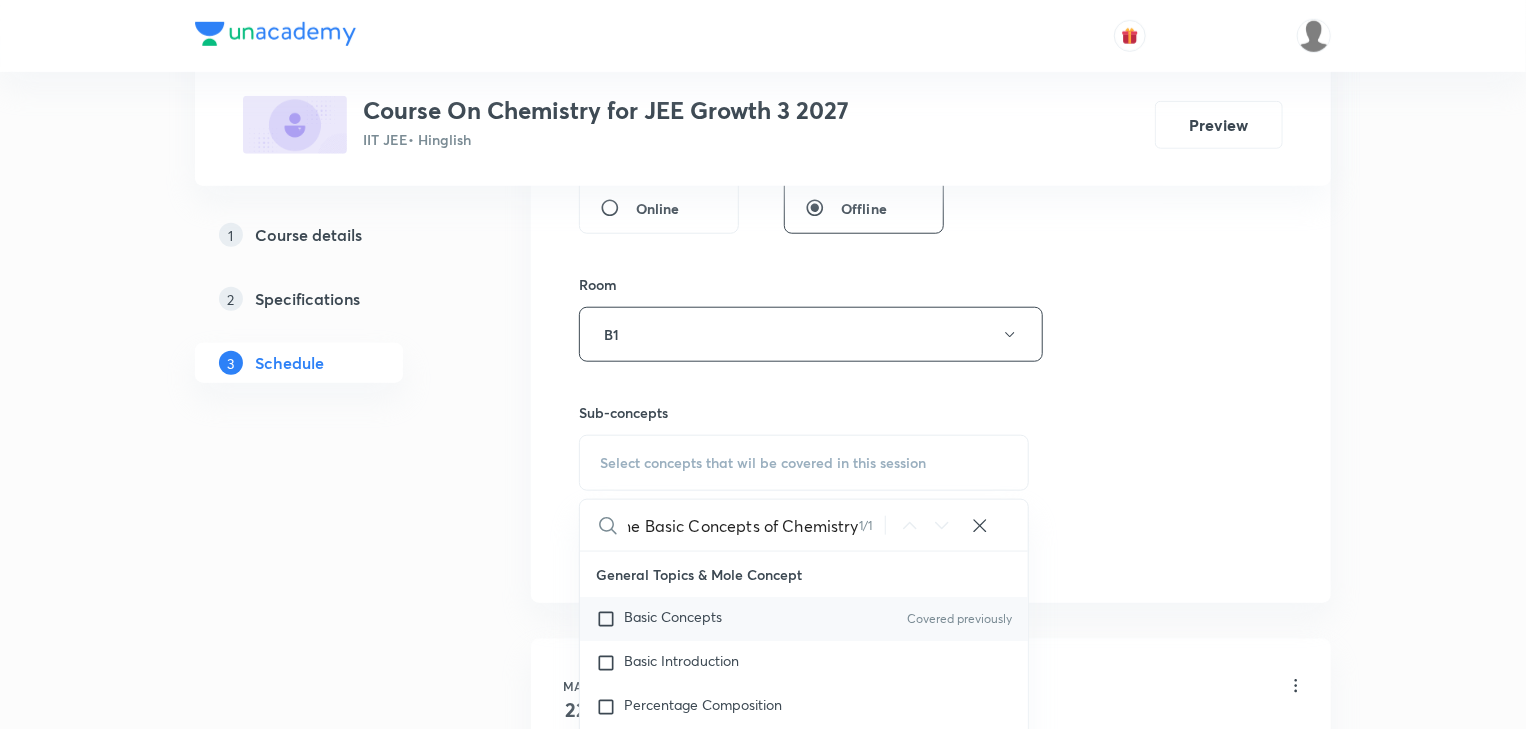 type on "Some Basic Concepts of Chemistry" 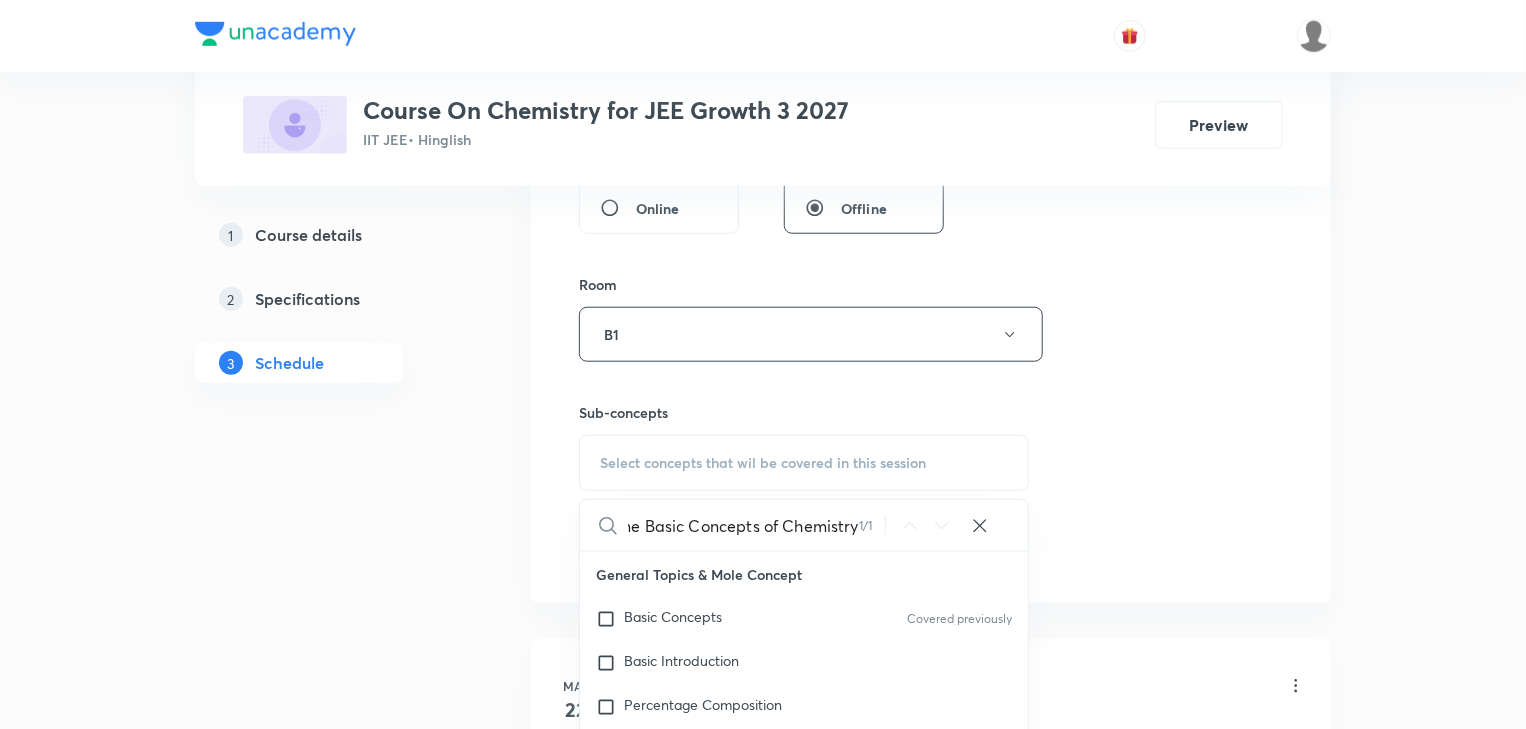 checkbox on "true" 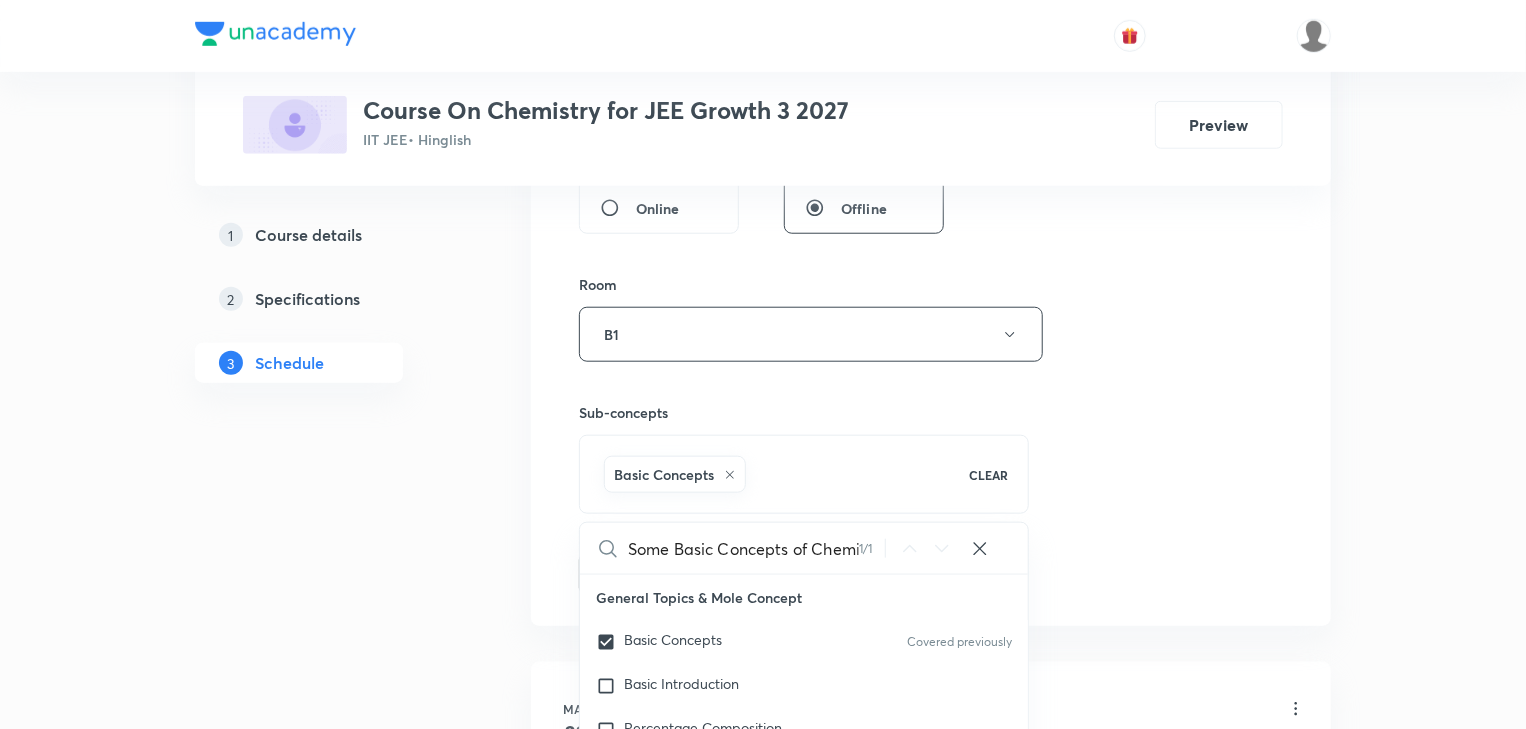 click on "Session  28 Live class Session title 42/99 Some Basic Concepts of Chemistry - Part 28 ​ Schedule for Jul 12, 2025, 2:30 PM ​ Duration (in minutes) 75 ​   Session type Online Offline Room B1 Sub-concepts Basic Concepts CLEAR Some Basic Concepts of Chemistry 1 / 1 ​ General Topics & Mole Concept Basic Concepts Covered previously Basic Introduction Percentage Composition Stoichiometry Principle of Atom Conservation (POAC) Relation between Stoichiometric Quantities Application of Mole Concept: Gravimetric Analysis Different Laws Formula and Composition Concentration Terms Some basic concepts of Chemistry Covered previously Atomic Structure Discovery Of Electron Some Prerequisites of Physics Discovery Of Protons And Neutrons Atomic Models and Theories  Representation Of Atom With Electrons And Neutrons Nature of Waves Nature Of Electromagnetic Radiation Planck’S Quantum Theory Spectra-Continuous and Discontinuous Spectrum Bohr’s Model For Hydrogen Atom Photoelectric Effect Dual Nature Of Matter Payload" at bounding box center [931, 113] 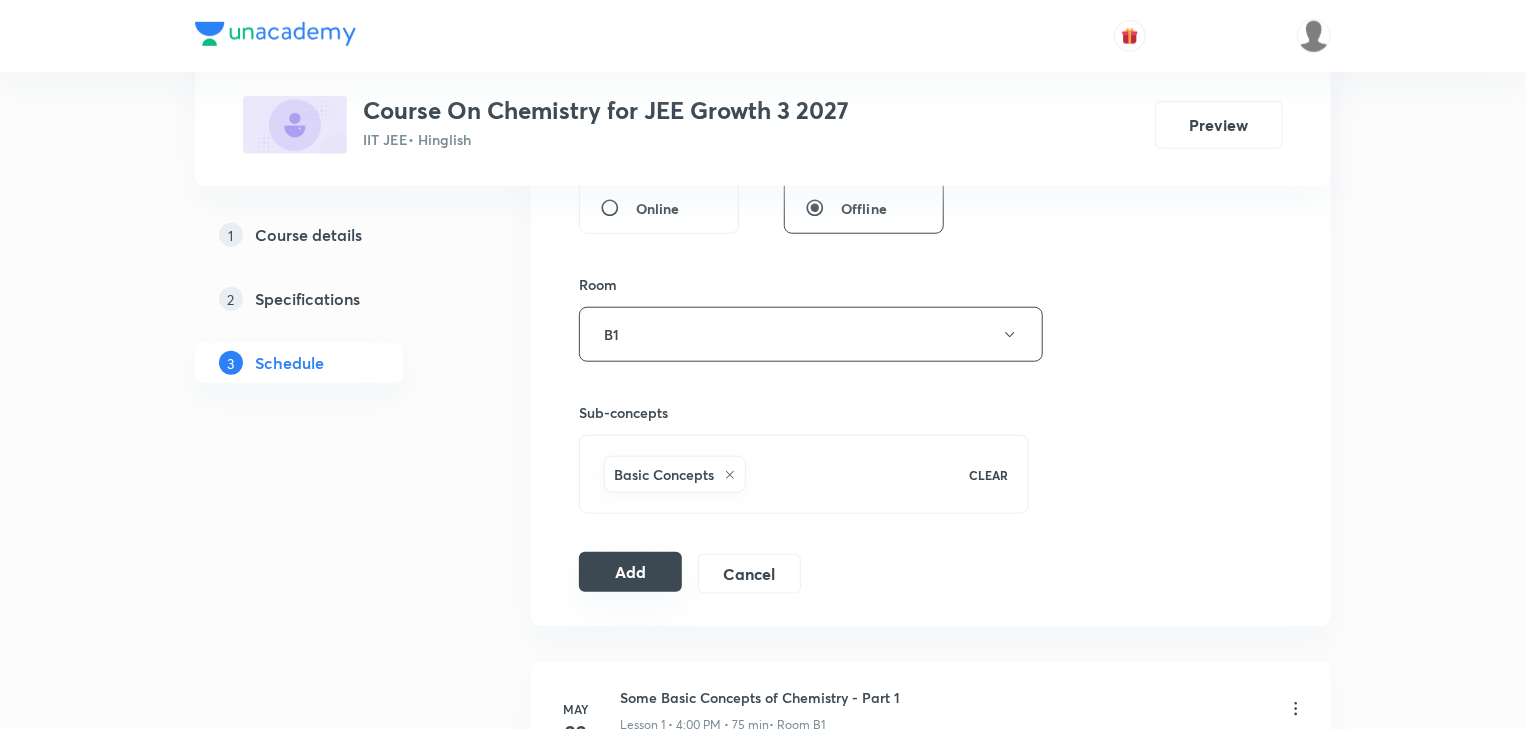 click on "Add" at bounding box center (630, 572) 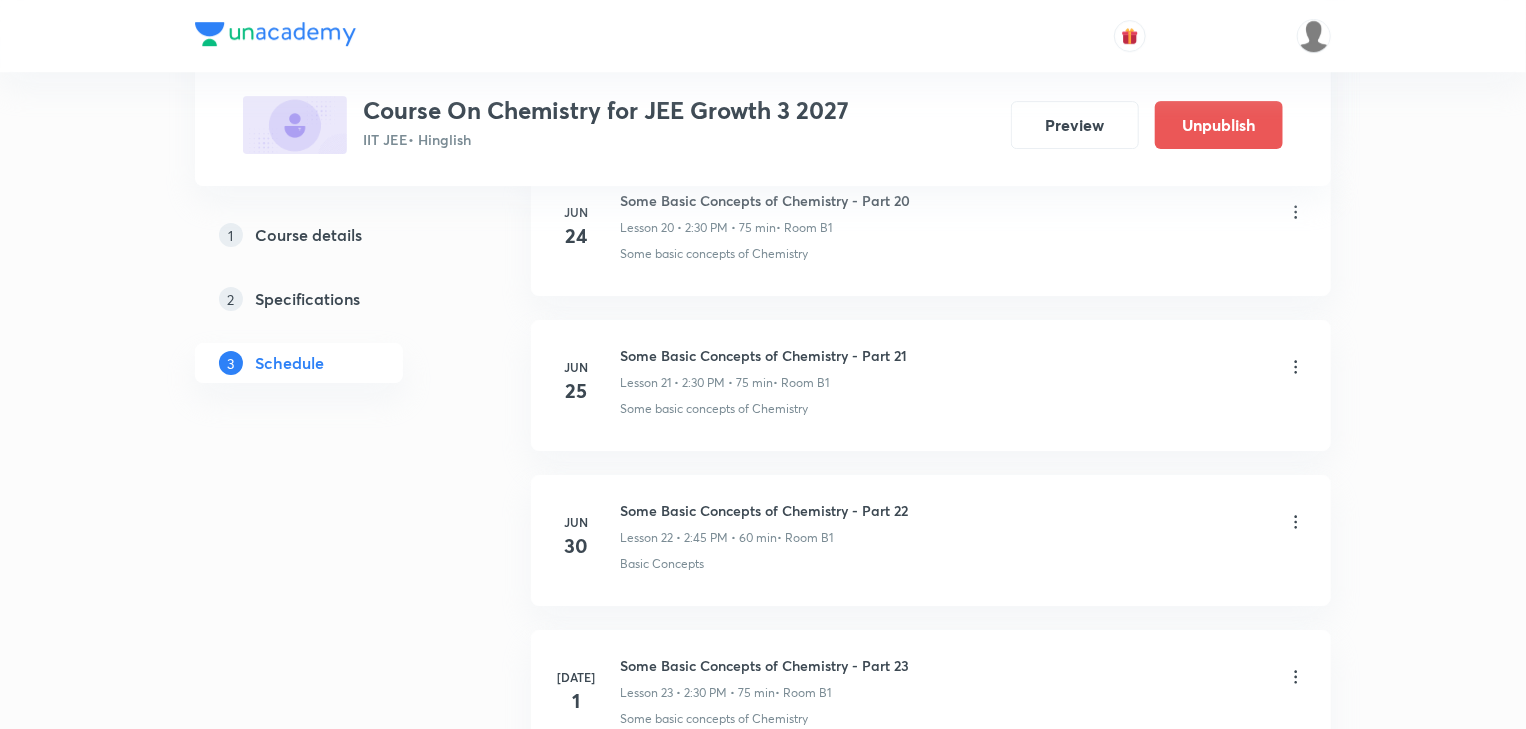 scroll, scrollTop: 4284, scrollLeft: 0, axis: vertical 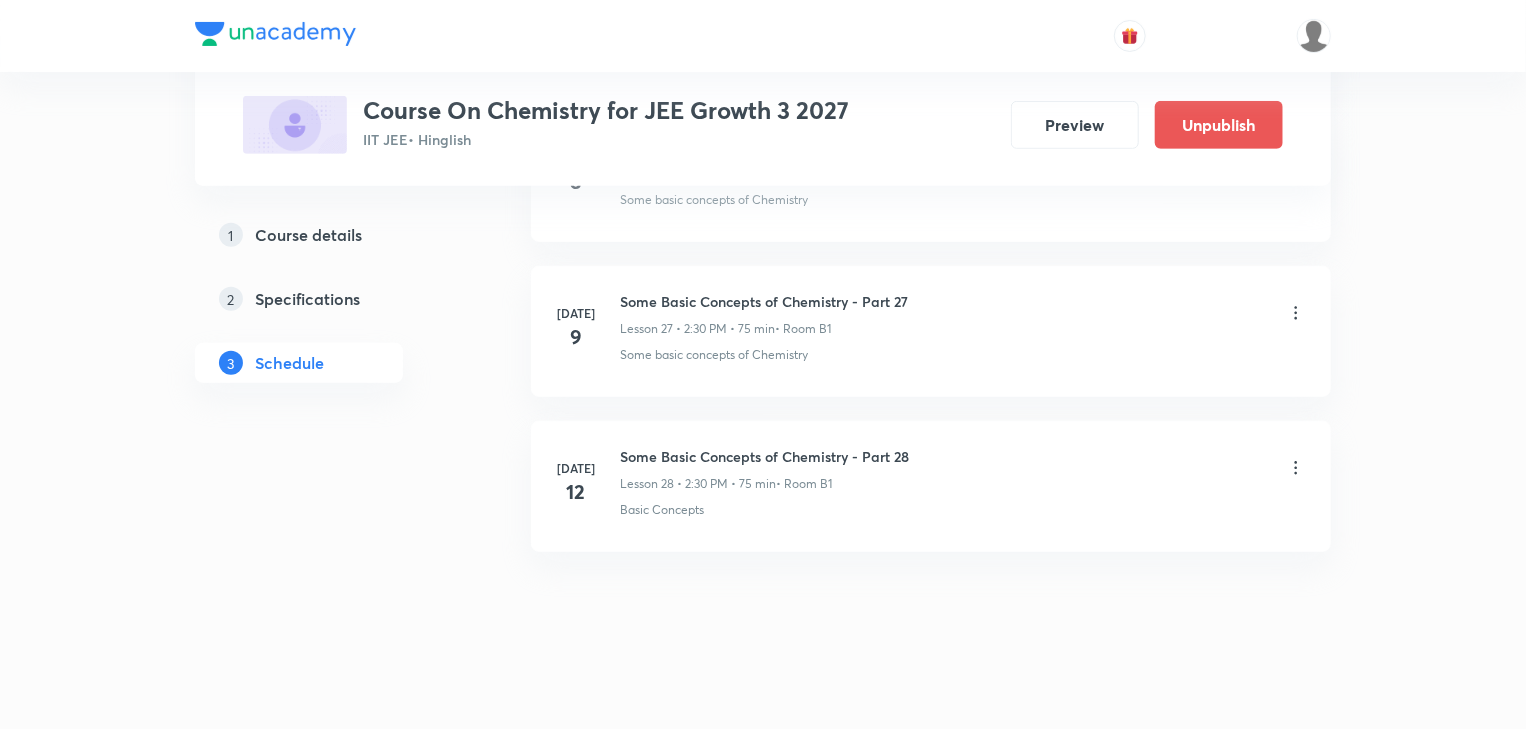 drag, startPoint x: 912, startPoint y: 255, endPoint x: 955, endPoint y: 736, distance: 482.9182 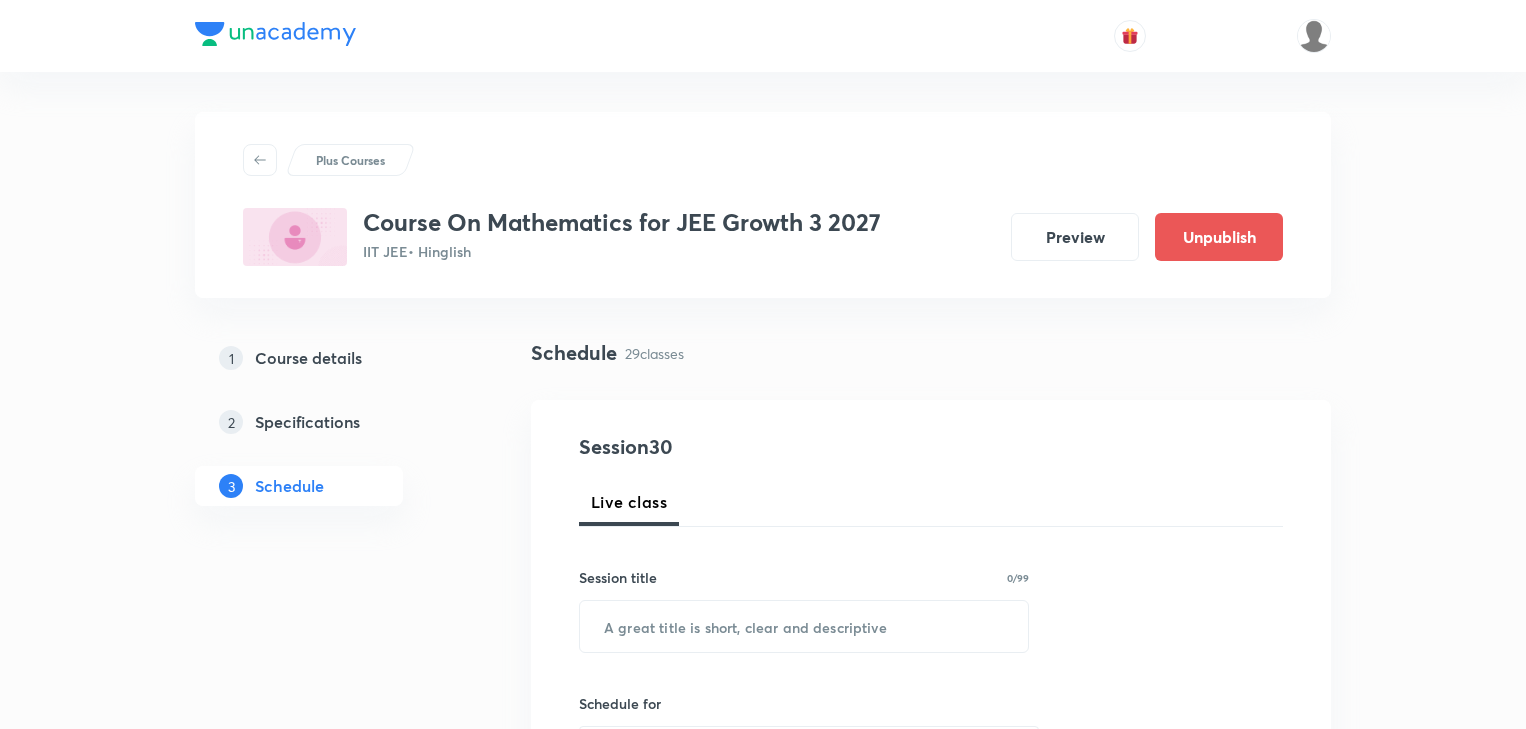 scroll, scrollTop: 0, scrollLeft: 0, axis: both 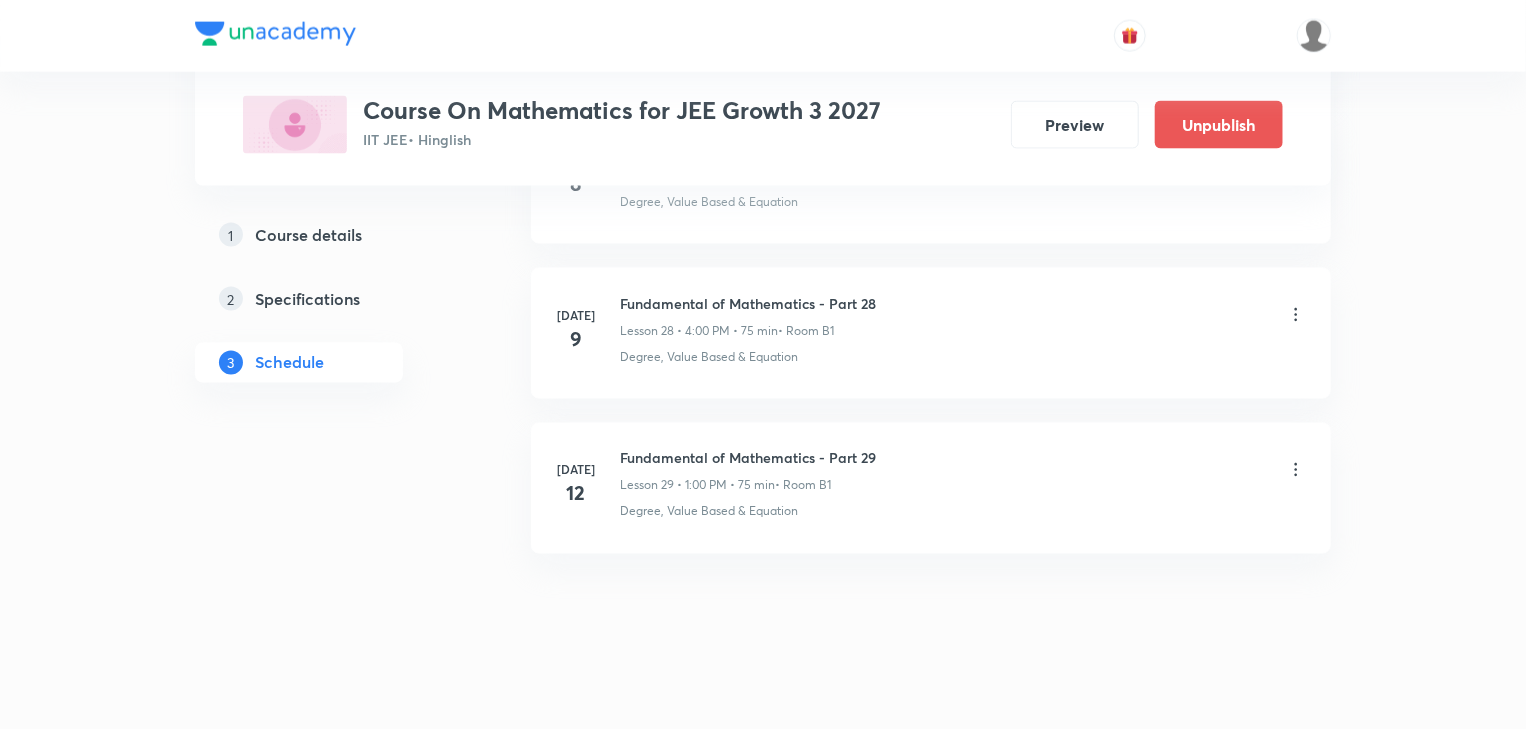 drag, startPoint x: 885, startPoint y: 305, endPoint x: 891, endPoint y: 604, distance: 299.06018 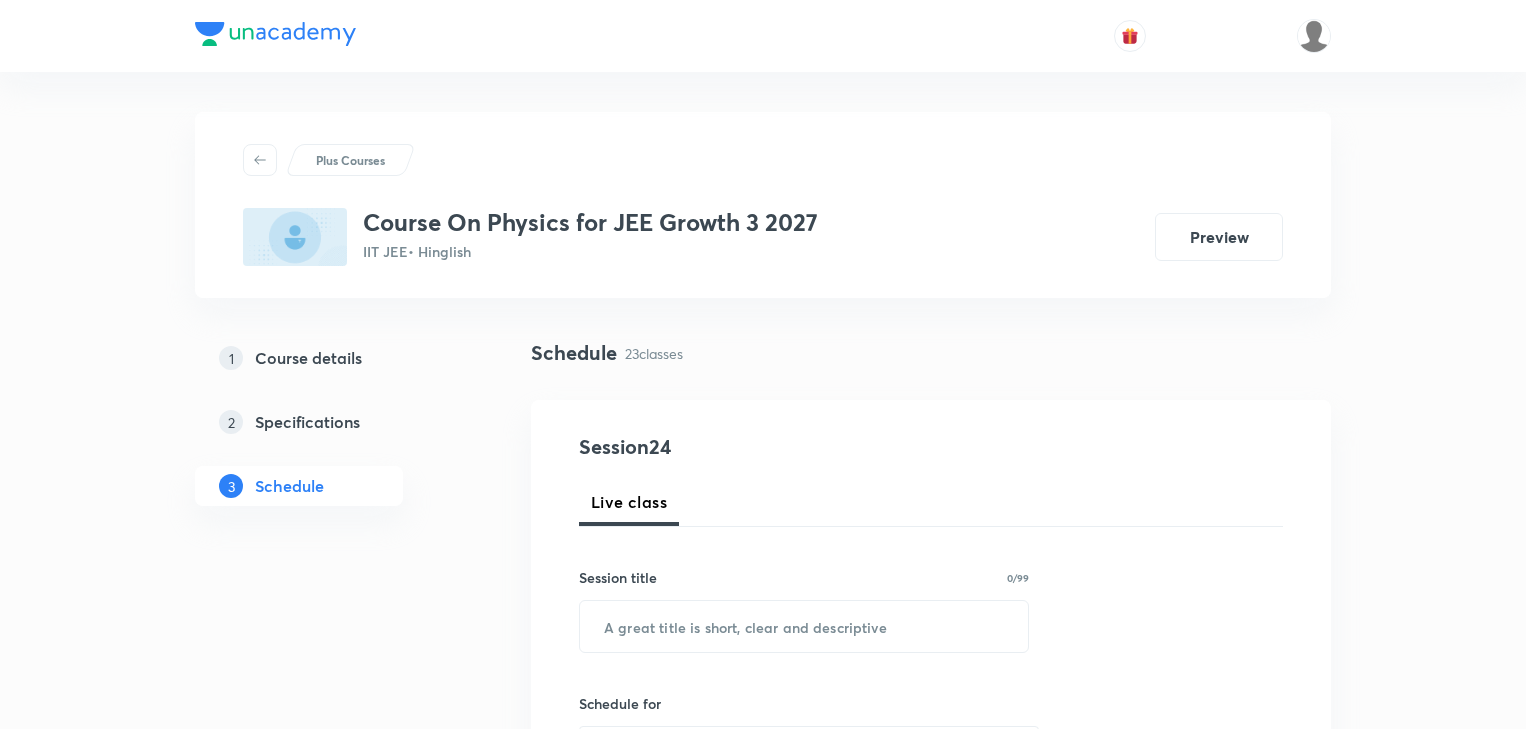 scroll, scrollTop: 4428, scrollLeft: 0, axis: vertical 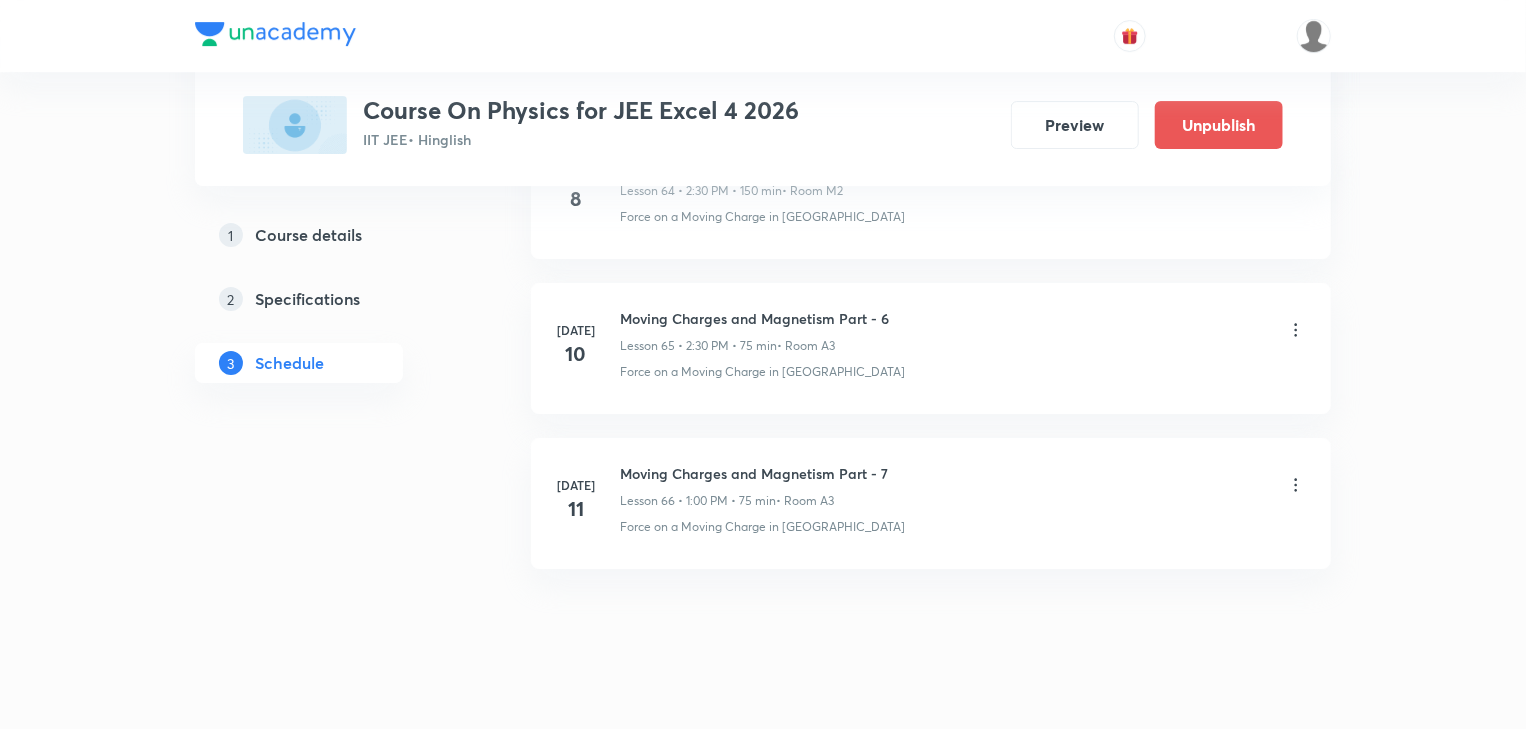 drag, startPoint x: 656, startPoint y: 394, endPoint x: 632, endPoint y: 524, distance: 132.19682 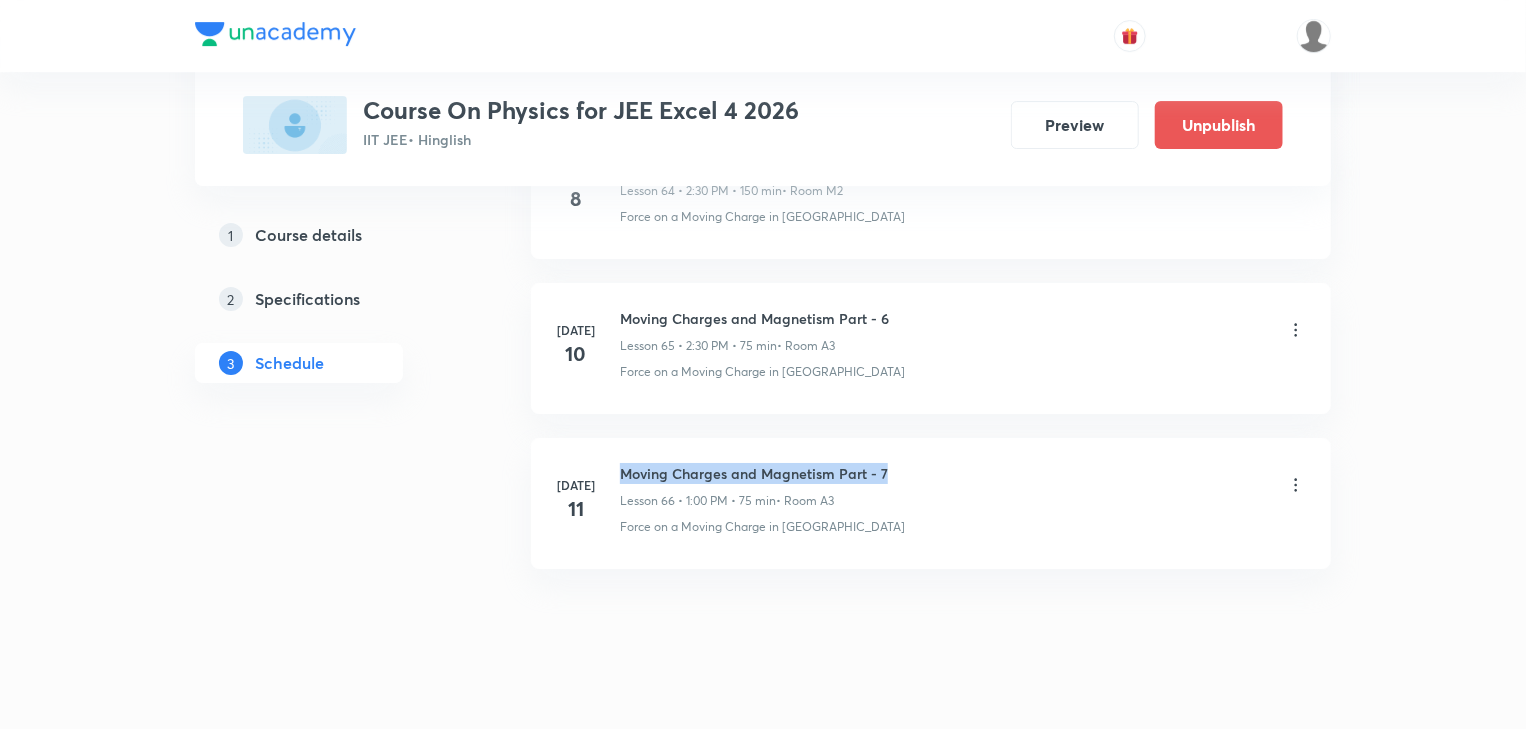 drag, startPoint x: 622, startPoint y: 442, endPoint x: 976, endPoint y: 440, distance: 354.00565 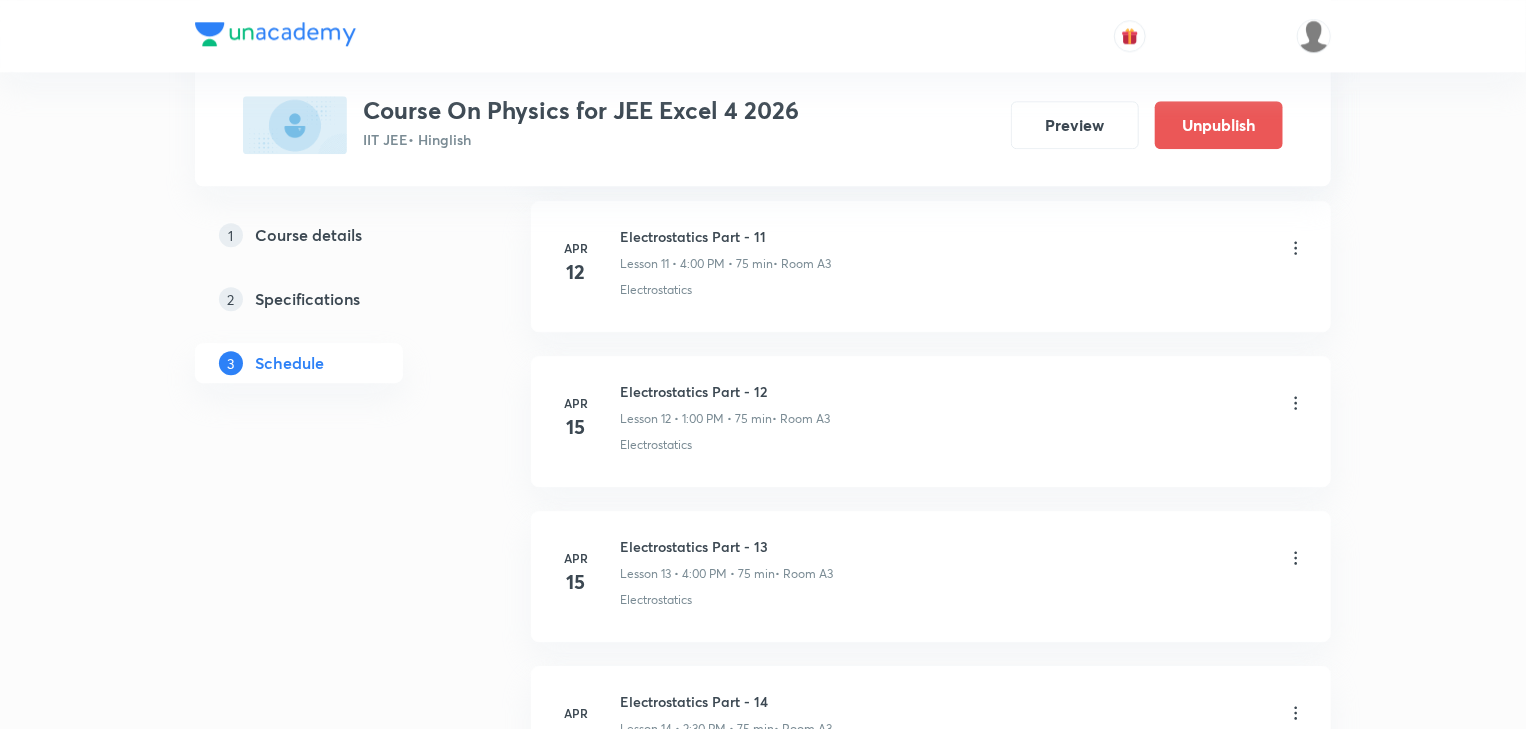 scroll, scrollTop: 0, scrollLeft: 0, axis: both 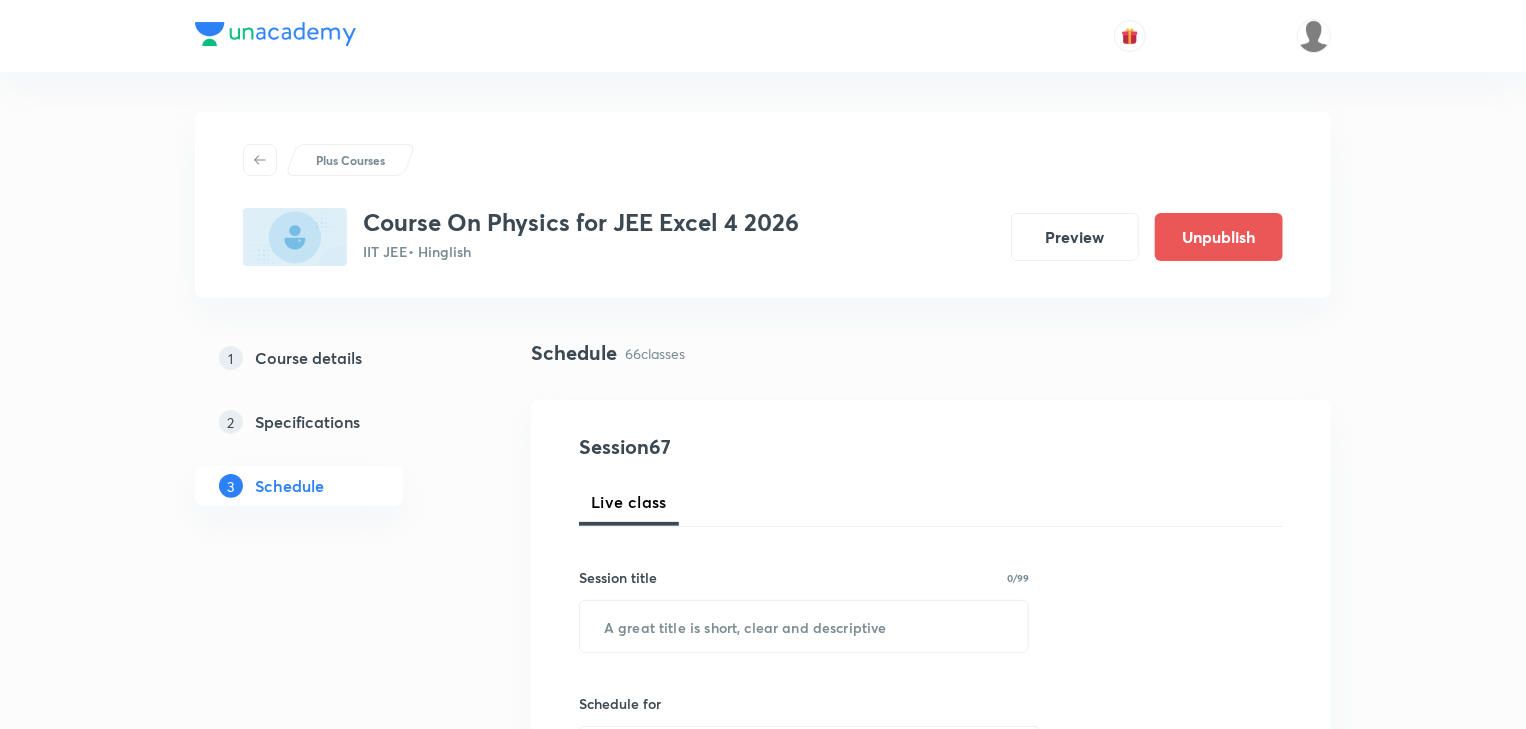 drag, startPoint x: 840, startPoint y: 601, endPoint x: 893, endPoint y: 103, distance: 500.81235 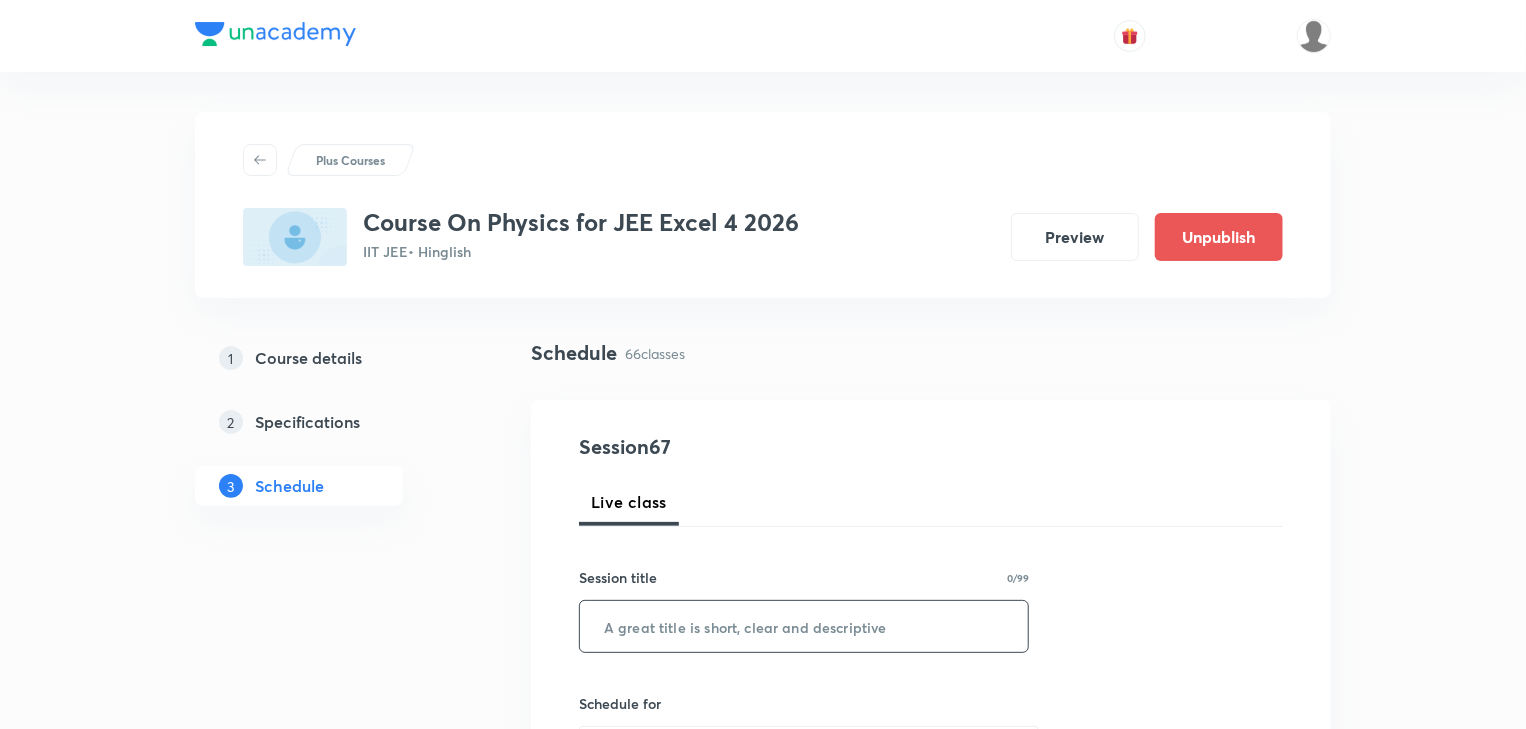 click at bounding box center [804, 626] 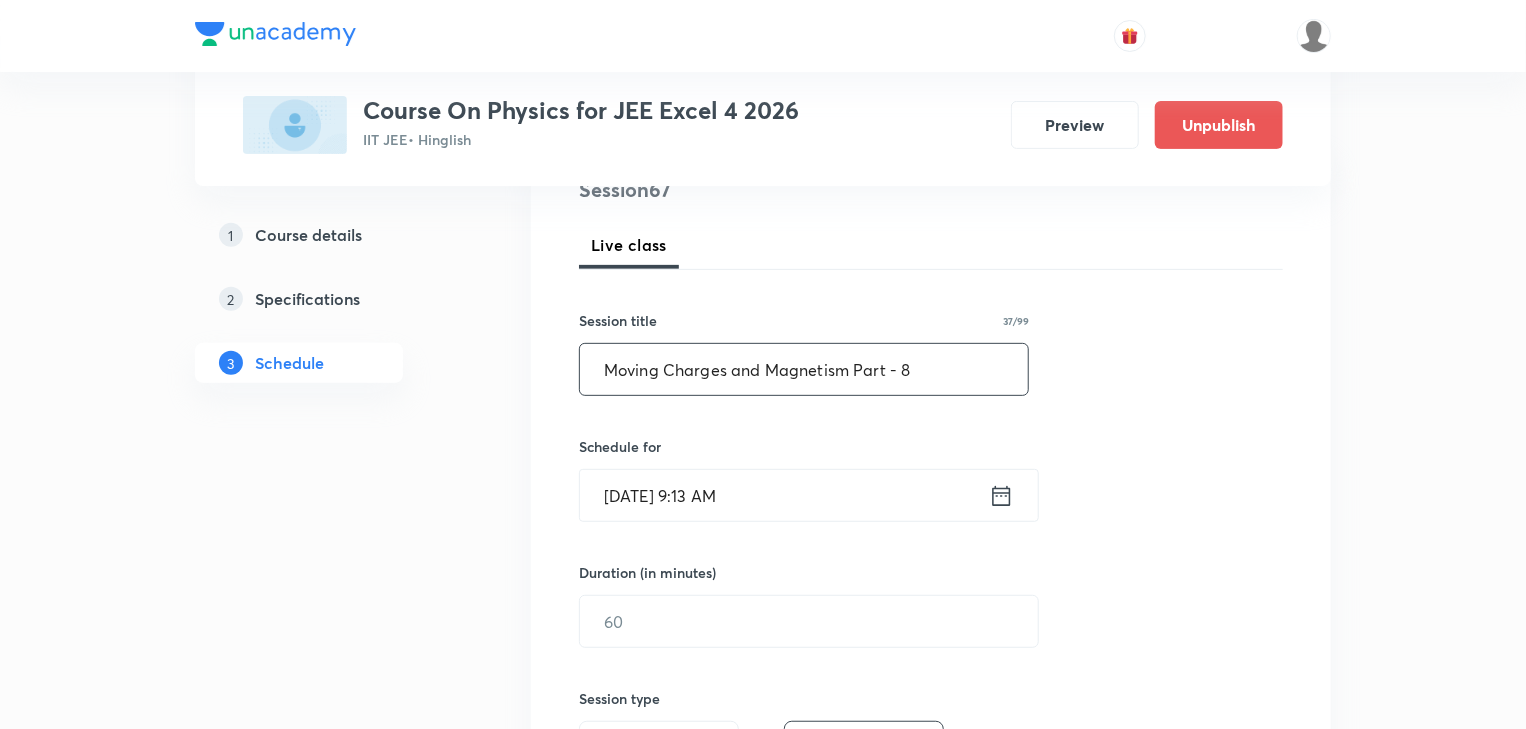 scroll, scrollTop: 480, scrollLeft: 0, axis: vertical 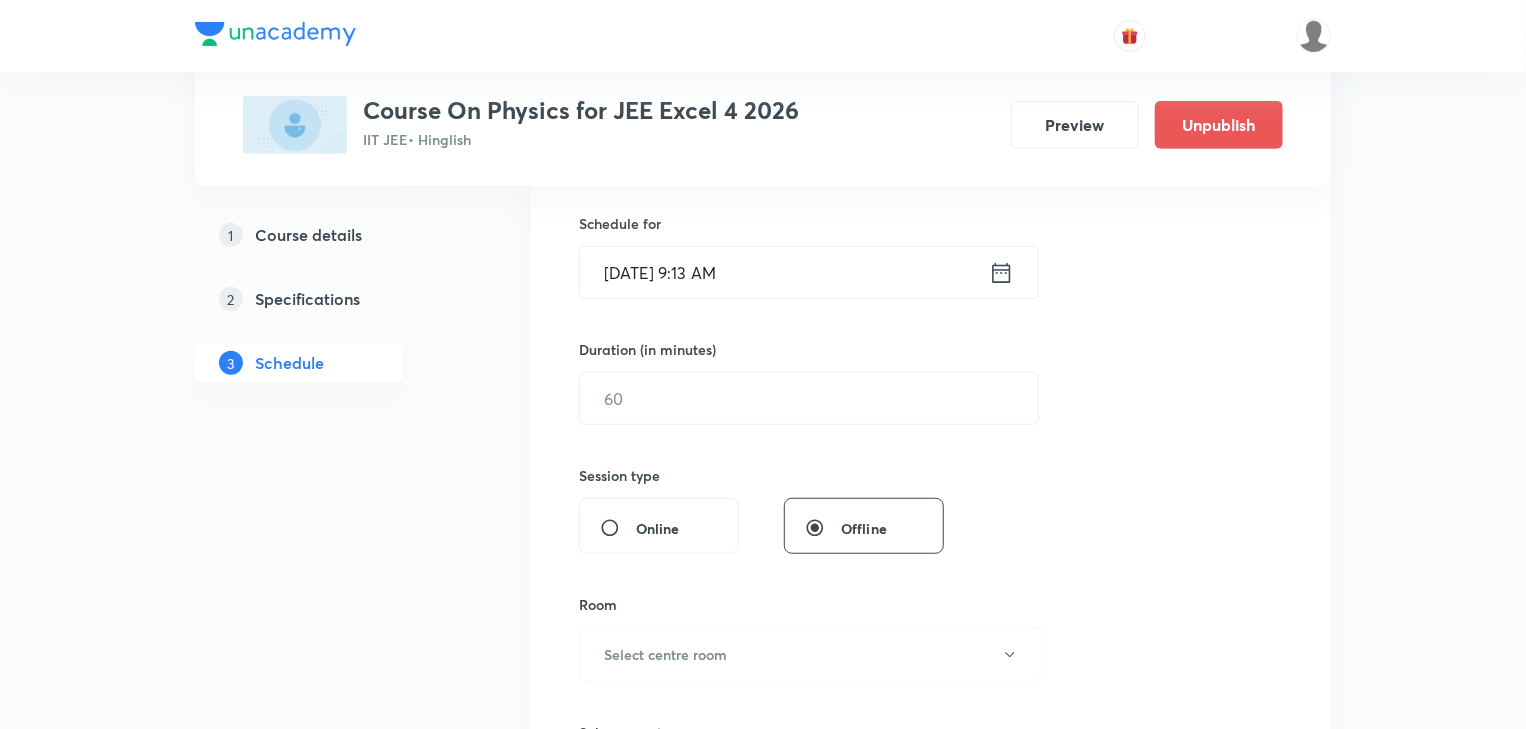 type on "Moving Charges and Magnetism Part - 8" 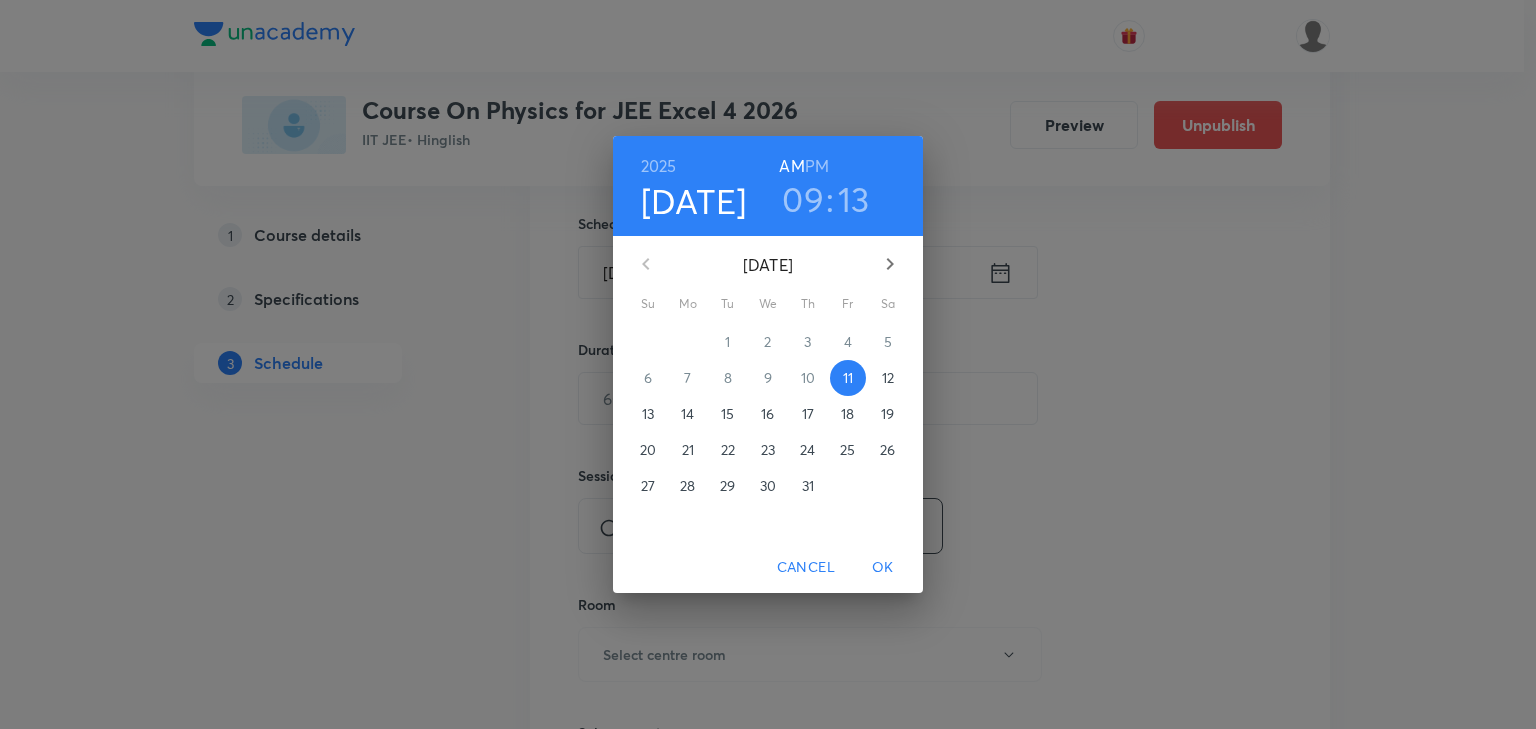 click on "[DATE] 09 : 13 AM PM [DATE] Su Mo Tu We Th Fr Sa 29 30 1 2 3 4 5 6 7 8 9 10 11 12 13 14 15 16 17 18 19 20 21 22 23 24 25 26 27 28 29 30 31 1 2 Cancel OK" at bounding box center [768, 364] 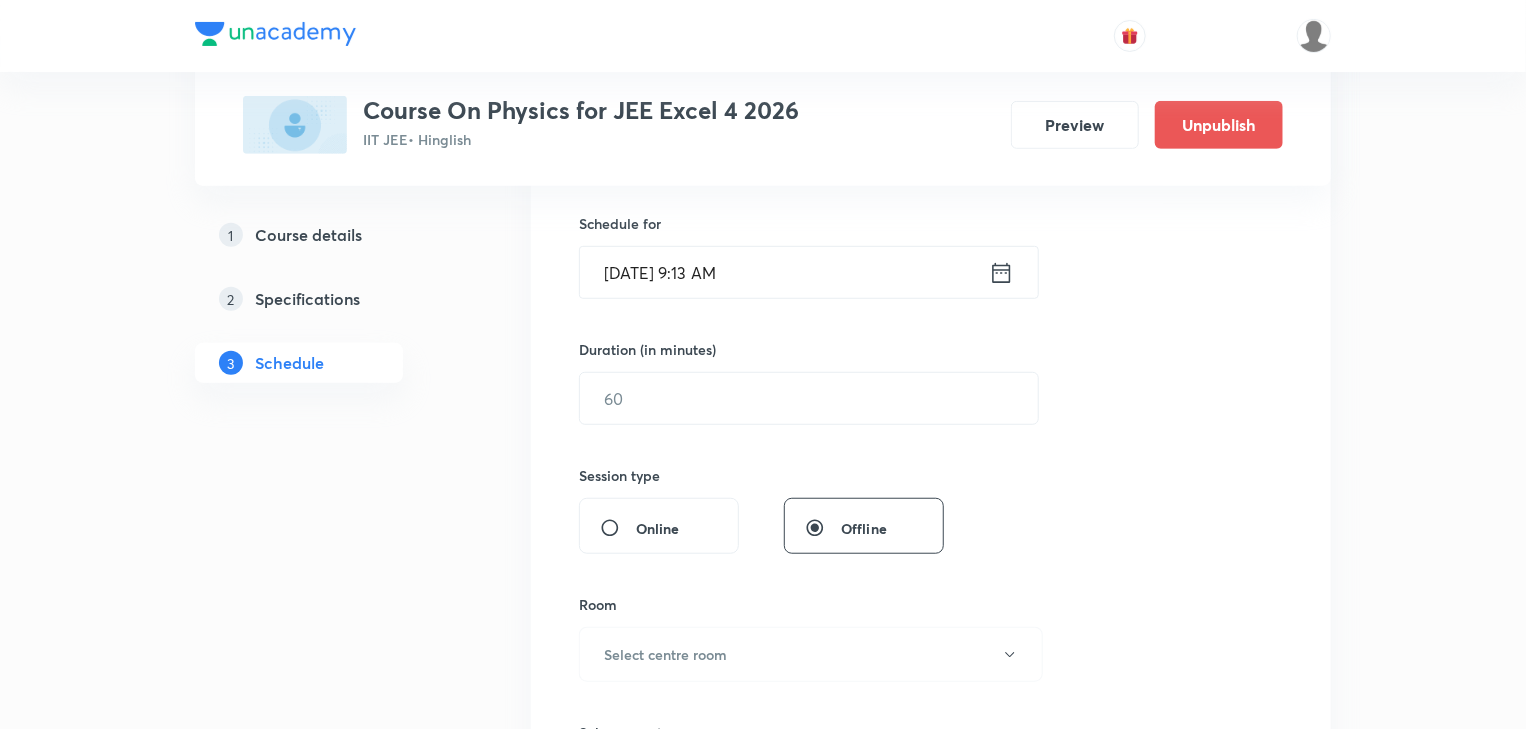 click on "[DATE] 9:13 AM ​" at bounding box center [809, 272] 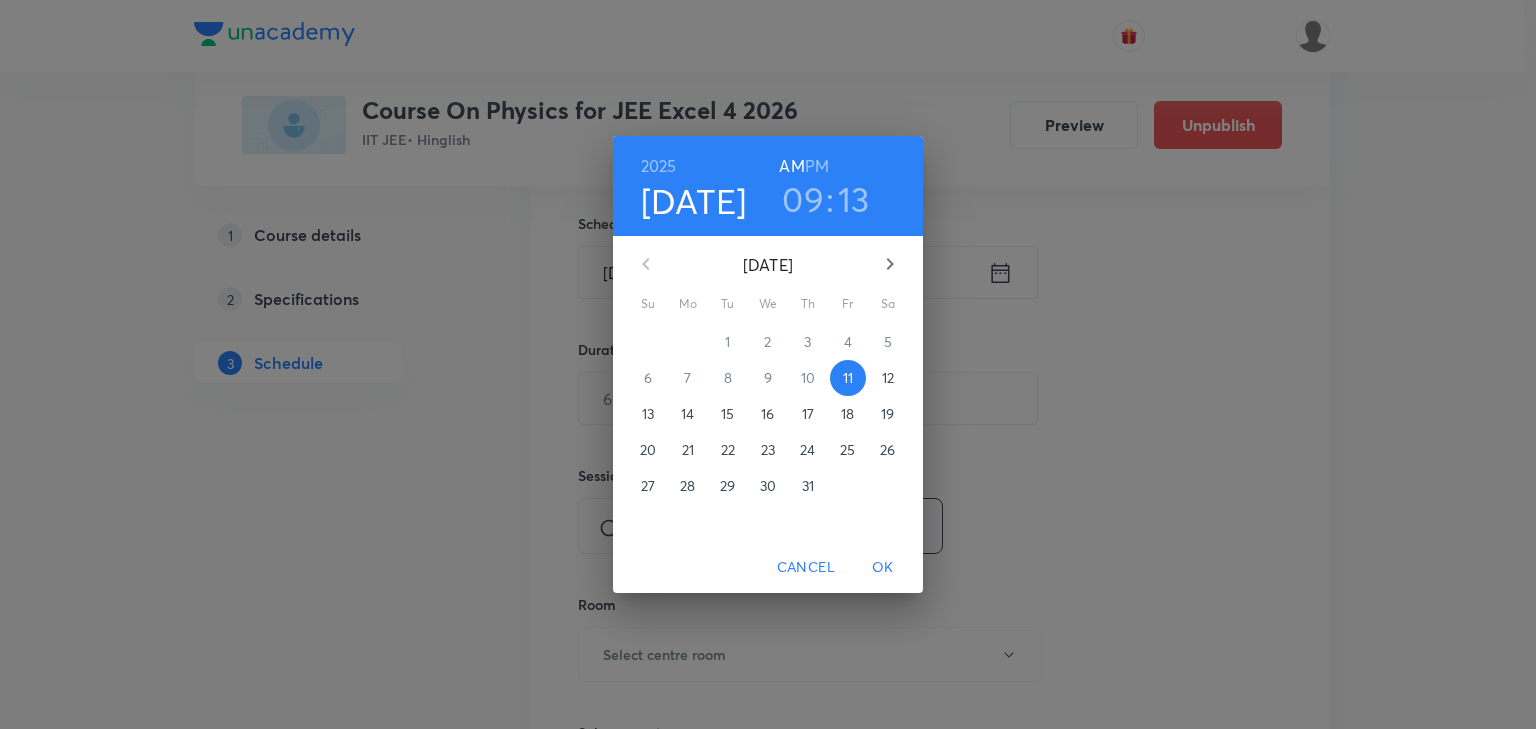 click on "12" at bounding box center [888, 378] 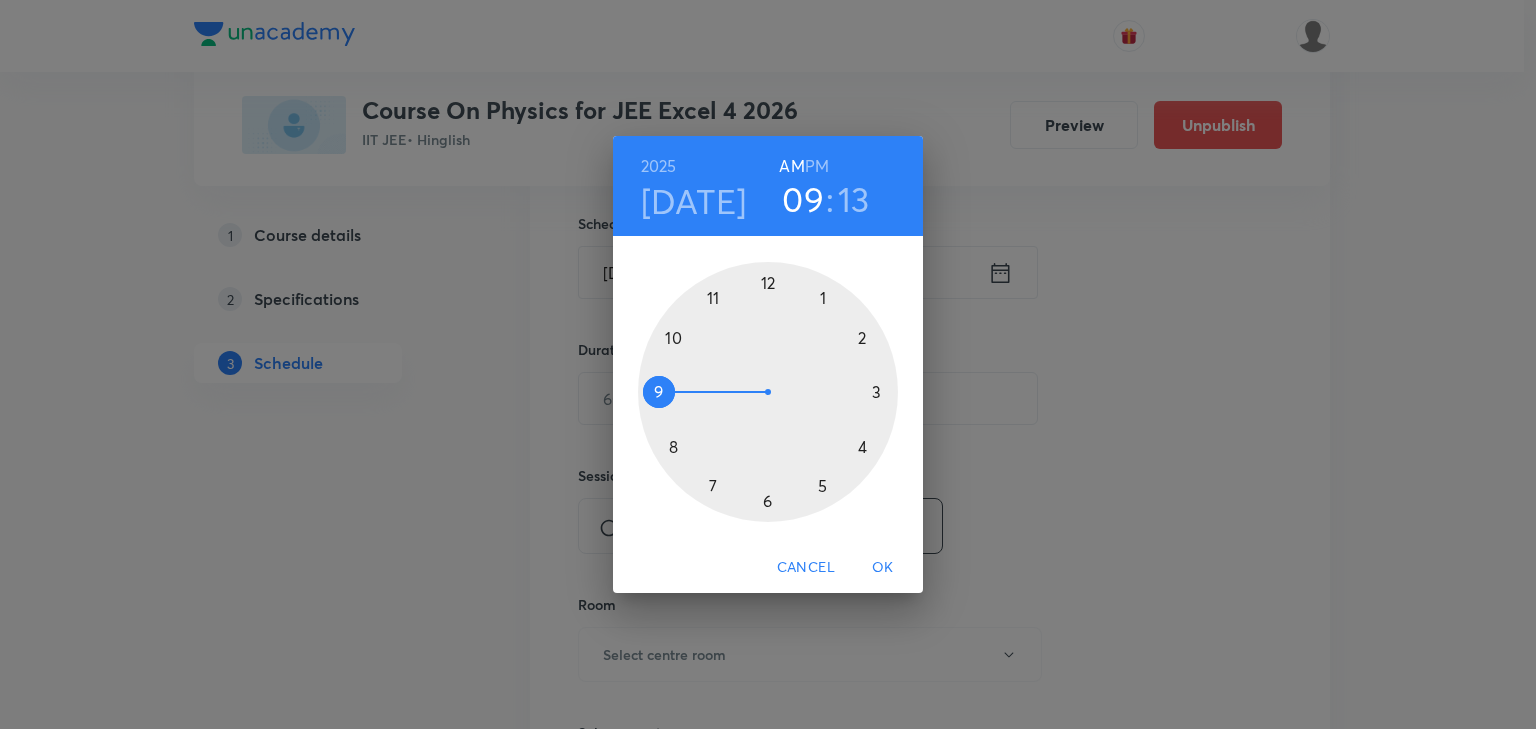 click at bounding box center [768, 392] 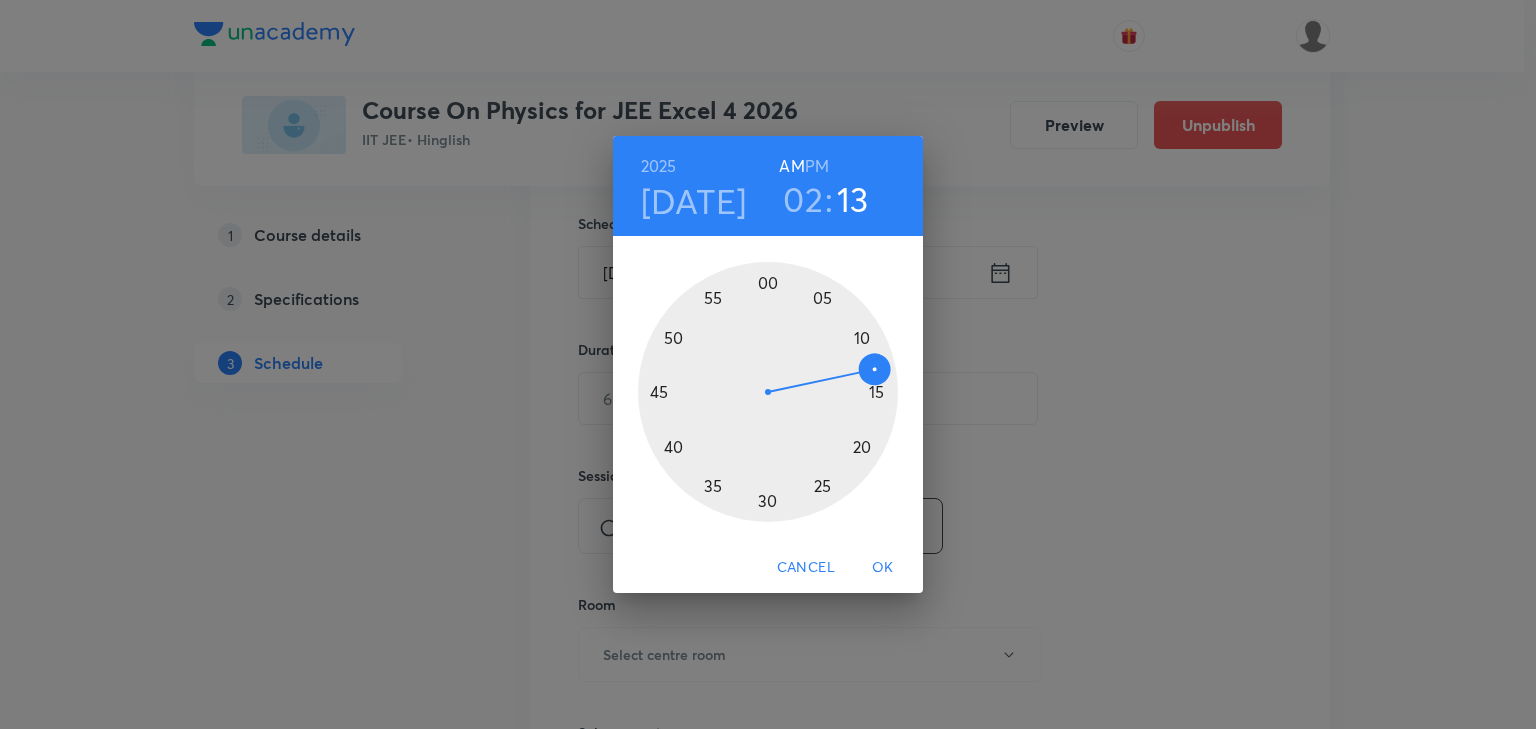 click on "PM" at bounding box center [817, 166] 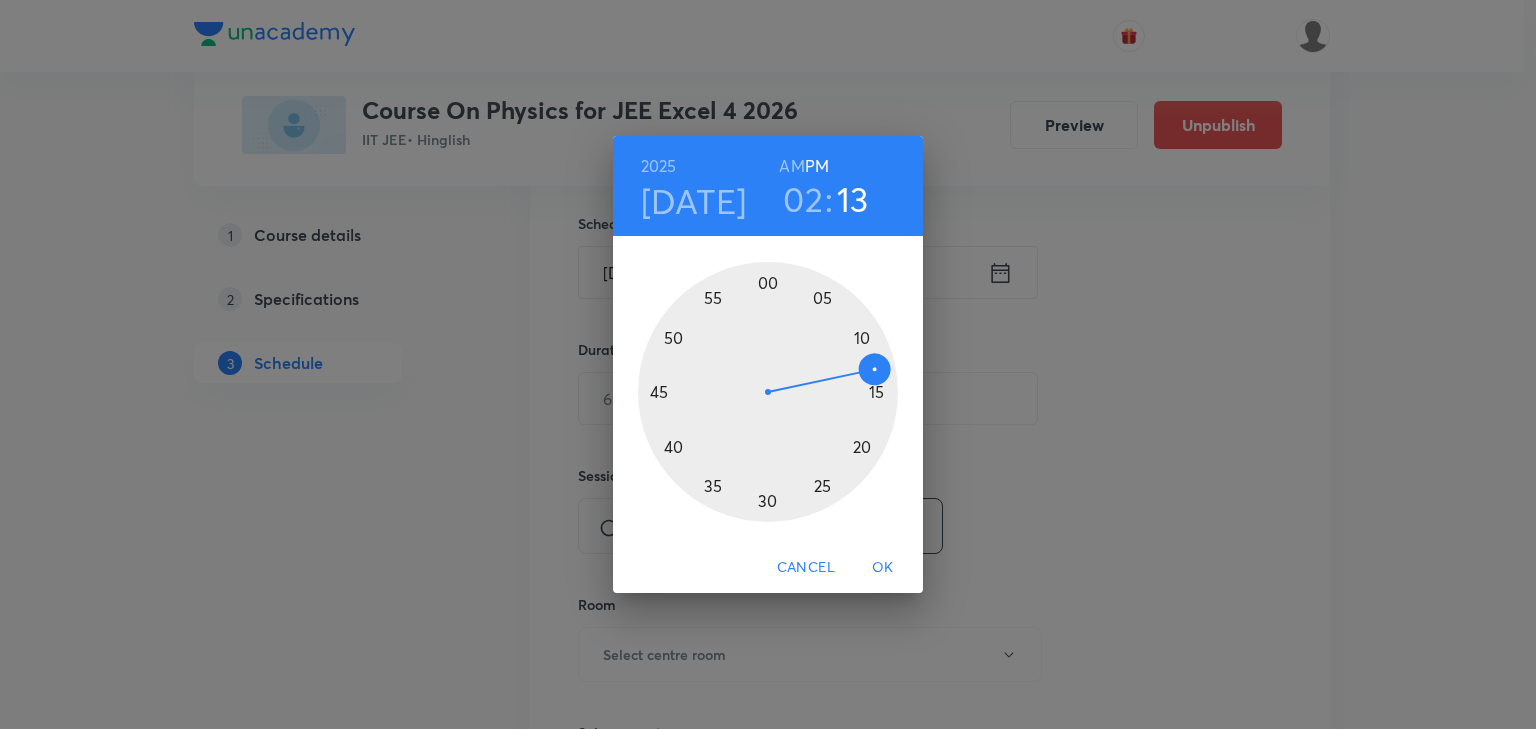 click at bounding box center [768, 392] 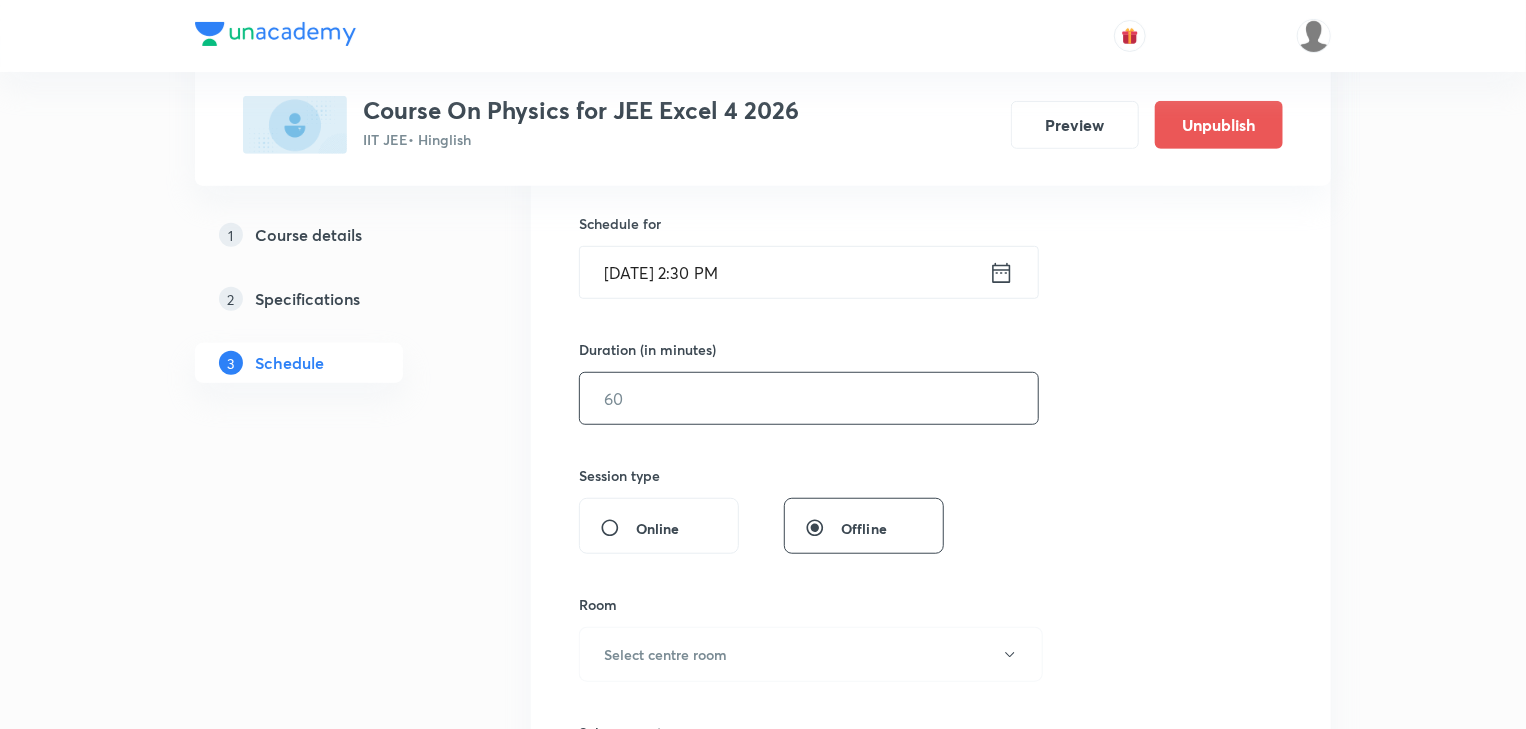 click at bounding box center [809, 398] 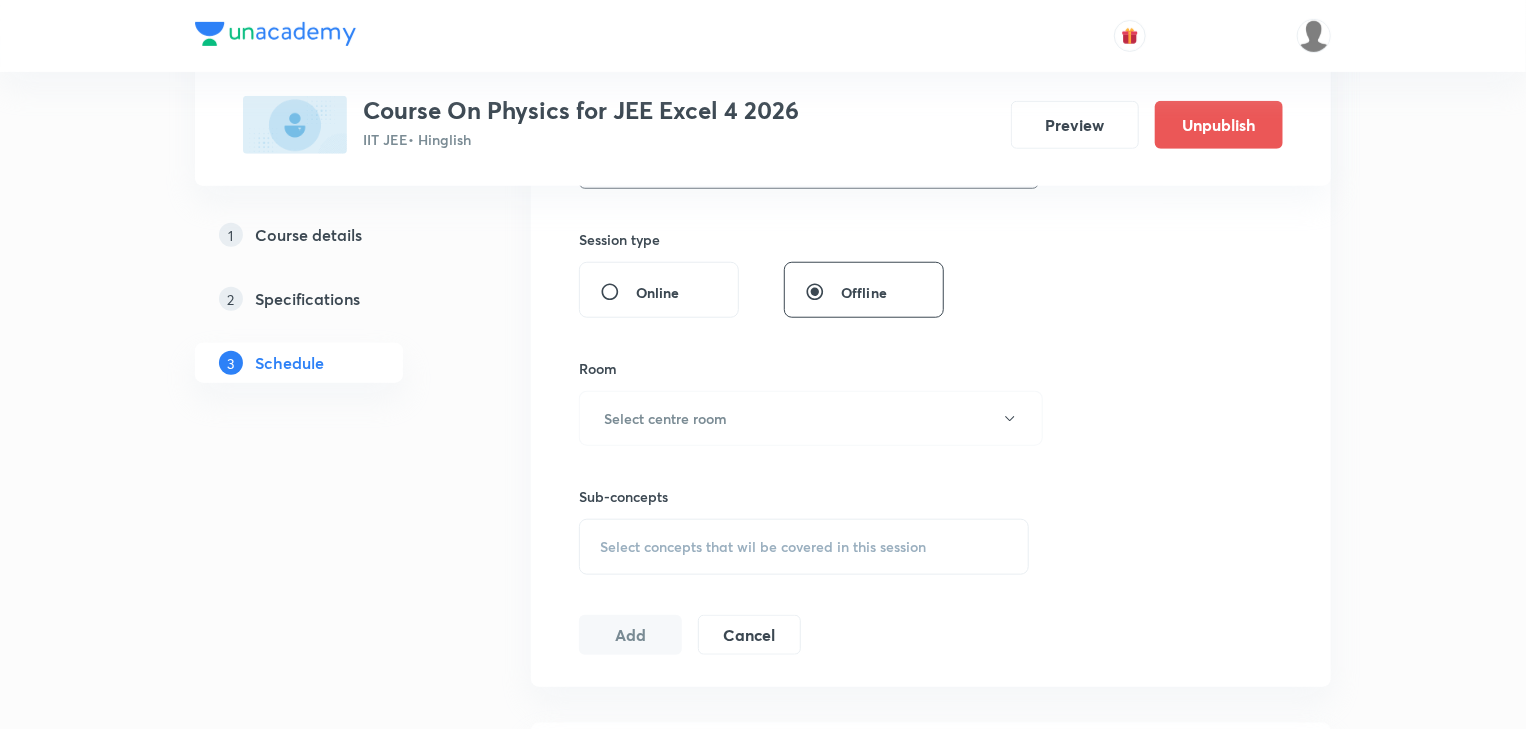 scroll, scrollTop: 720, scrollLeft: 0, axis: vertical 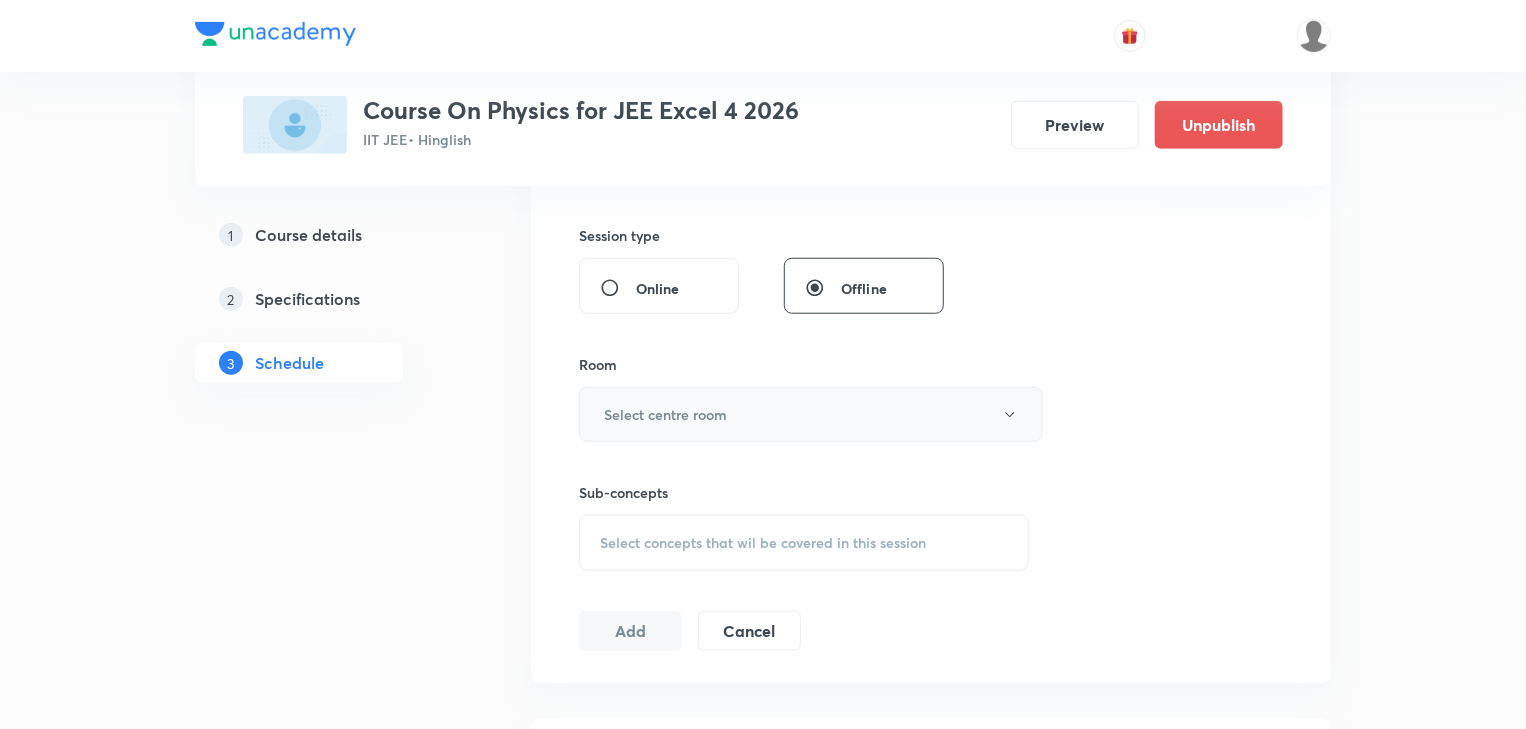 type on "75" 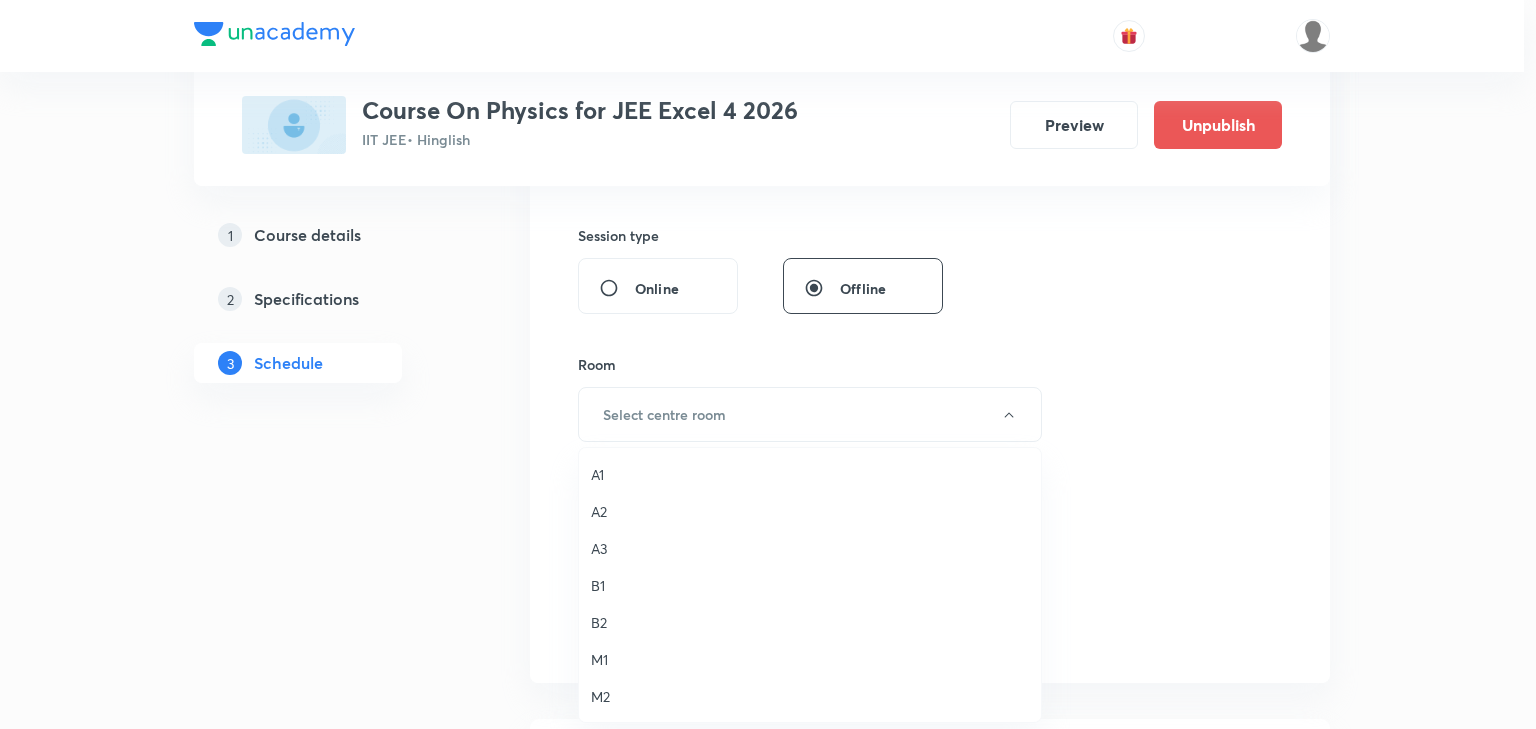 click on "A3" at bounding box center (810, 548) 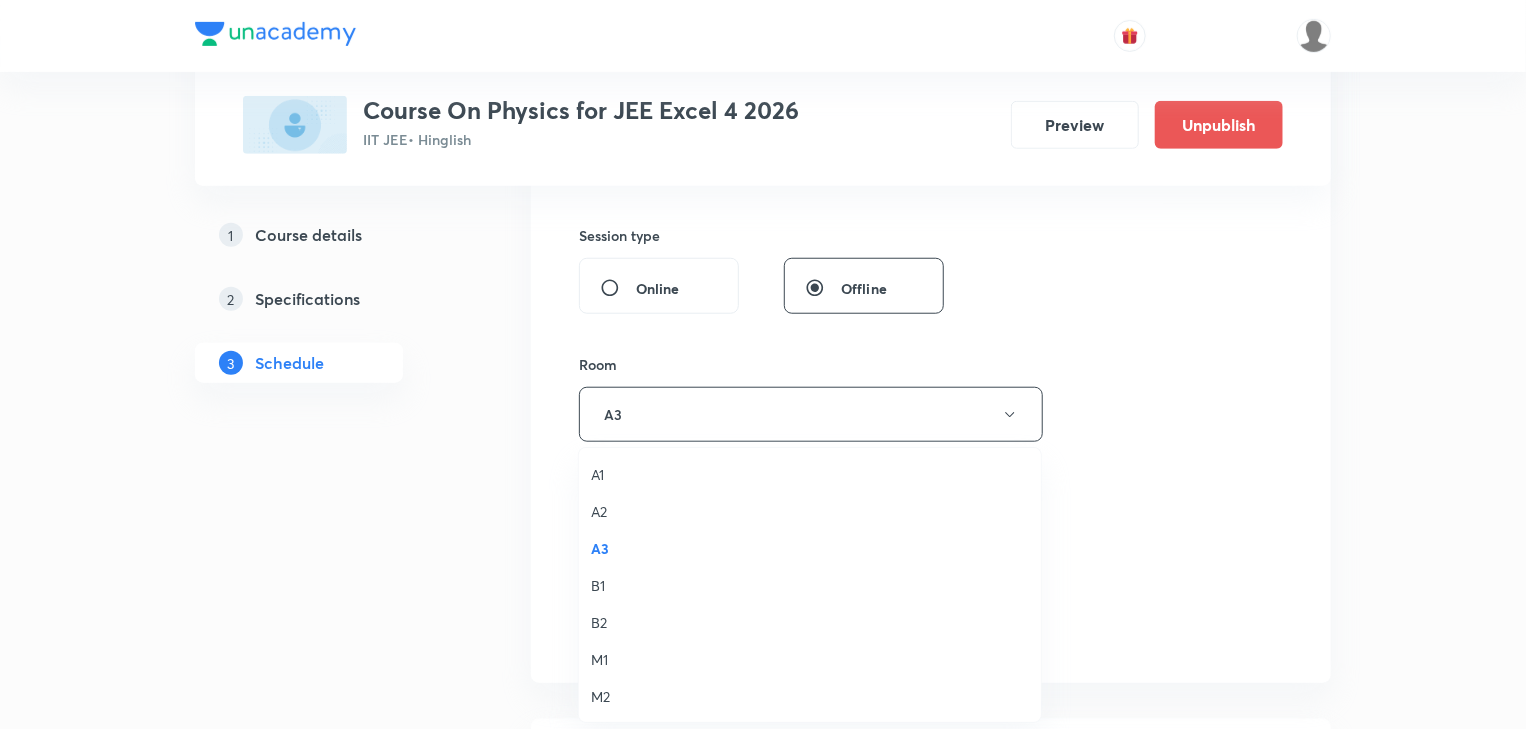 drag, startPoint x: 296, startPoint y: 580, endPoint x: 667, endPoint y: 543, distance: 372.84045 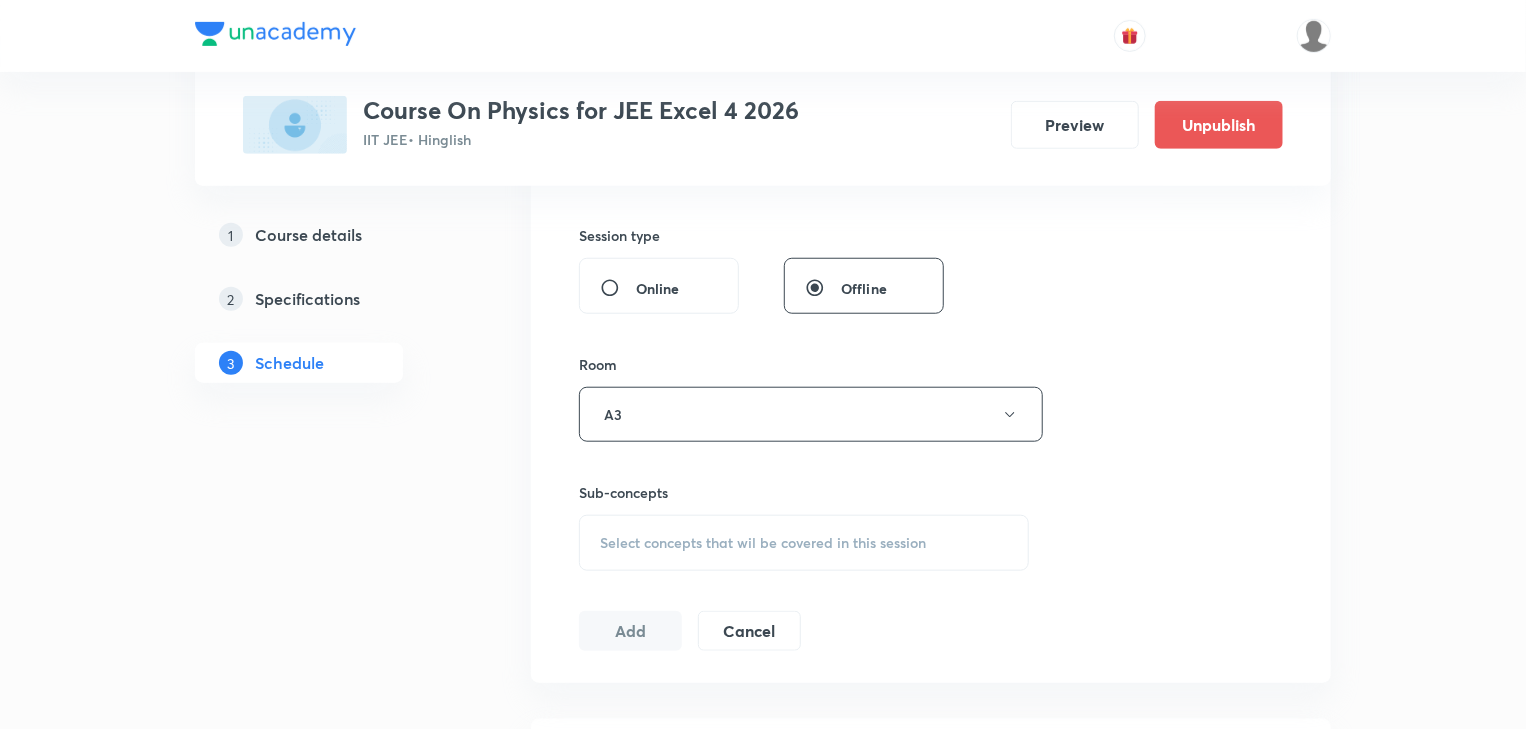 click on "Select concepts that wil be covered in this session" at bounding box center [763, 543] 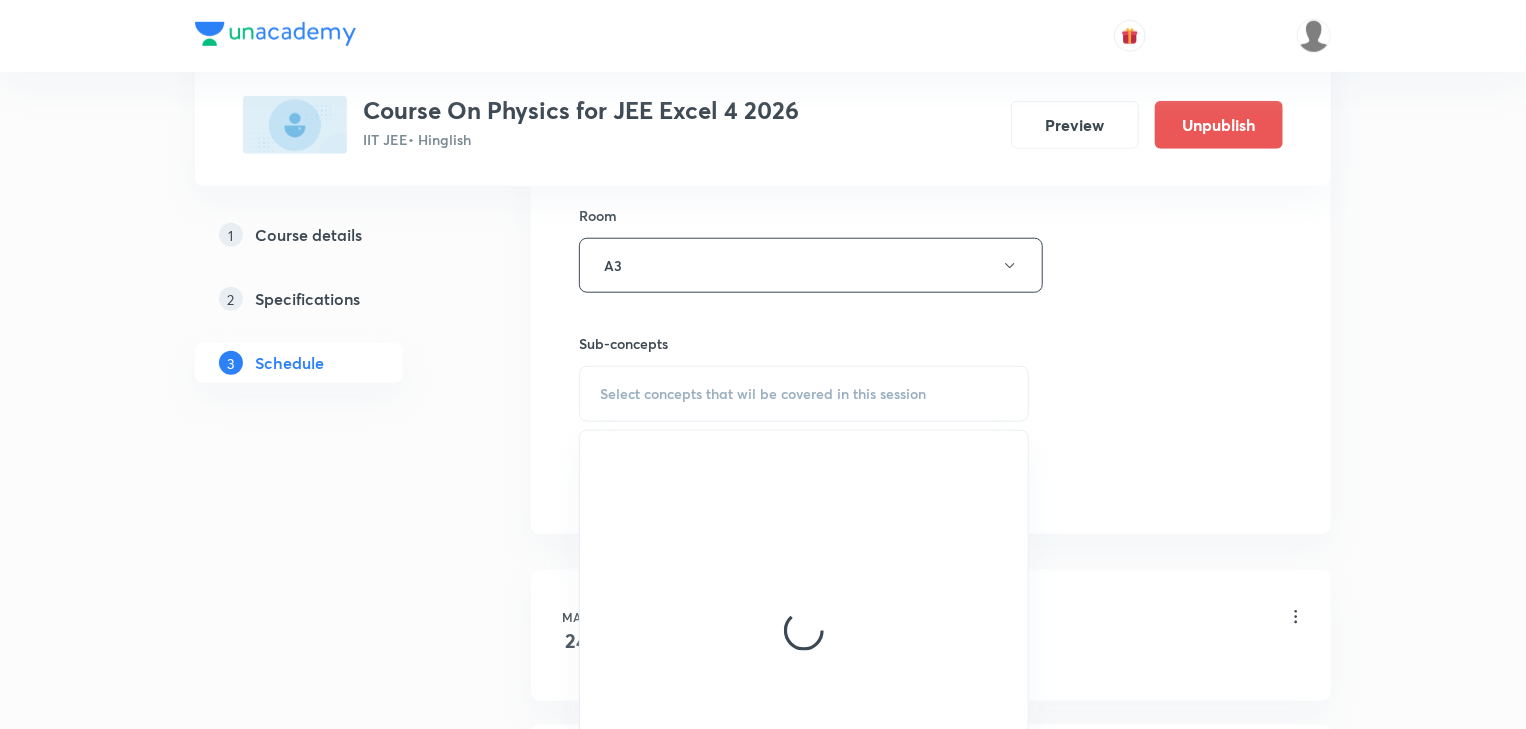 scroll, scrollTop: 880, scrollLeft: 0, axis: vertical 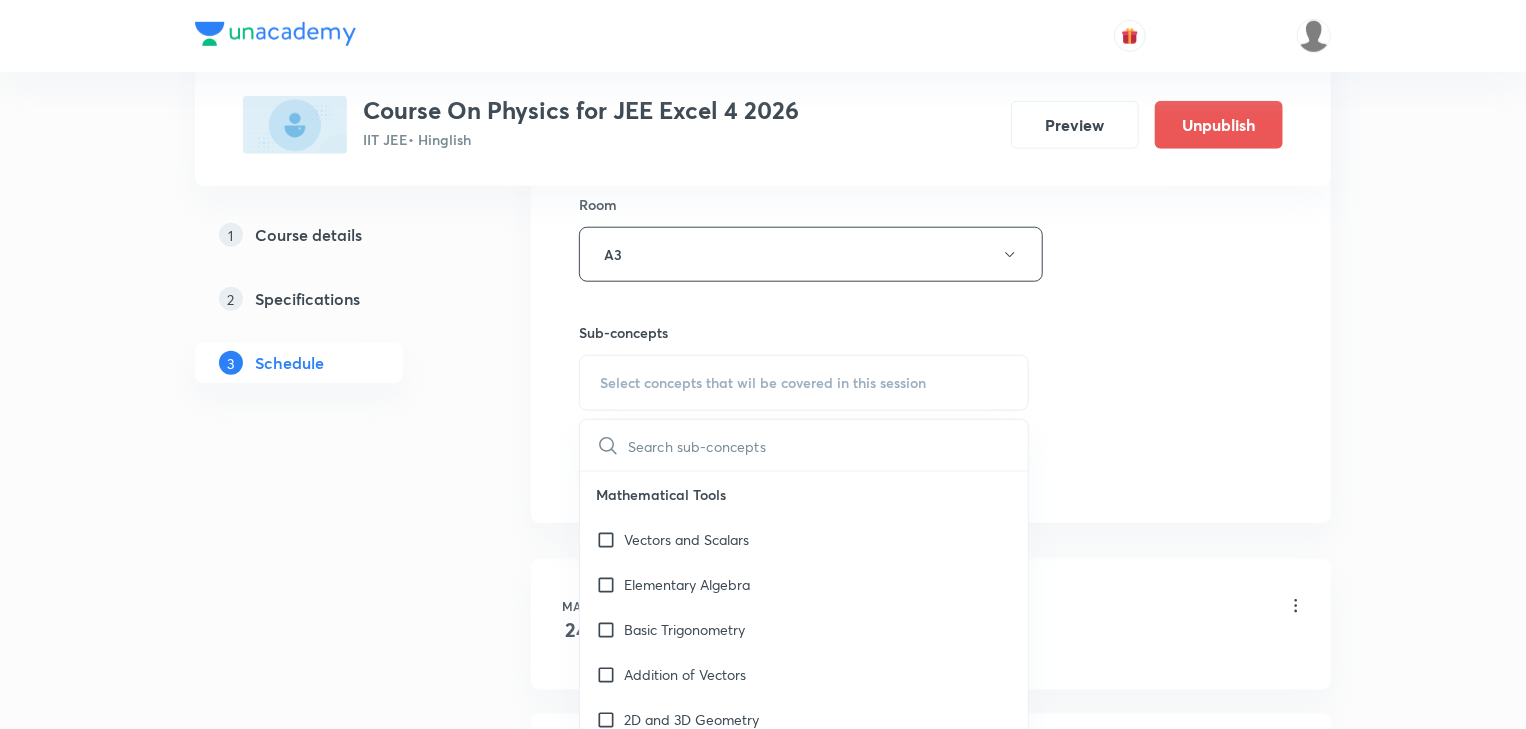 type on "Moving Charges and Magnetism Part - 7" 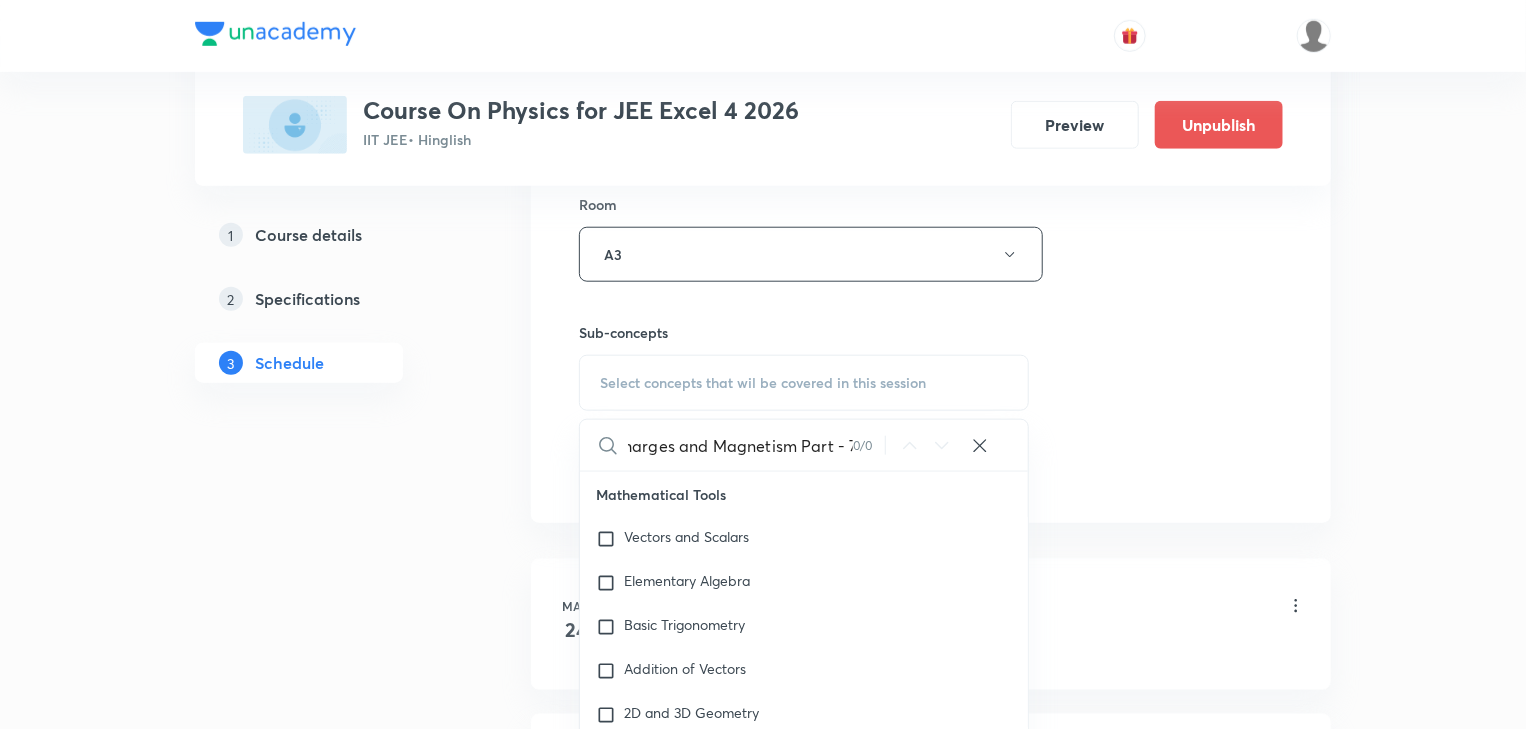 scroll, scrollTop: 0, scrollLeft: 77, axis: horizontal 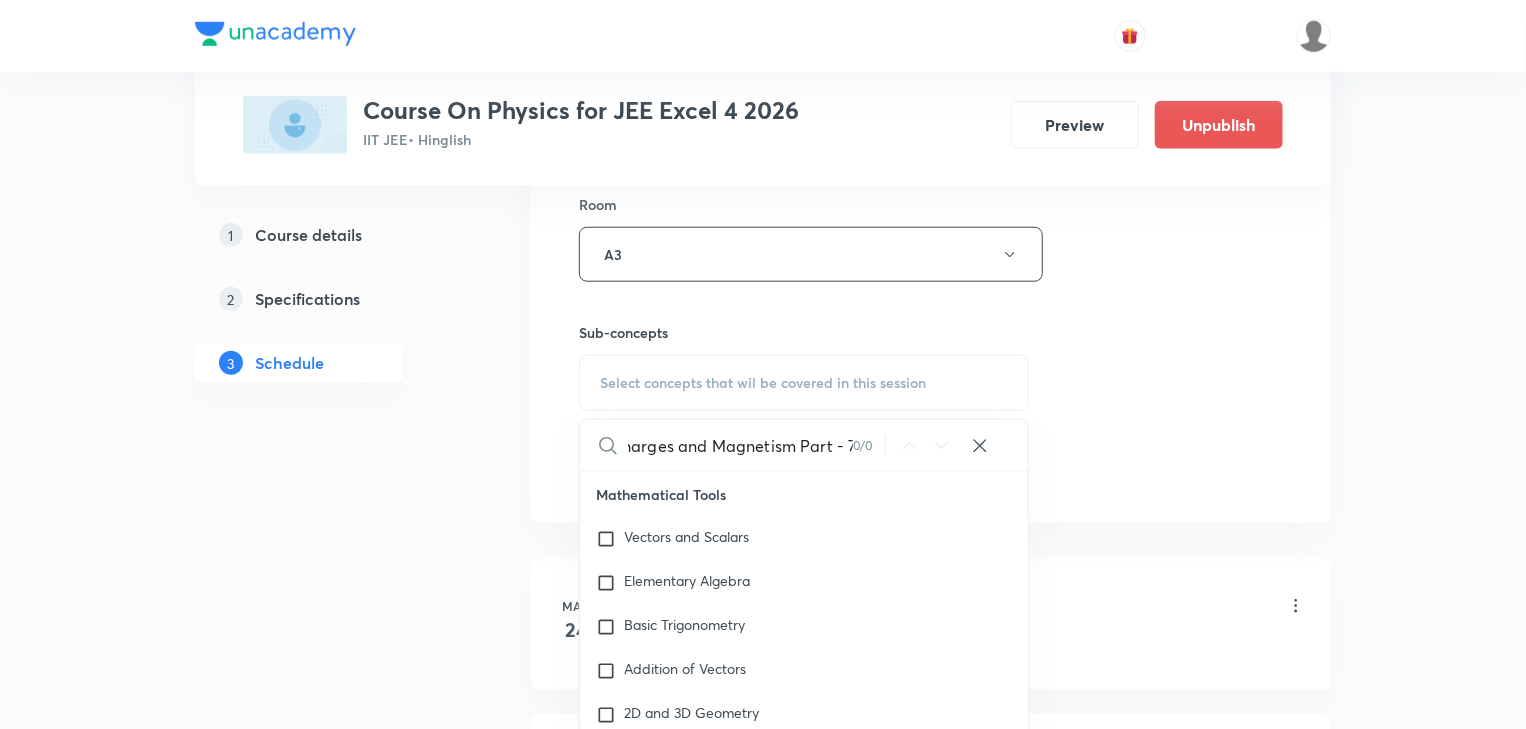 drag, startPoint x: 916, startPoint y: 443, endPoint x: 1045, endPoint y: 425, distance: 130.24976 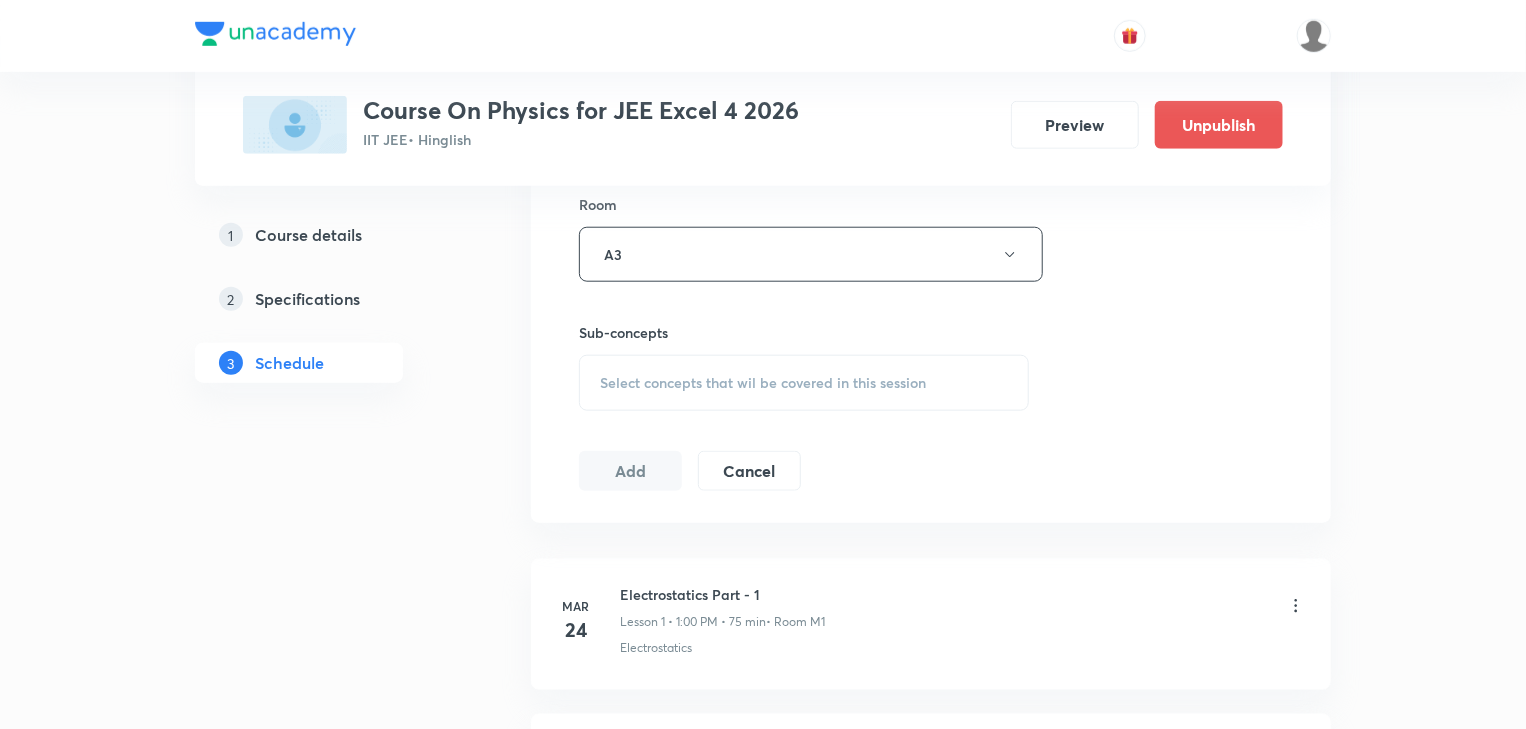 click on "Select concepts that wil be covered in this session" at bounding box center (804, 383) 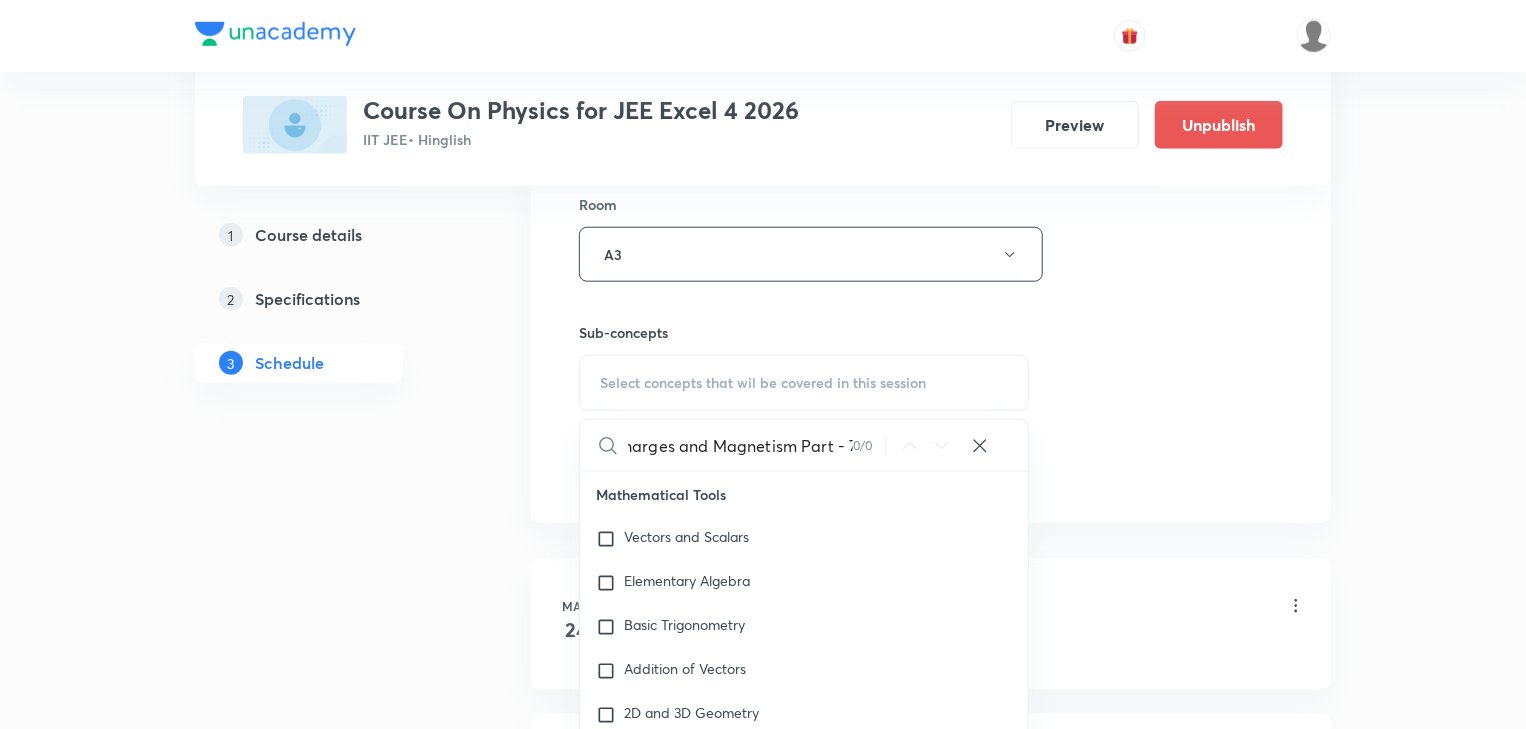 scroll, scrollTop: 0, scrollLeft: 77, axis: horizontal 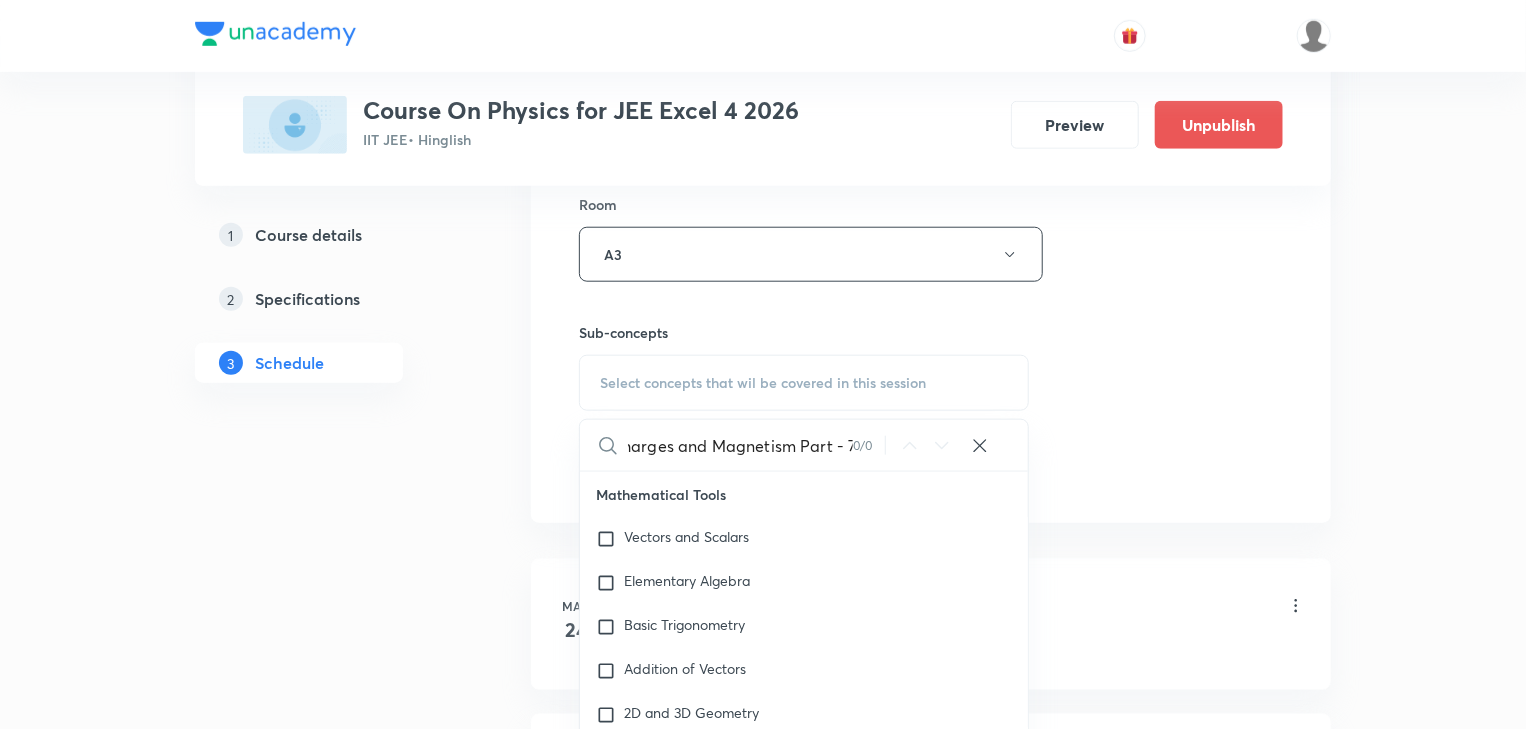 drag, startPoint x: 794, startPoint y: 432, endPoint x: 928, endPoint y: 438, distance: 134.13426 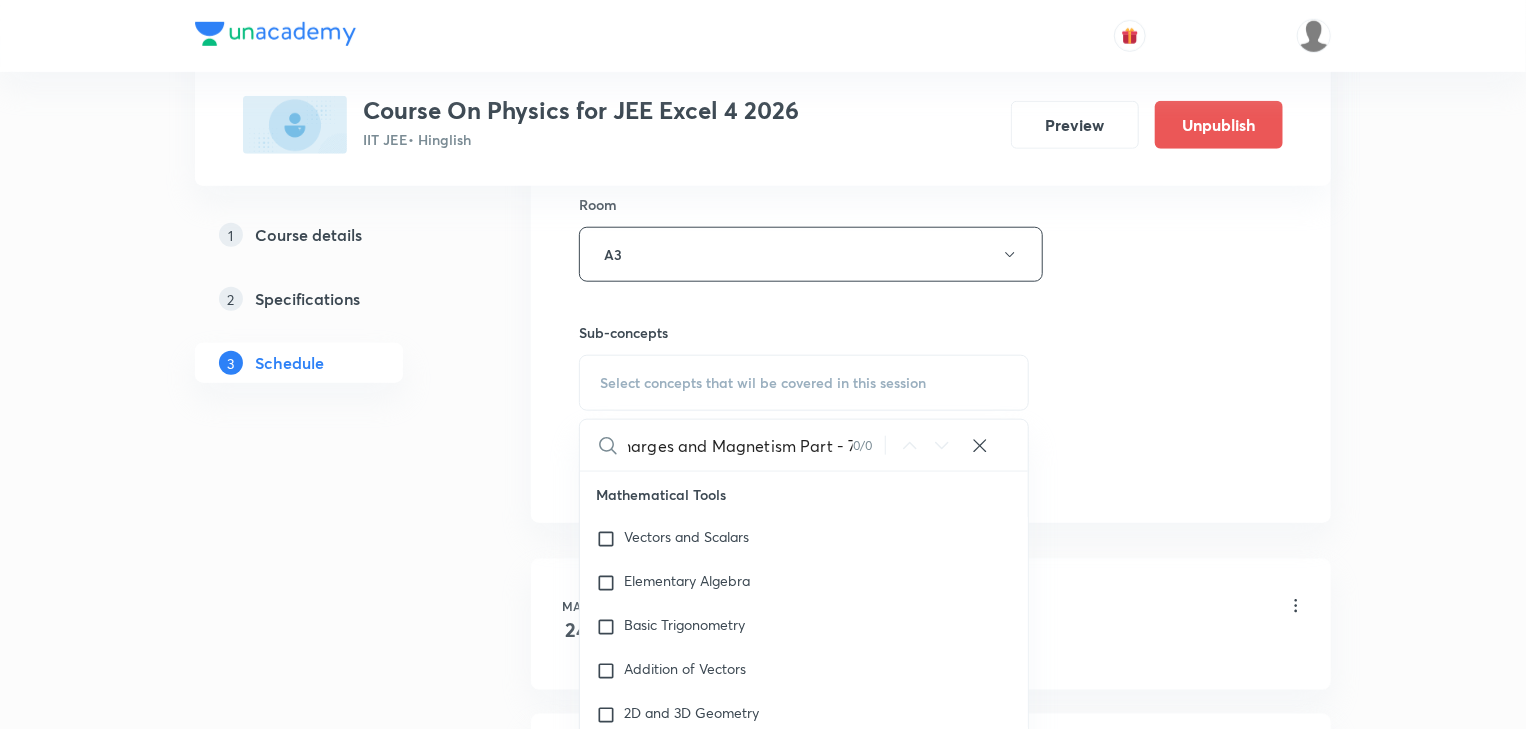 type on "Moving Charges and Magnetism" 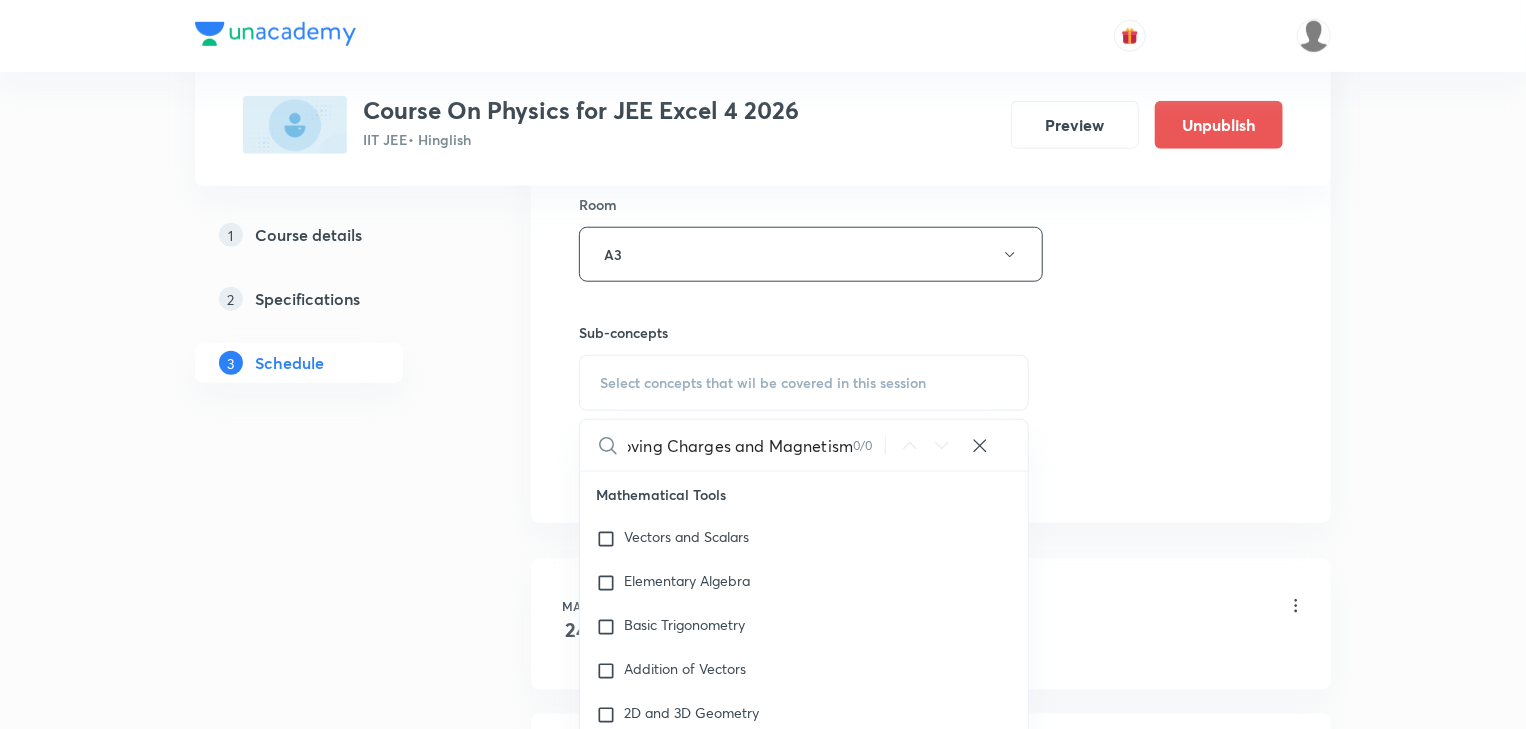 scroll, scrollTop: 0, scrollLeft: 17, axis: horizontal 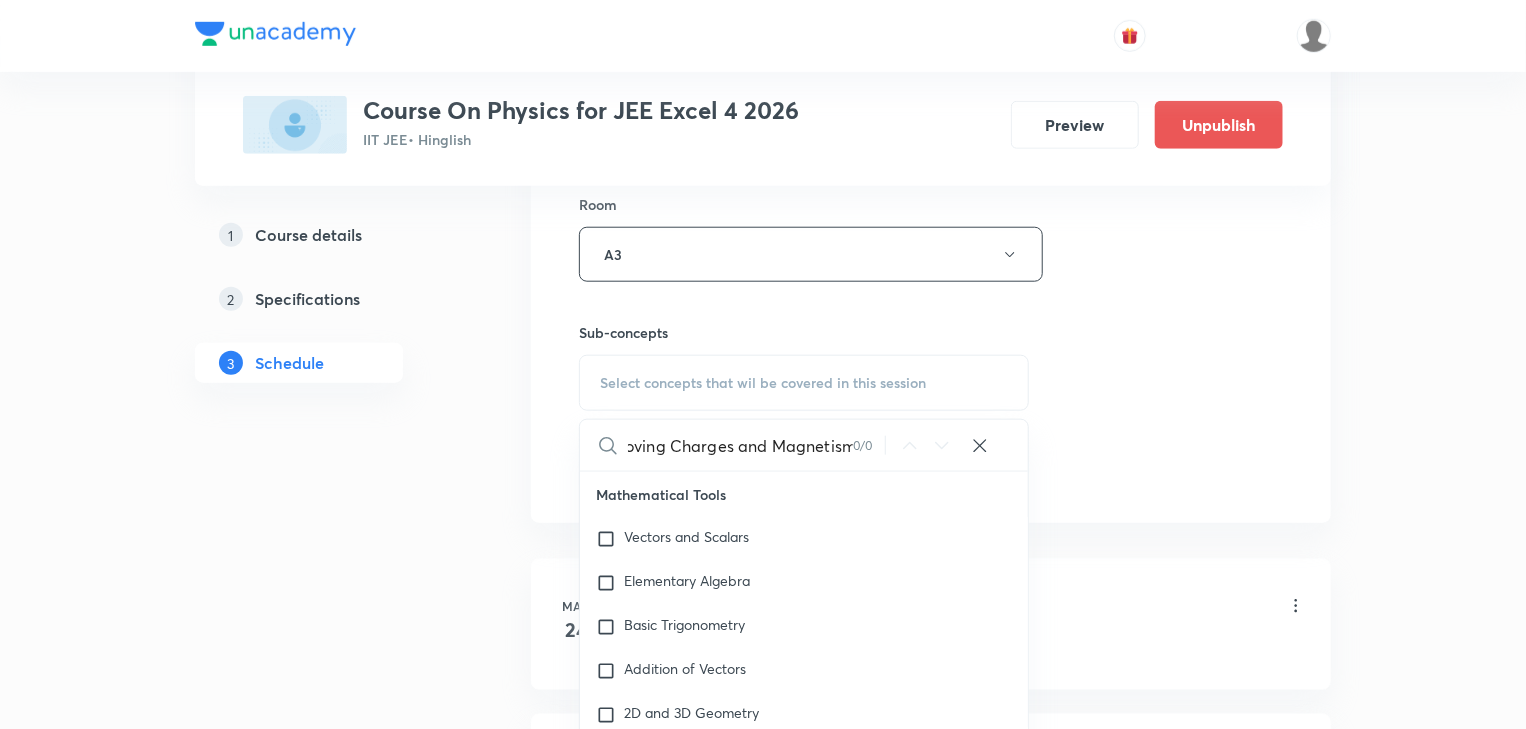 drag, startPoint x: 664, startPoint y: 437, endPoint x: 1225, endPoint y: 423, distance: 561.1747 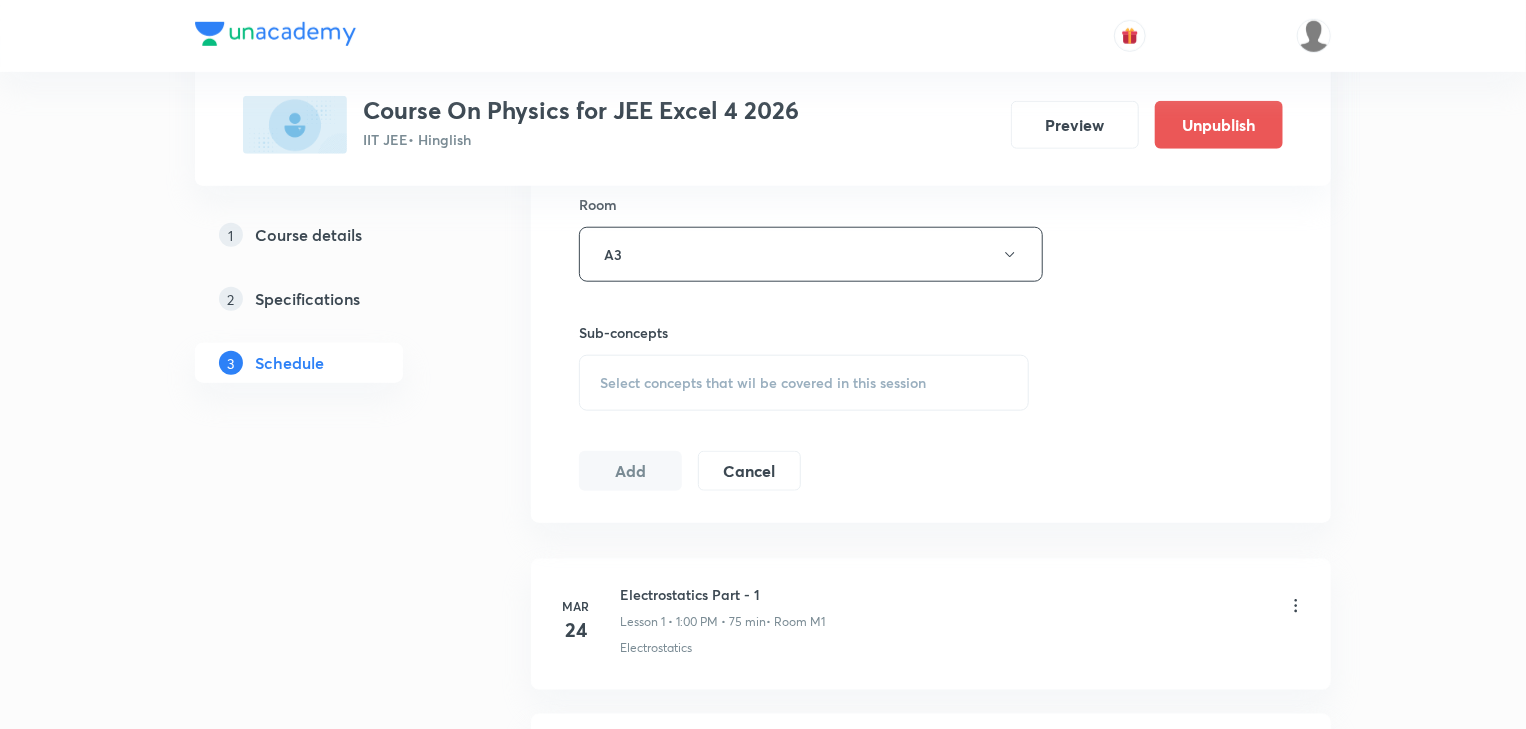 click on "Select concepts that wil be covered in this session" at bounding box center (763, 383) 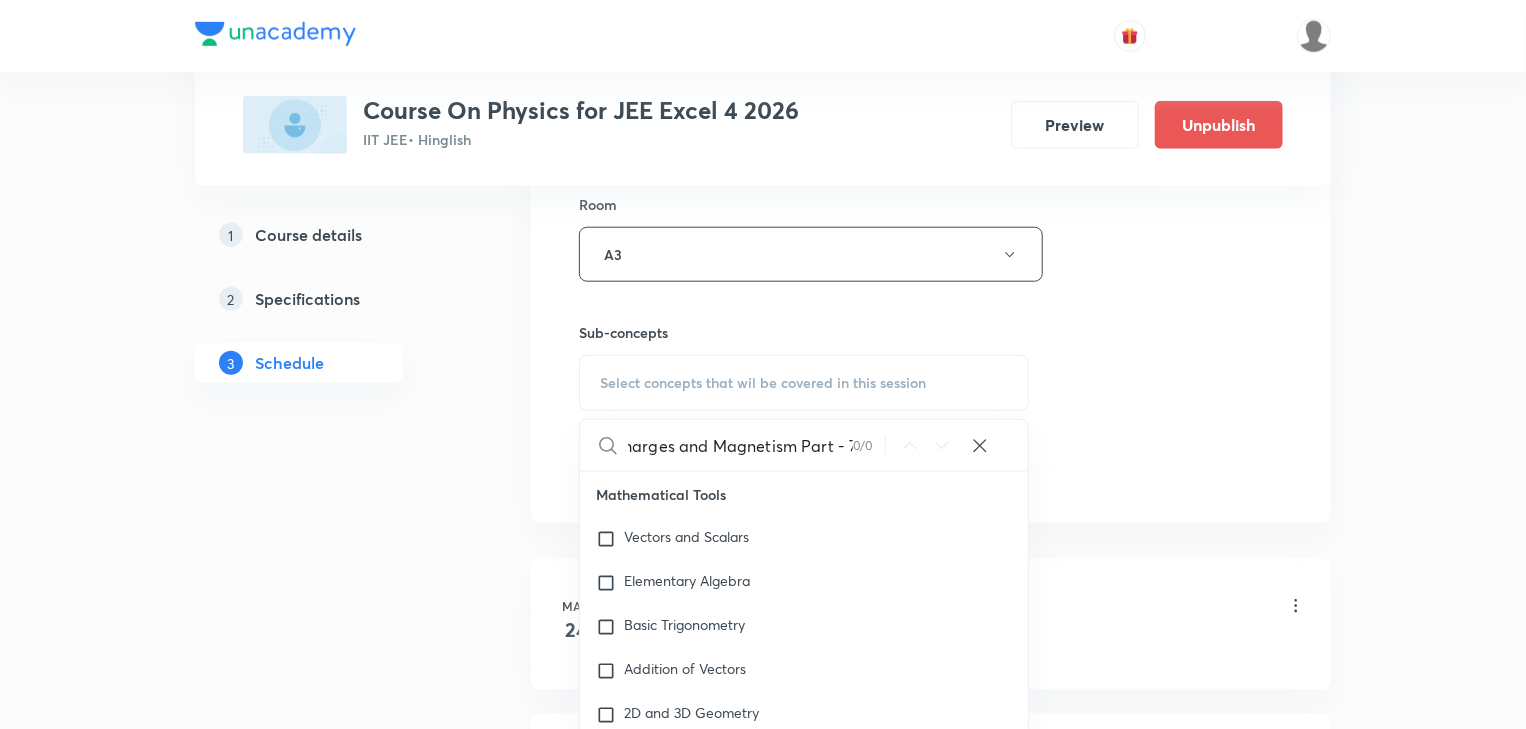 scroll, scrollTop: 0, scrollLeft: 77, axis: horizontal 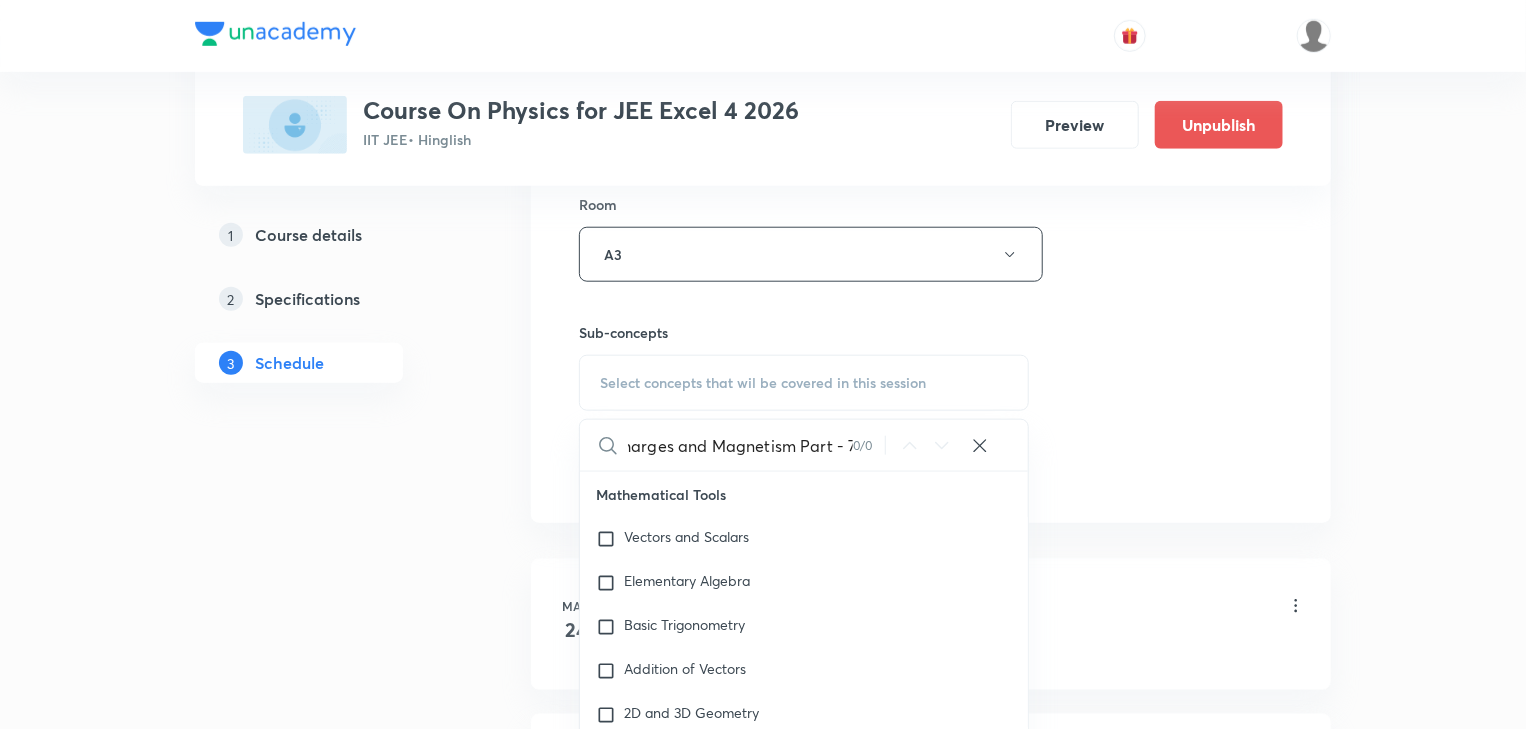 drag, startPoint x: 704, startPoint y: 448, endPoint x: 934, endPoint y: 458, distance: 230.21729 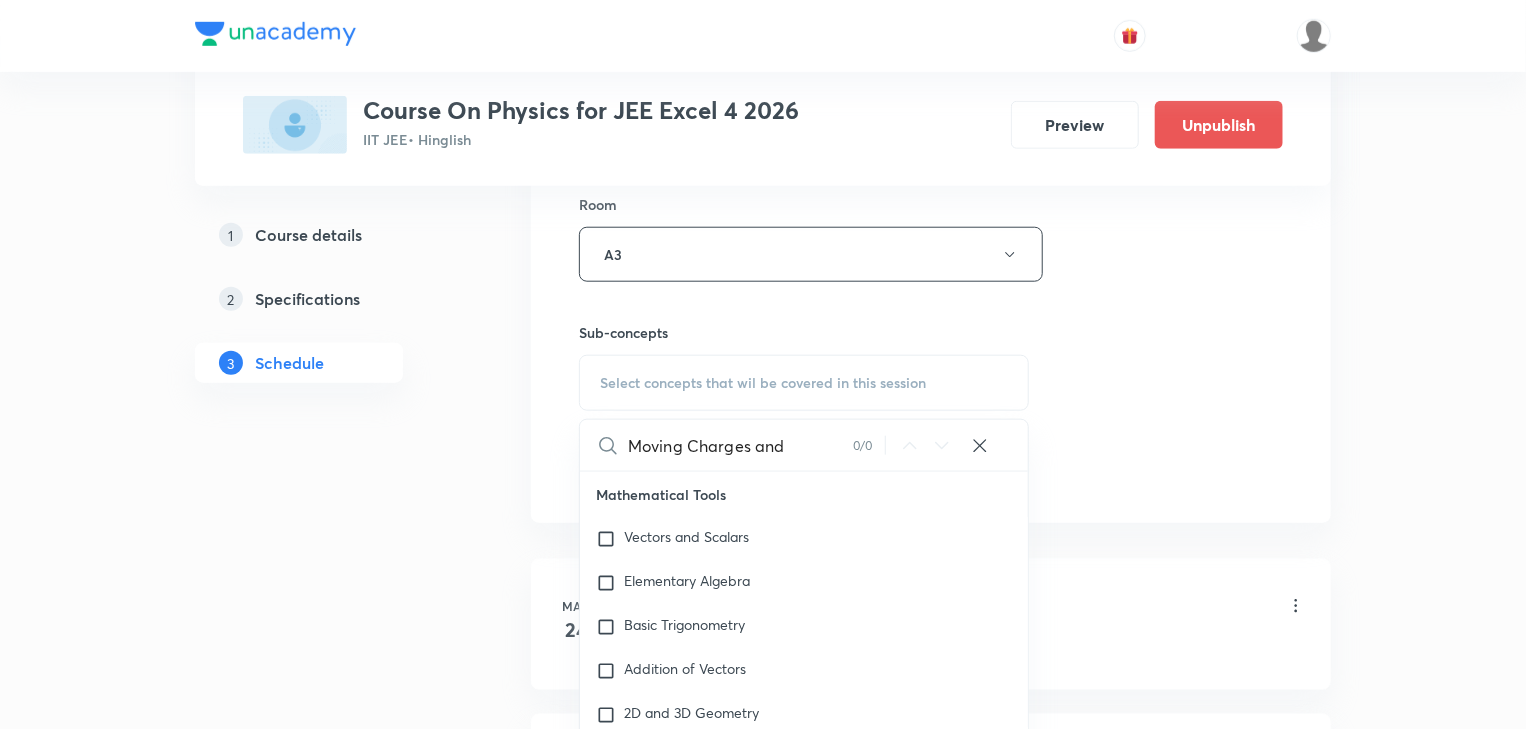 scroll, scrollTop: 0, scrollLeft: 0, axis: both 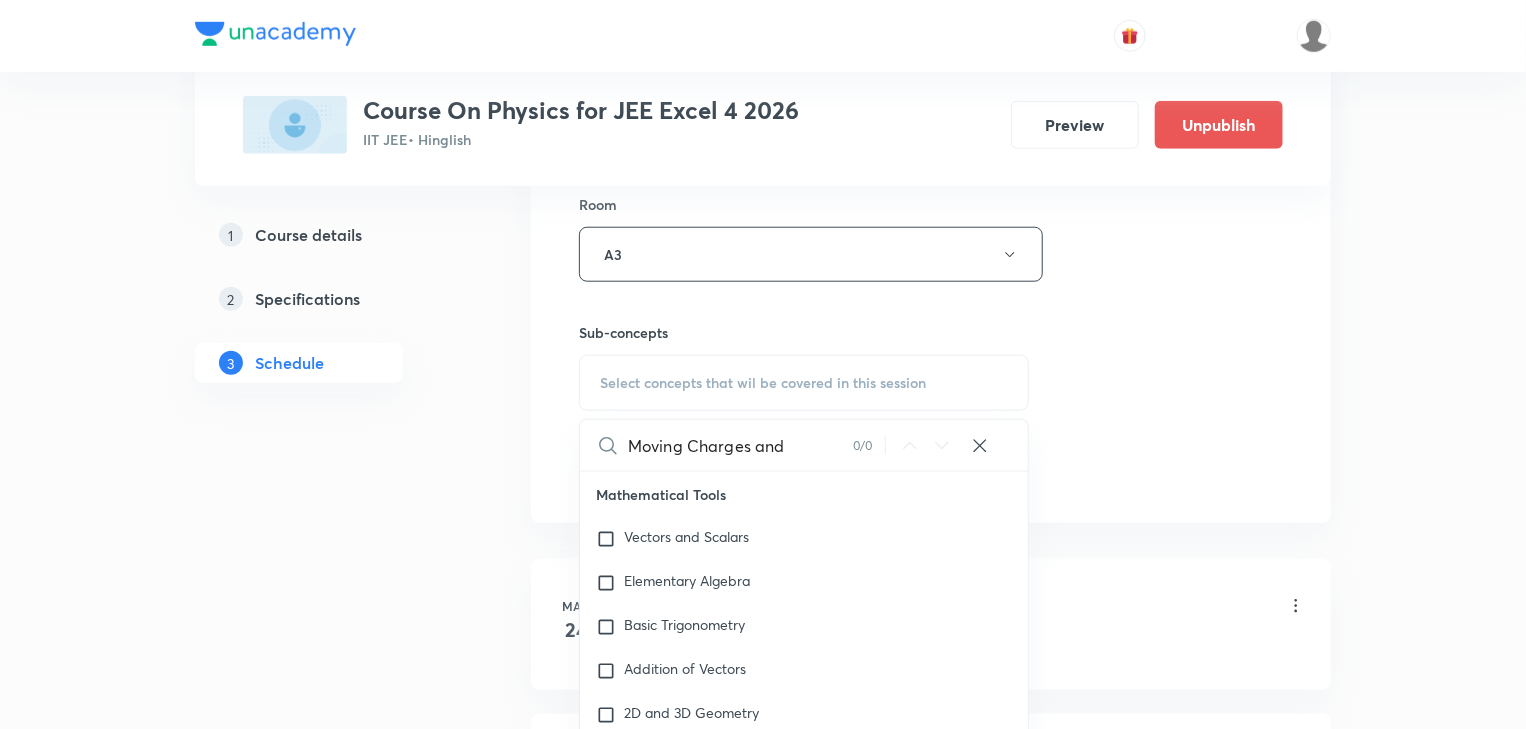 drag, startPoint x: 694, startPoint y: 447, endPoint x: 797, endPoint y: 459, distance: 103.69667 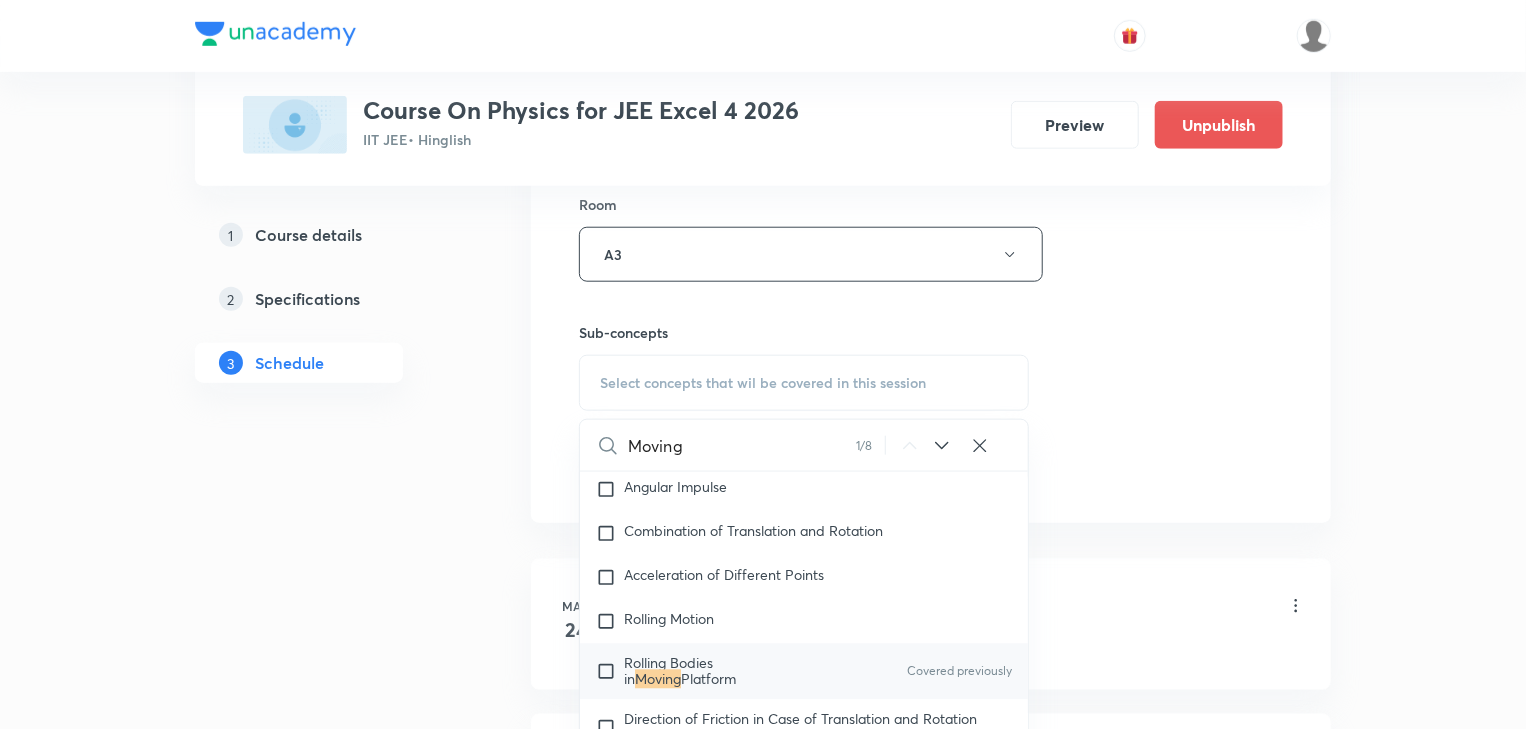 scroll, scrollTop: 6372, scrollLeft: 0, axis: vertical 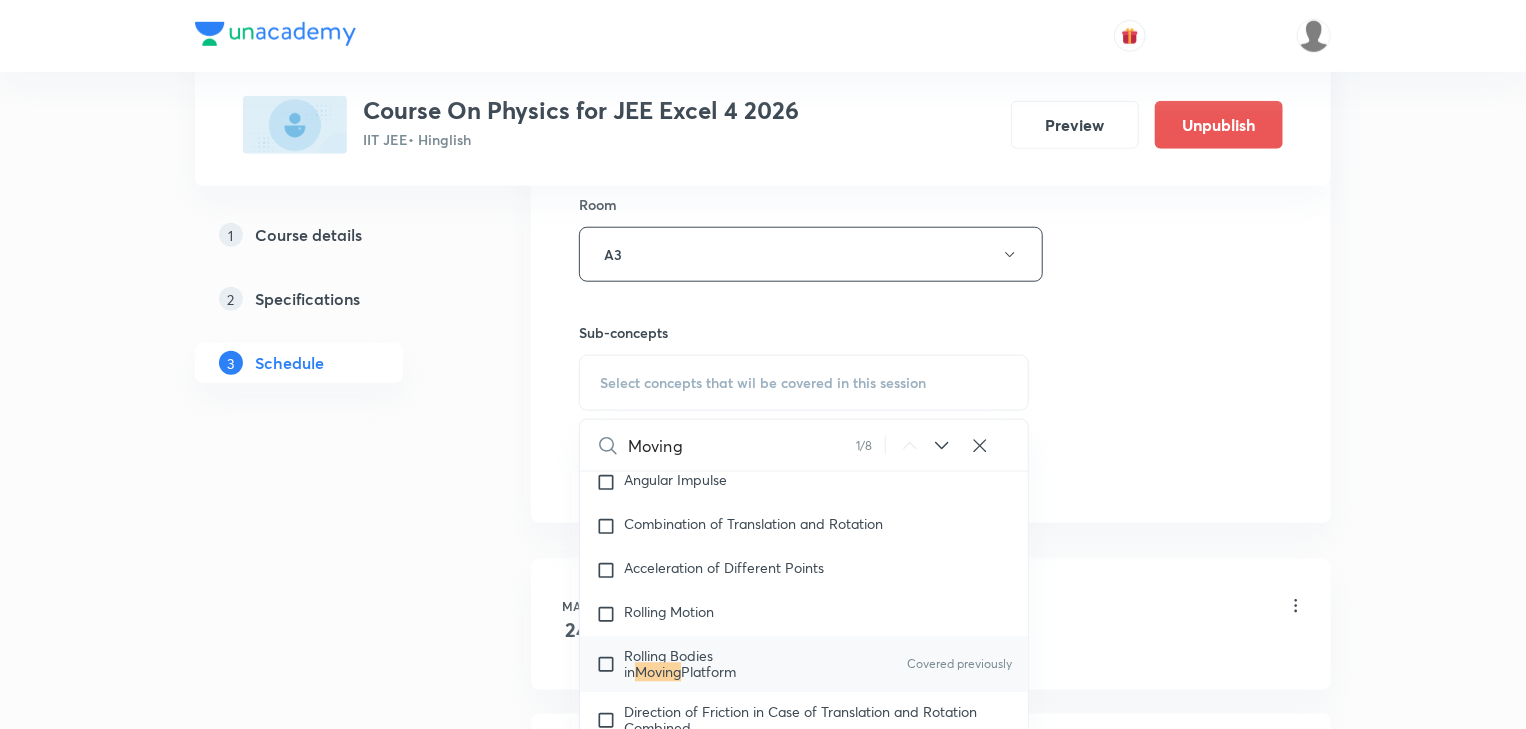 type on "Moving" 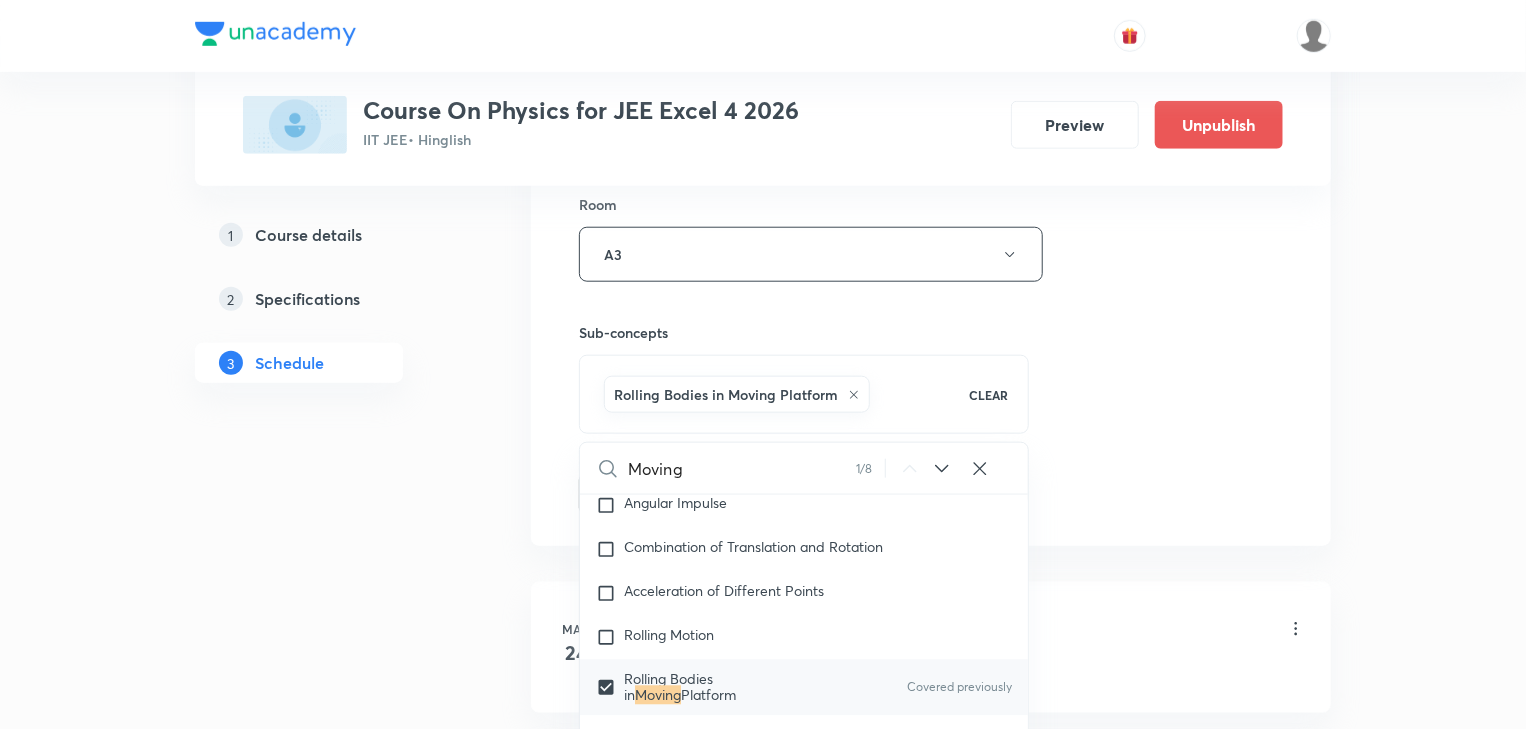 click on "1 Course details 2 Specifications 3 Schedule" at bounding box center (331, 5199) 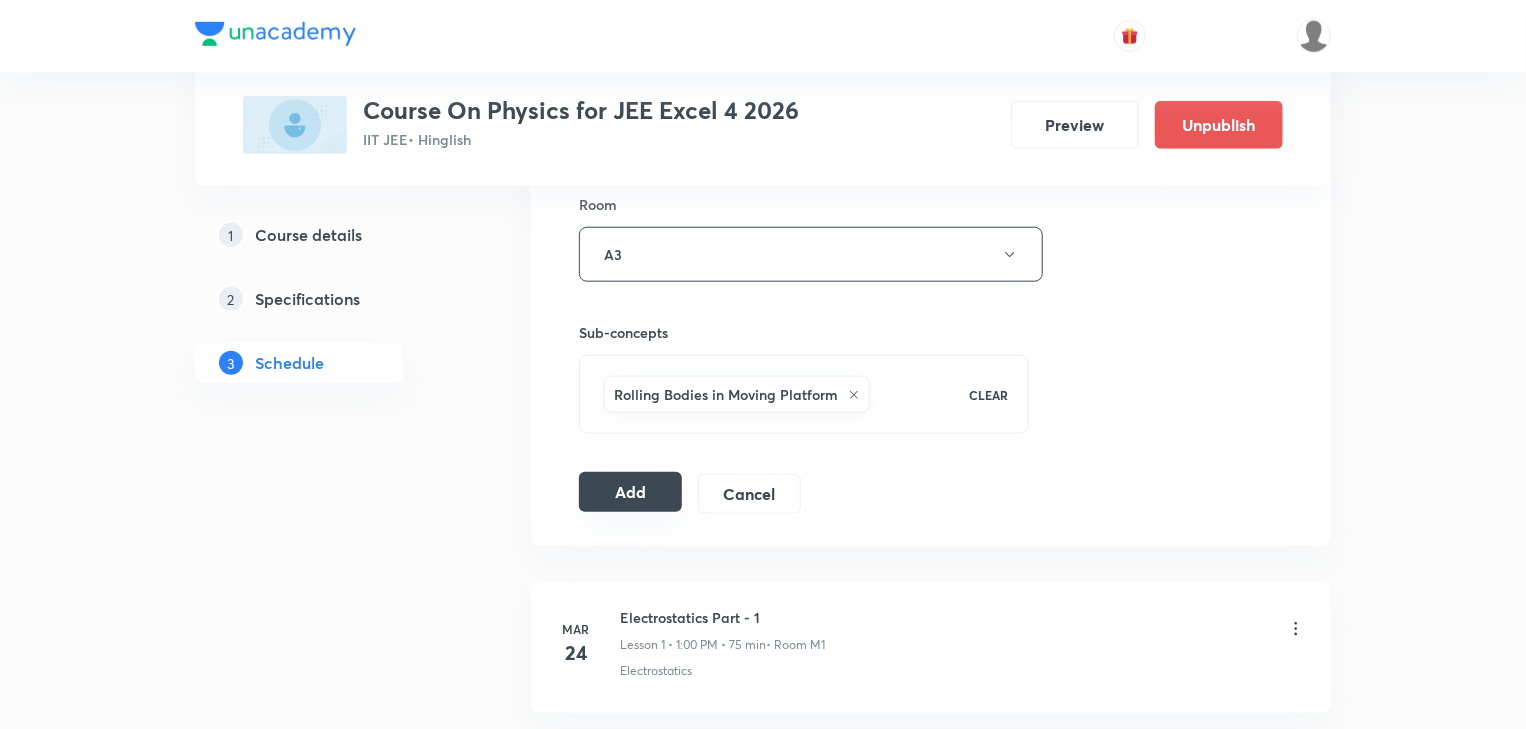 click on "Add" at bounding box center (630, 492) 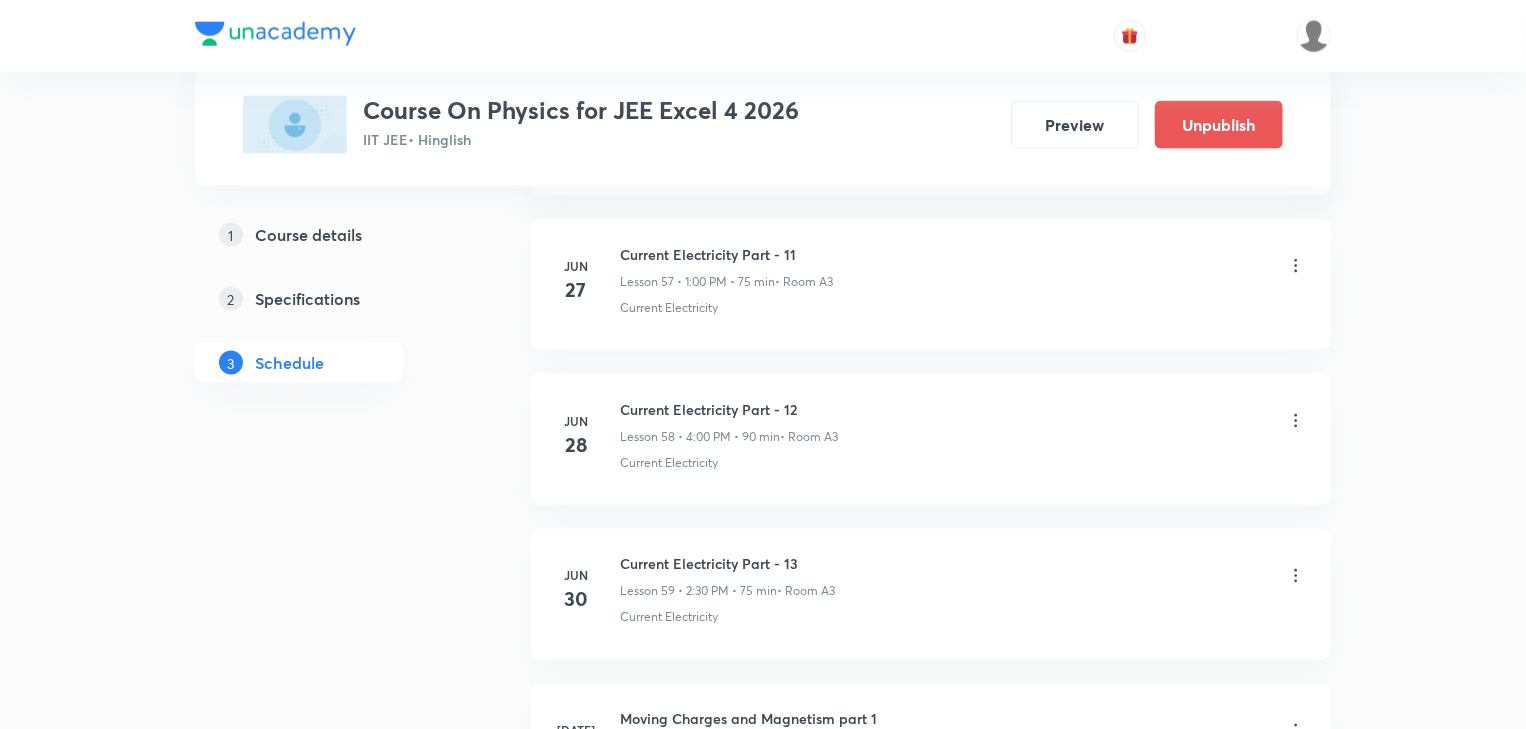 scroll, scrollTop: 10313, scrollLeft: 0, axis: vertical 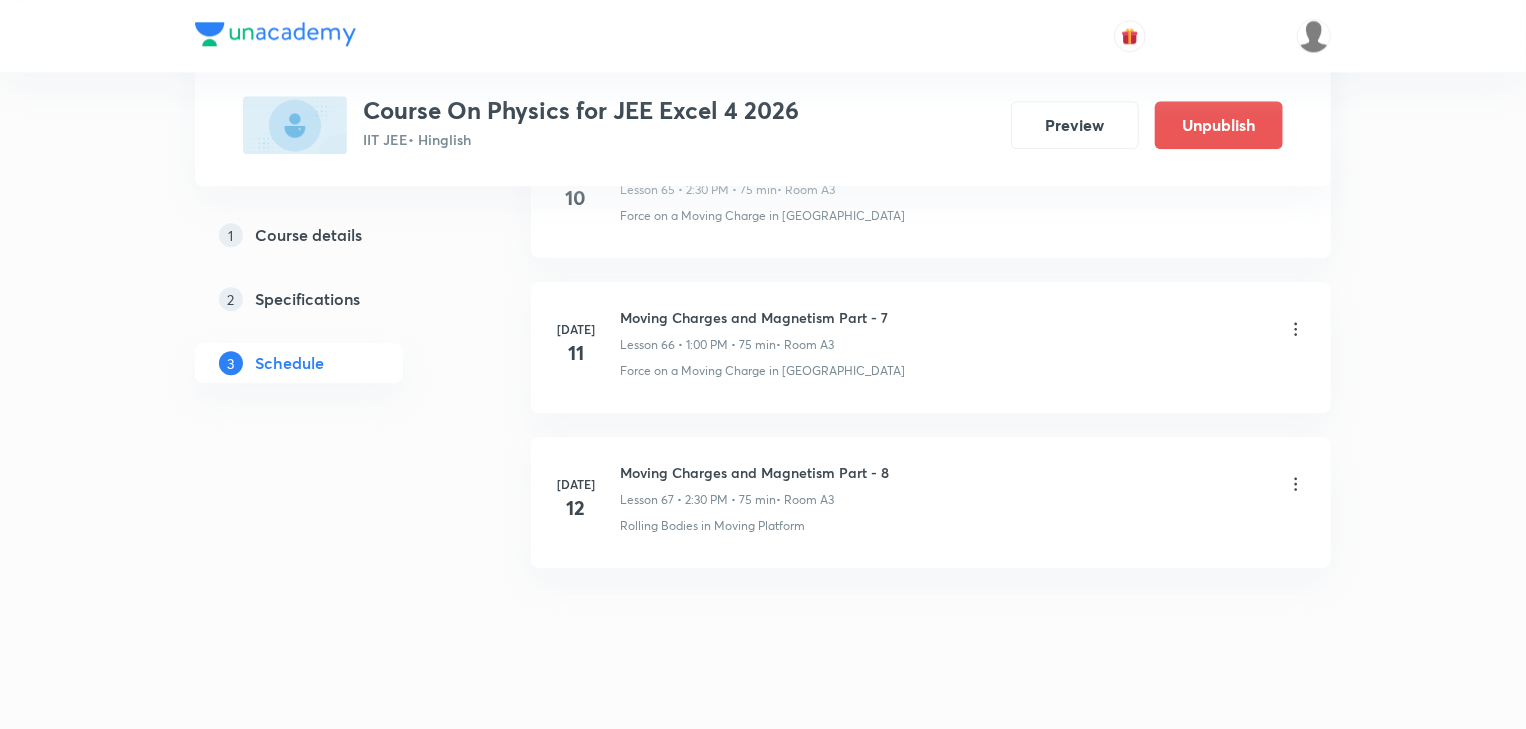 drag, startPoint x: 851, startPoint y: 257, endPoint x: 903, endPoint y: 682, distance: 428.16937 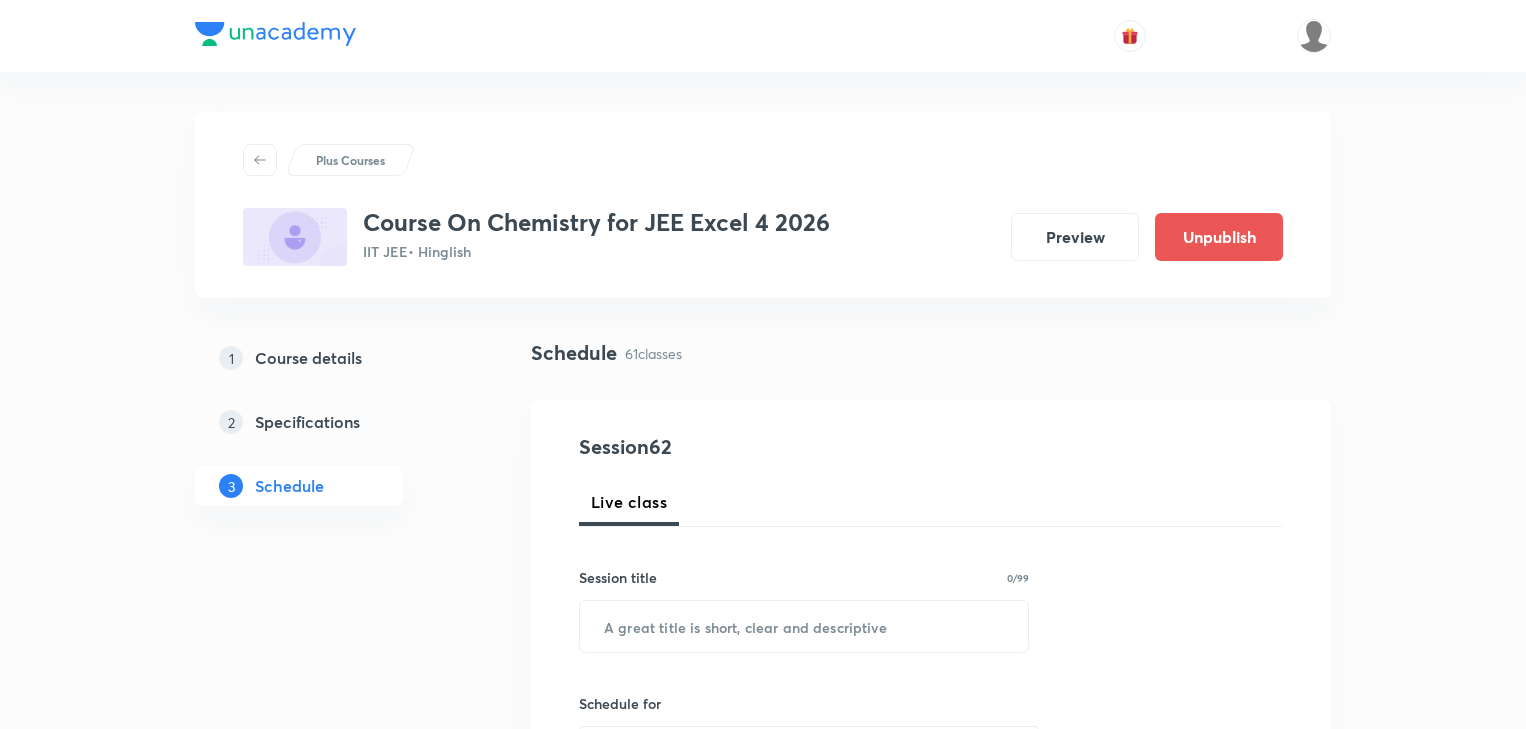 scroll, scrollTop: 0, scrollLeft: 0, axis: both 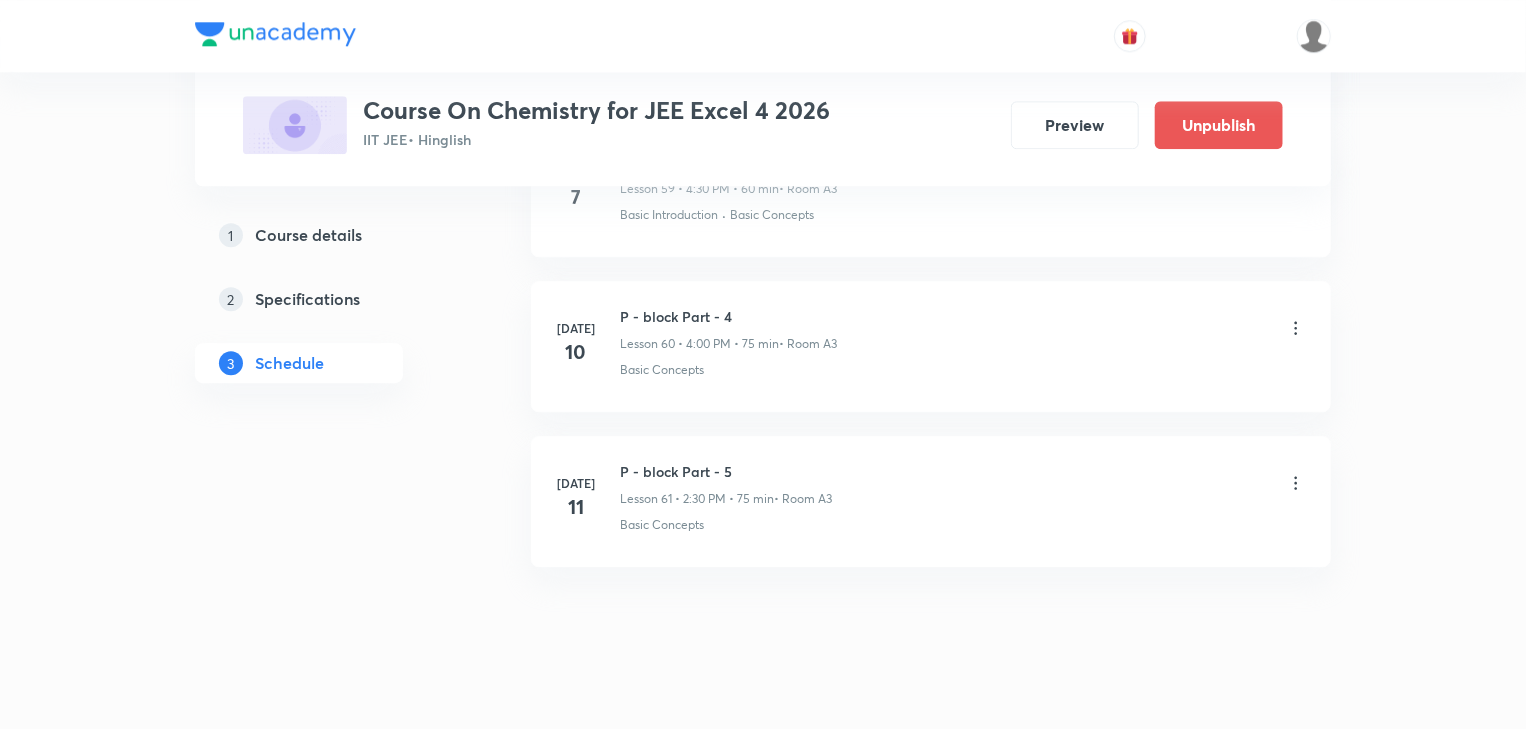 drag, startPoint x: 932, startPoint y: 68, endPoint x: 956, endPoint y: 642, distance: 574.5015 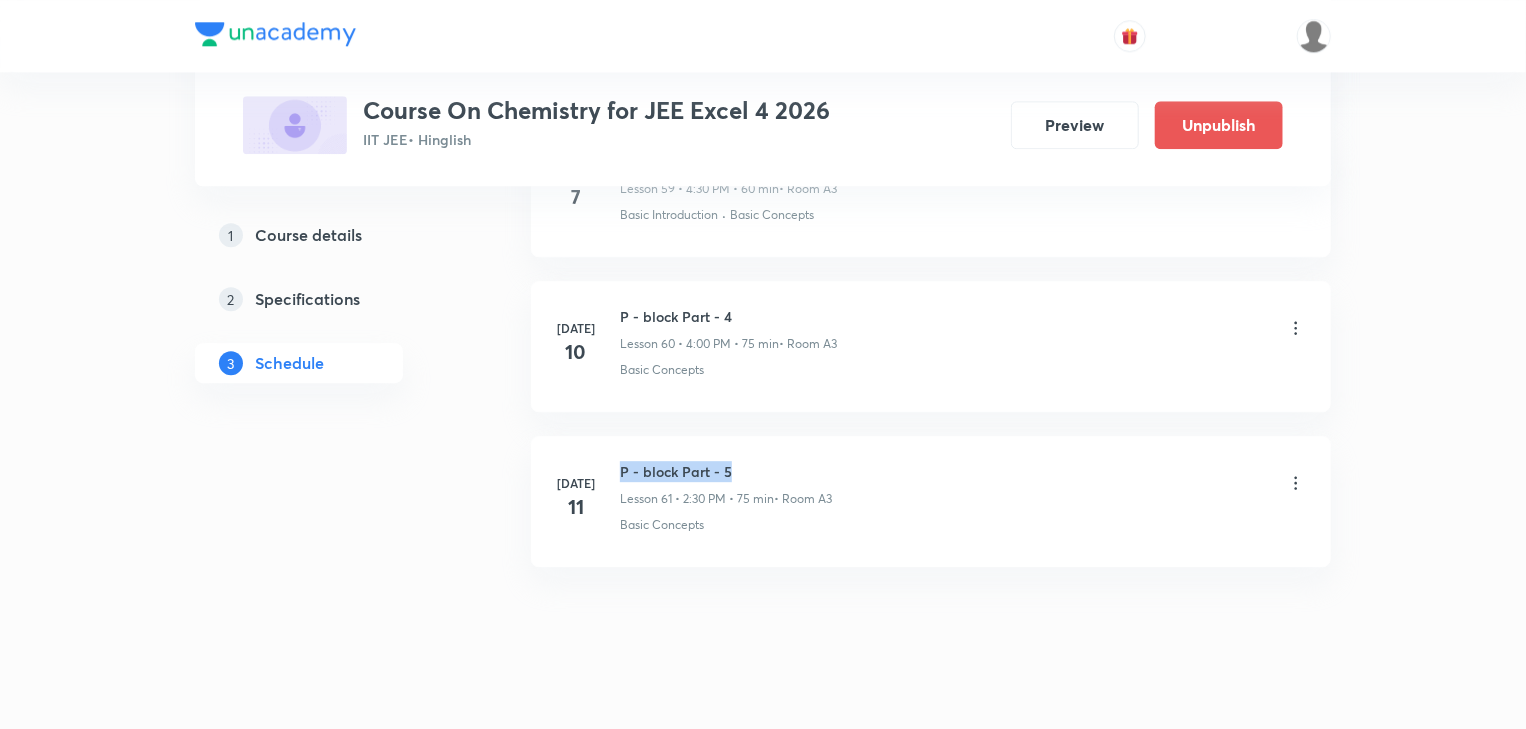 drag, startPoint x: 622, startPoint y: 439, endPoint x: 744, endPoint y: 440, distance: 122.0041 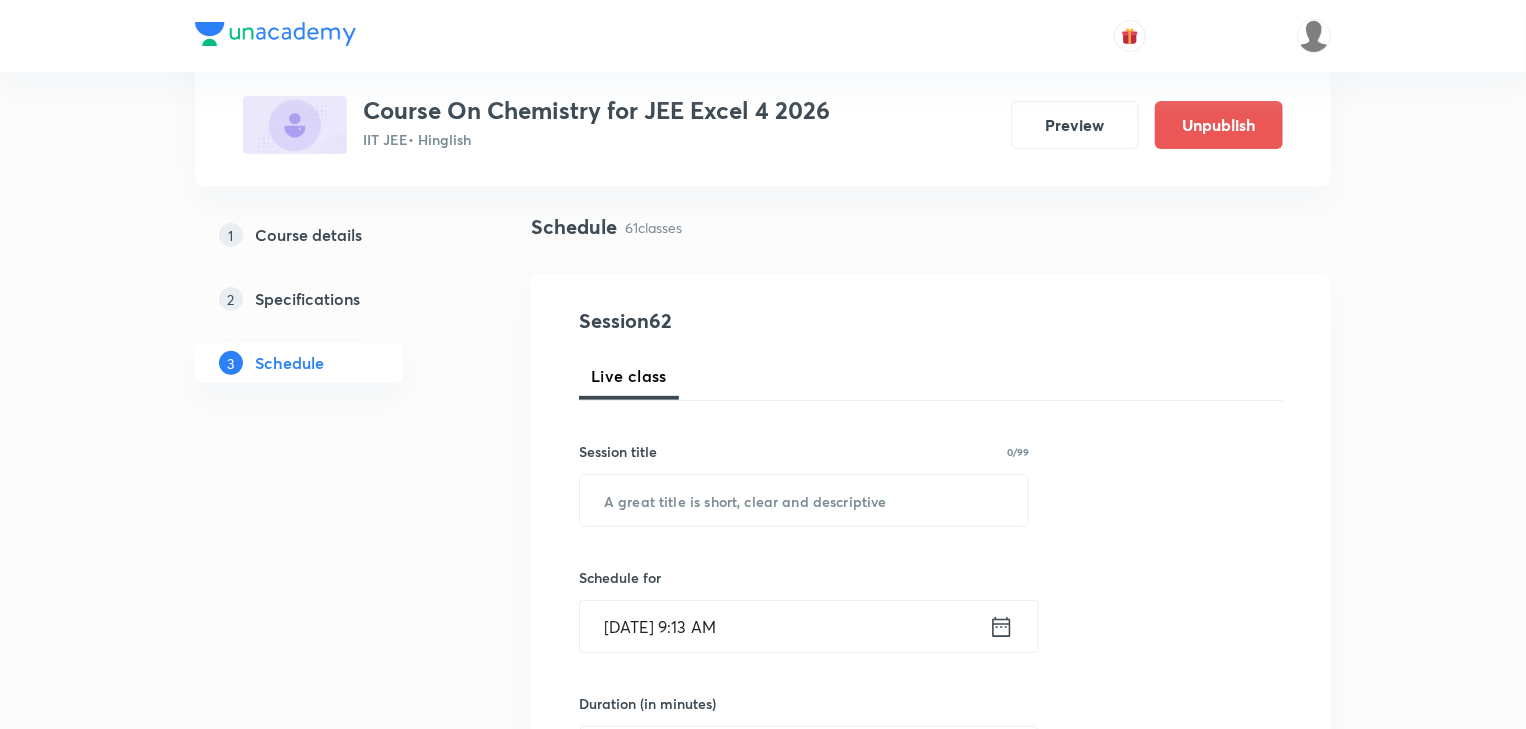 scroll, scrollTop: 0, scrollLeft: 0, axis: both 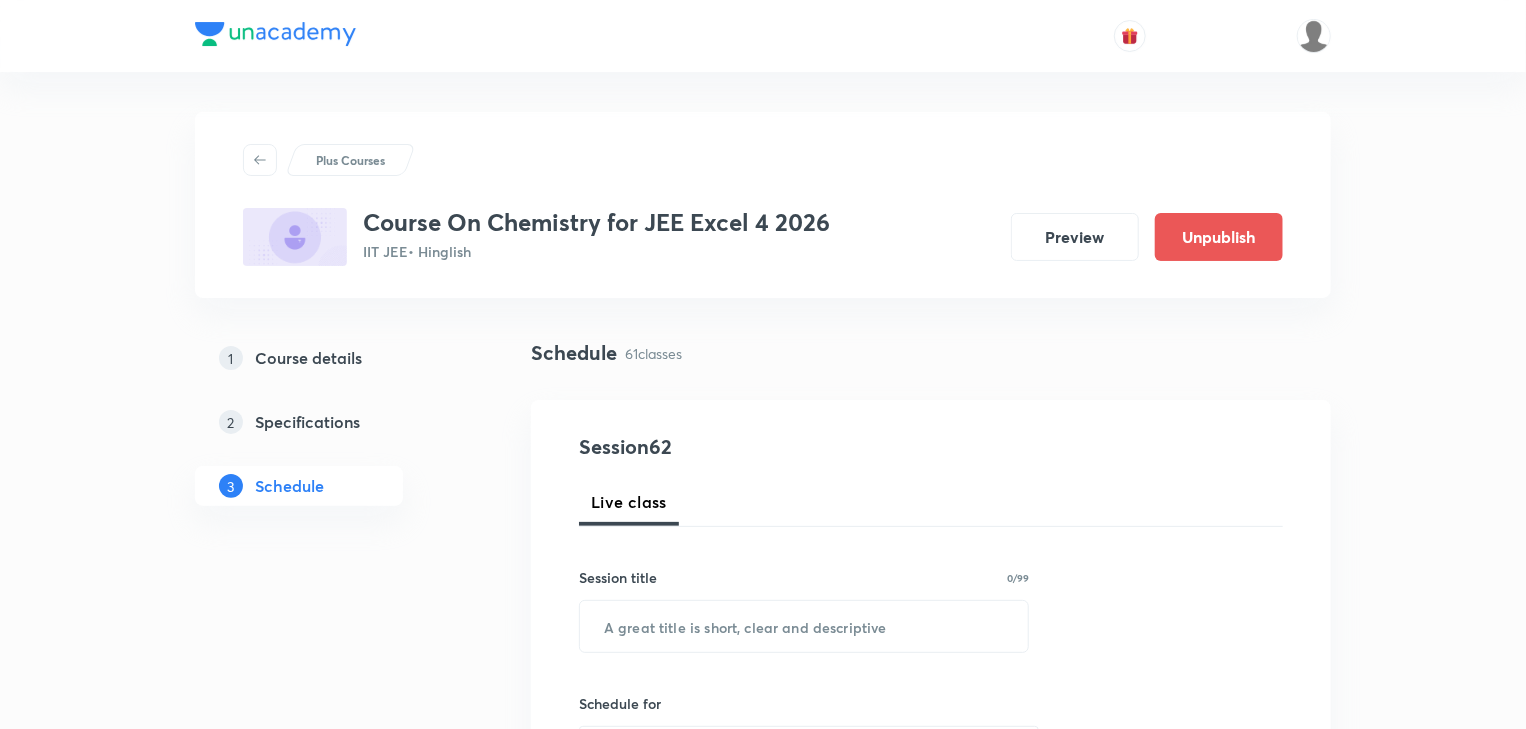drag, startPoint x: 260, startPoint y: 602, endPoint x: 495, endPoint y: 210, distance: 457.04376 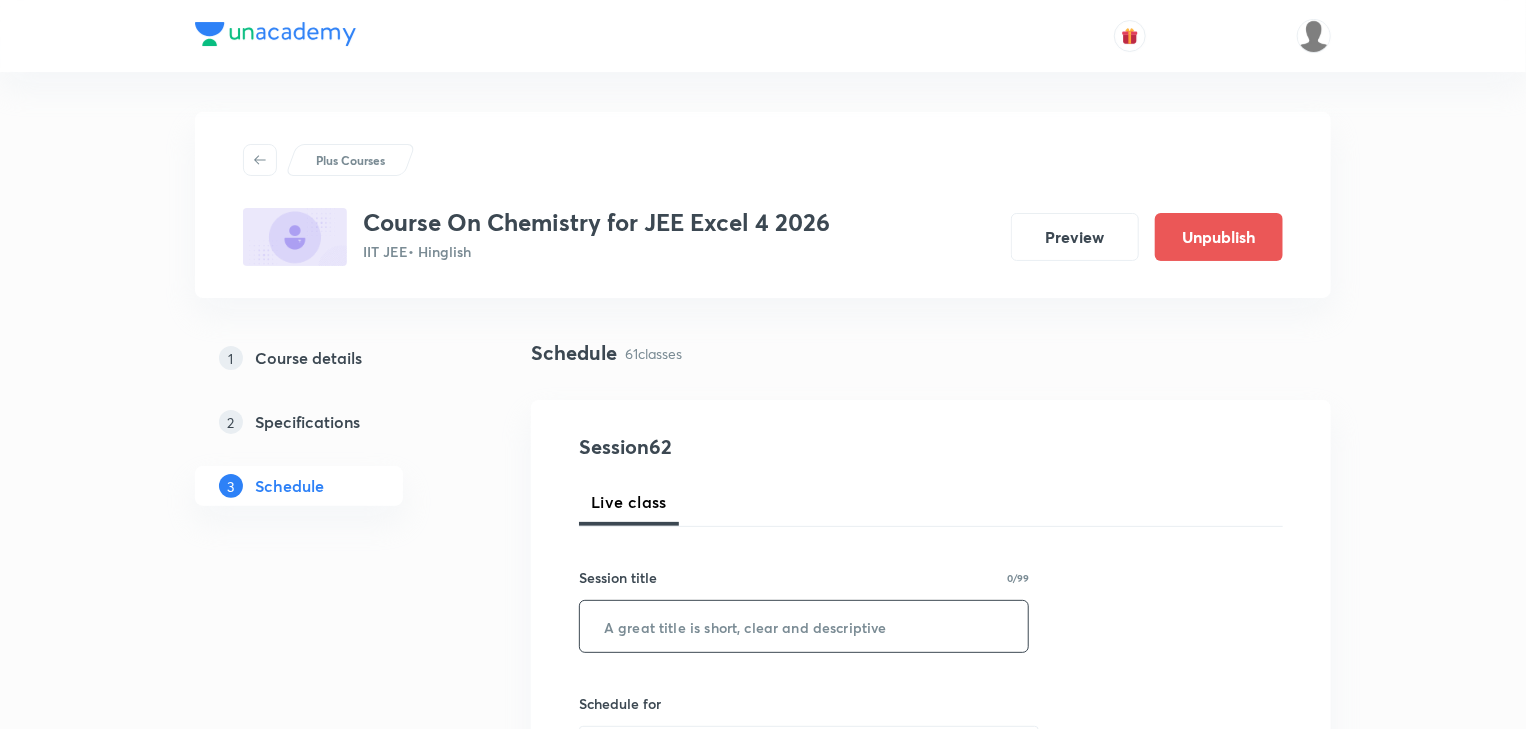 click at bounding box center (804, 626) 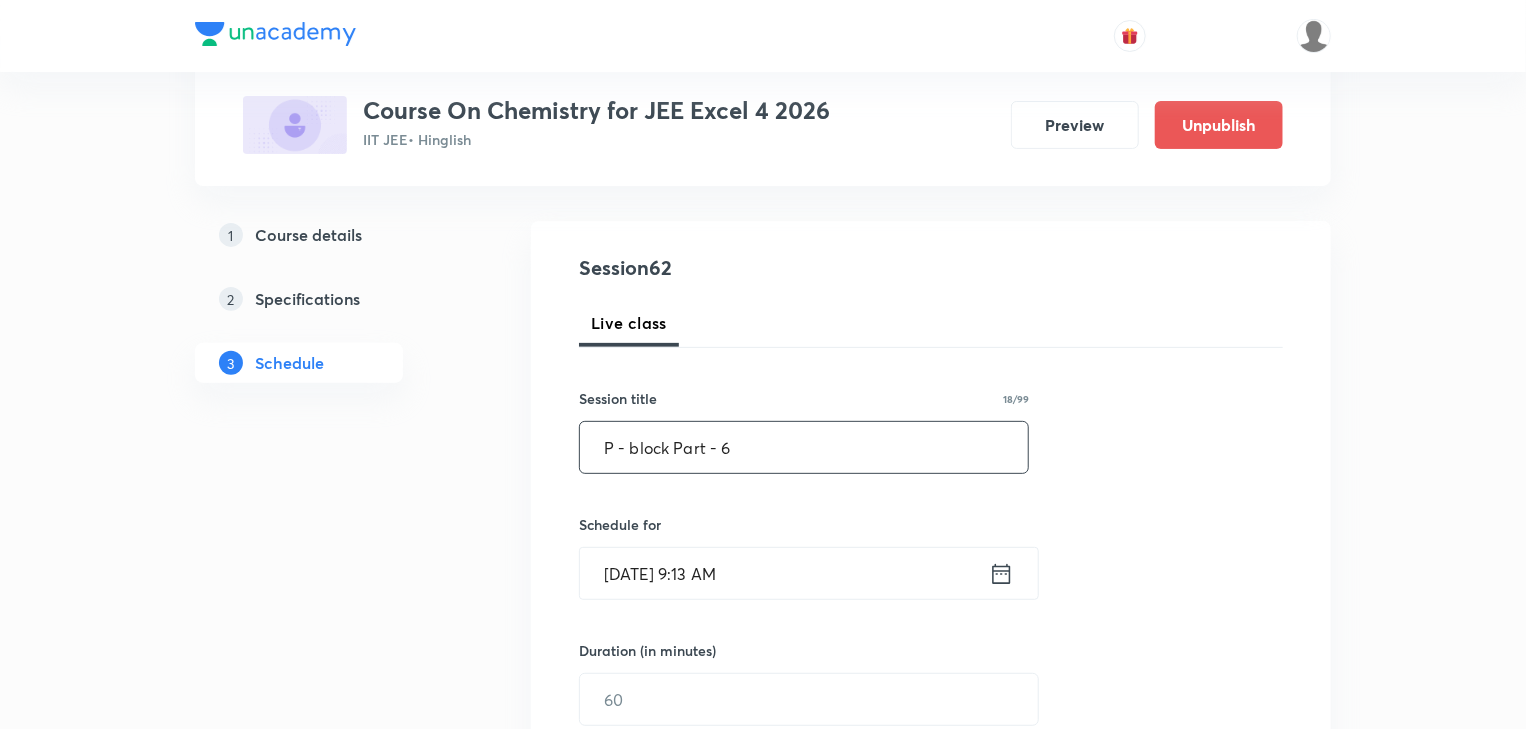 scroll, scrollTop: 400, scrollLeft: 0, axis: vertical 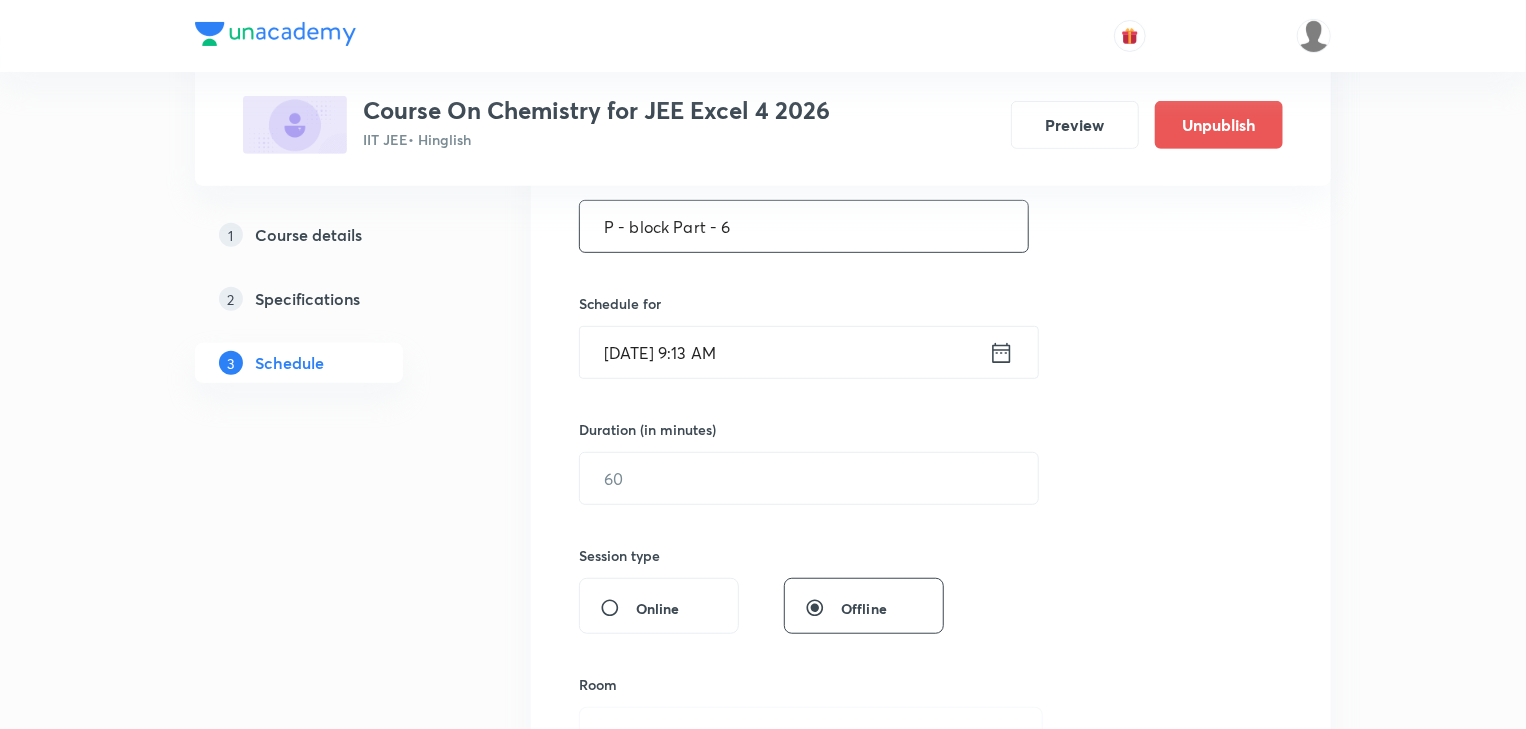 type on "P - block Part - 6" 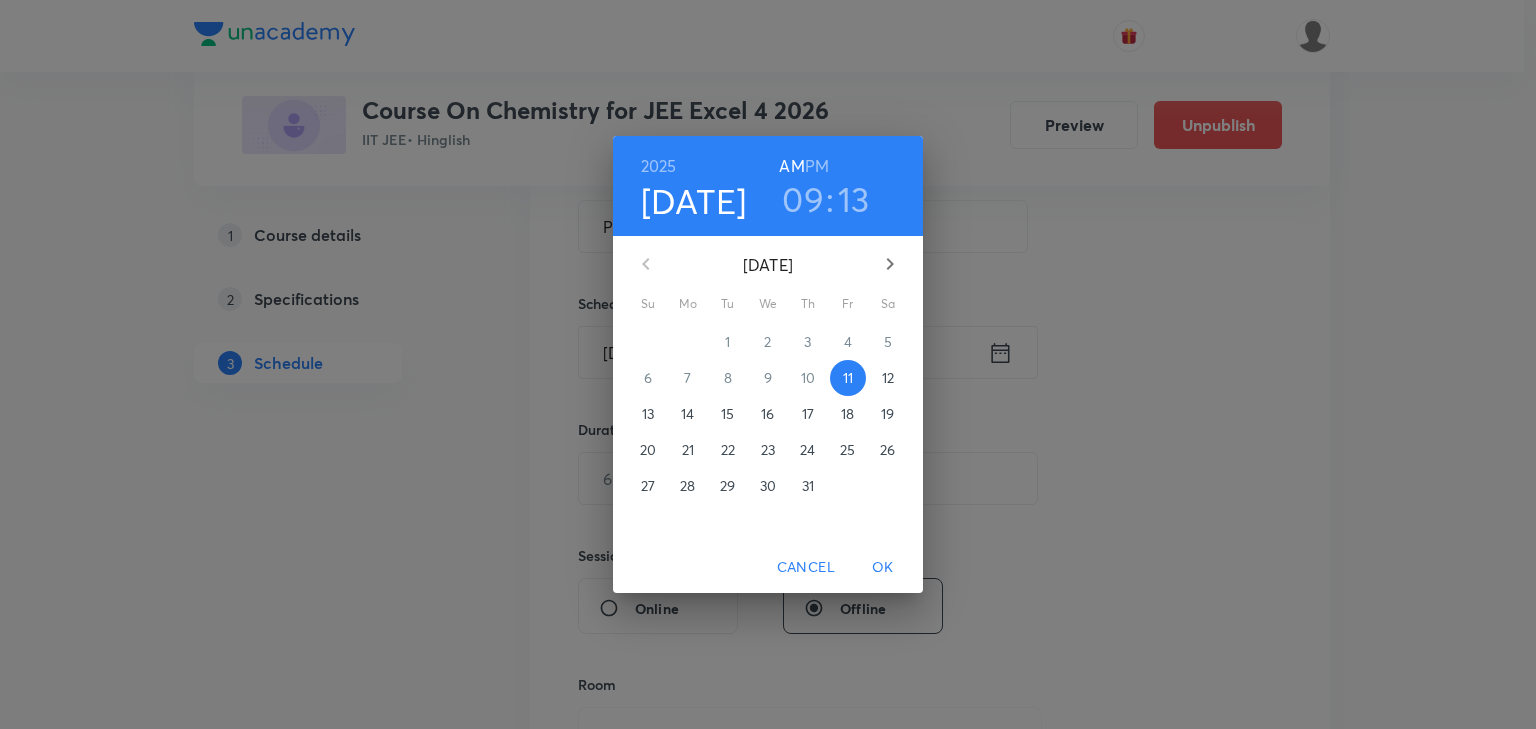 click on "12" at bounding box center [888, 378] 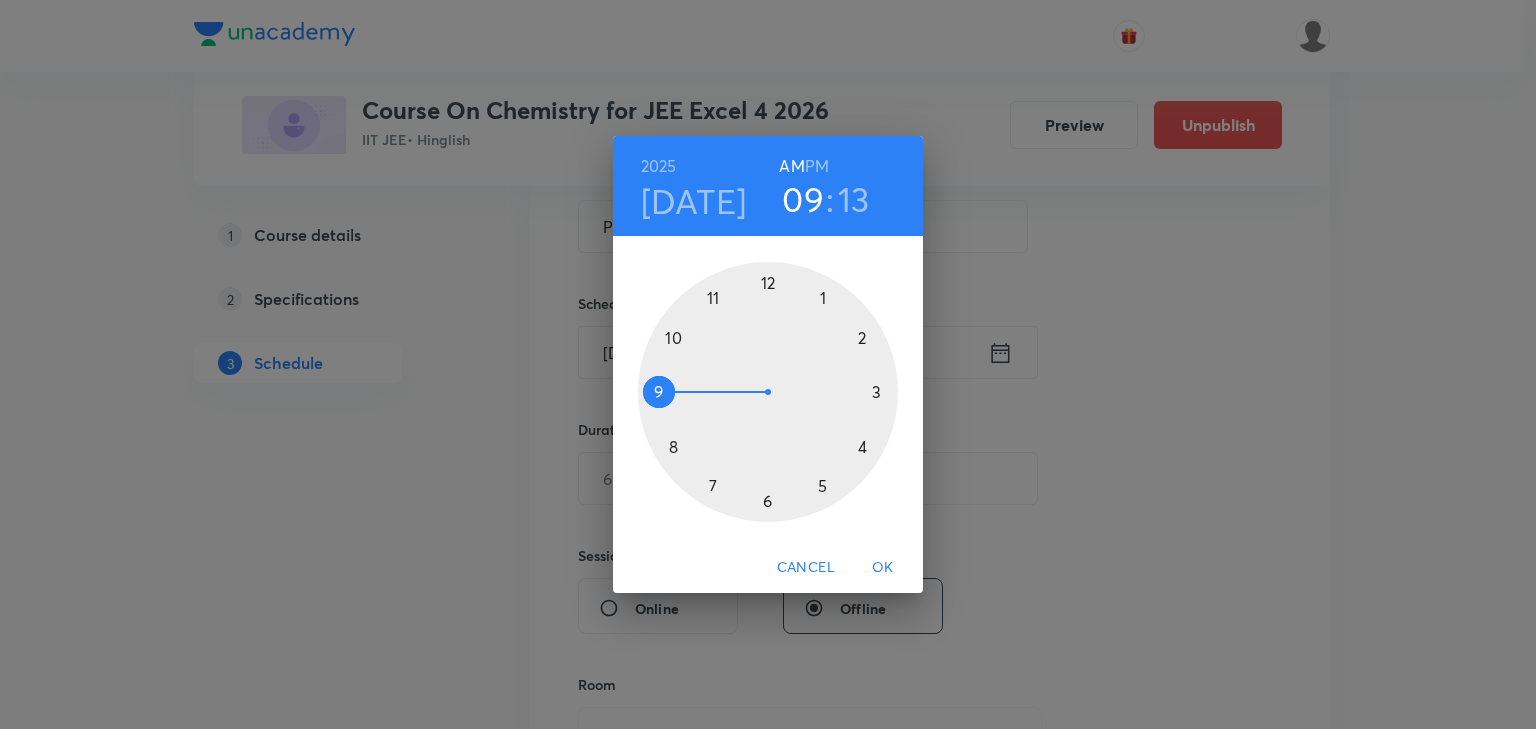 click at bounding box center [768, 392] 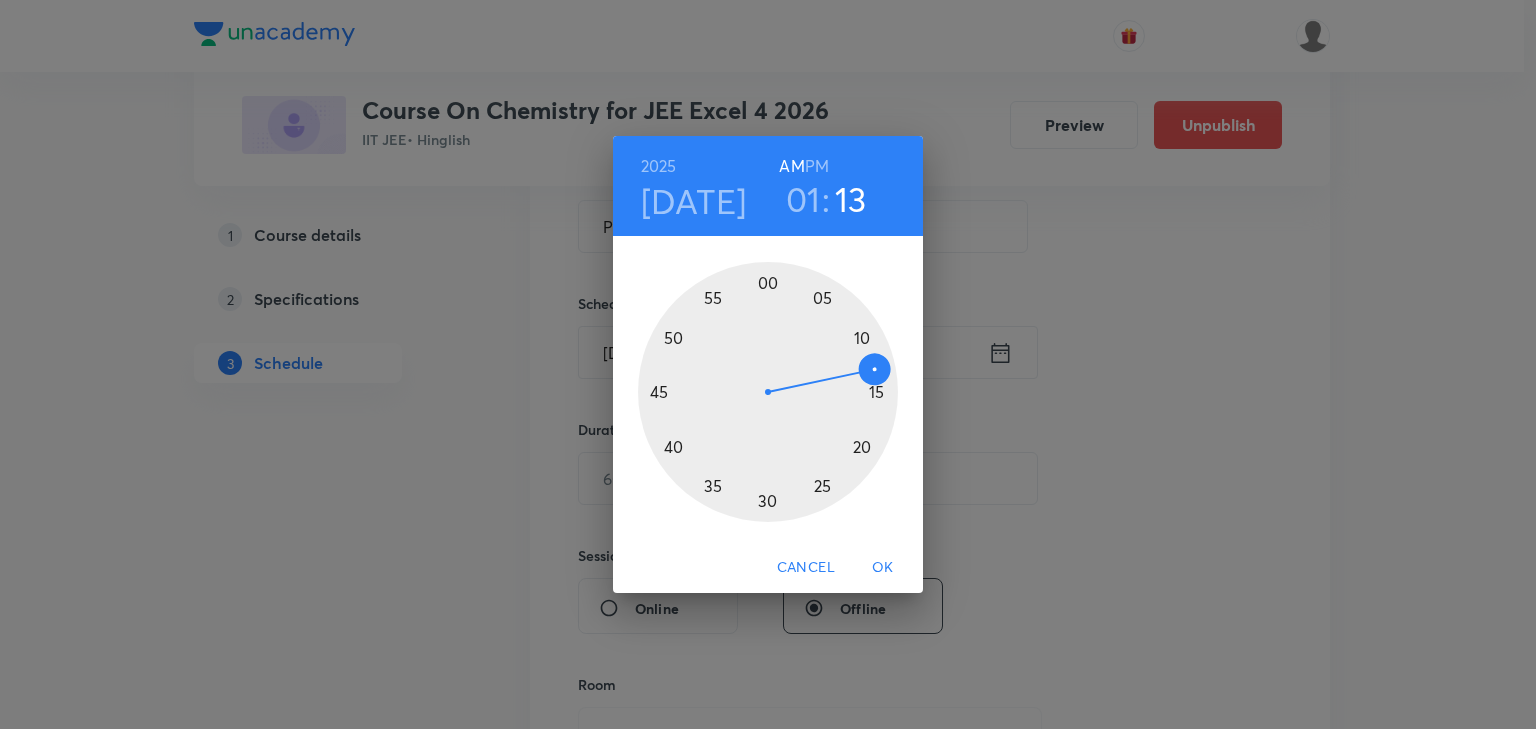 click at bounding box center (768, 392) 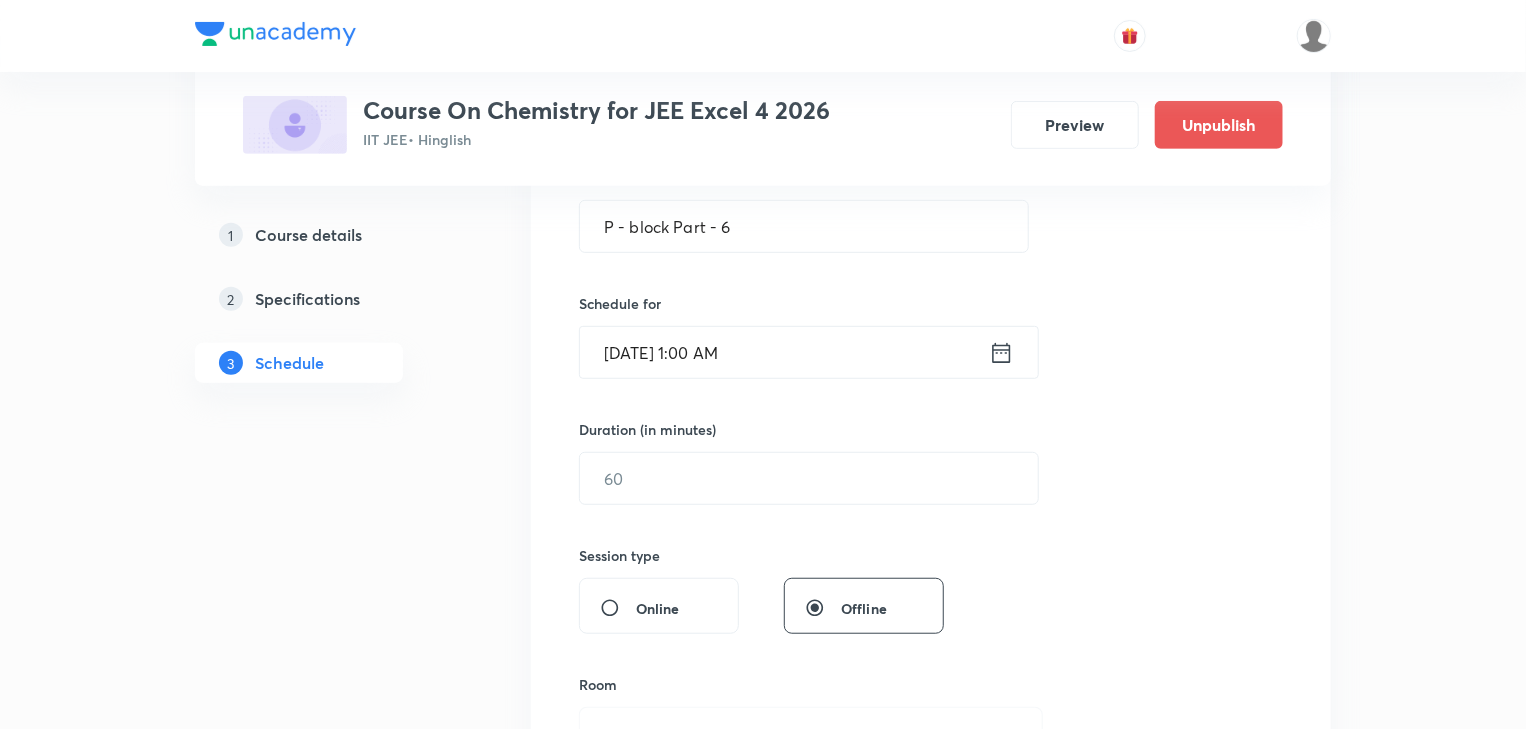click 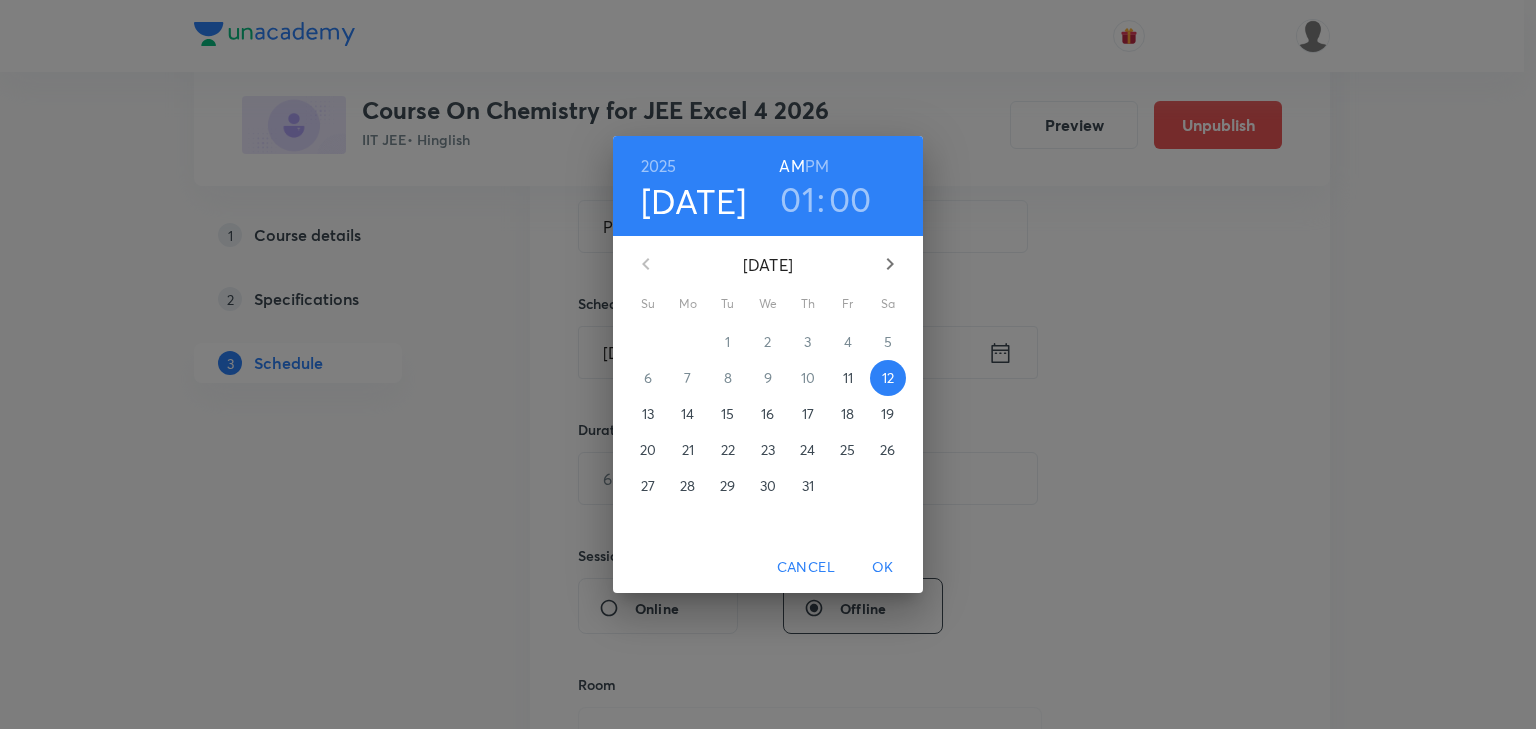 click on "PM" at bounding box center [817, 166] 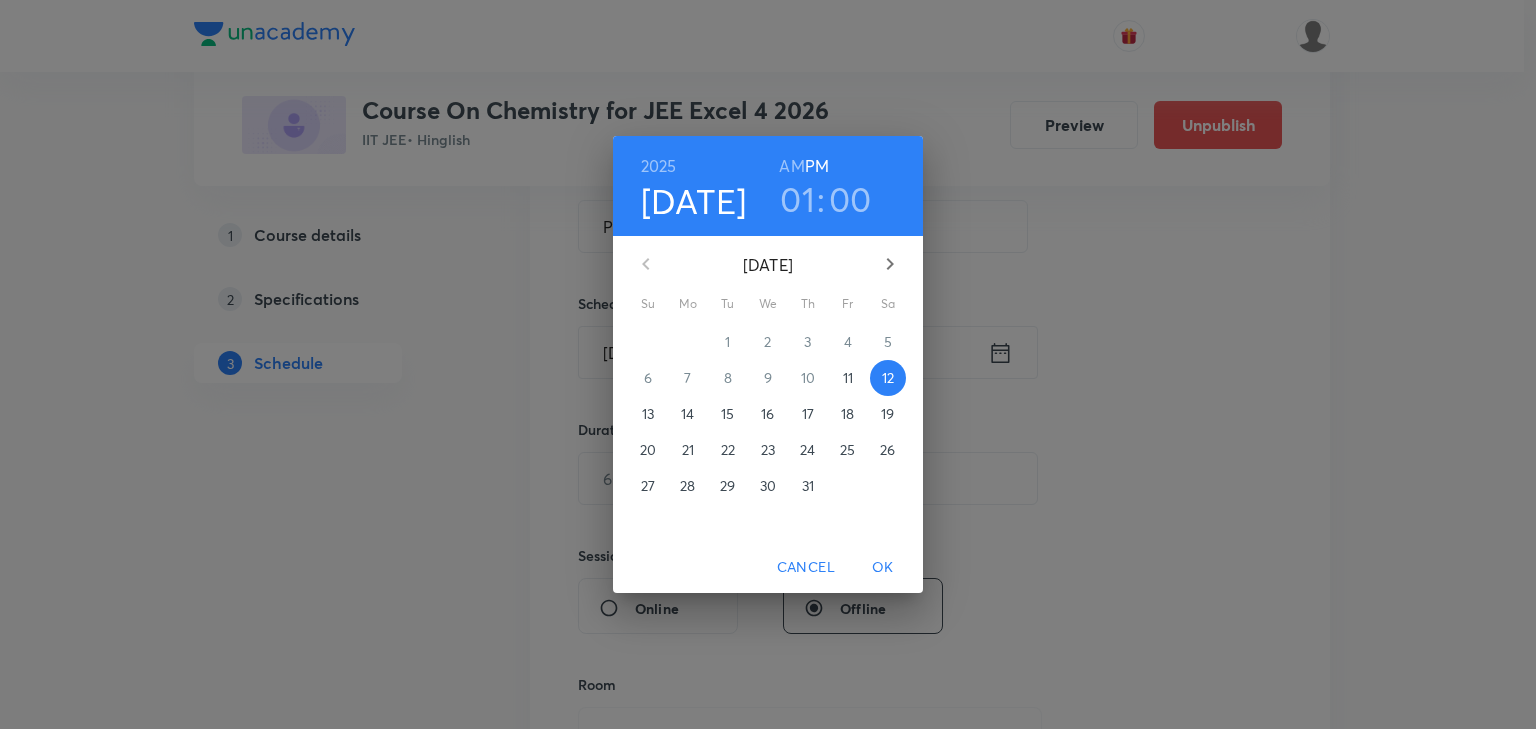 click on "OK" at bounding box center [883, 567] 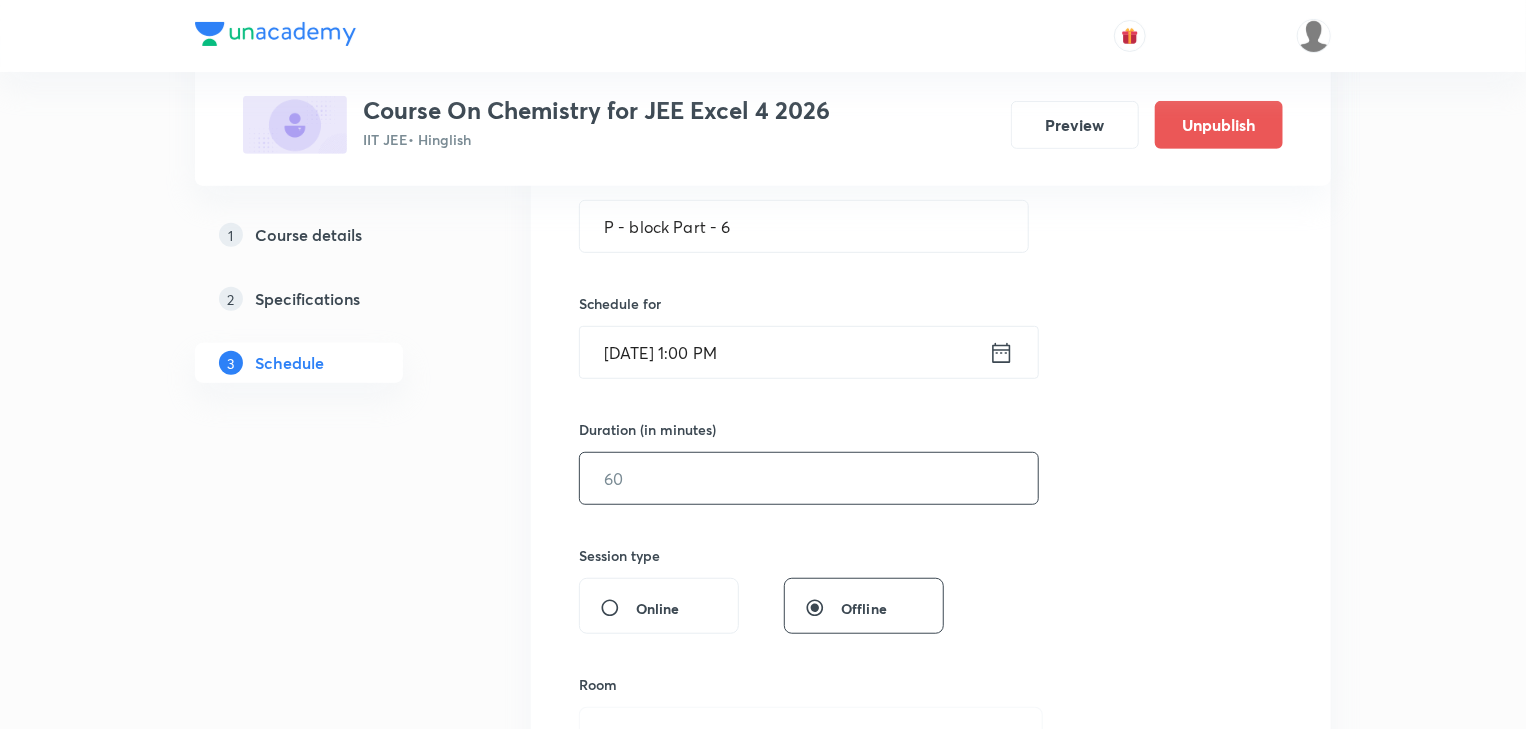 click at bounding box center [809, 478] 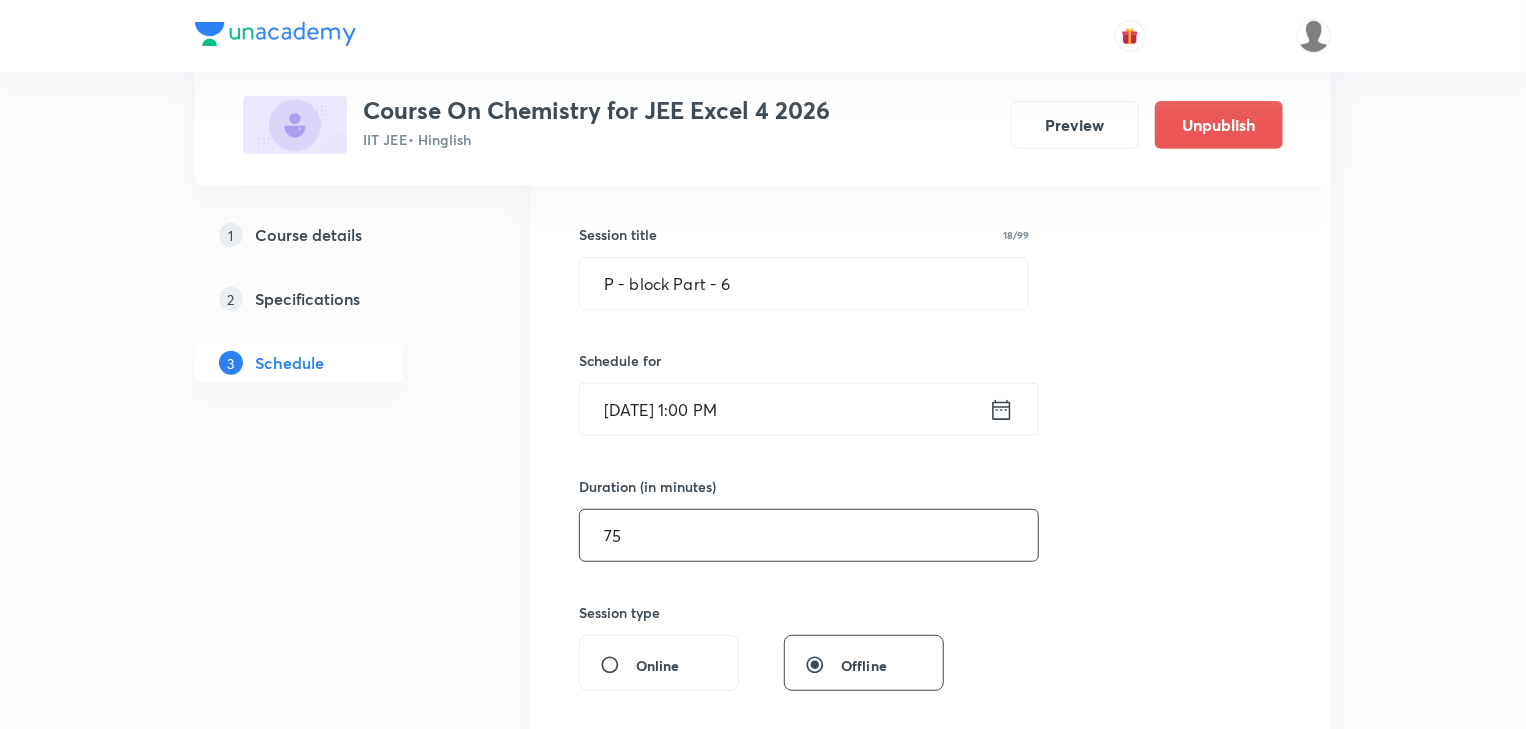 scroll, scrollTop: 560, scrollLeft: 0, axis: vertical 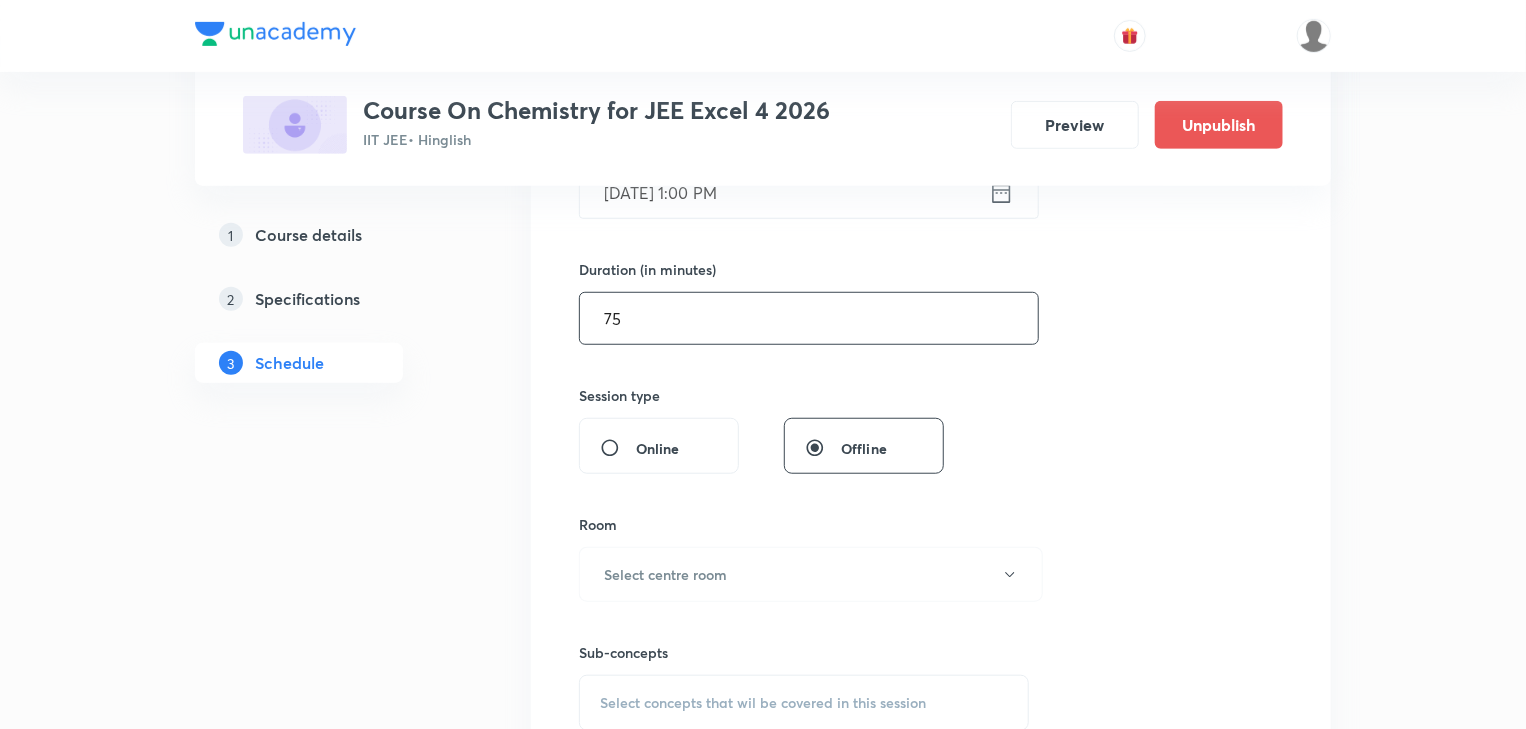 type on "75" 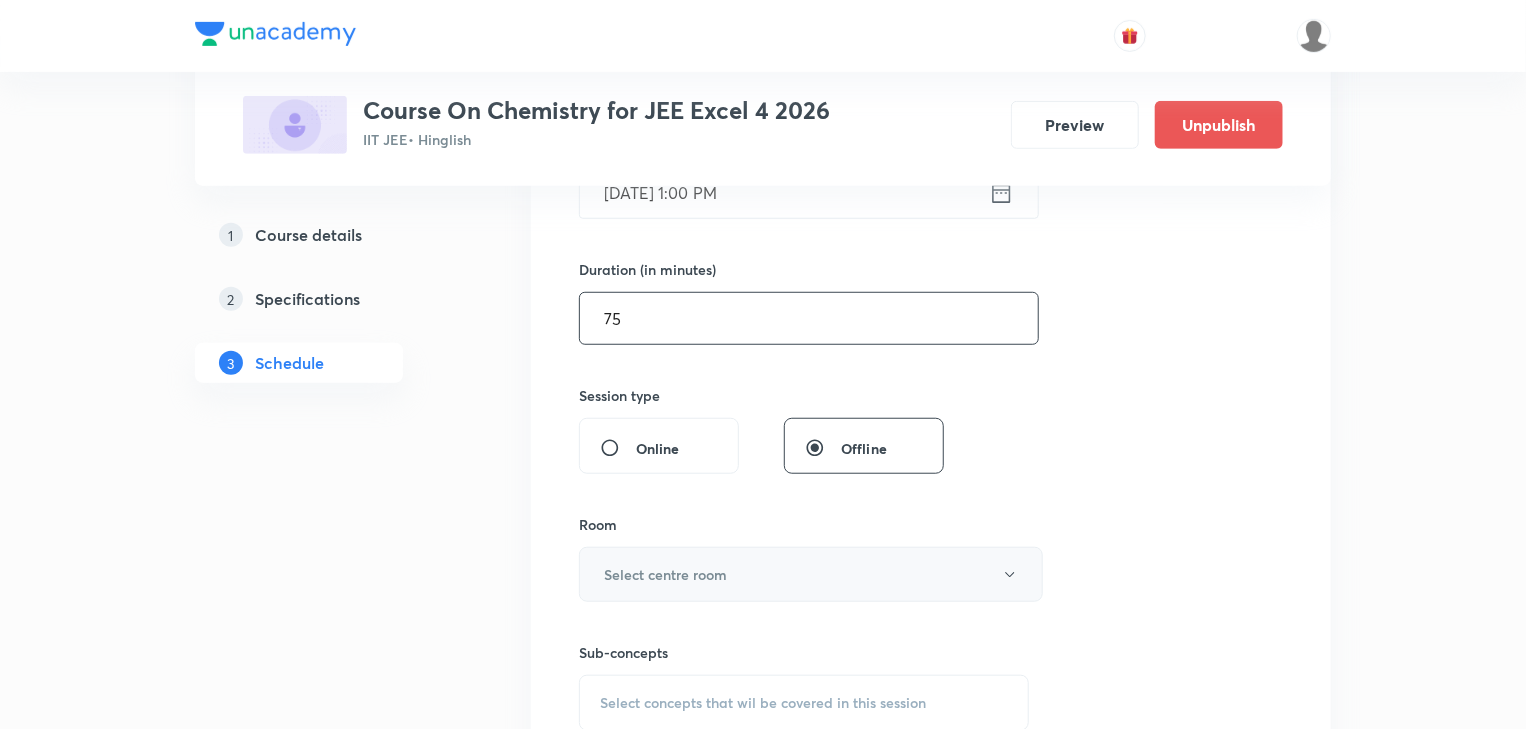 click on "Select centre room" at bounding box center (811, 574) 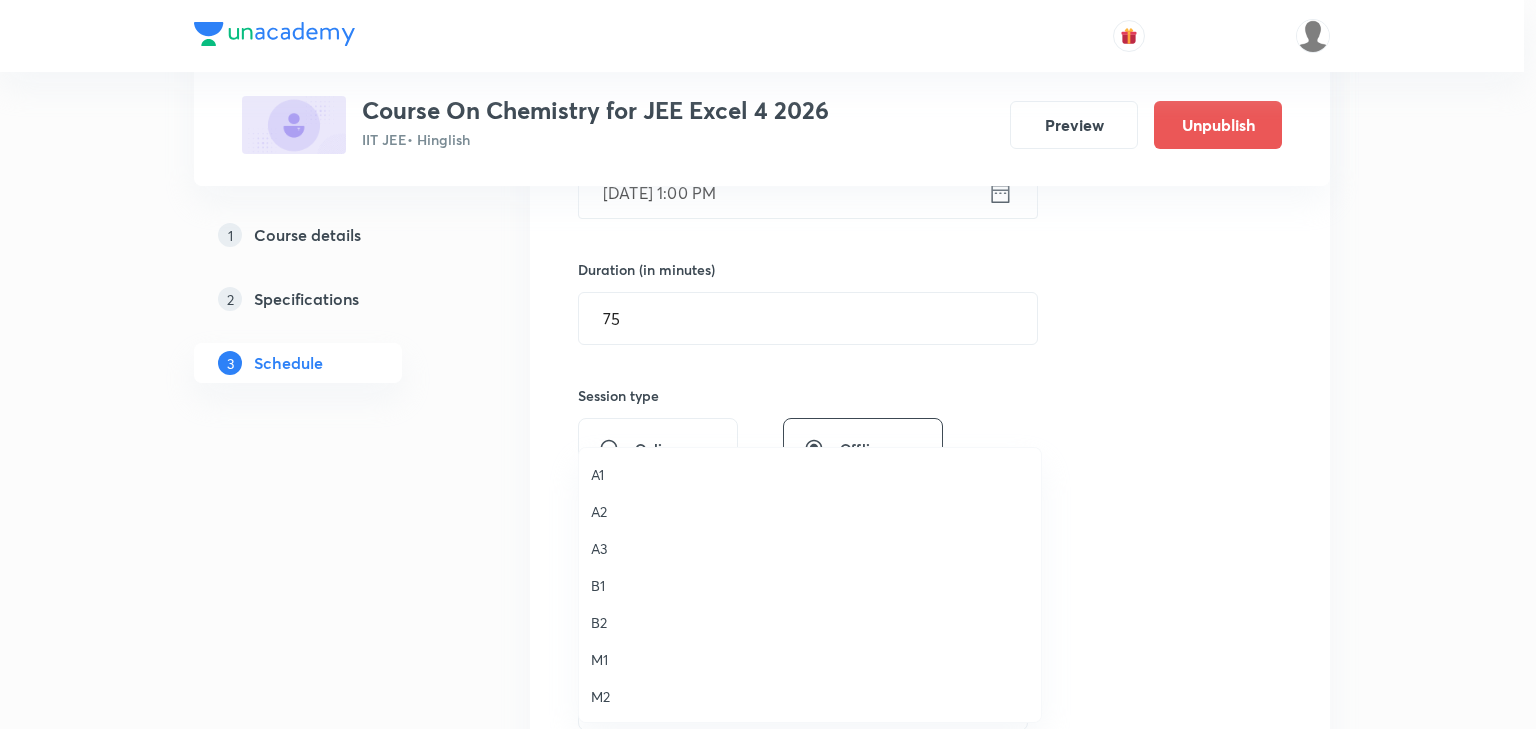click on "A3" at bounding box center [810, 548] 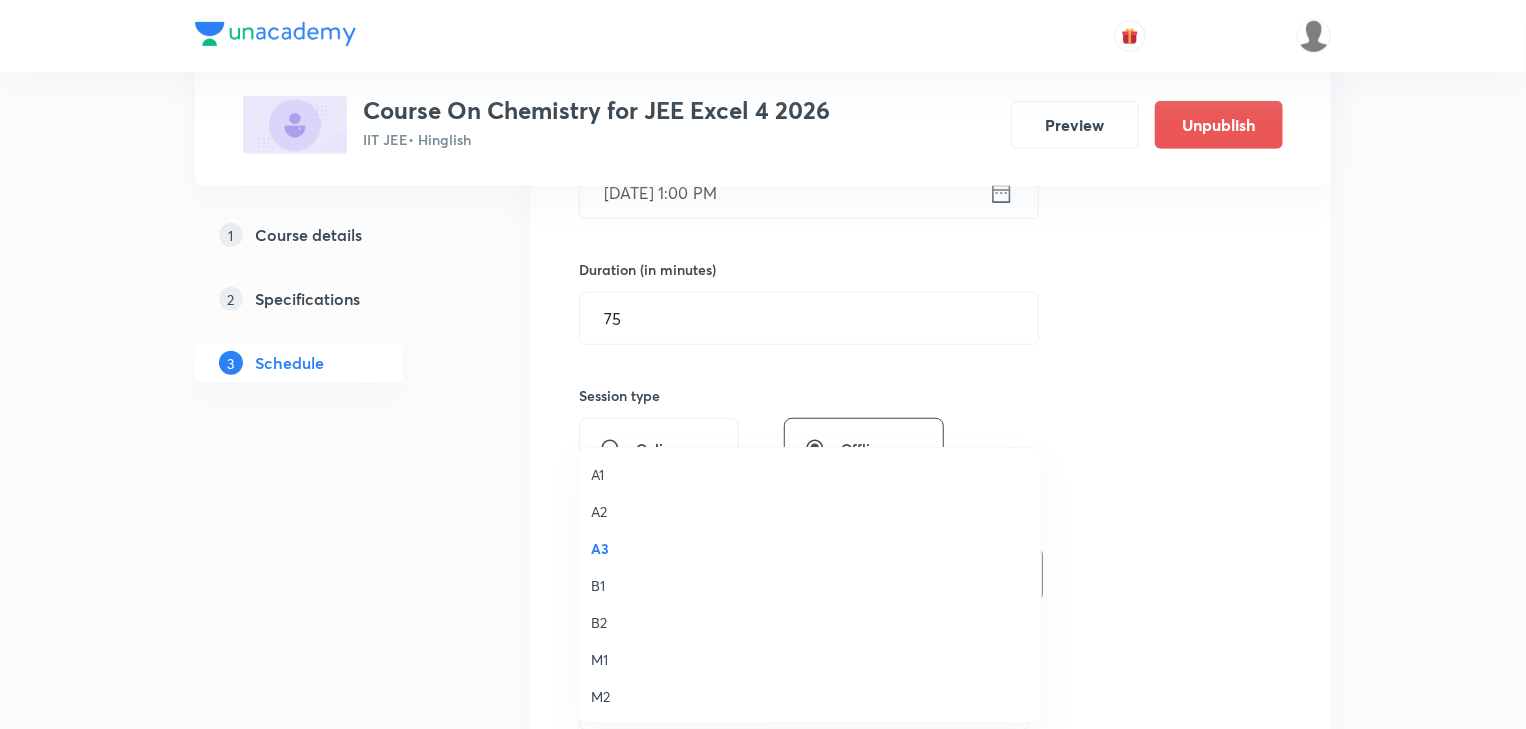 click on "A1 A2 A3 B1 B2 M1 M2" at bounding box center [763, 364] 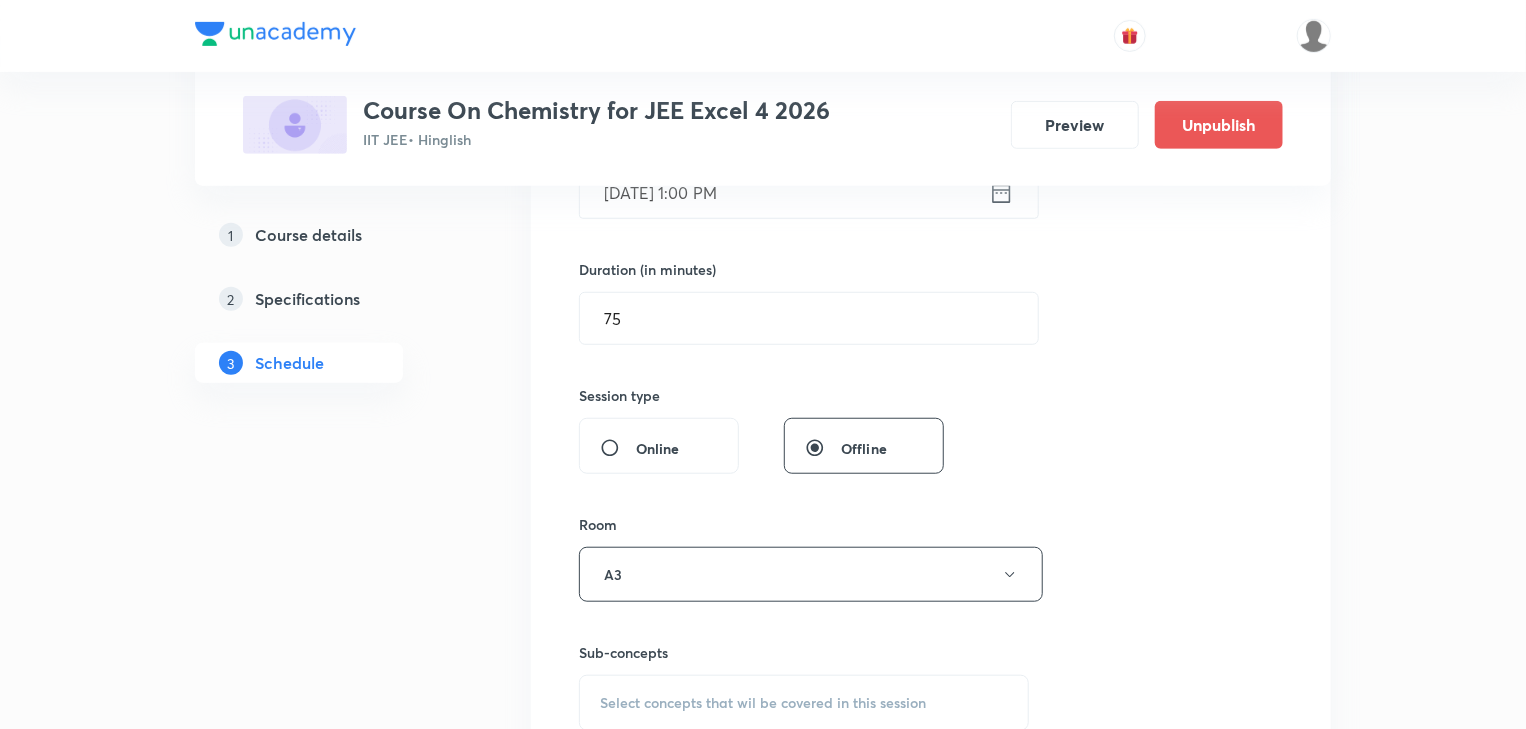 click on "Select concepts that wil be covered in this session" at bounding box center (763, 703) 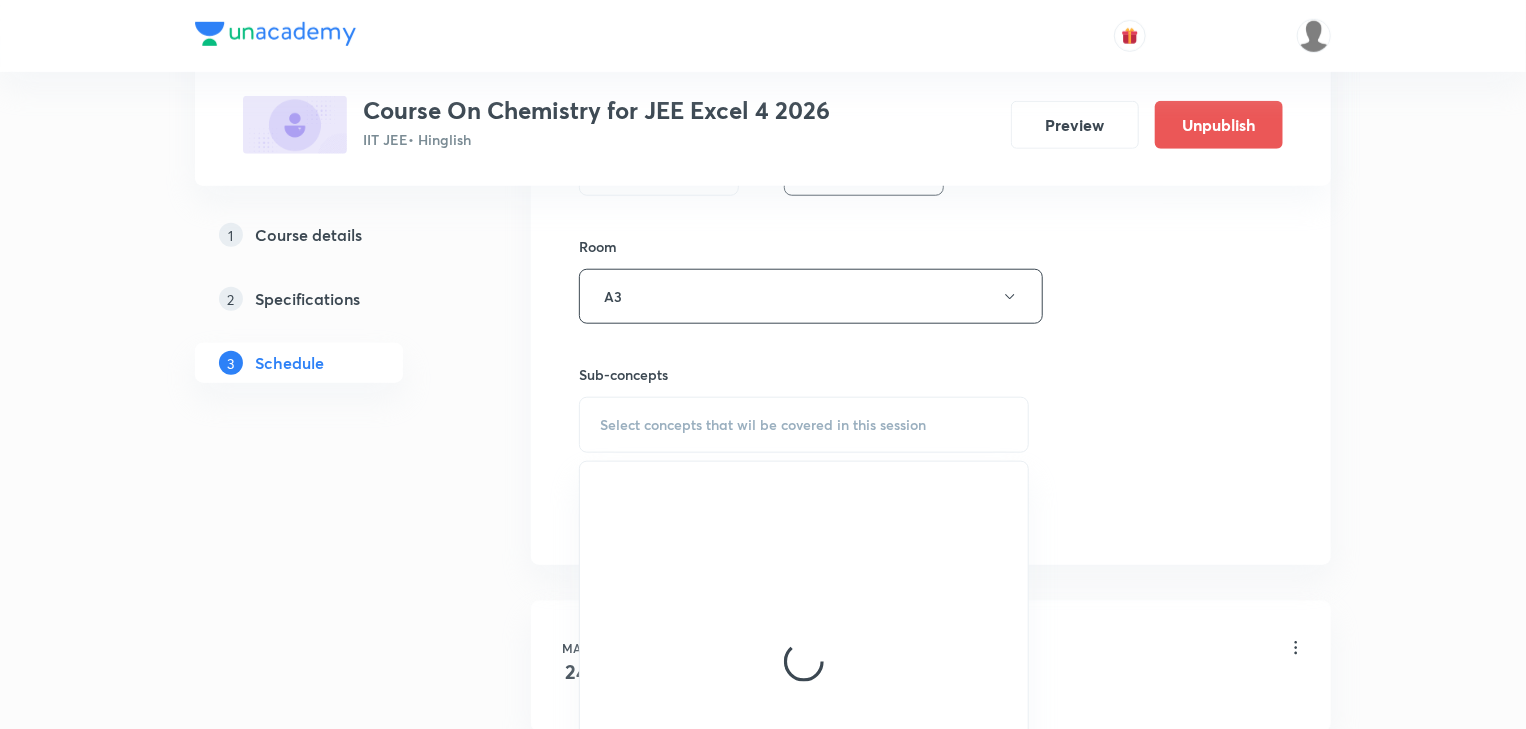 scroll, scrollTop: 880, scrollLeft: 0, axis: vertical 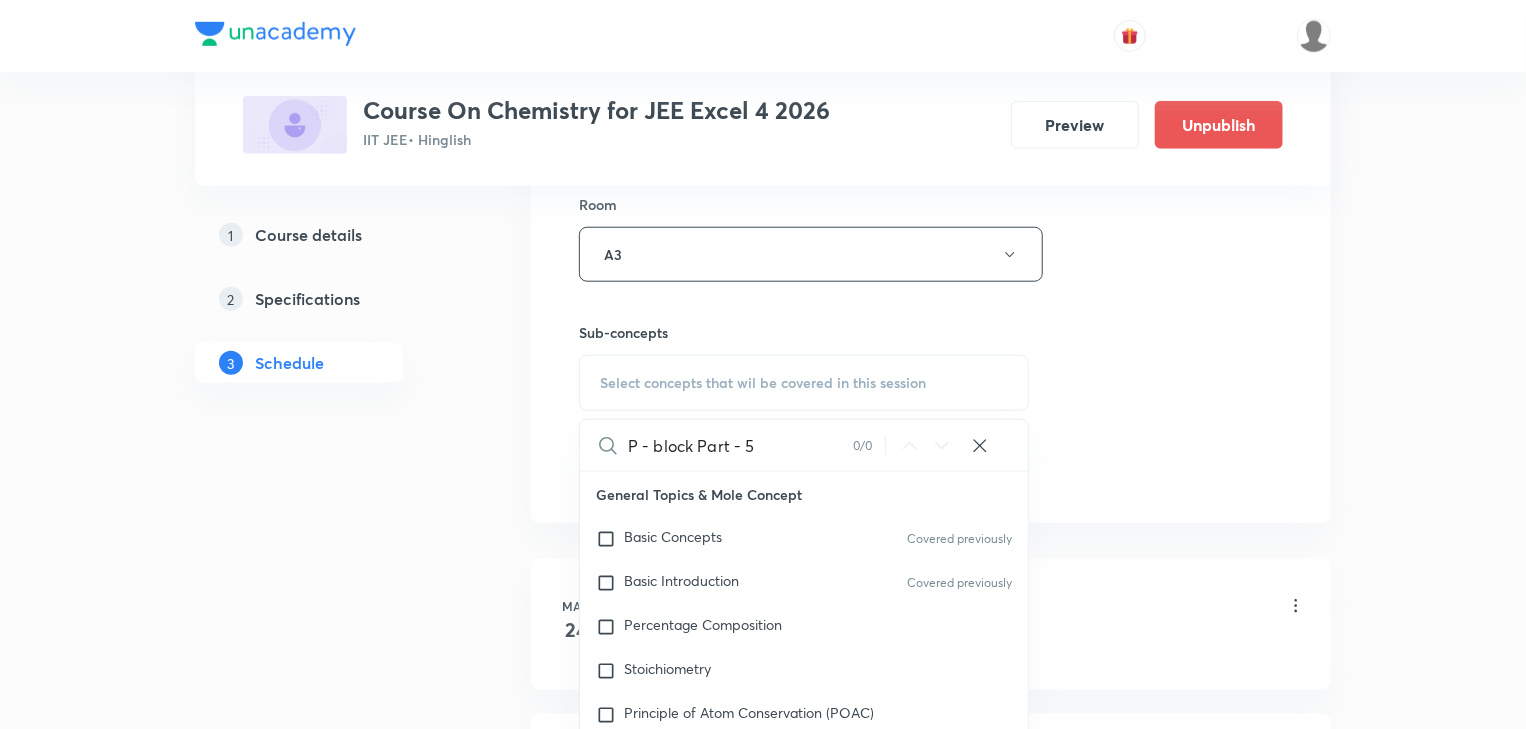 drag, startPoint x: 693, startPoint y: 443, endPoint x: 844, endPoint y: 443, distance: 151 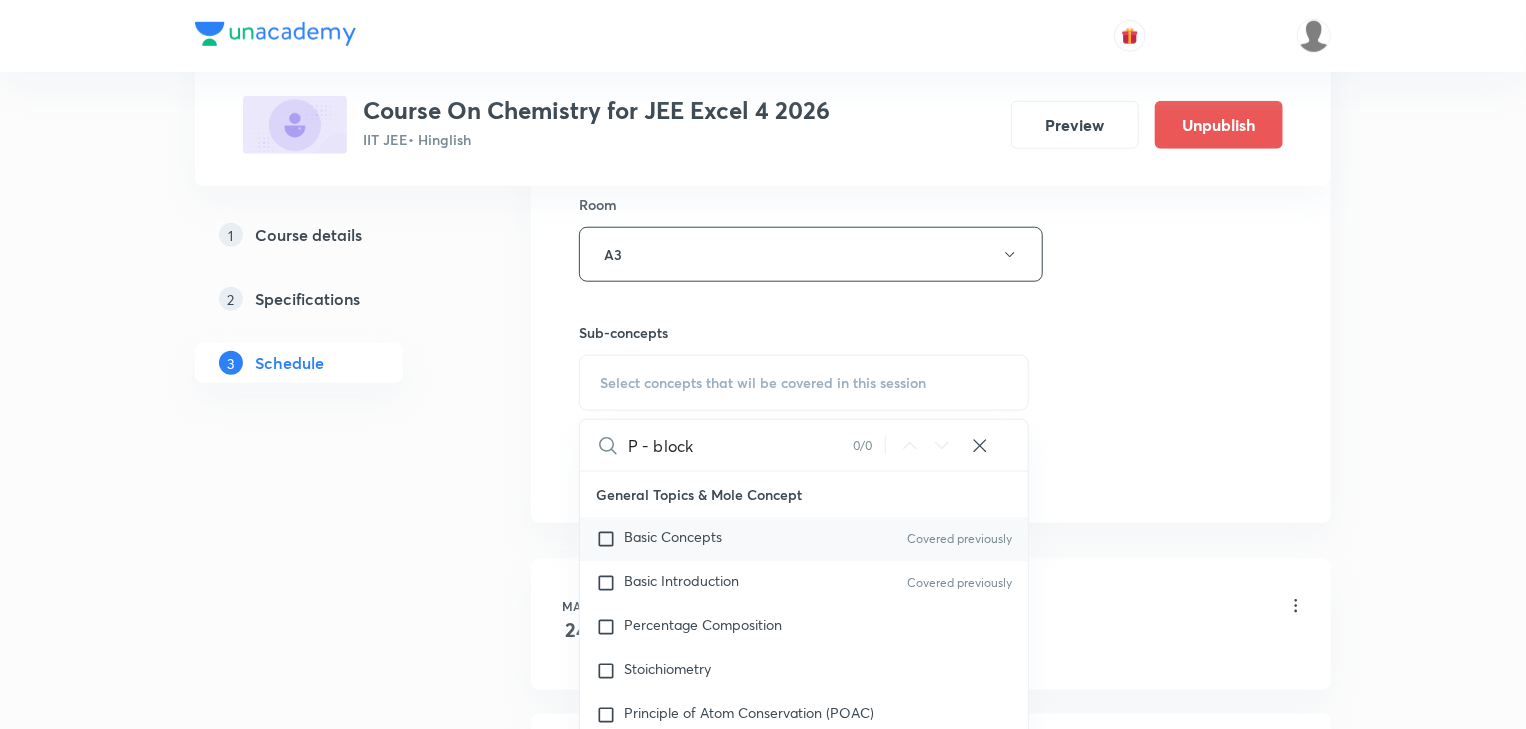type on "P - block" 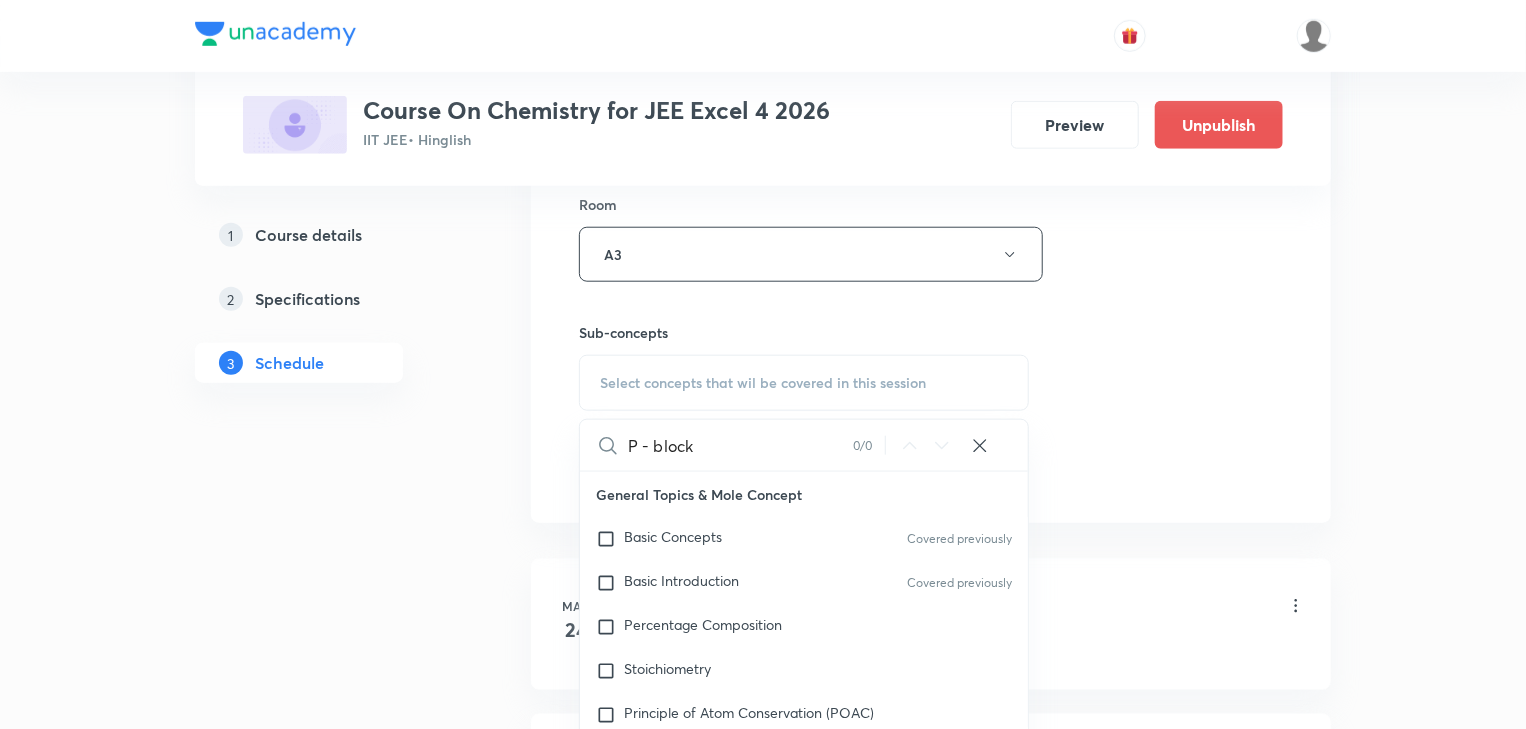 click on "1 Course details 2 Specifications 3 Schedule" at bounding box center (331, 4800) 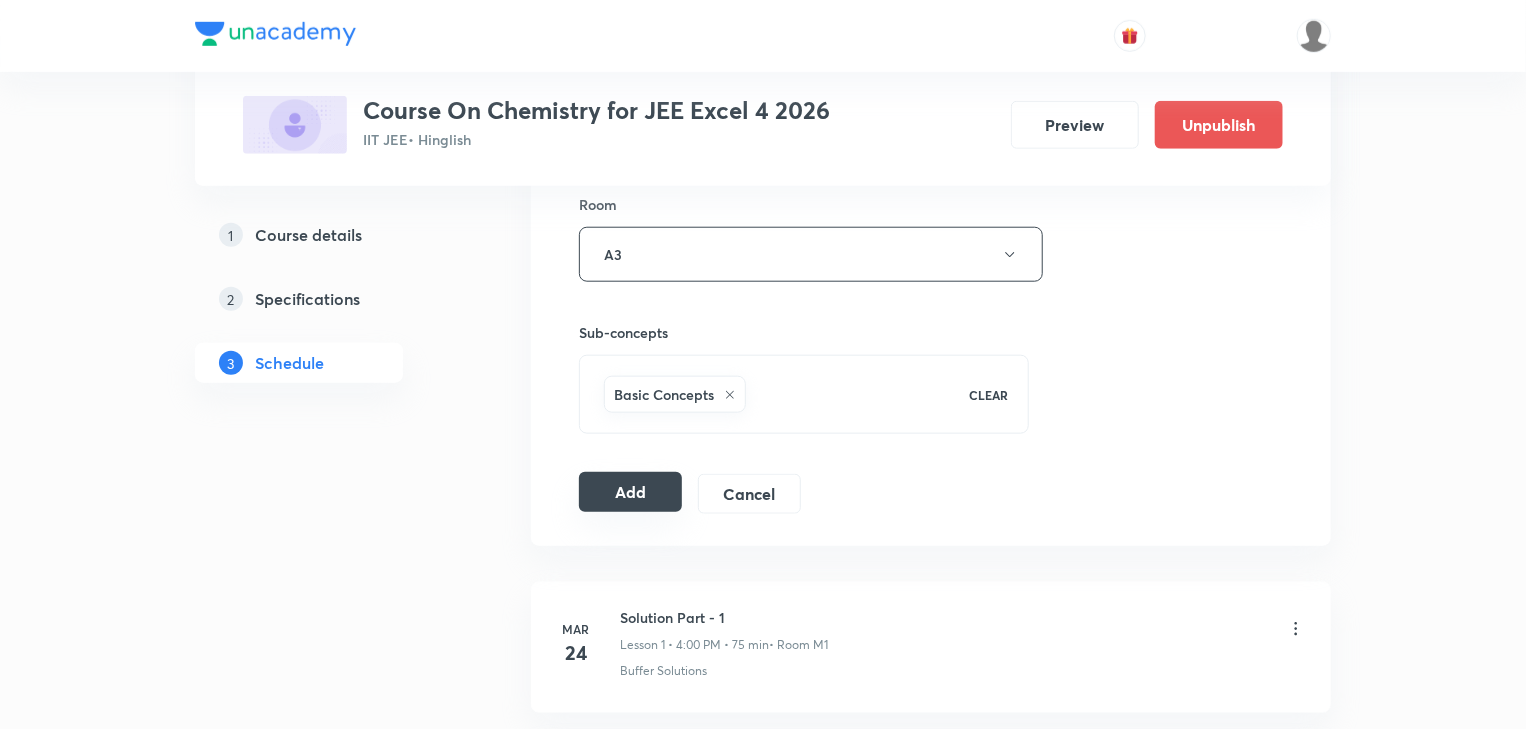 click on "Add" at bounding box center (630, 492) 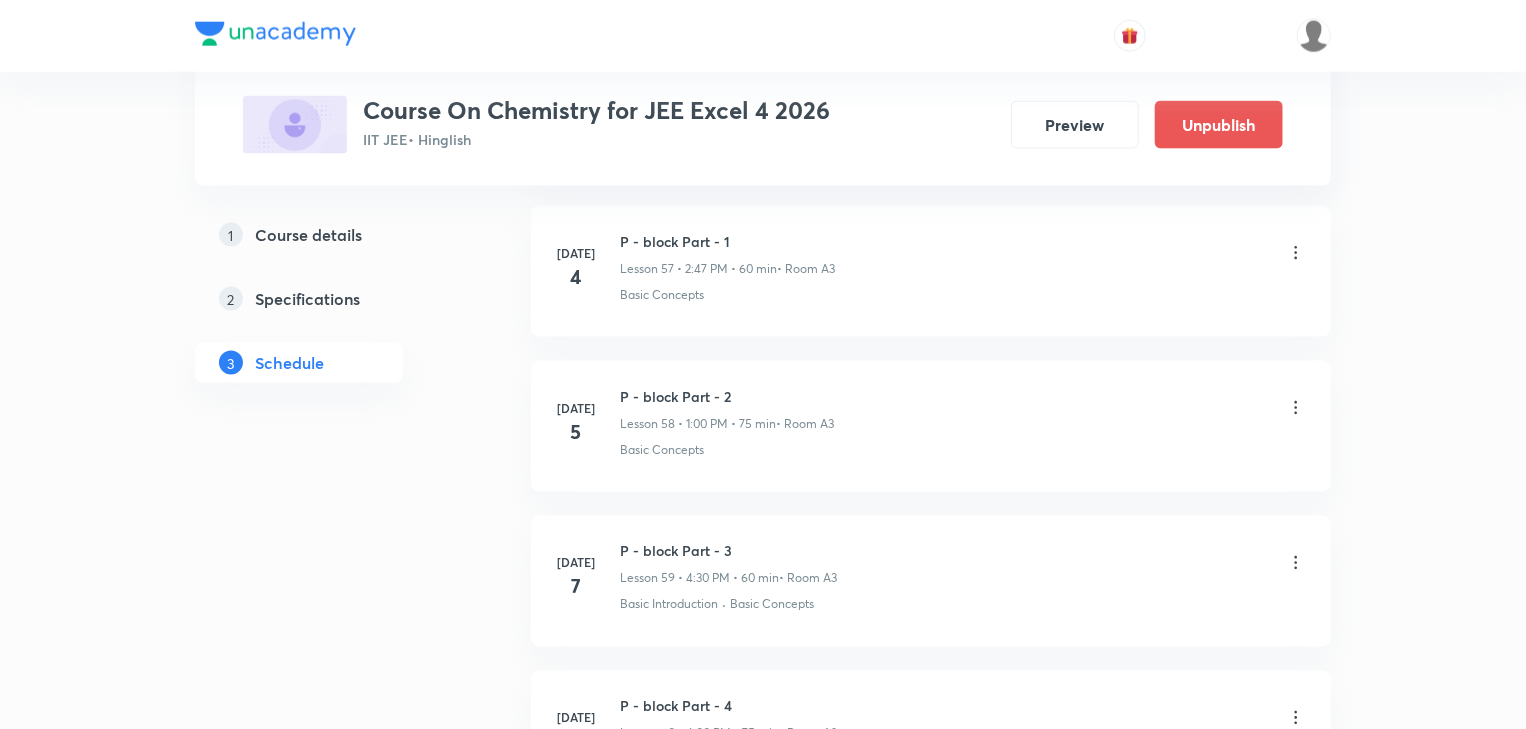scroll, scrollTop: 9540, scrollLeft: 0, axis: vertical 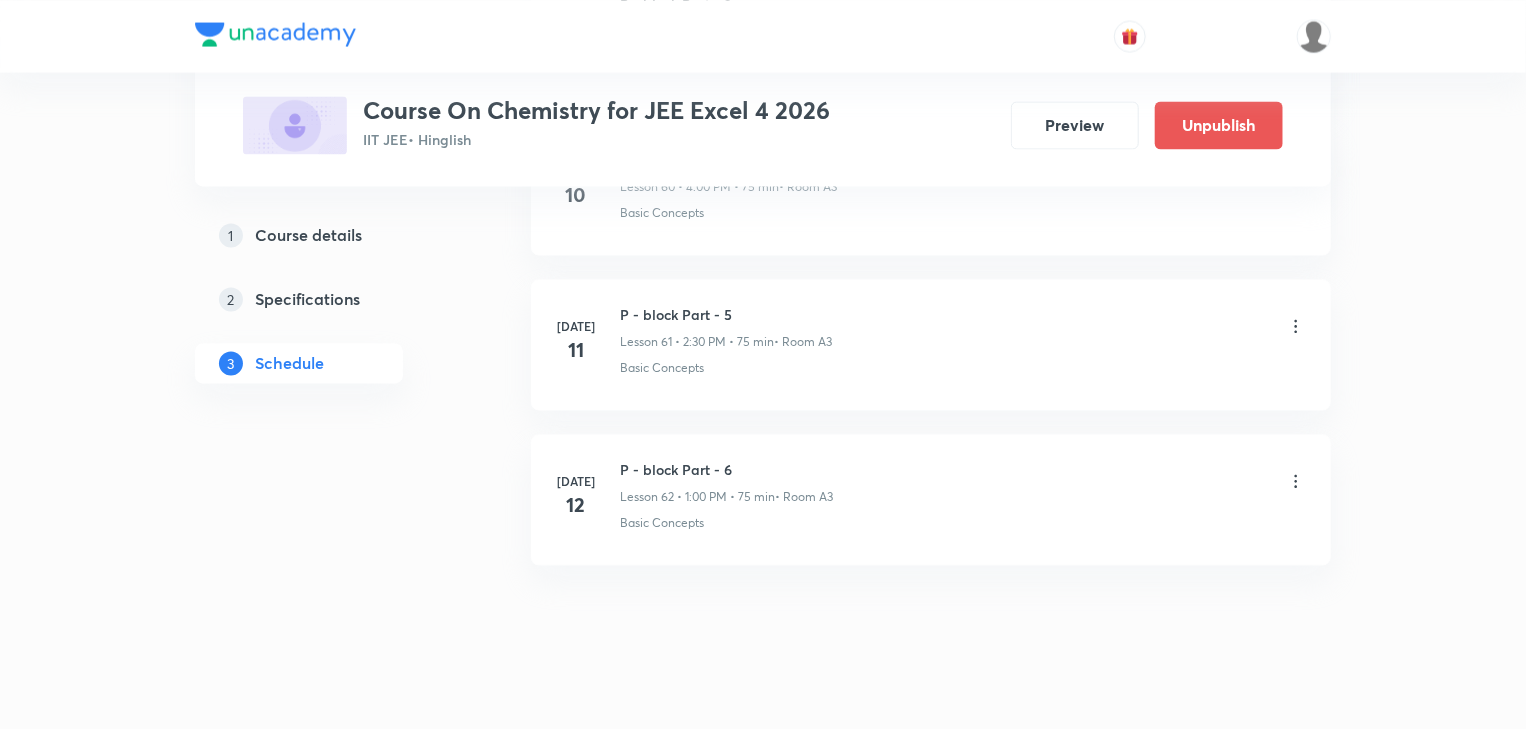 drag, startPoint x: 691, startPoint y: 335, endPoint x: 724, endPoint y: 670, distance: 336.62146 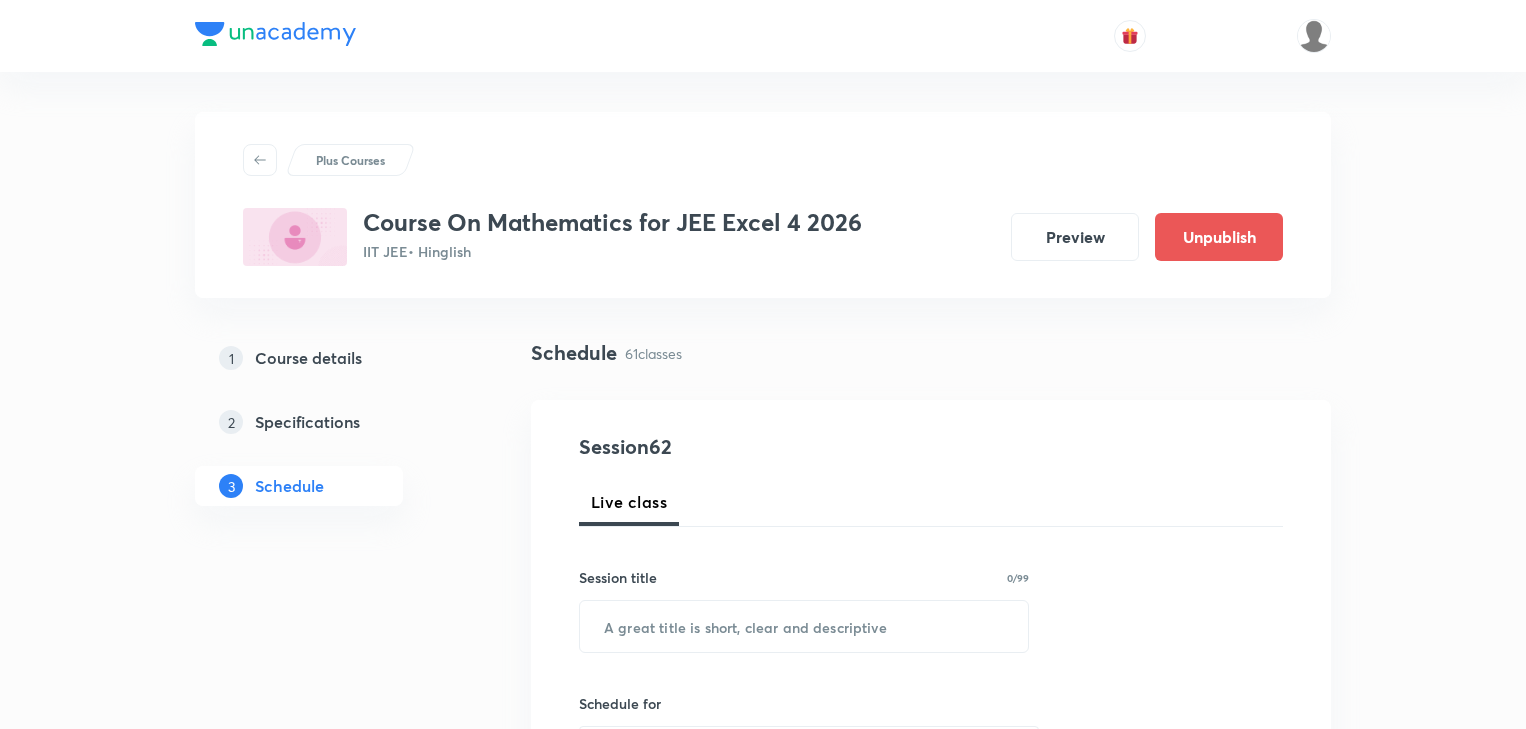 scroll, scrollTop: 0, scrollLeft: 0, axis: both 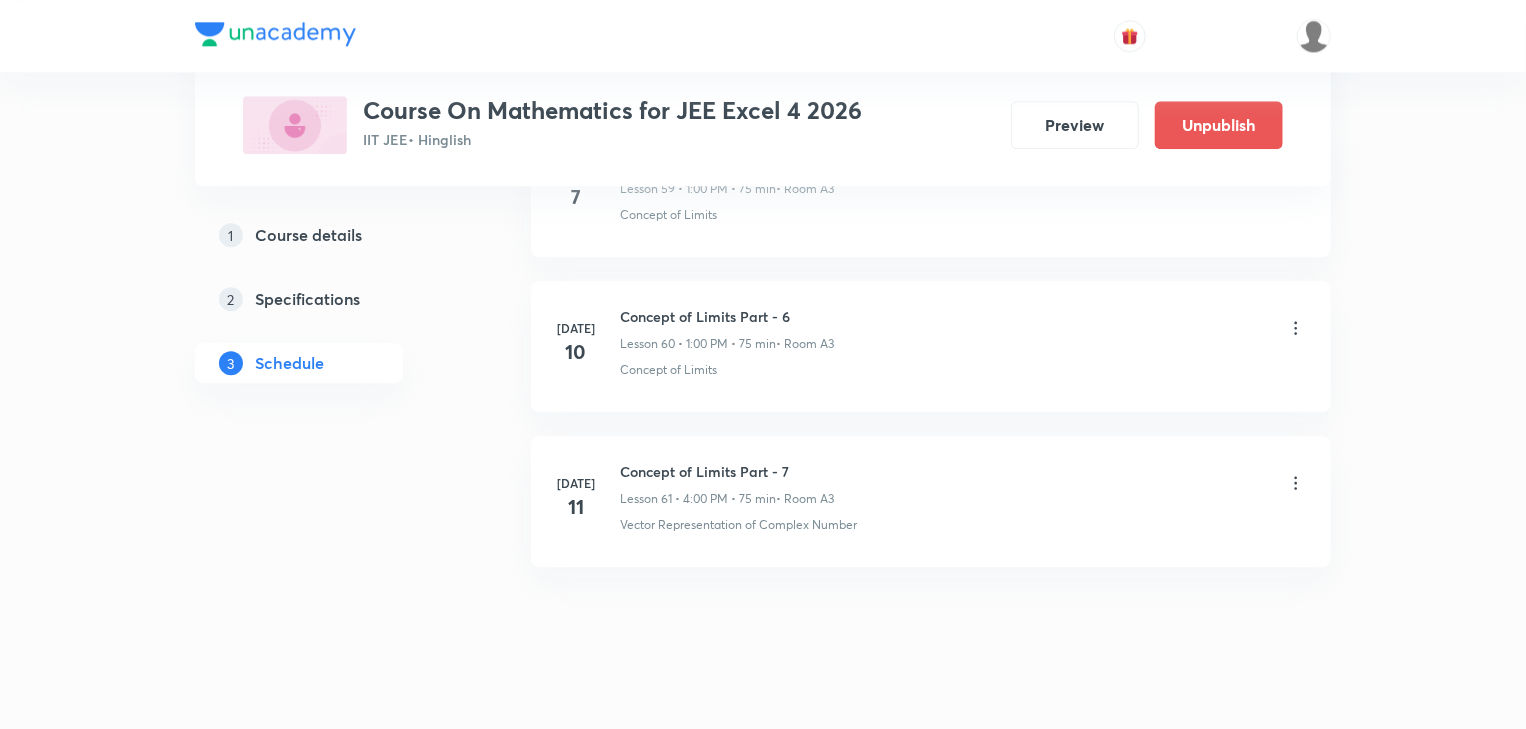 drag, startPoint x: 720, startPoint y: 166, endPoint x: 738, endPoint y: 717, distance: 551.29395 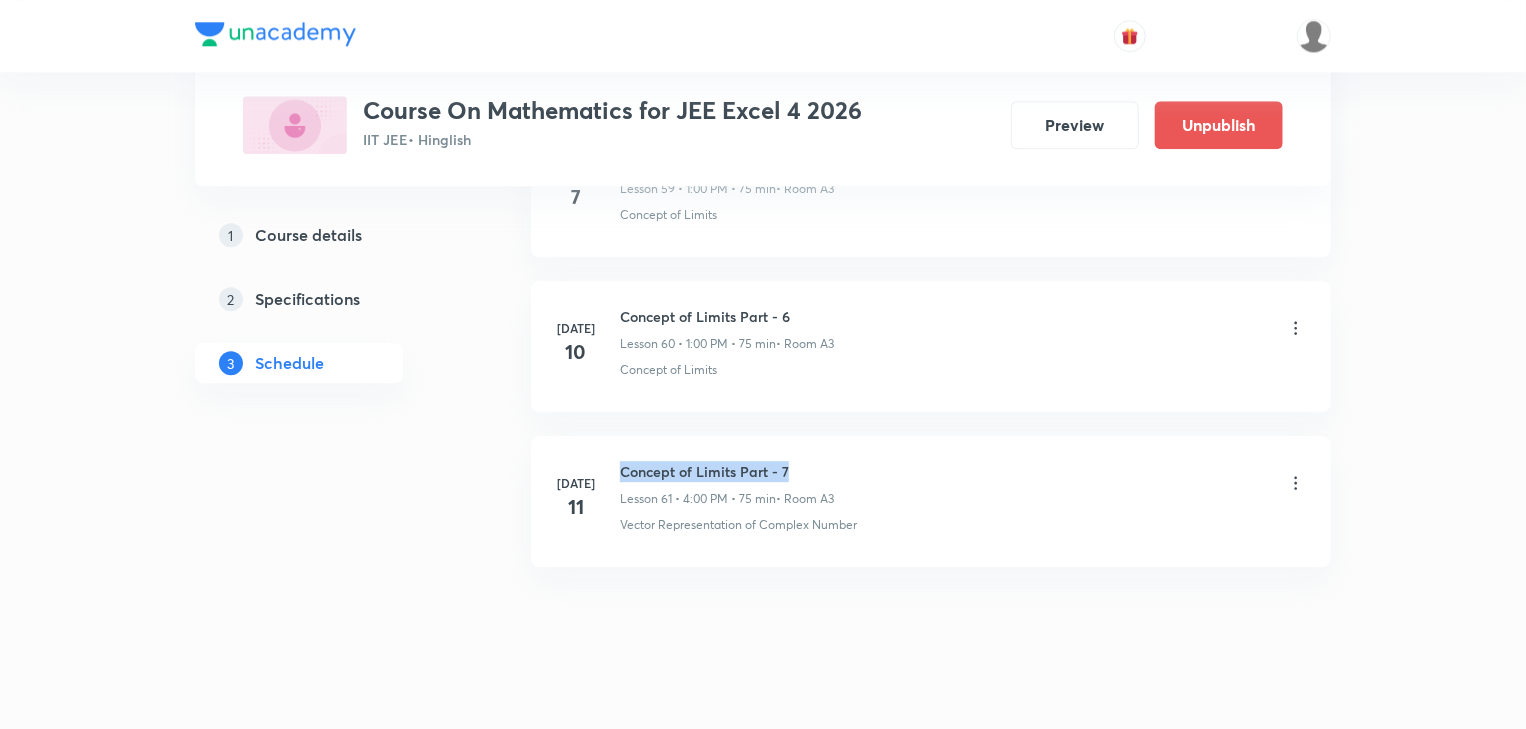 drag, startPoint x: 620, startPoint y: 442, endPoint x: 849, endPoint y: 407, distance: 231.65923 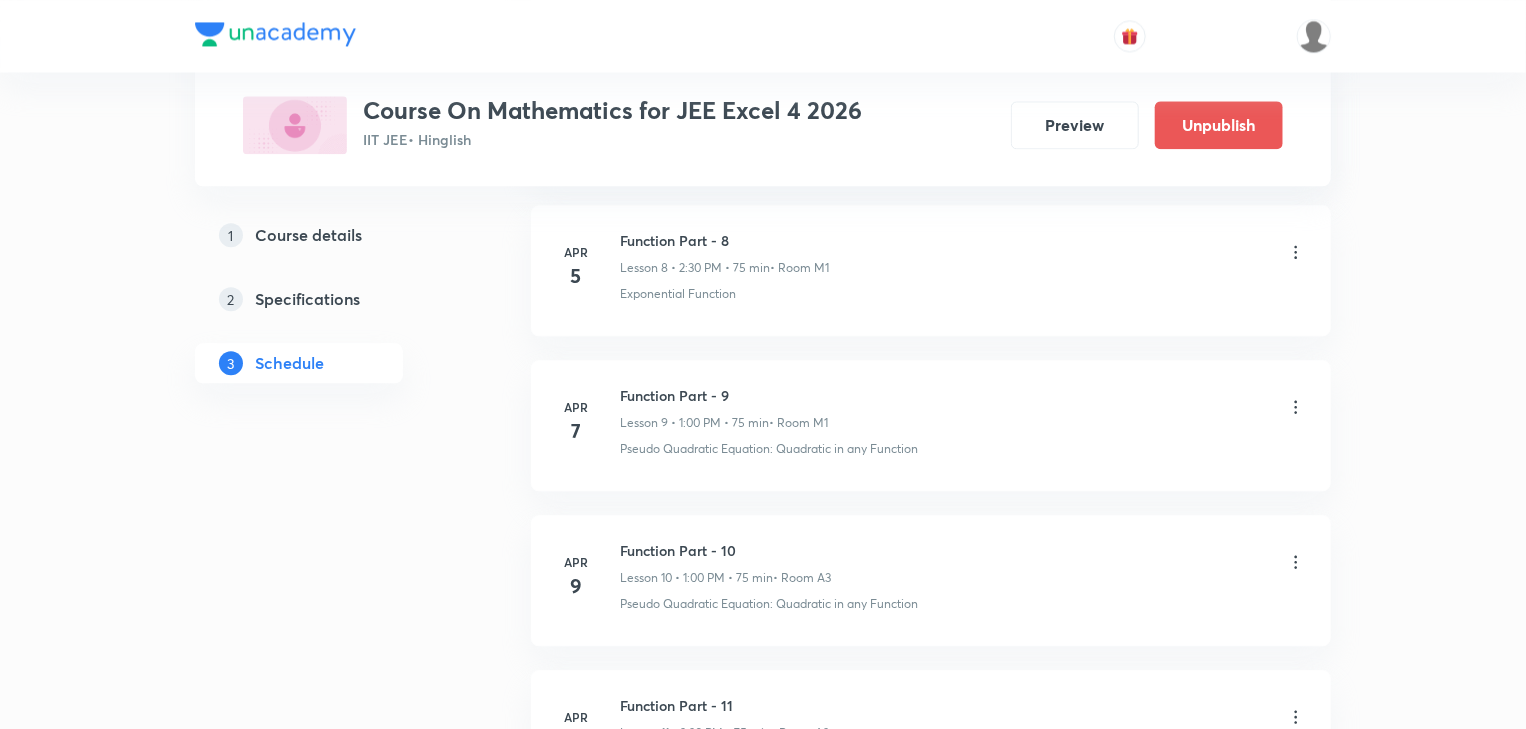 scroll, scrollTop: 0, scrollLeft: 0, axis: both 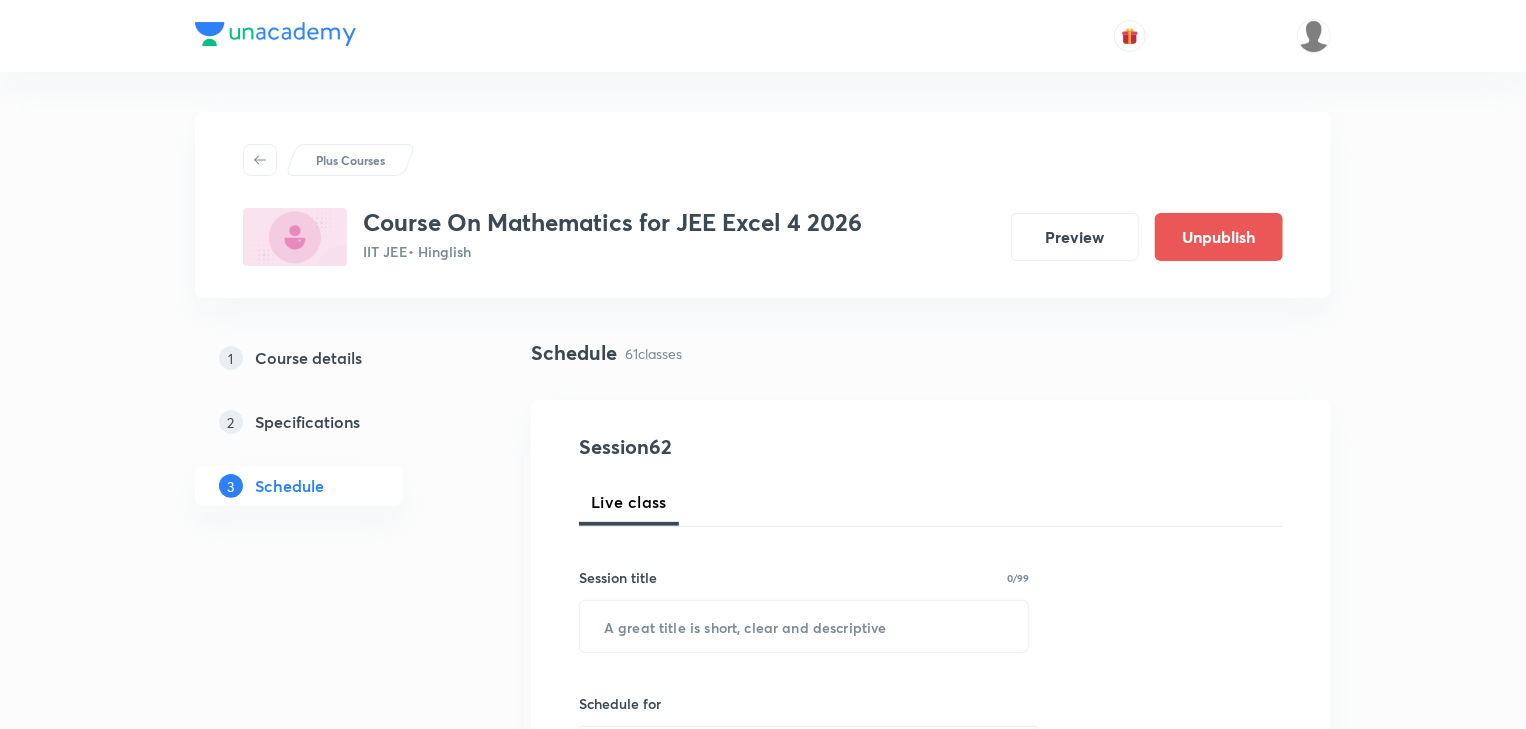 drag, startPoint x: 832, startPoint y: 564, endPoint x: 852, endPoint y: 264, distance: 300.66592 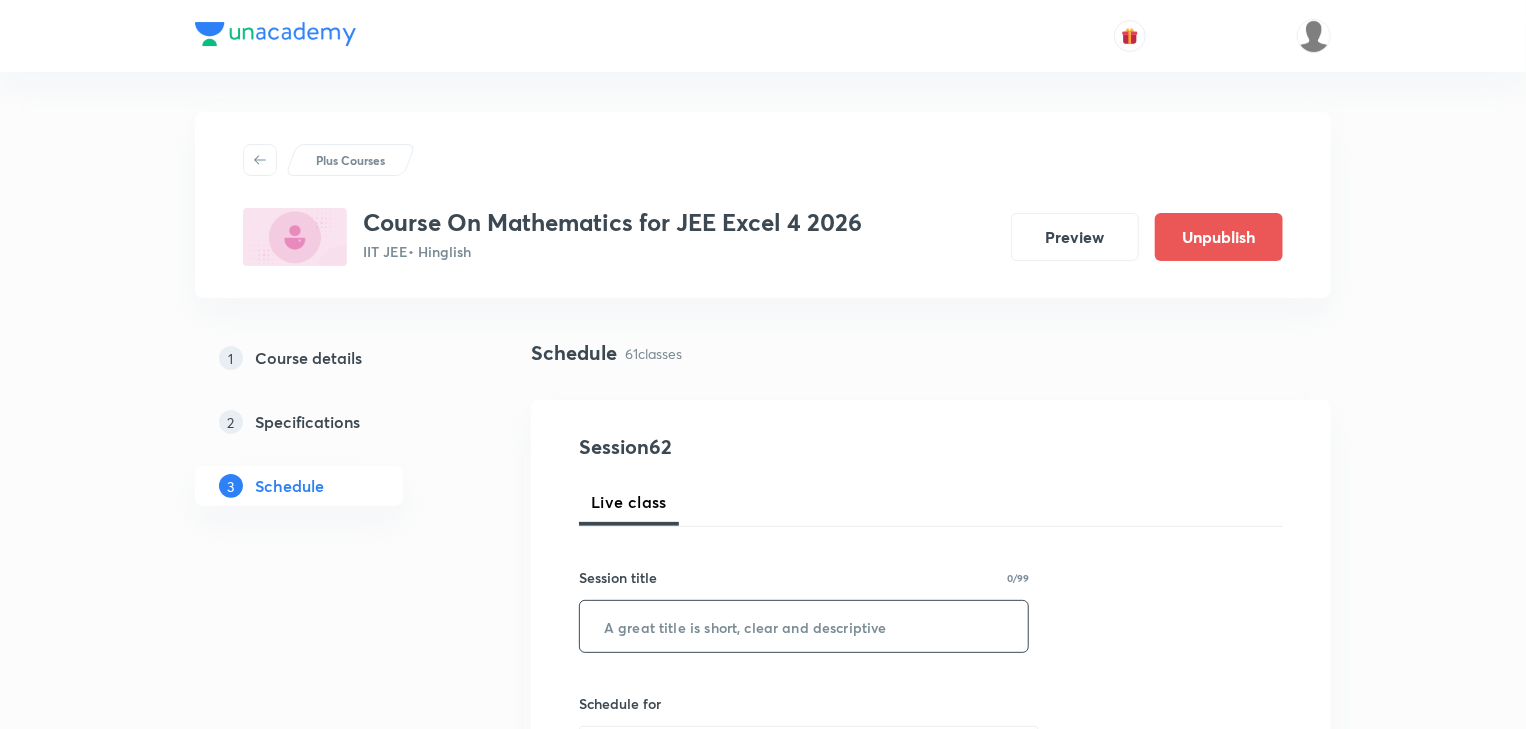 click at bounding box center [804, 626] 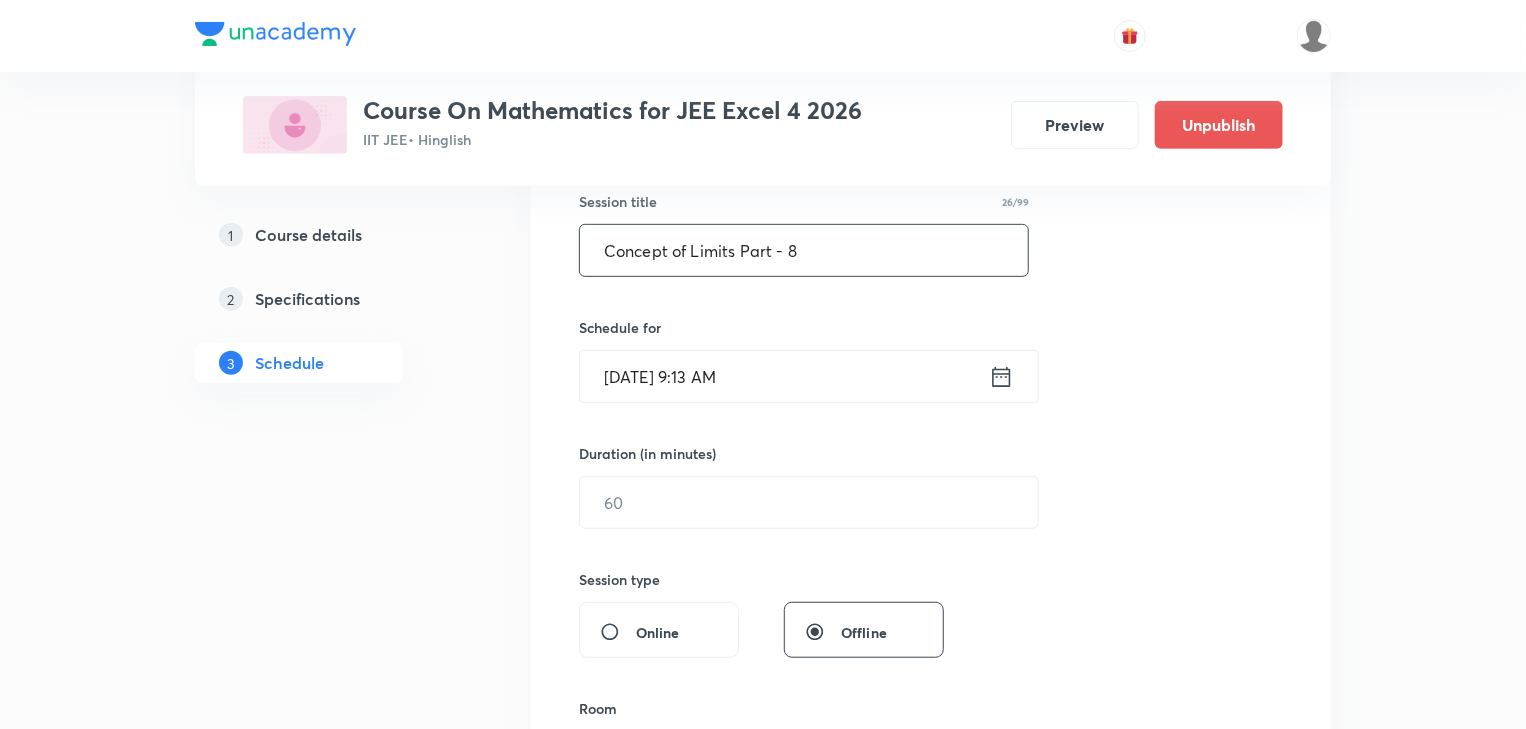 scroll, scrollTop: 400, scrollLeft: 0, axis: vertical 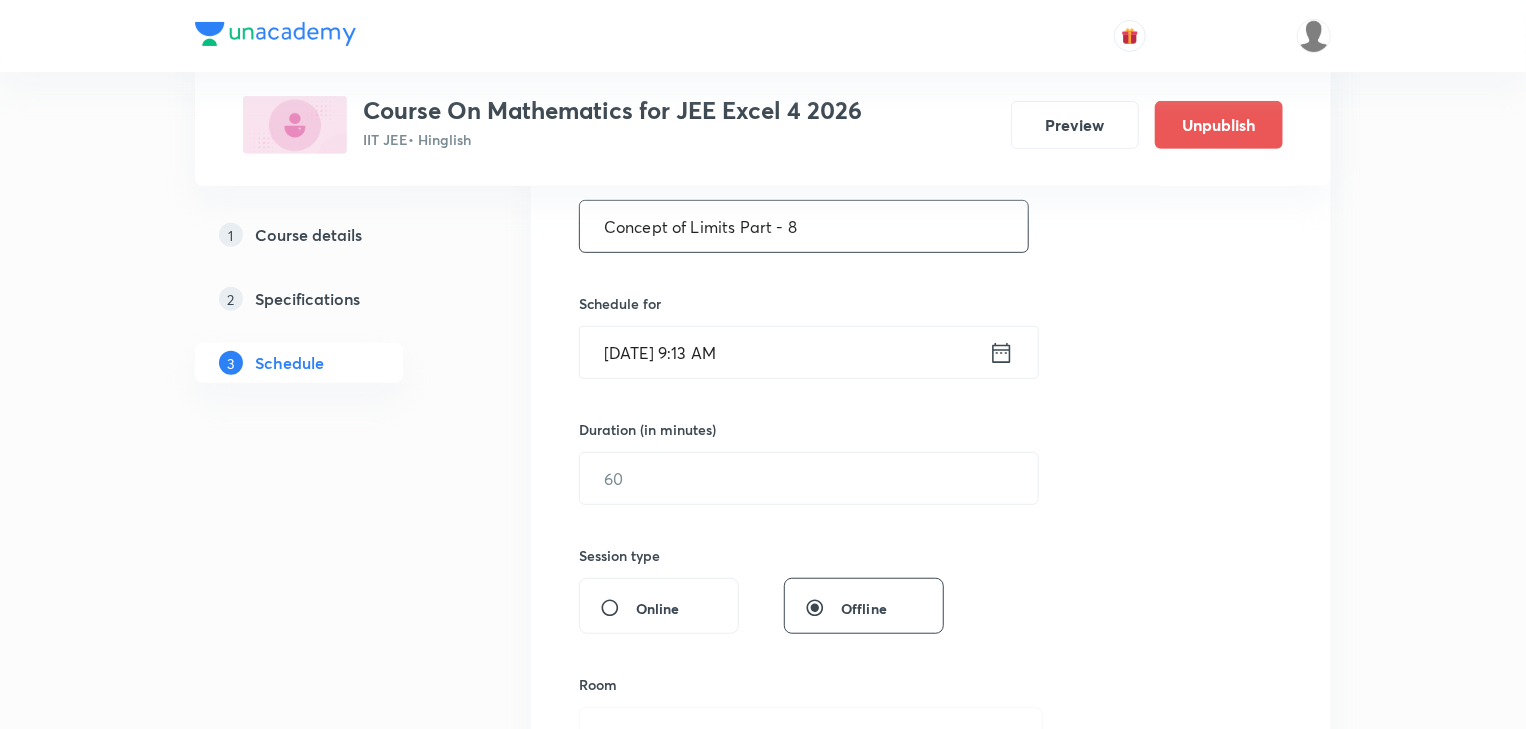type on "Concept of Limits Part - 8" 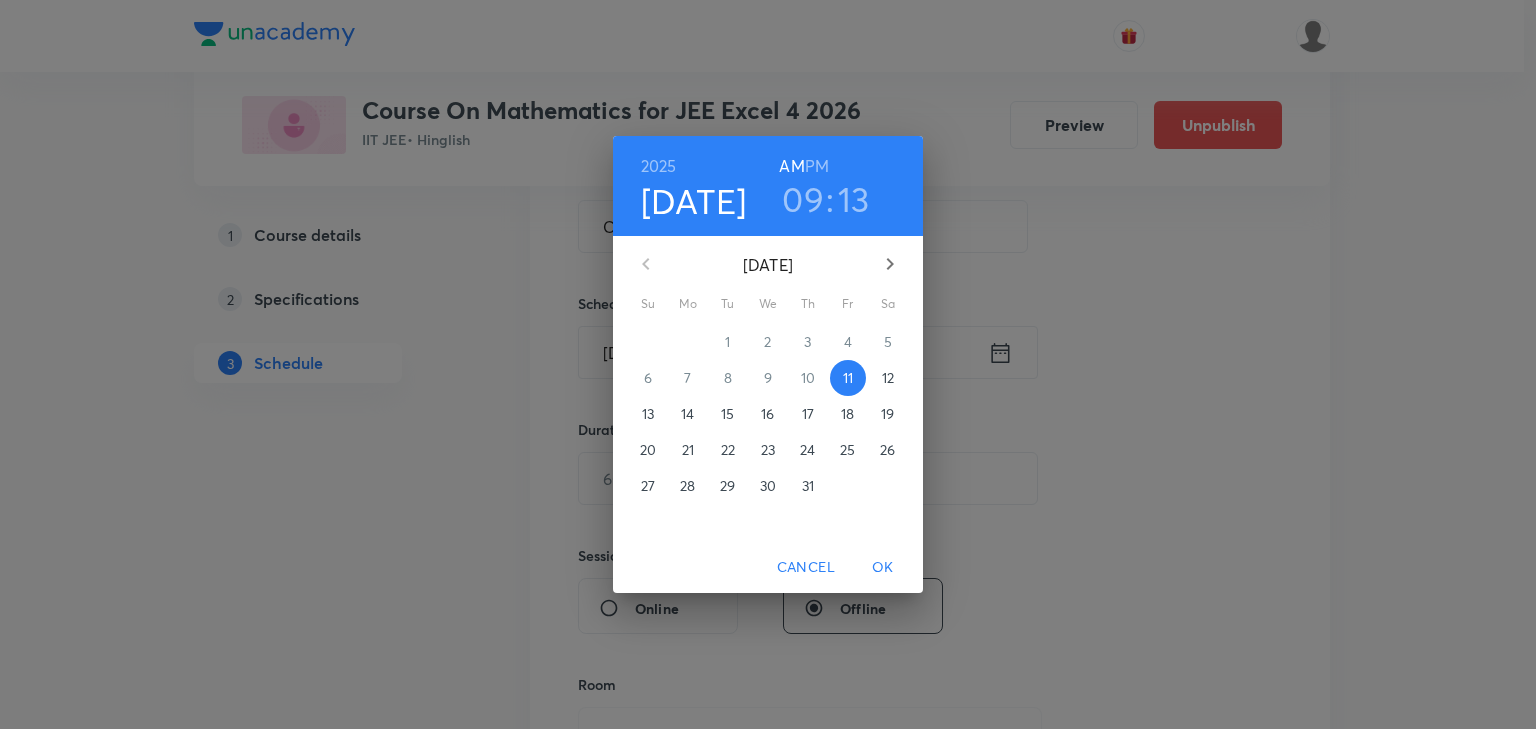 click on "12" at bounding box center [888, 378] 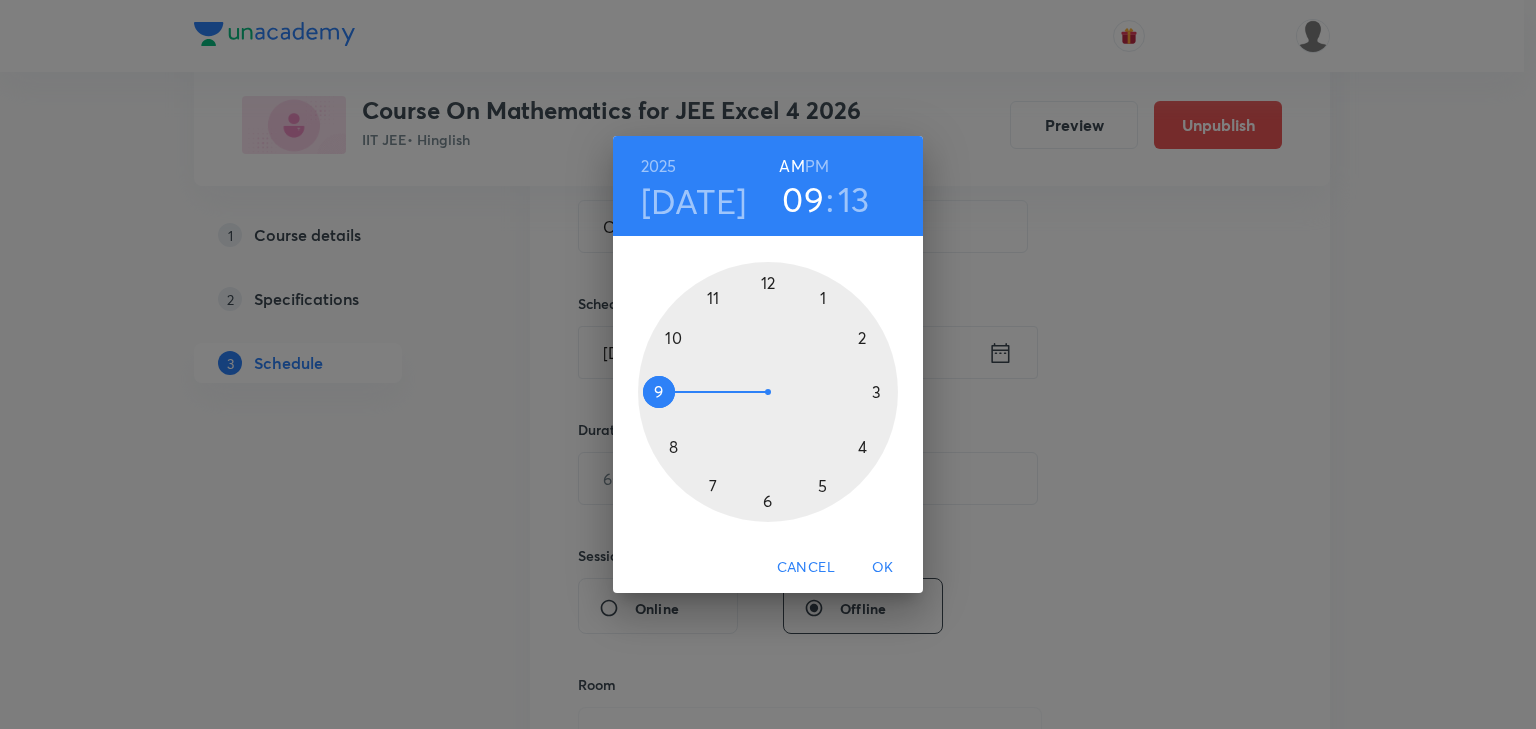 click at bounding box center (768, 392) 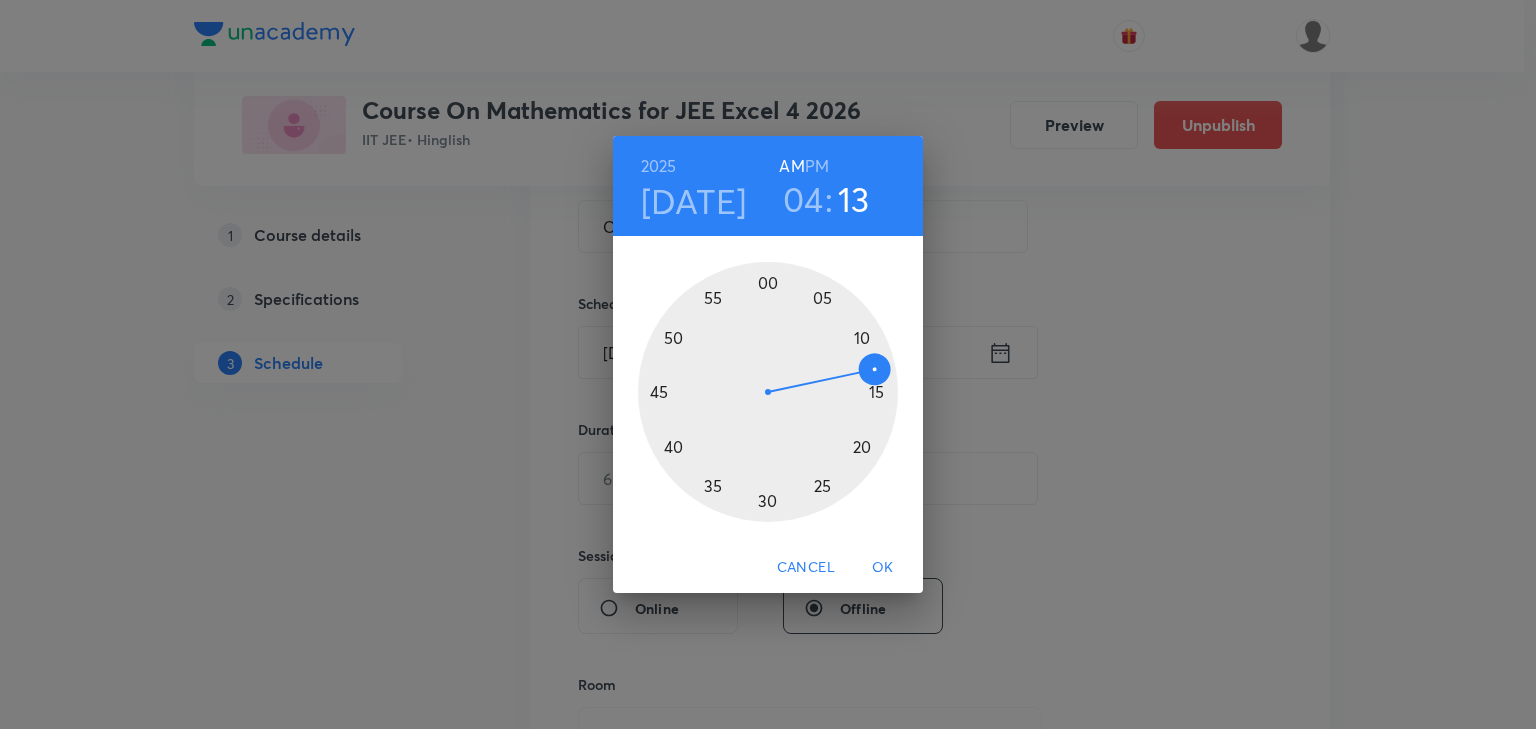 click on "PM" at bounding box center (817, 166) 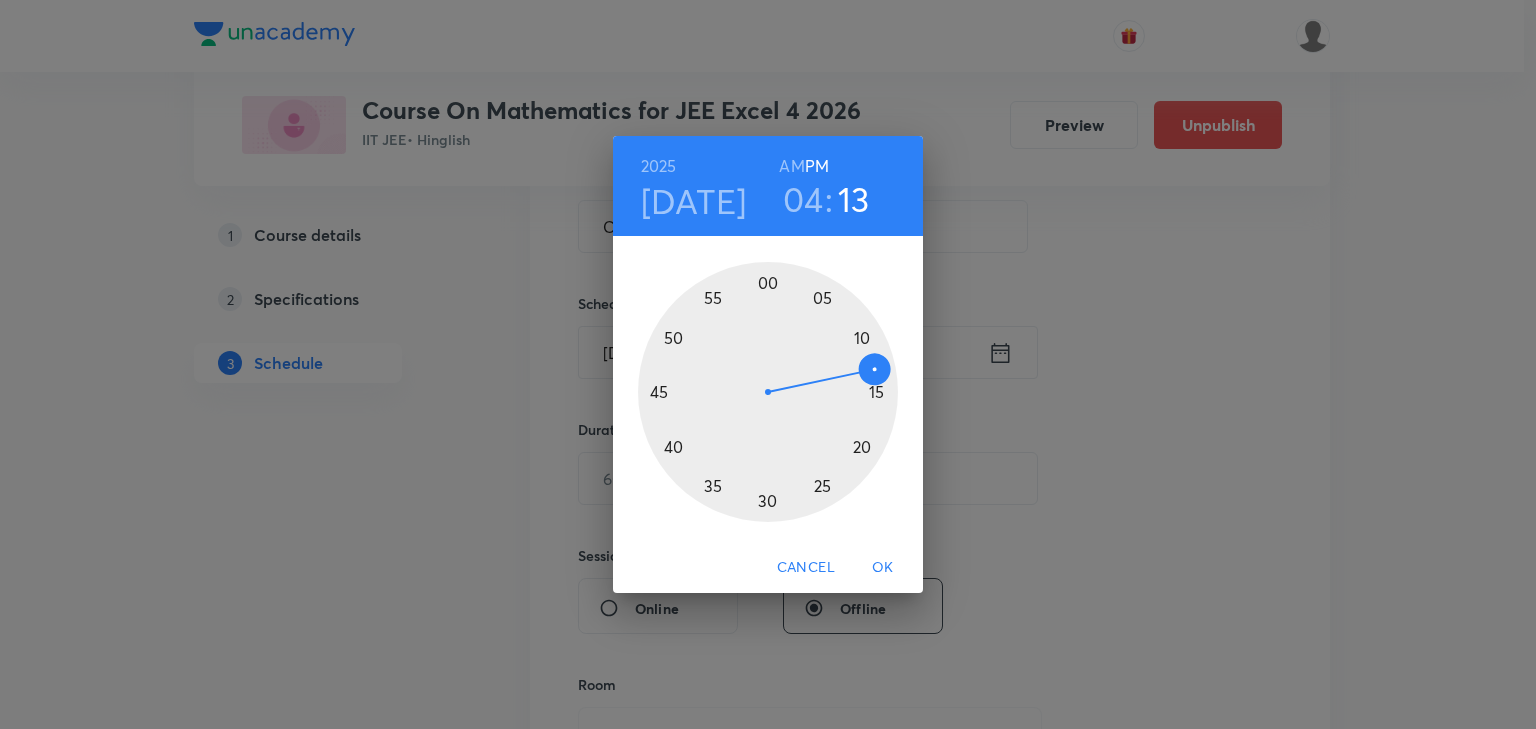 click at bounding box center (768, 392) 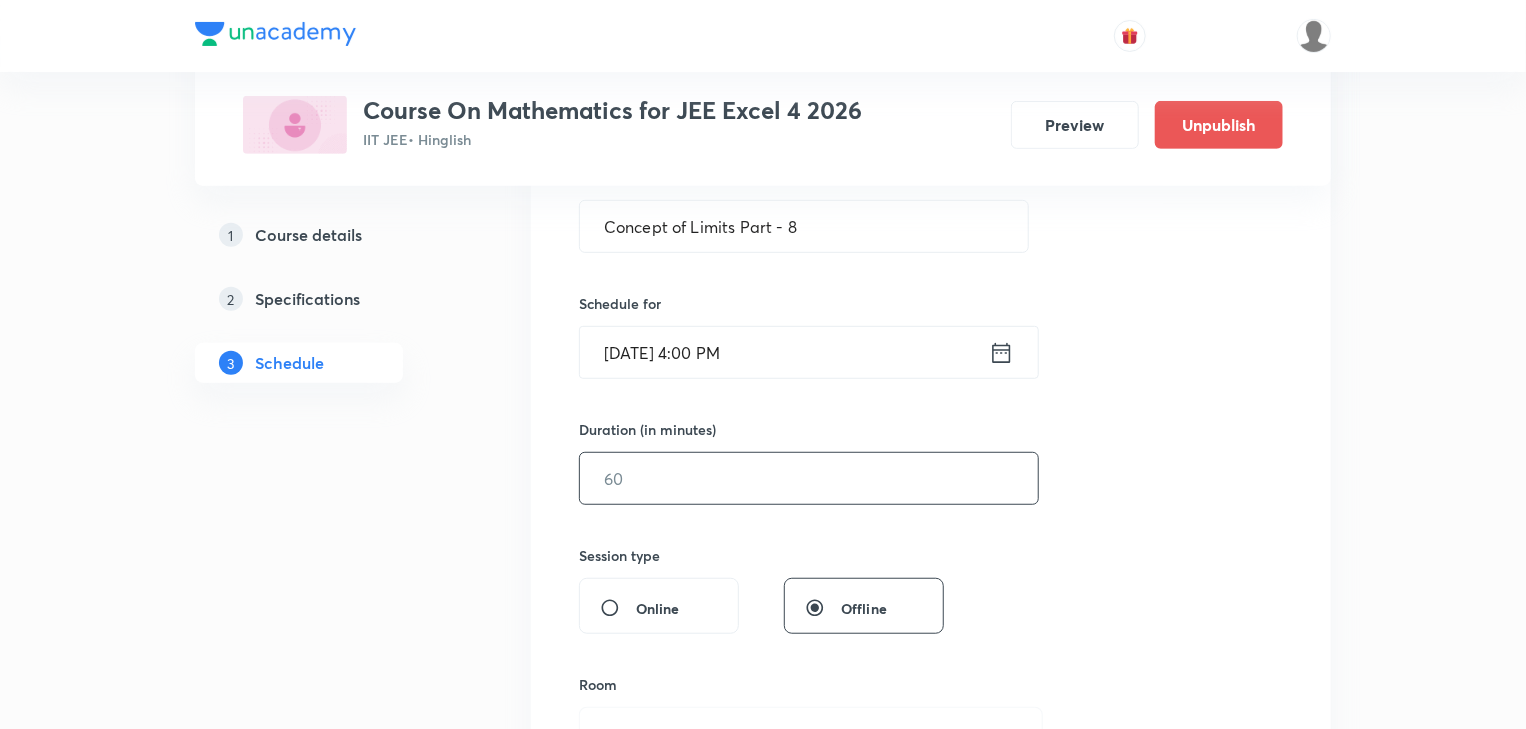 click at bounding box center [809, 478] 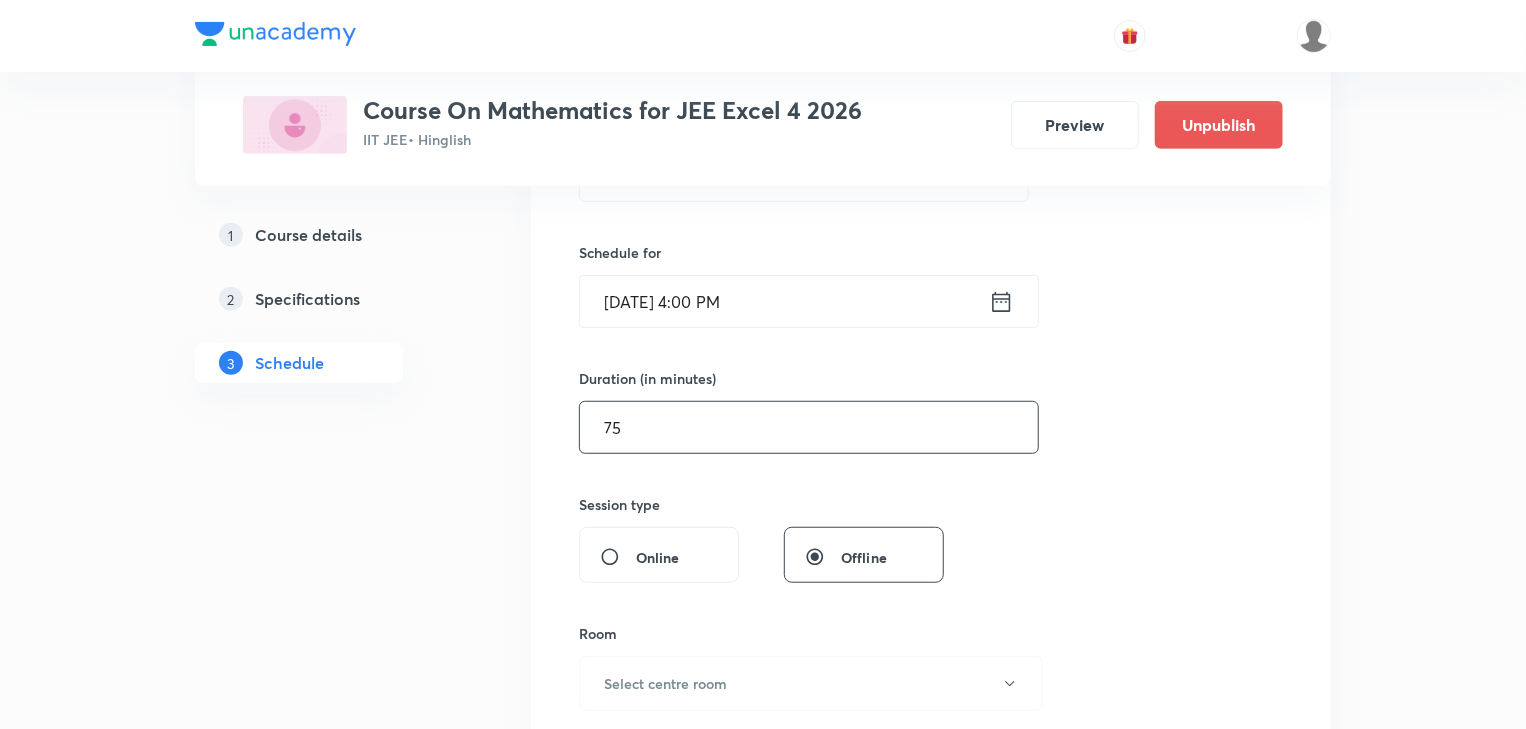 scroll, scrollTop: 640, scrollLeft: 0, axis: vertical 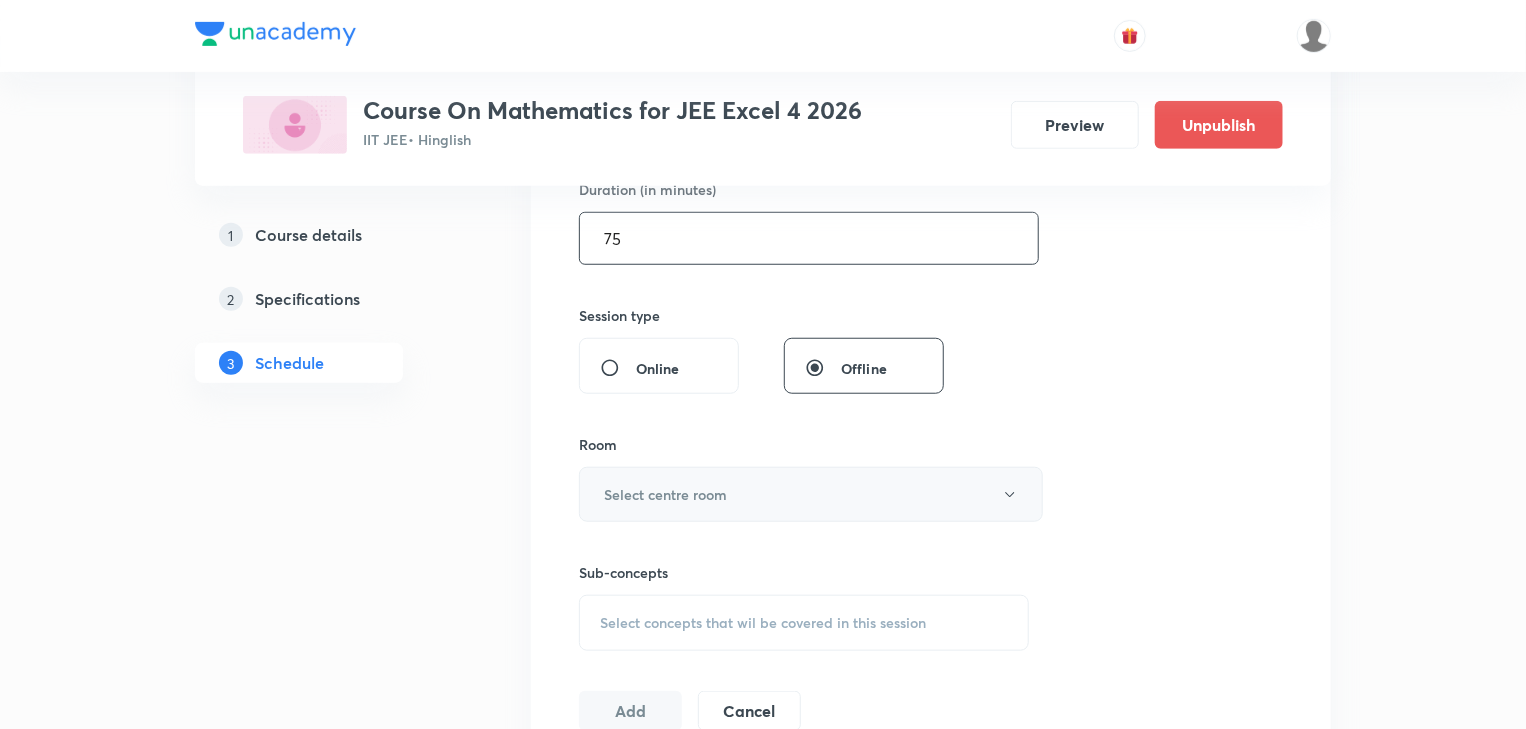 type on "75" 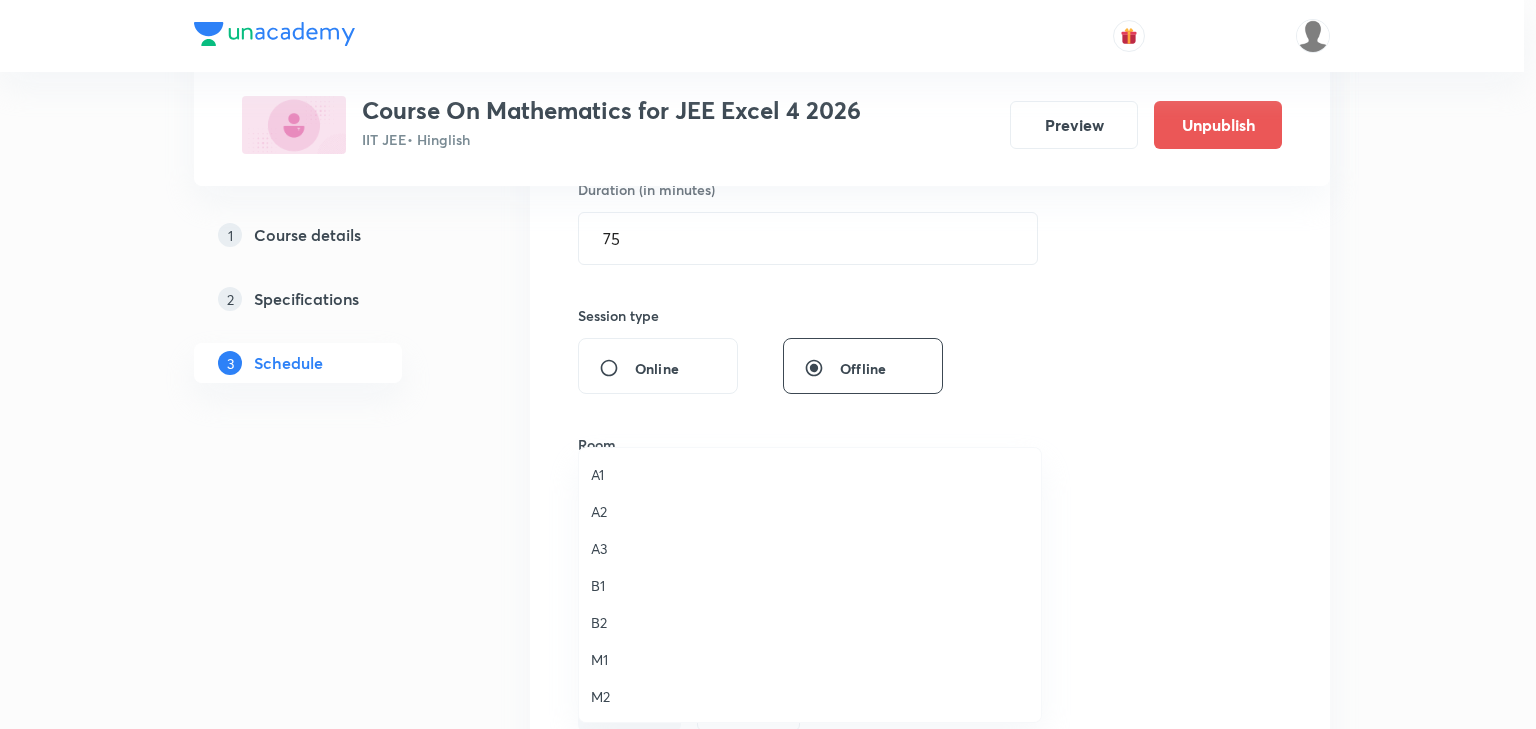 click on "A2" at bounding box center (810, 511) 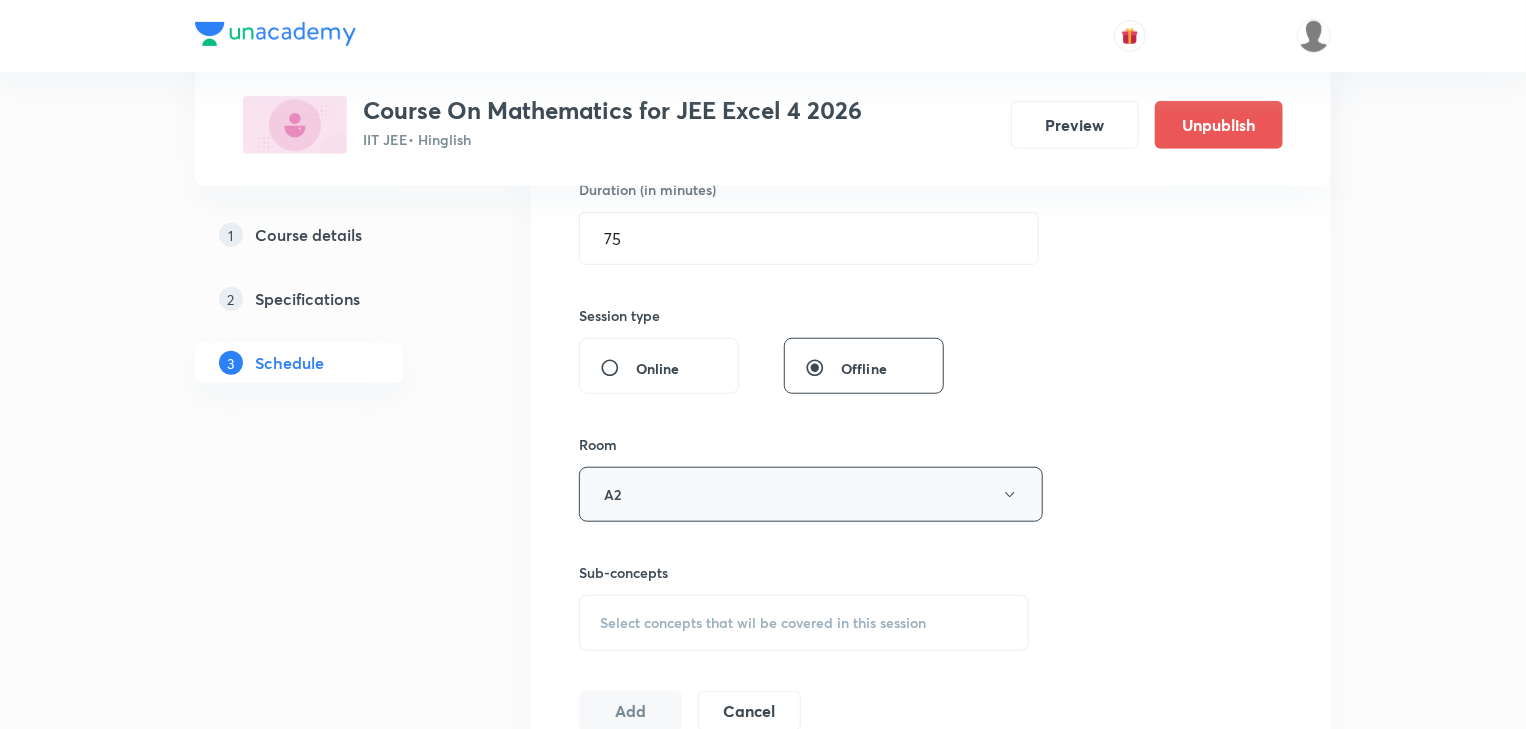 click on "A2" at bounding box center [811, 494] 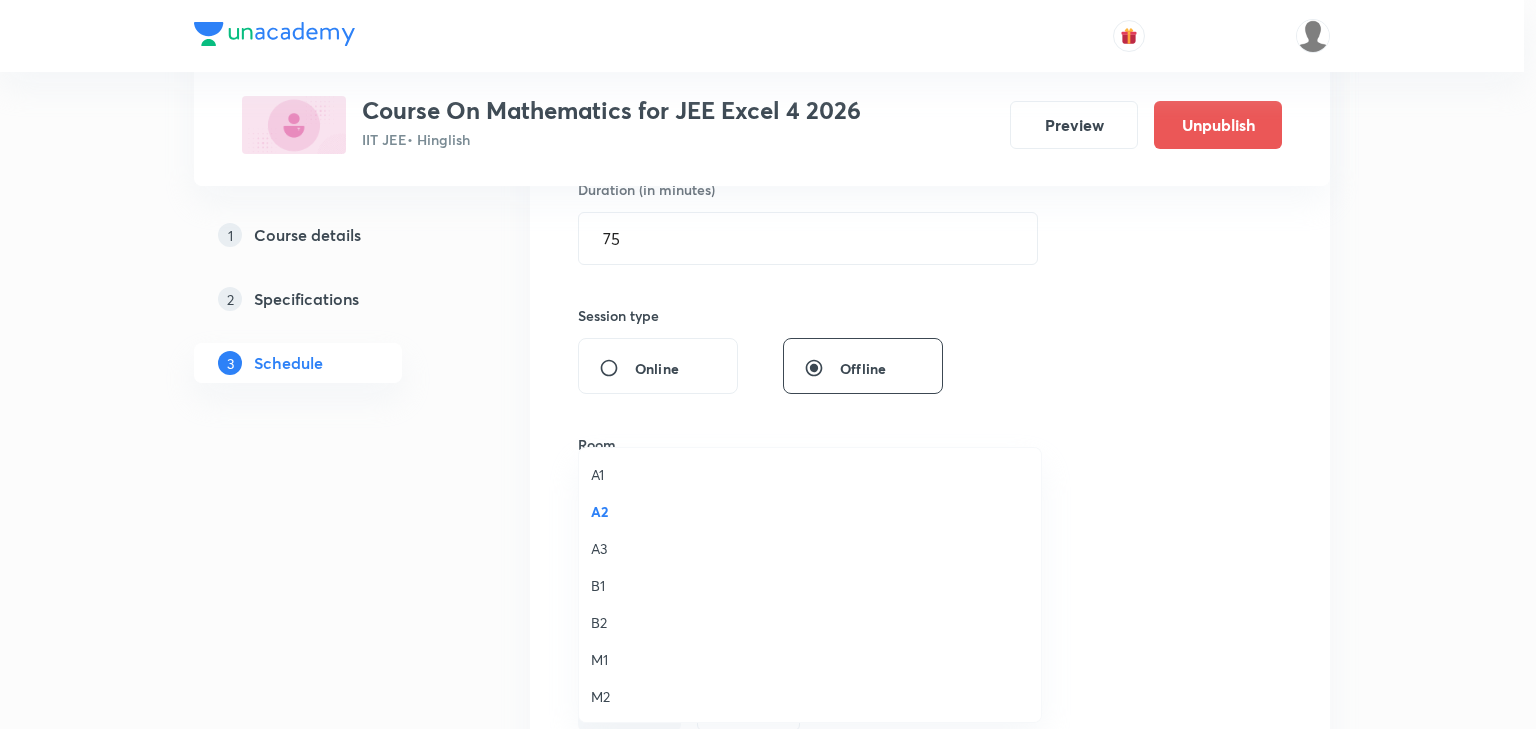 drag, startPoint x: 641, startPoint y: 496, endPoint x: 368, endPoint y: 562, distance: 280.86475 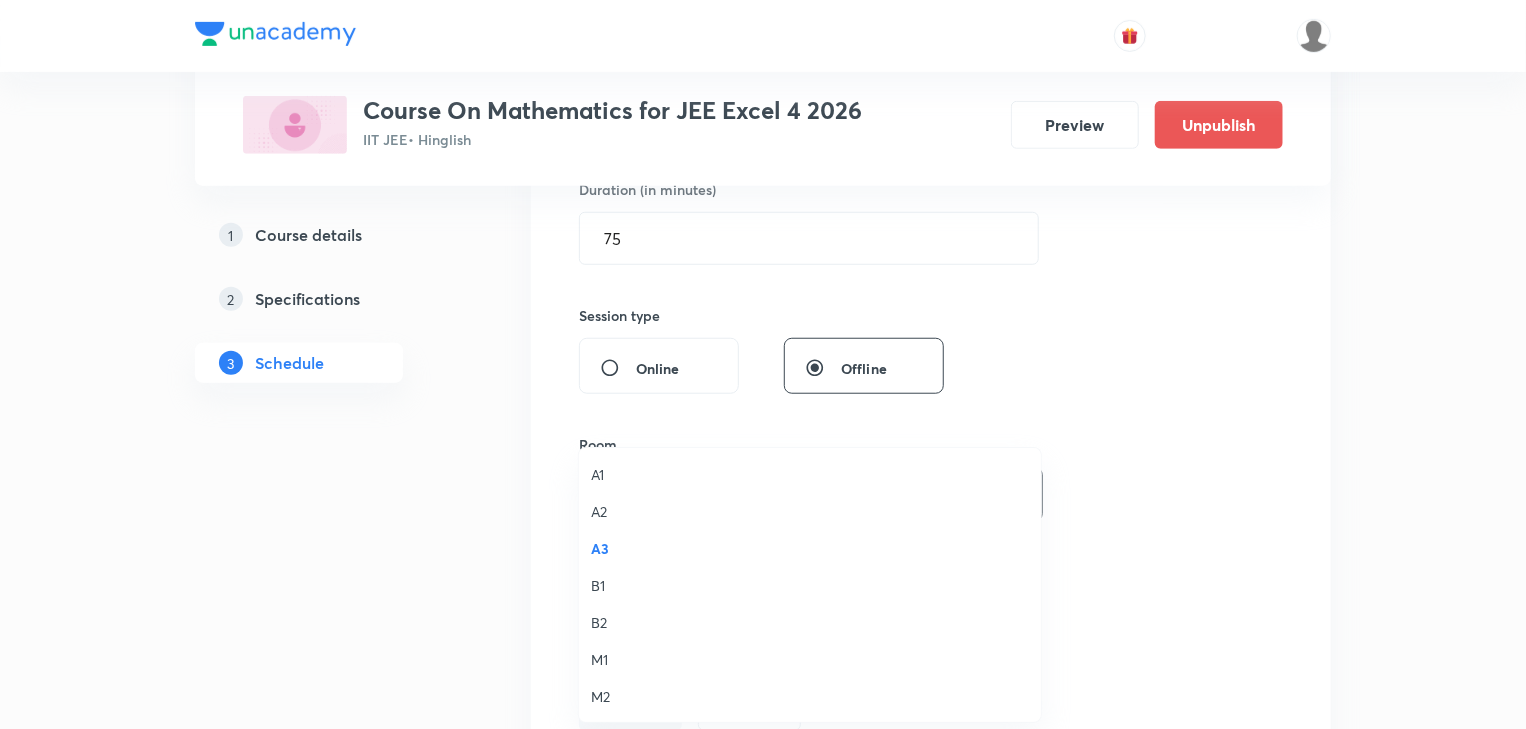 click on "A1 A2 A3 B1 B2 M1 M2" at bounding box center (763, 364) 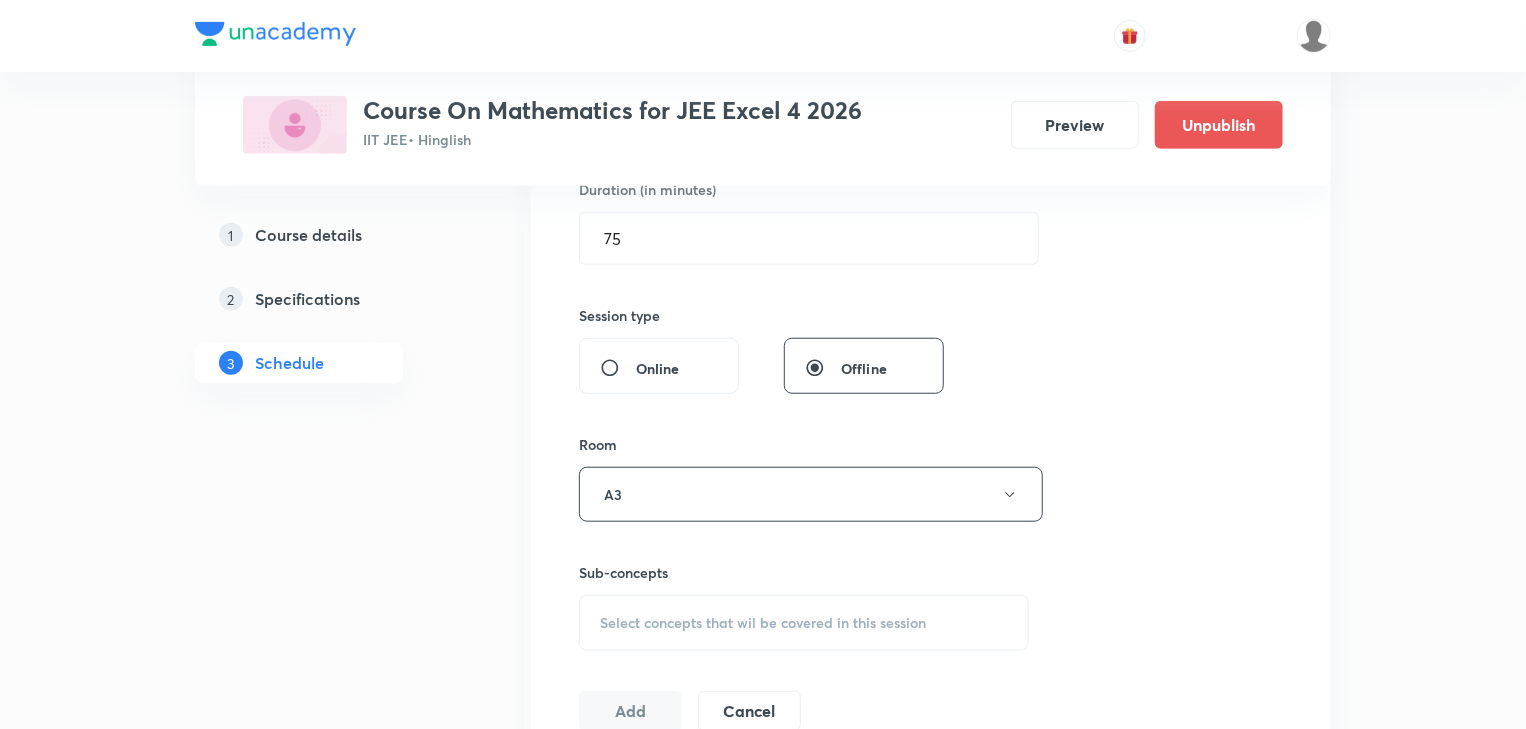 click on "Select concepts that wil be covered in this session" at bounding box center [763, 623] 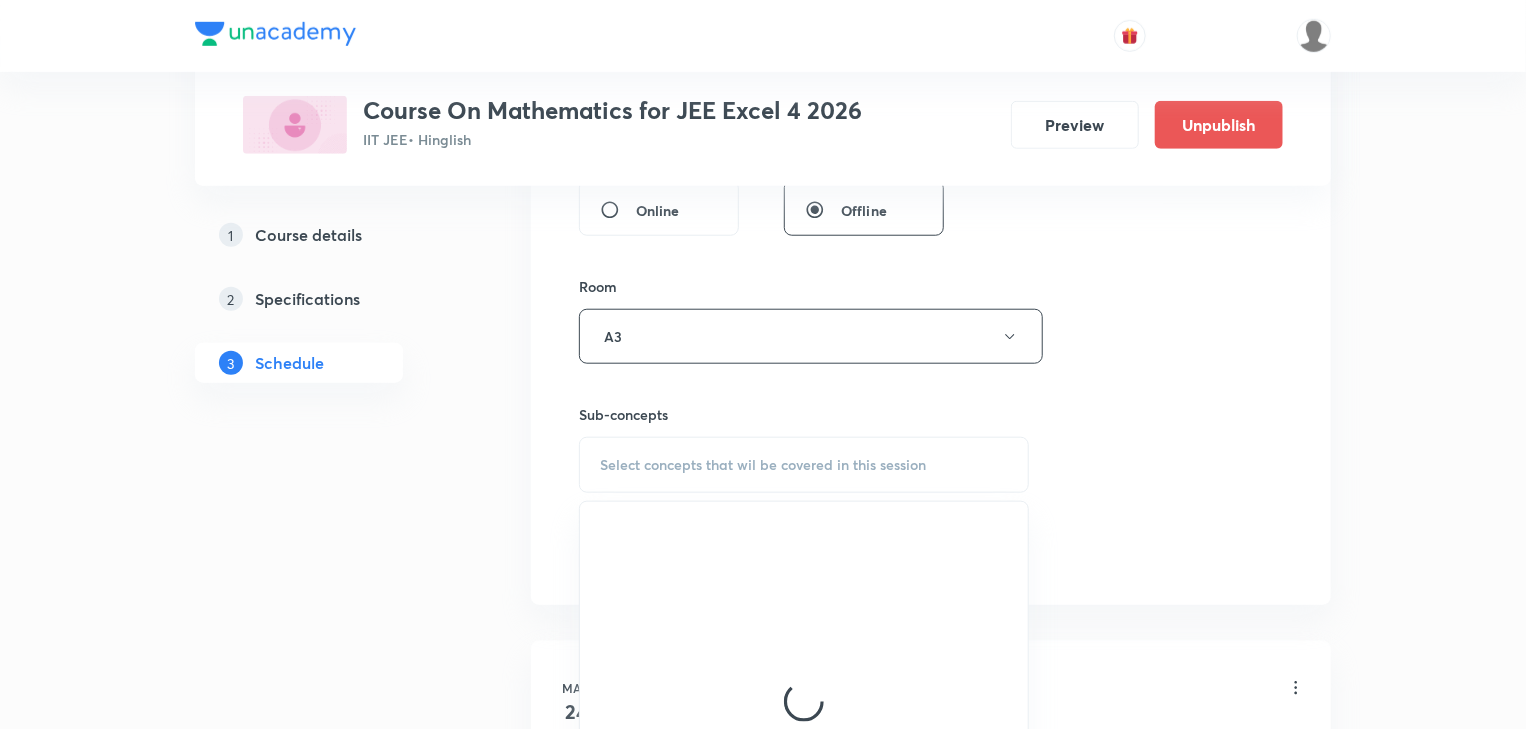 scroll, scrollTop: 800, scrollLeft: 0, axis: vertical 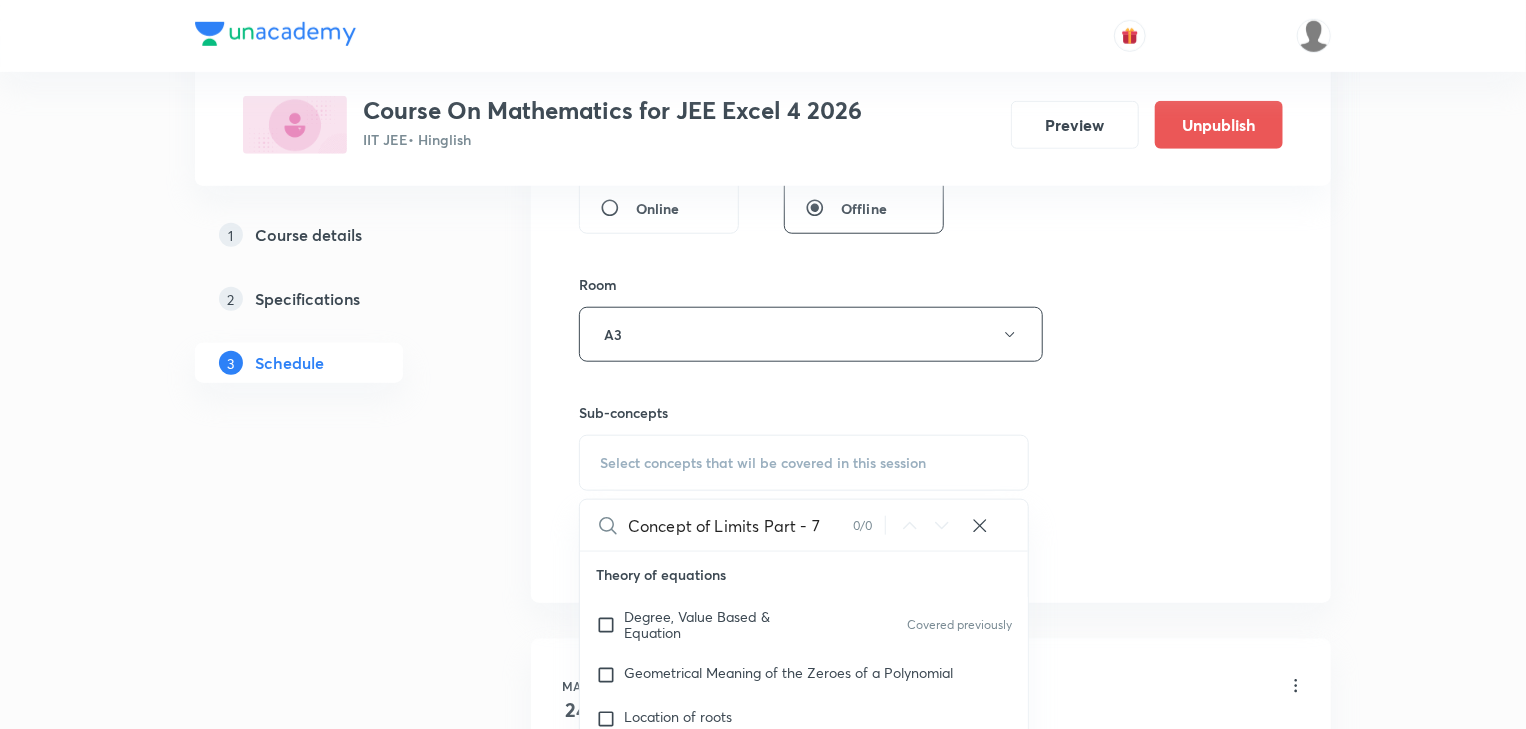 drag, startPoint x: 735, startPoint y: 531, endPoint x: 1044, endPoint y: 516, distance: 309.36386 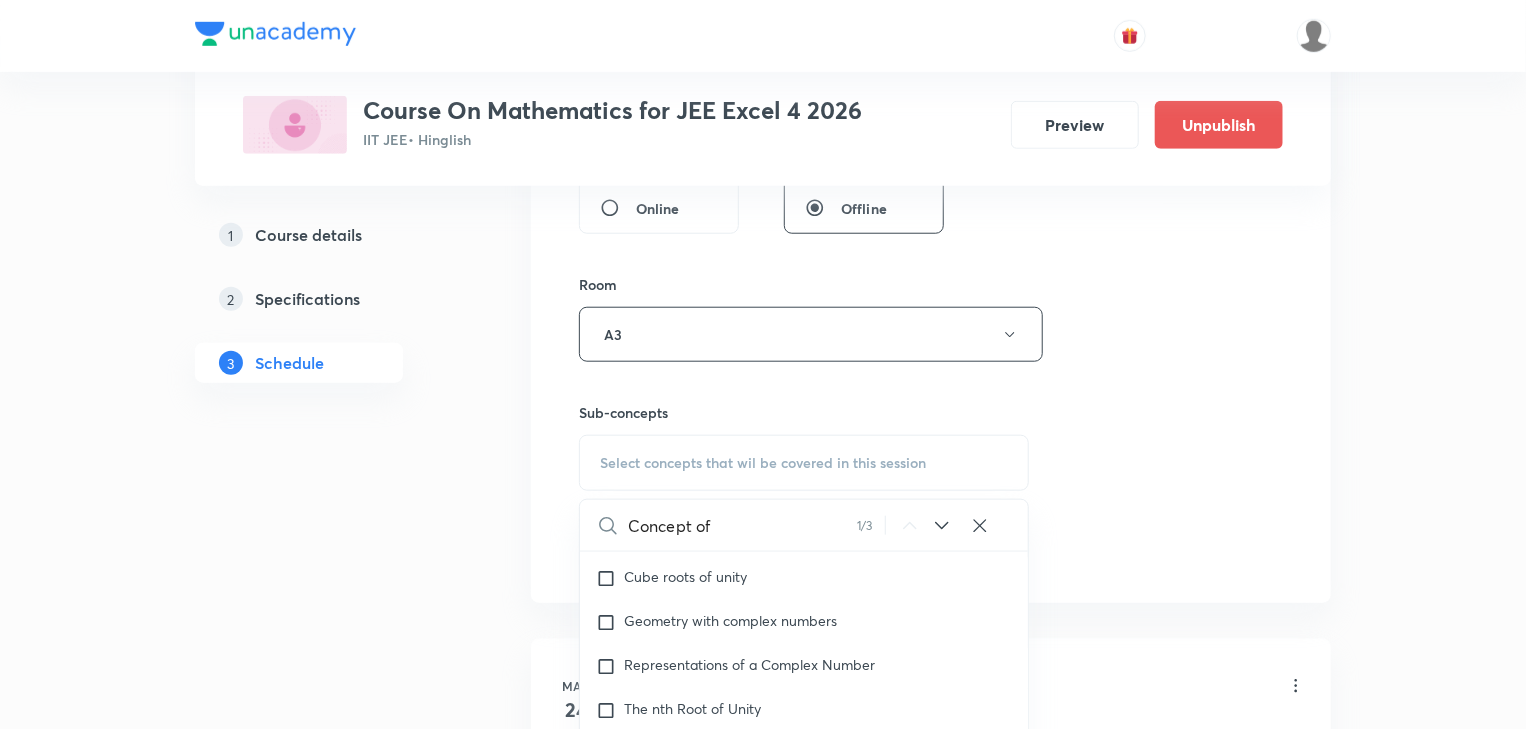 scroll, scrollTop: 1431, scrollLeft: 0, axis: vertical 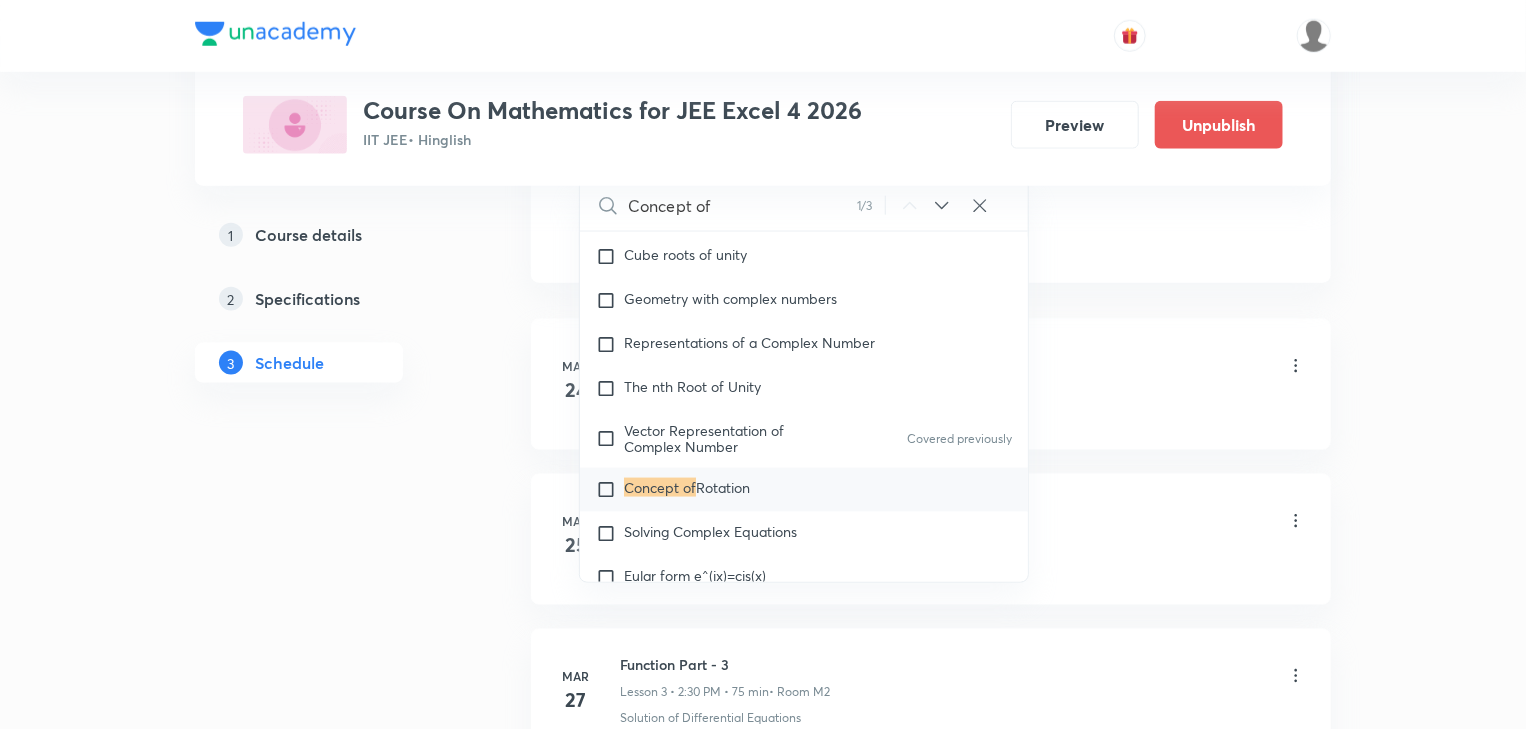type on "Concept of" 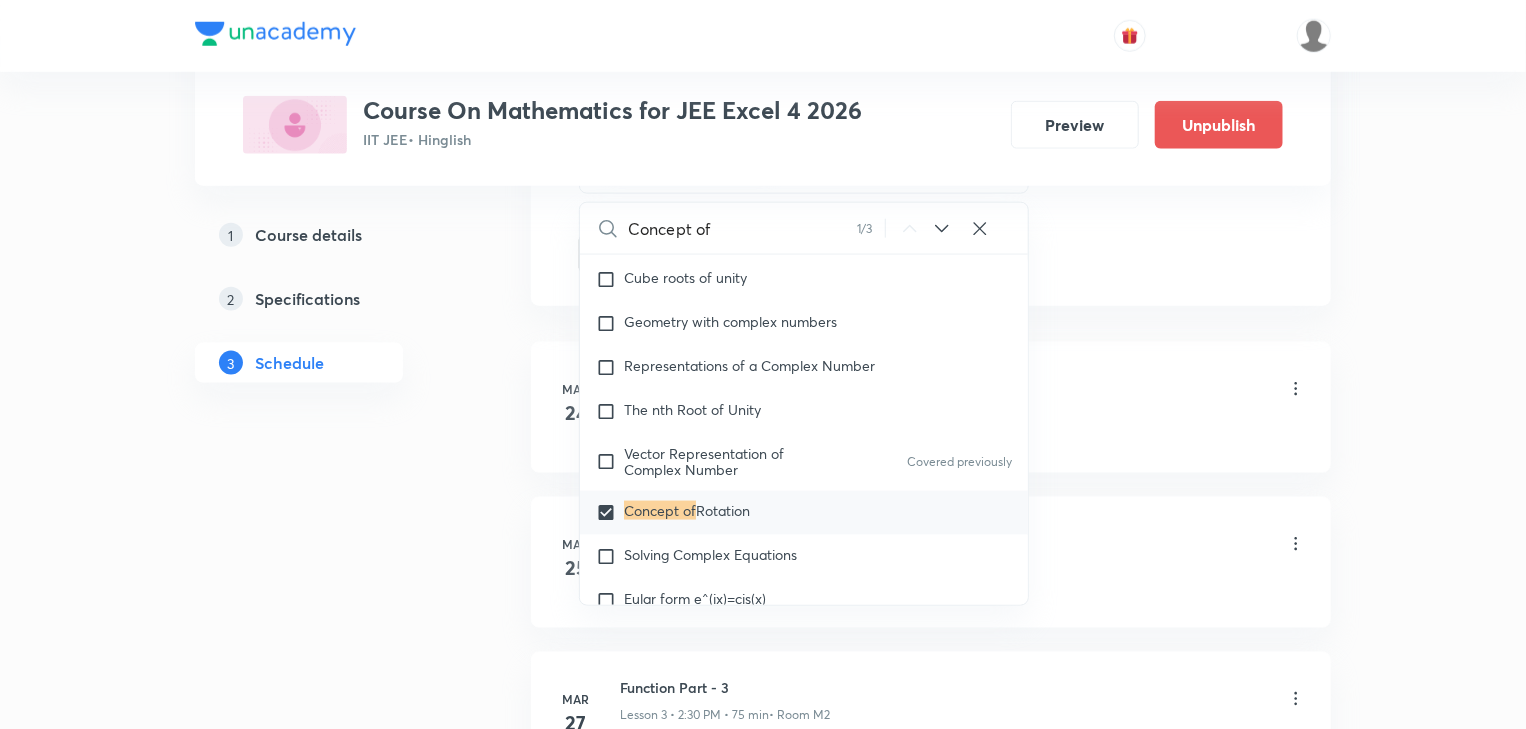 click on "Mar 25 Function Part - 2 Lesson 2 • 2:30 PM • 75 min  • Room M1 Exponential Function" at bounding box center (931, 562) 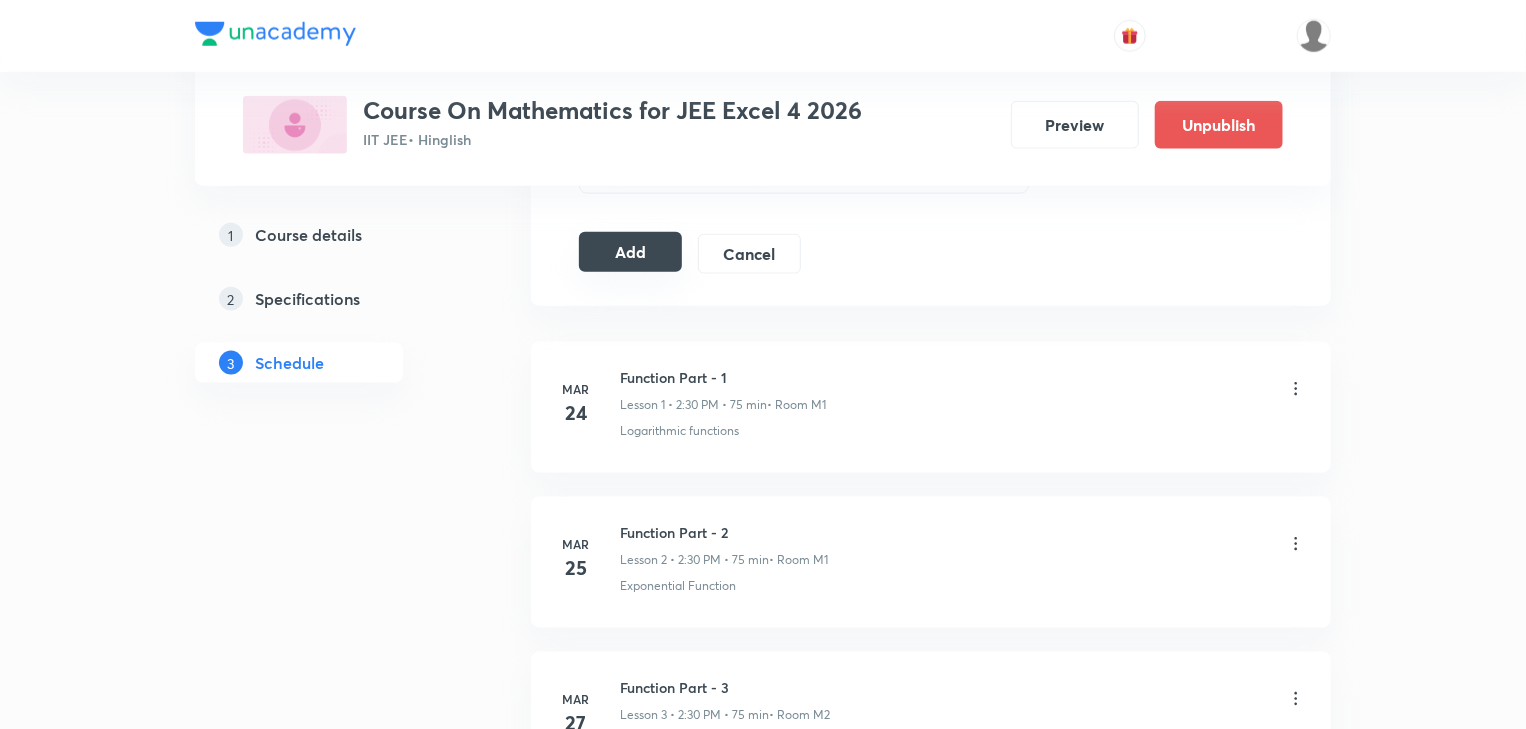 click on "Add" at bounding box center [630, 252] 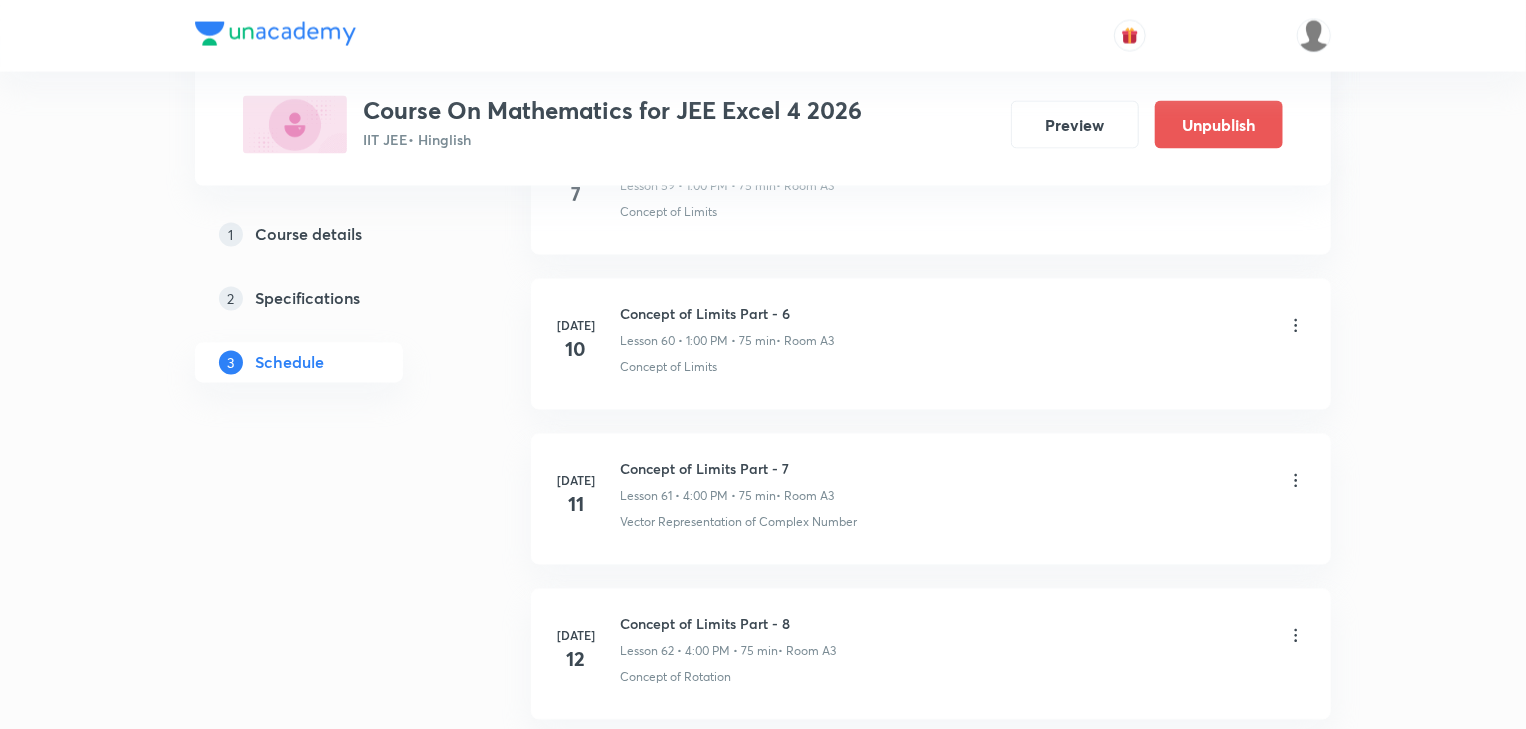 scroll, scrollTop: 9540, scrollLeft: 0, axis: vertical 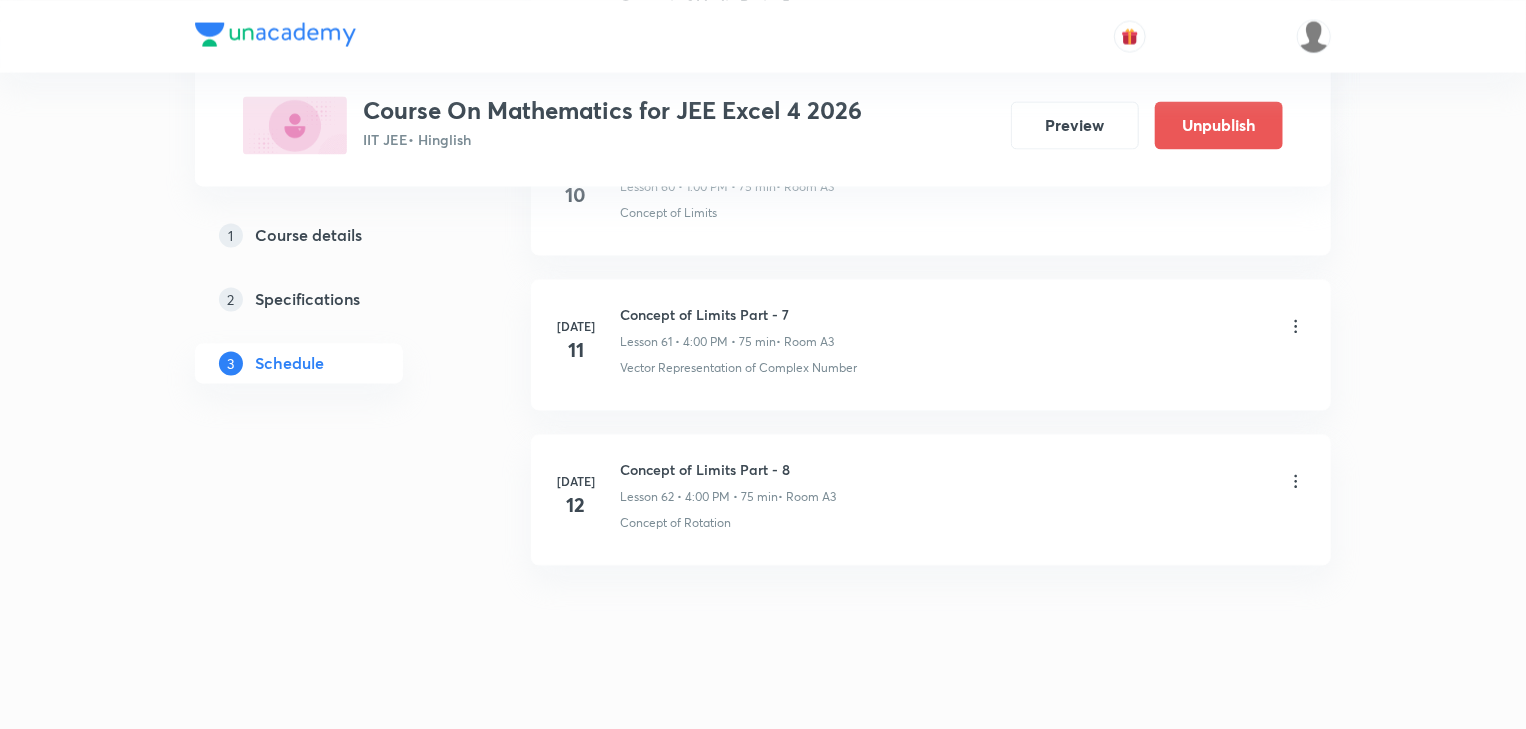 drag, startPoint x: 892, startPoint y: 73, endPoint x: 880, endPoint y: 560, distance: 487.14783 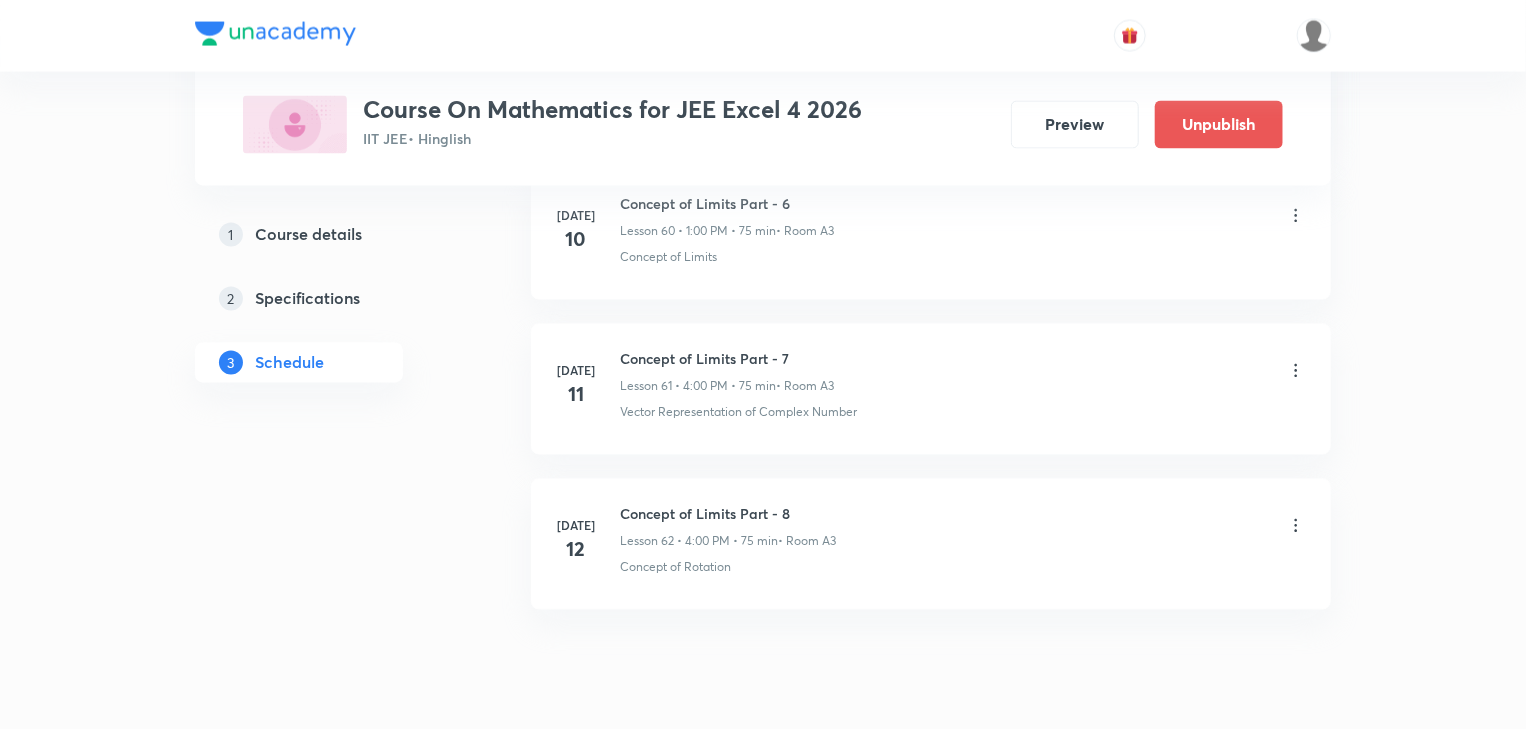 scroll, scrollTop: 9460, scrollLeft: 0, axis: vertical 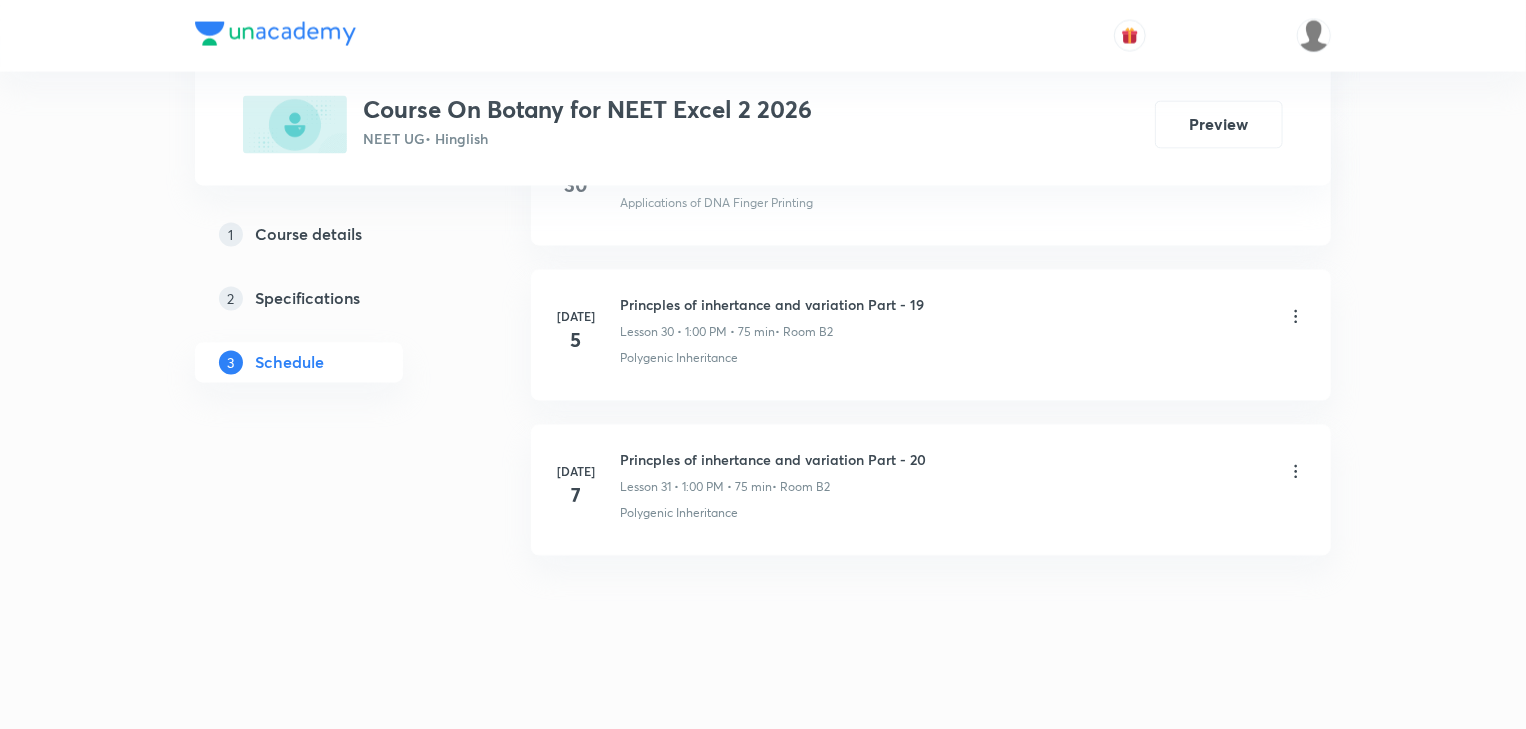 drag, startPoint x: 682, startPoint y: 191, endPoint x: 643, endPoint y: 486, distance: 297.5668 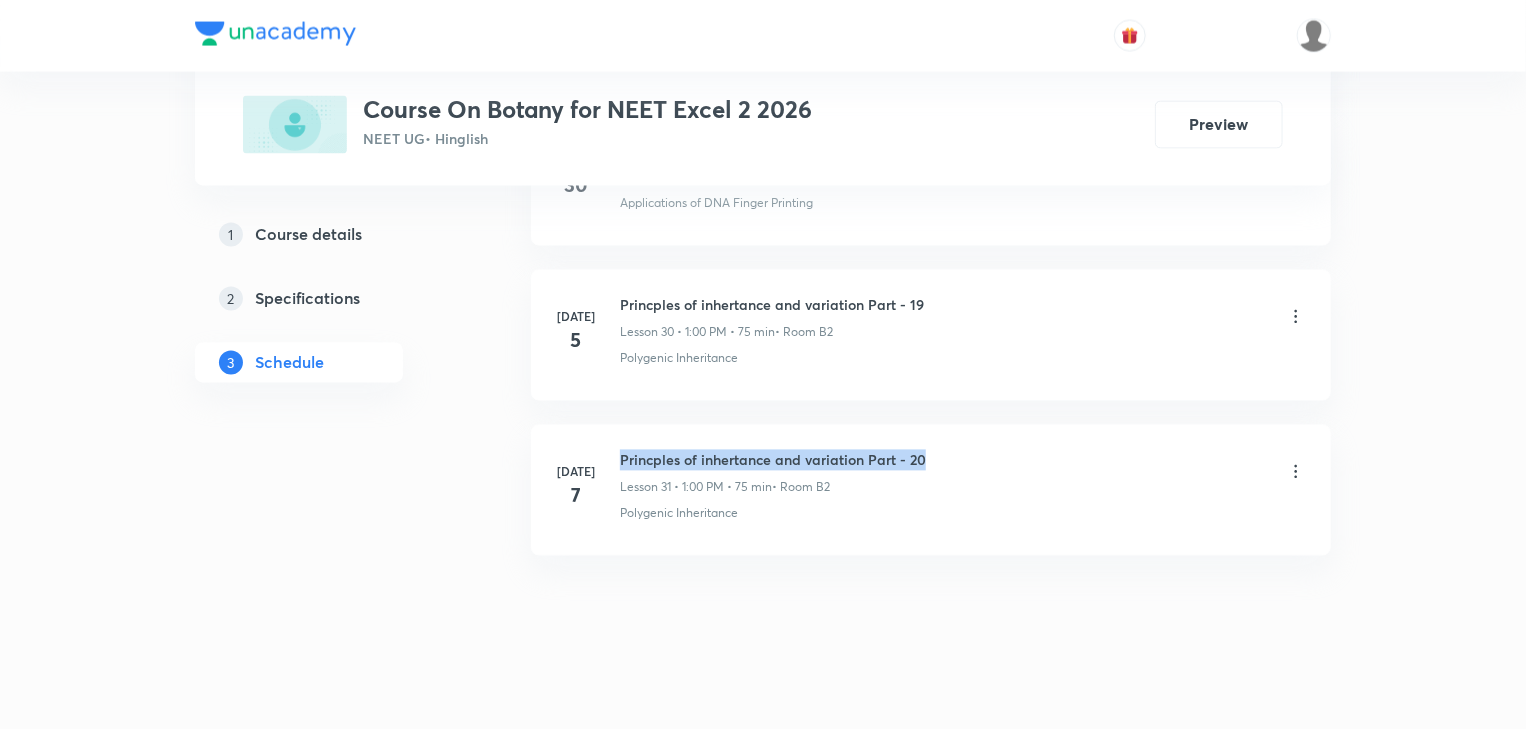 drag, startPoint x: 619, startPoint y: 440, endPoint x: 968, endPoint y: 435, distance: 349.03583 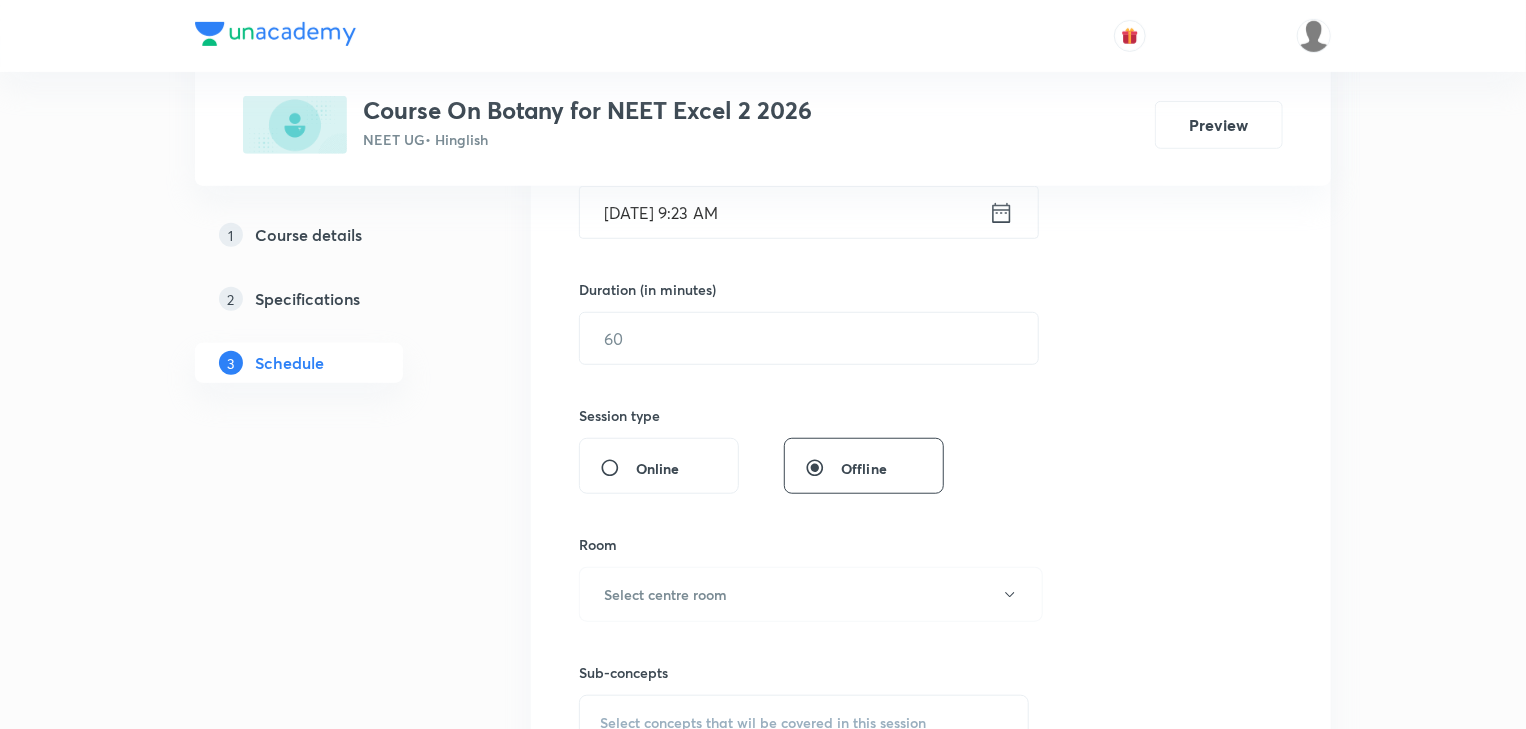 scroll, scrollTop: 0, scrollLeft: 0, axis: both 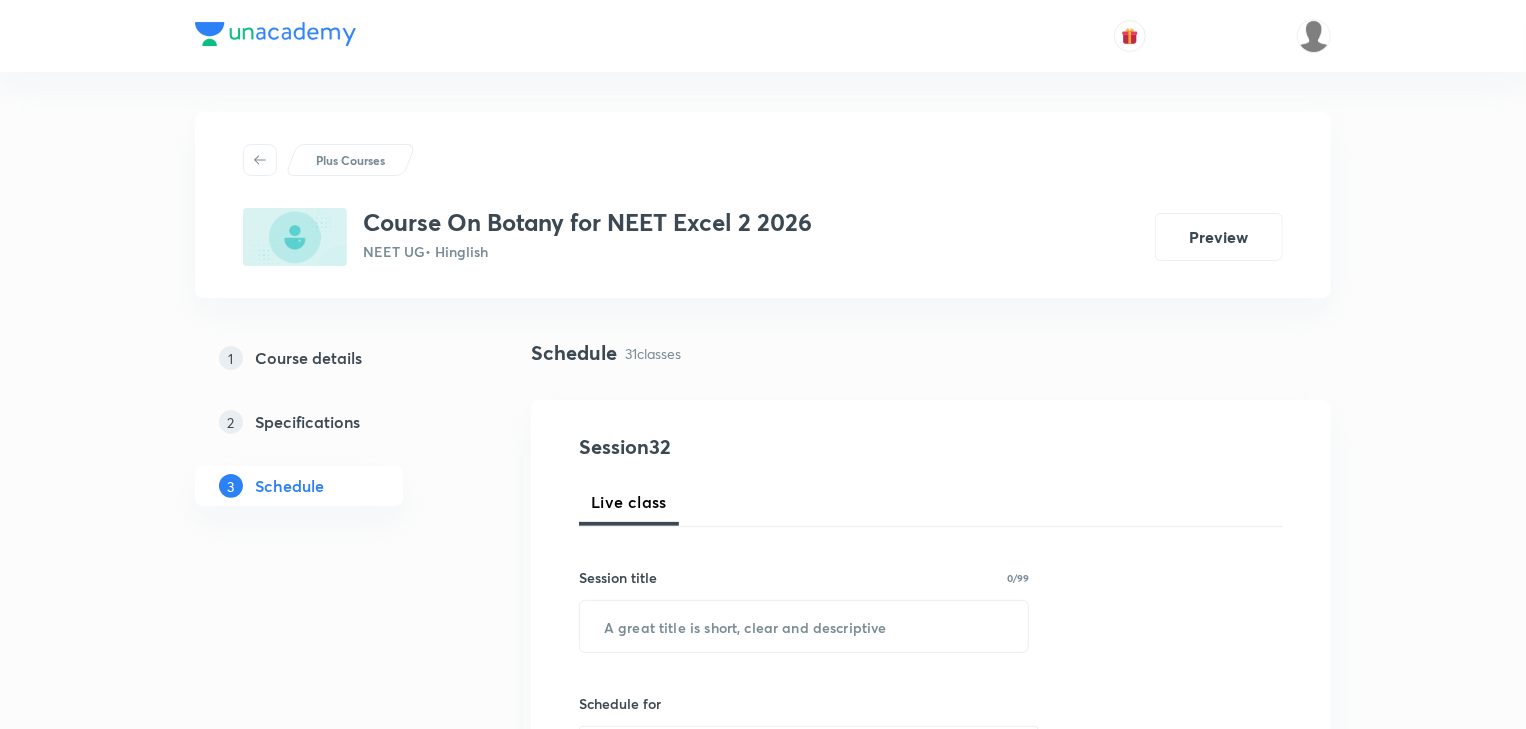 drag, startPoint x: 861, startPoint y: 523, endPoint x: 813, endPoint y: 174, distance: 352.2854 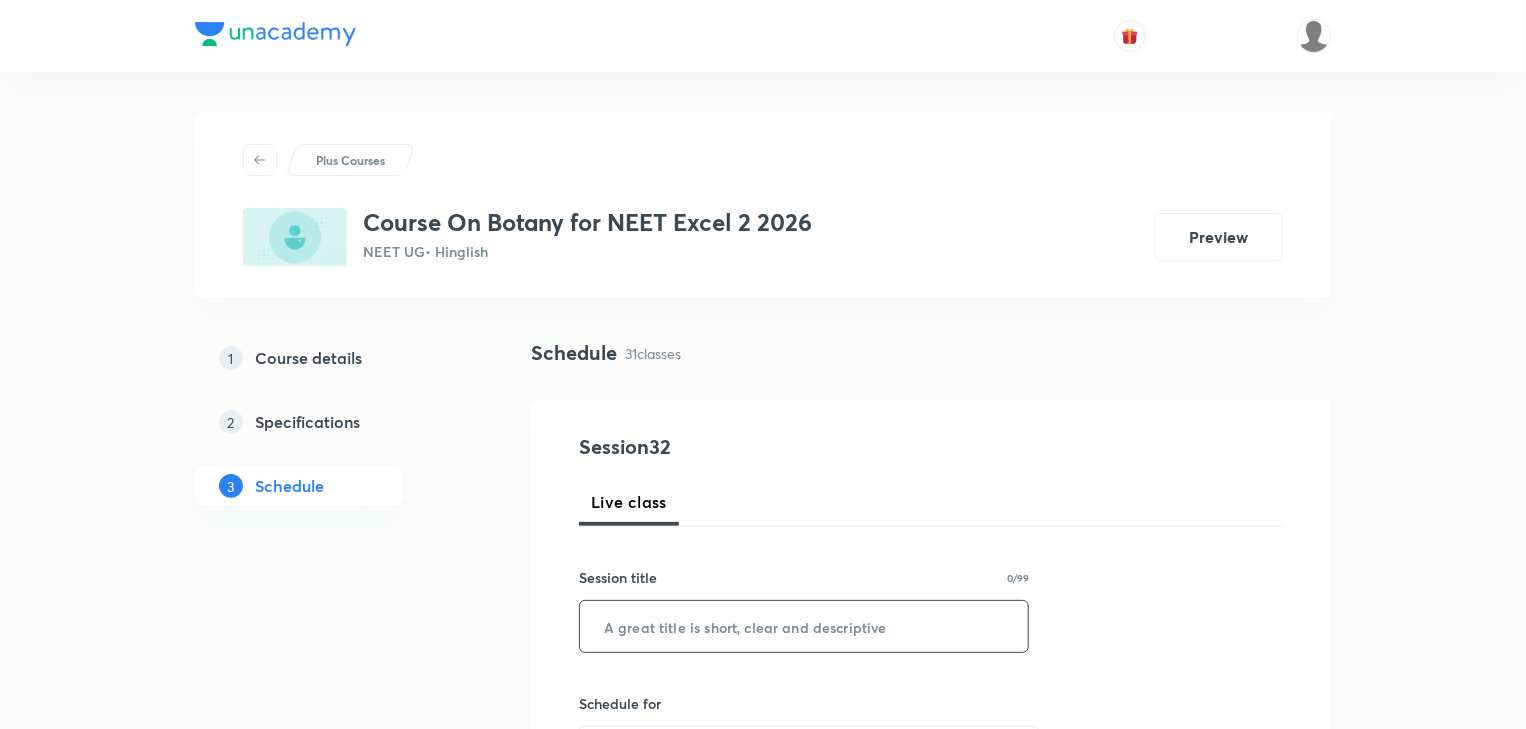 click at bounding box center [804, 626] 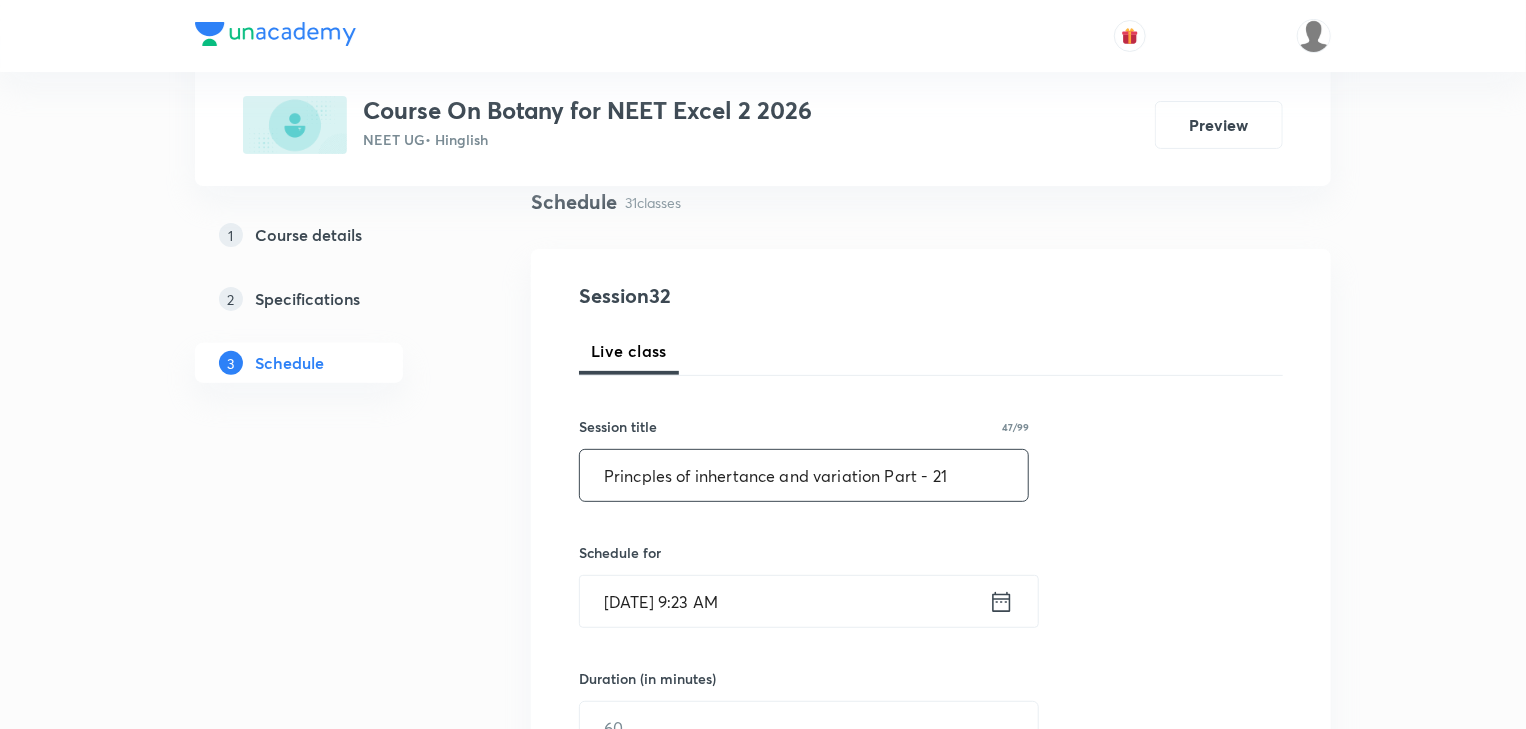 scroll, scrollTop: 240, scrollLeft: 0, axis: vertical 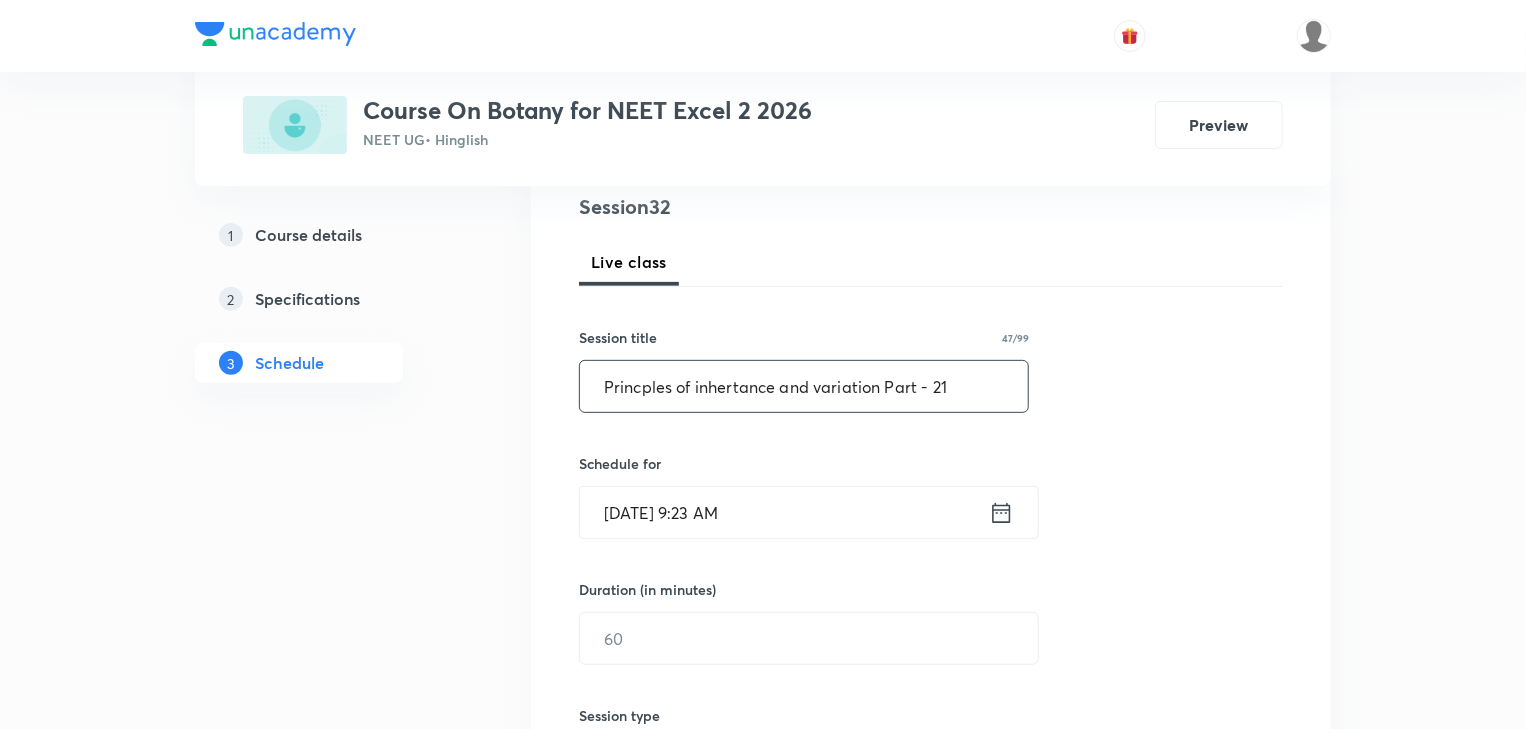 type on "Princples of inhertance and variation Part - 21" 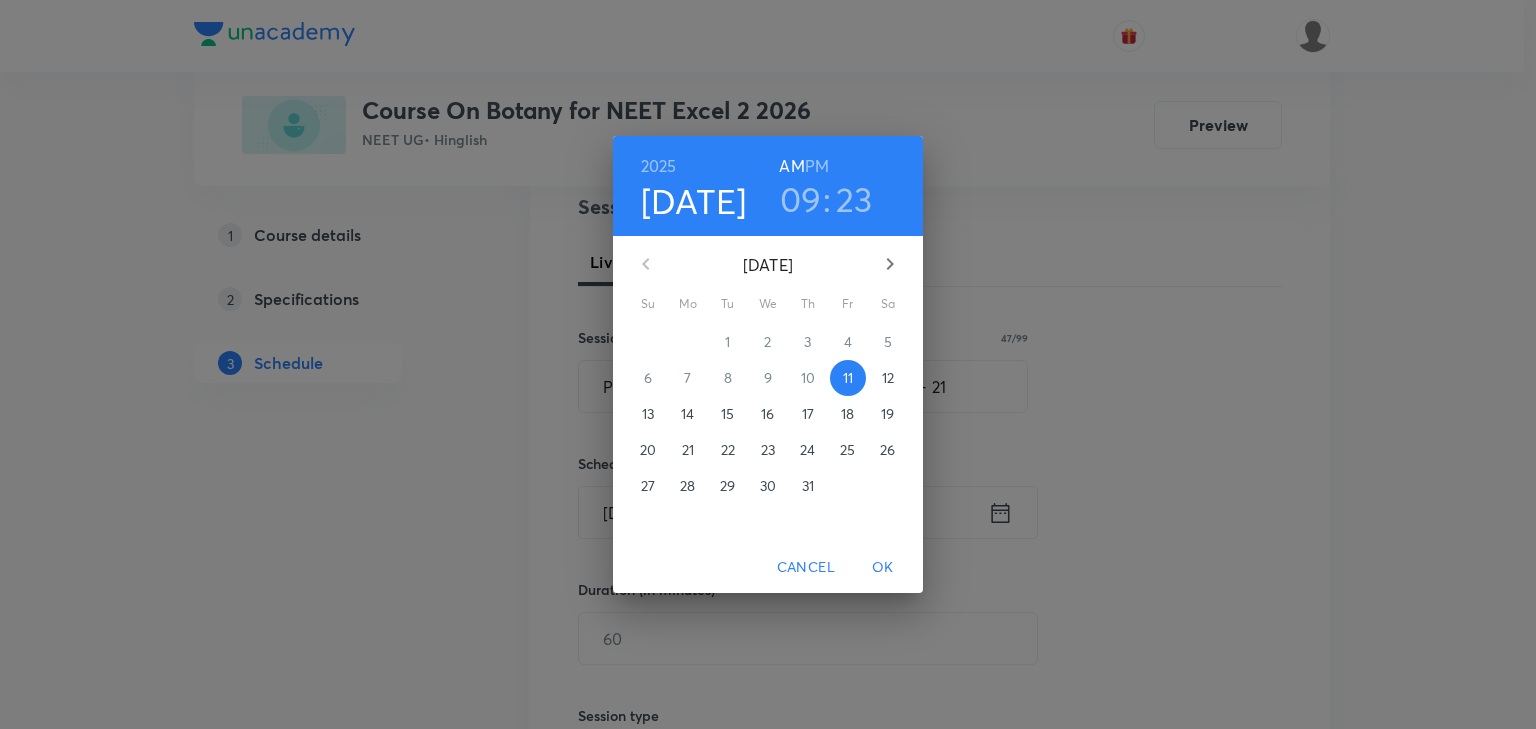 click on "12" at bounding box center [888, 378] 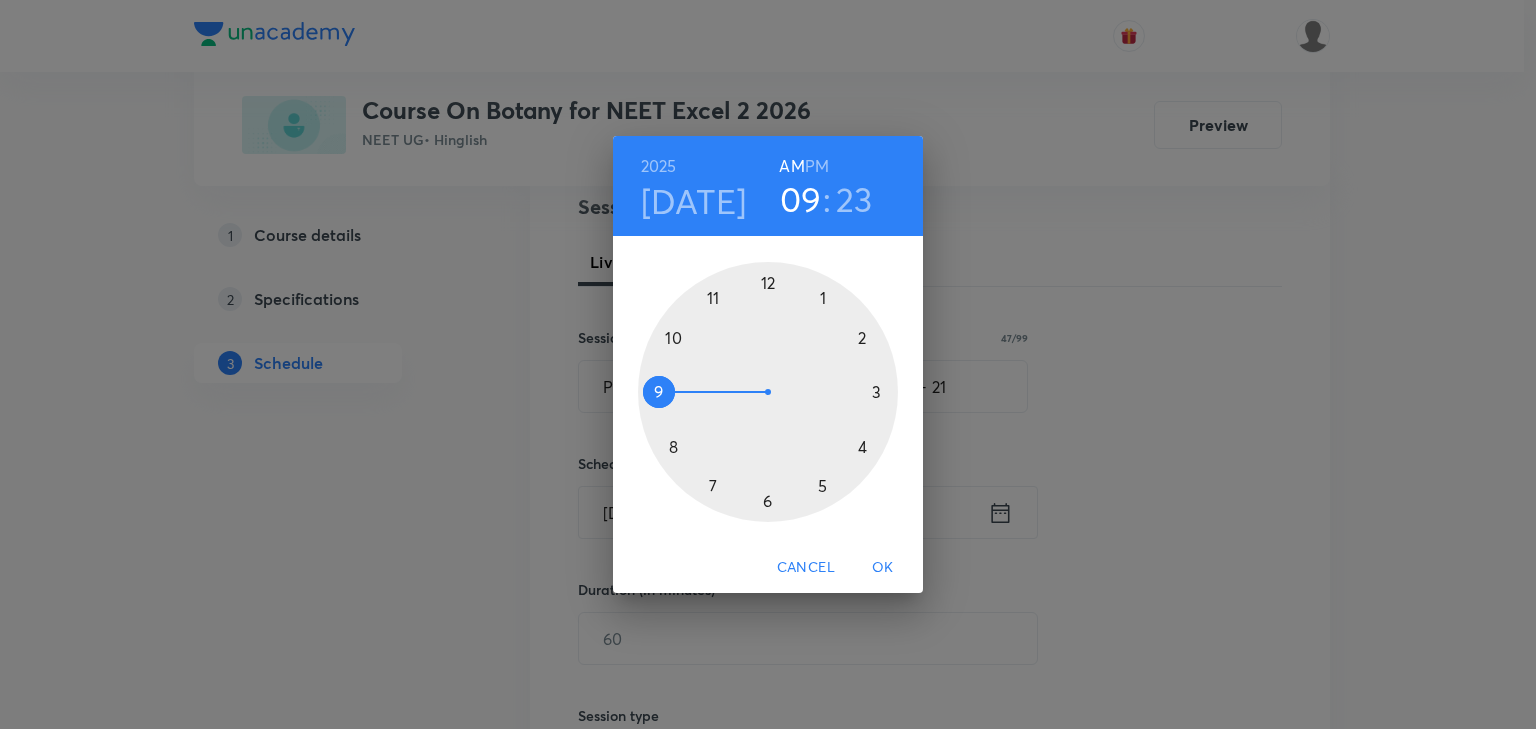 click at bounding box center [768, 392] 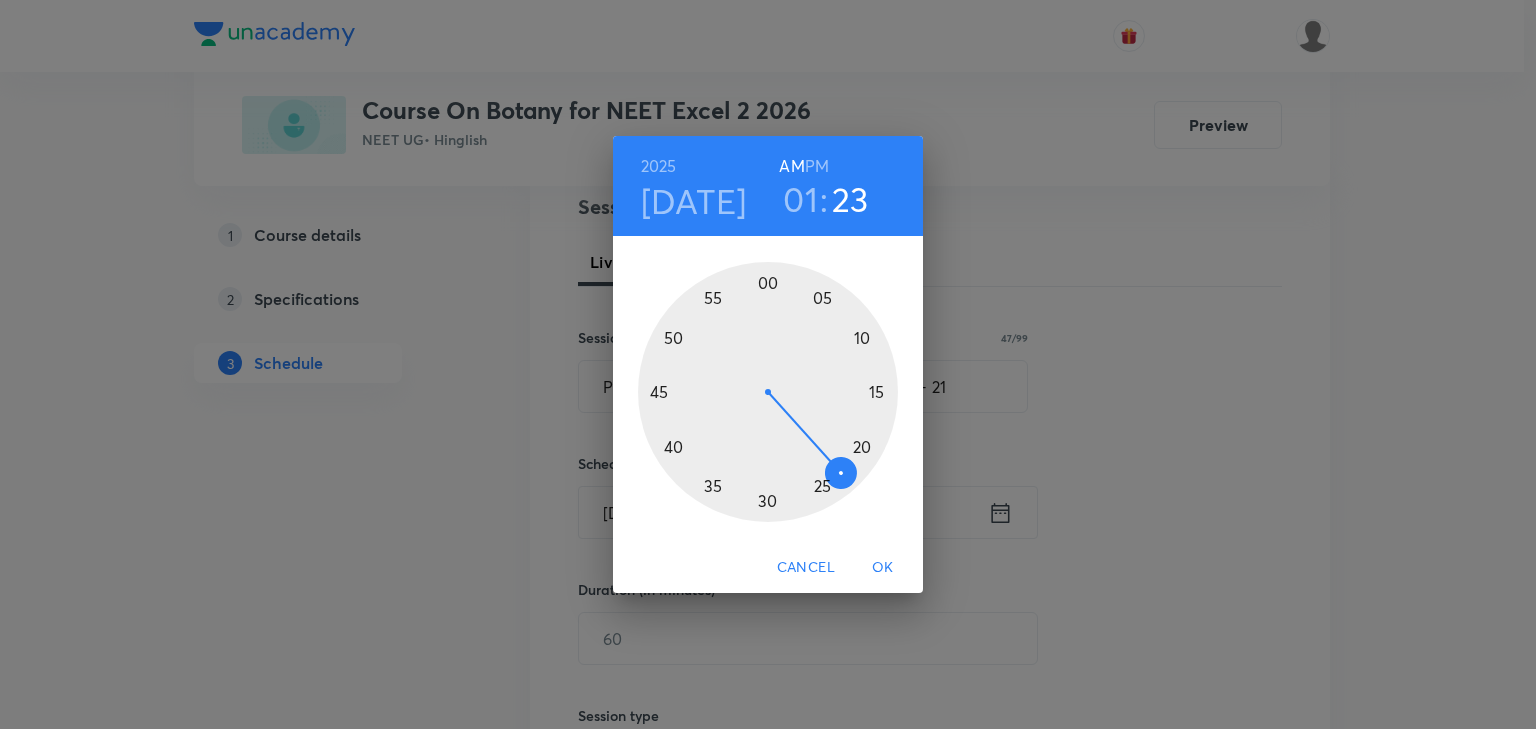 click on "PM" at bounding box center (817, 166) 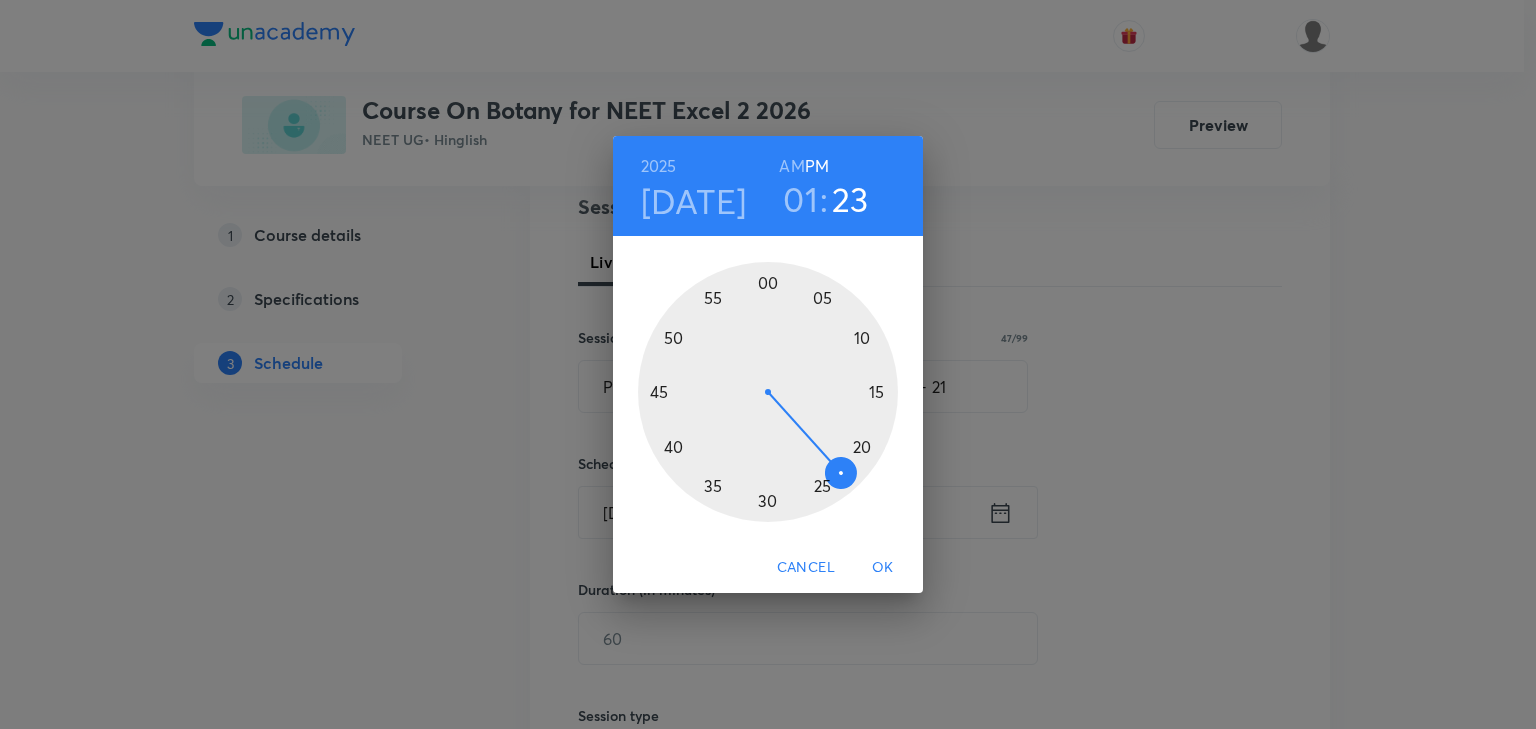 click at bounding box center (768, 392) 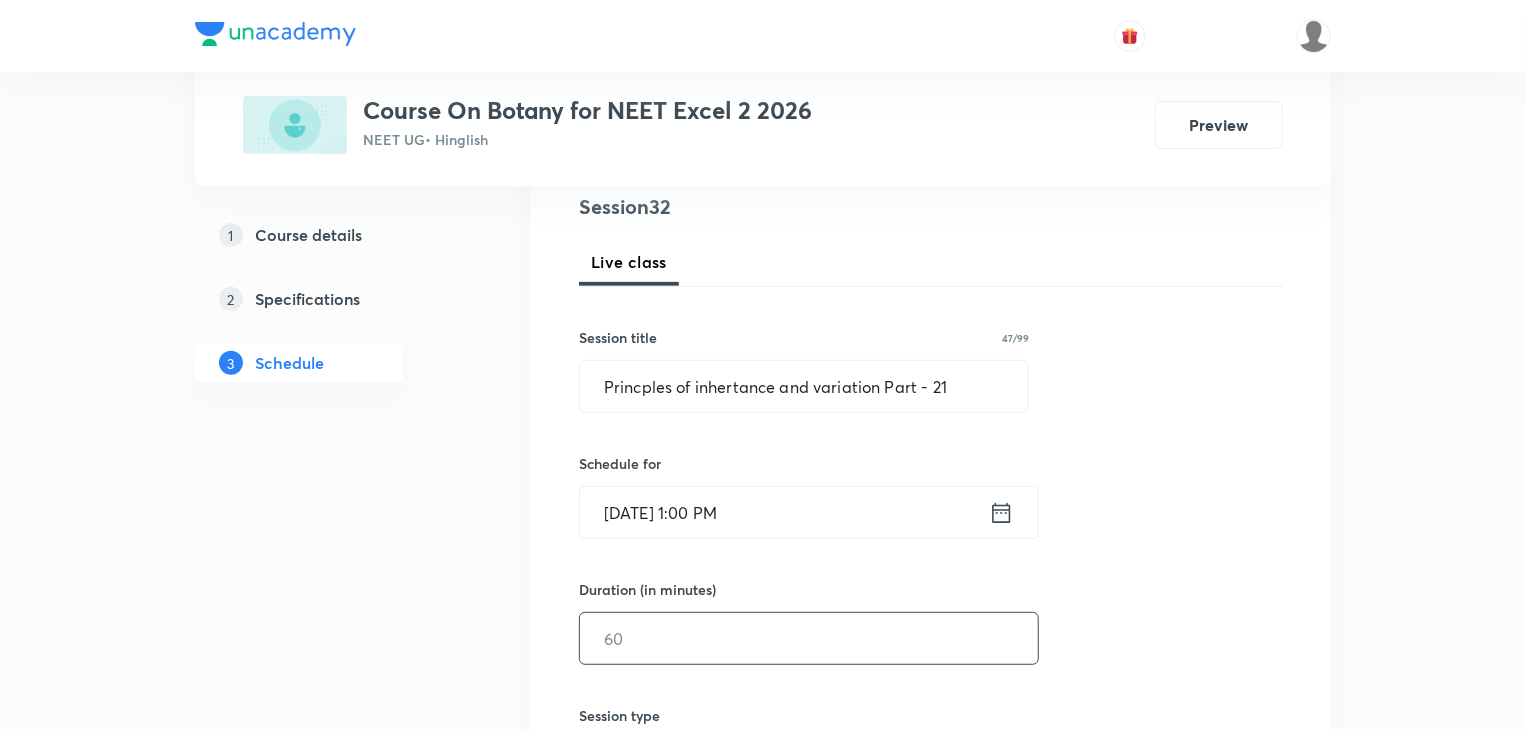 click at bounding box center (809, 638) 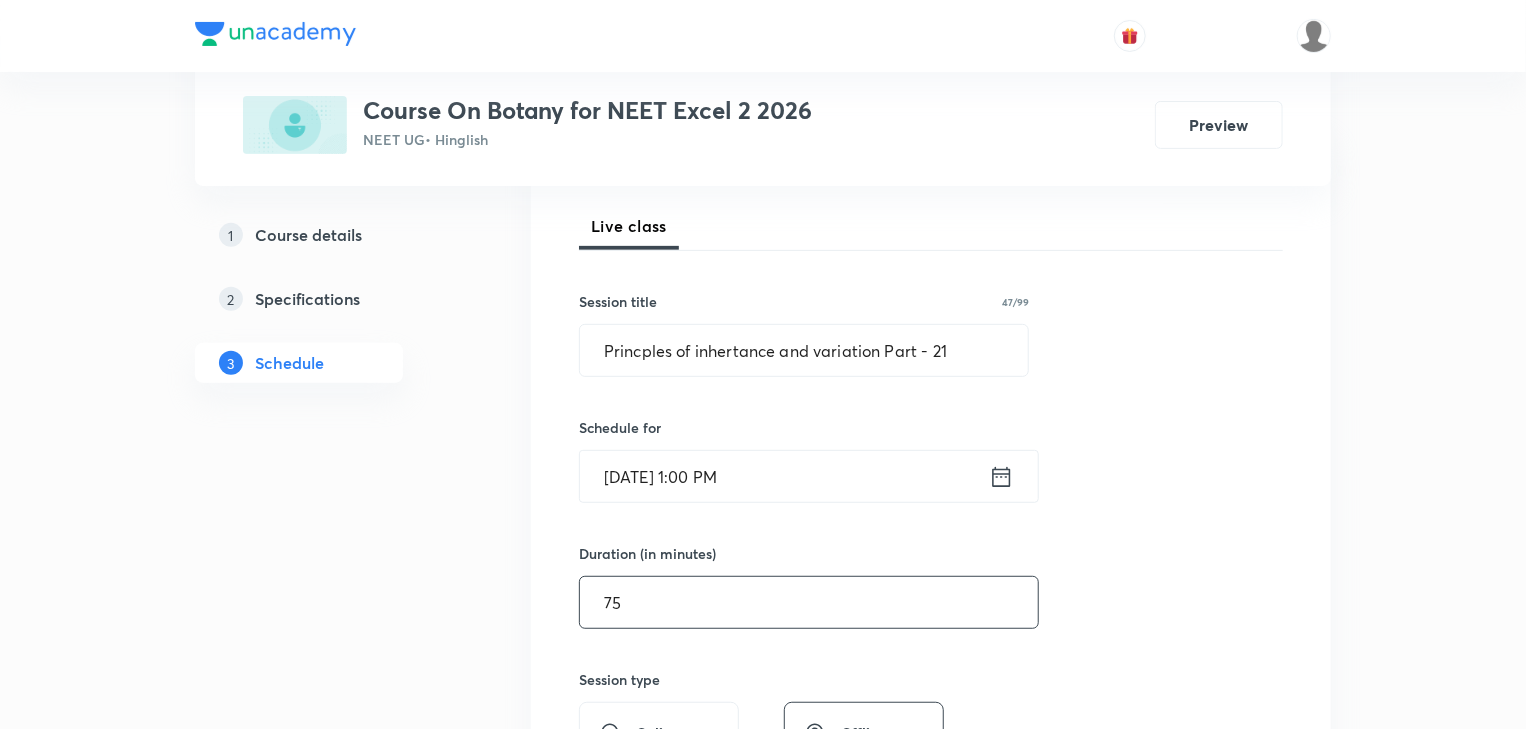 scroll, scrollTop: 640, scrollLeft: 0, axis: vertical 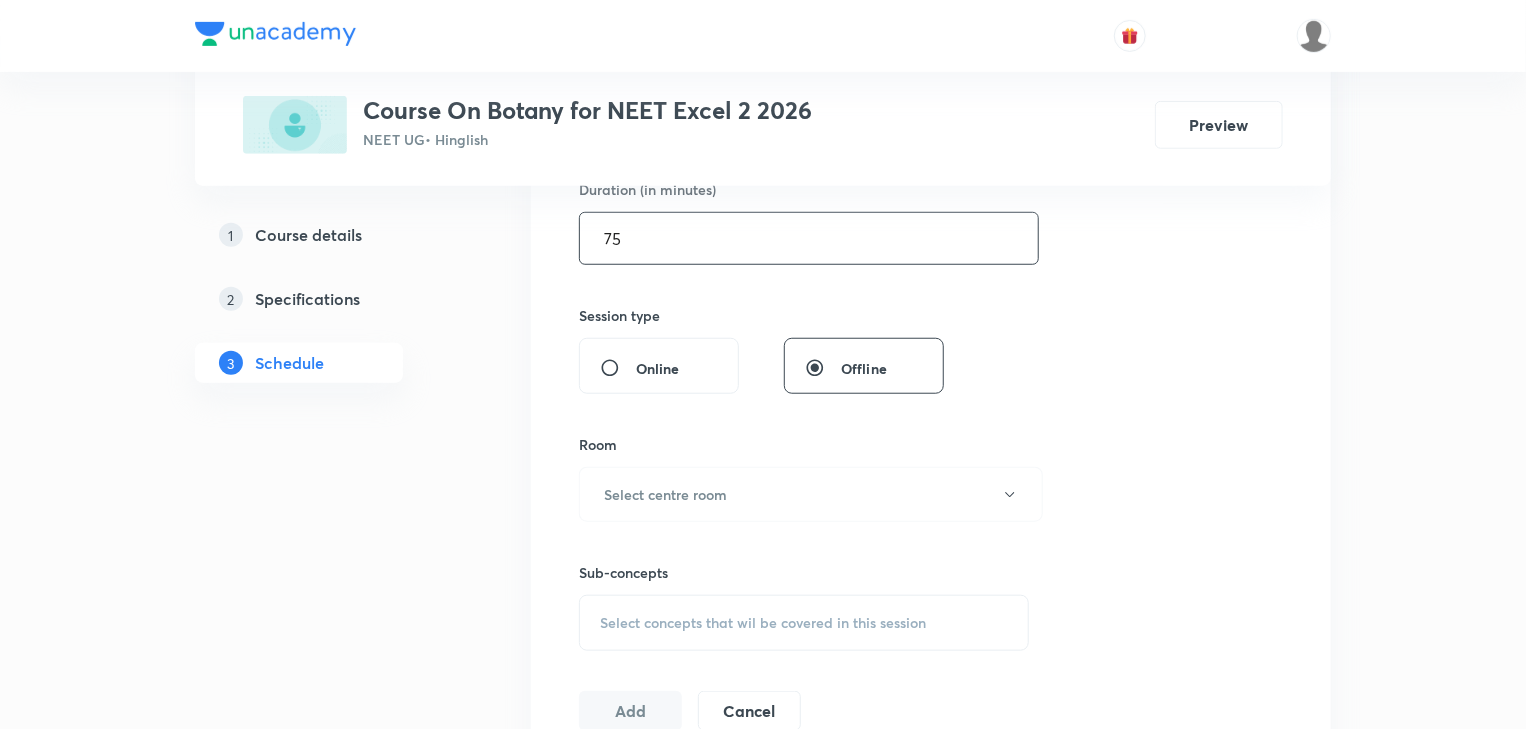 type on "75" 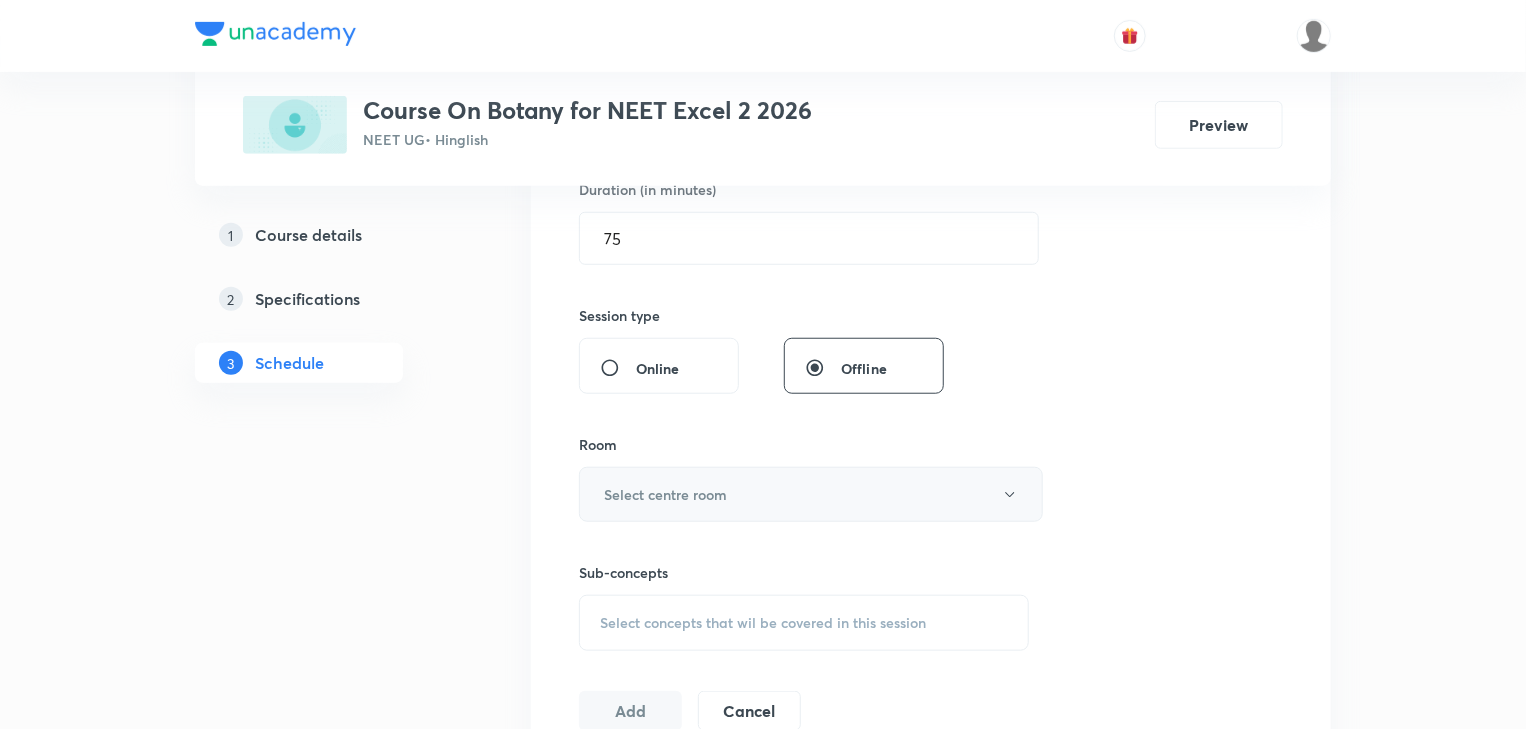 click on "Select centre room" at bounding box center (665, 494) 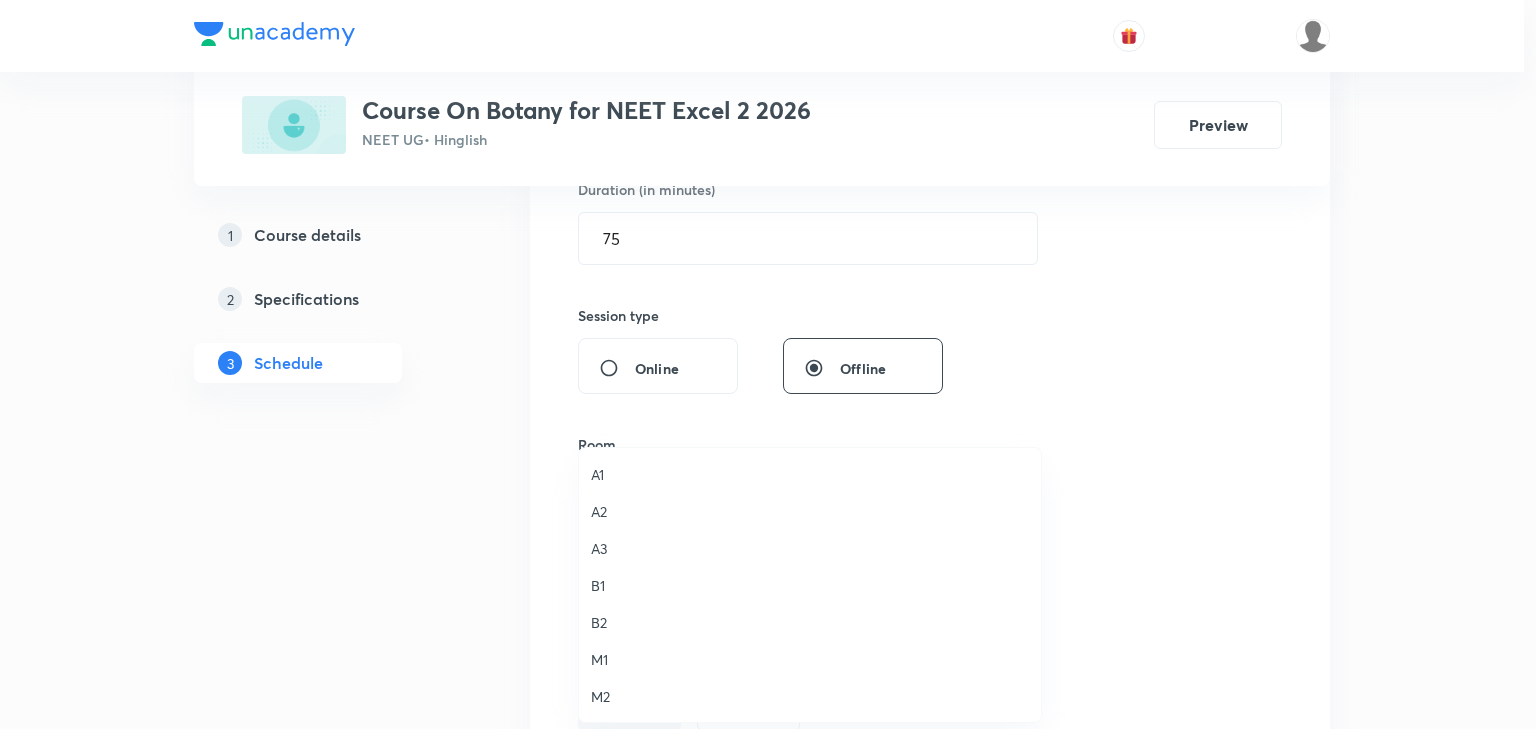 click on "B2" at bounding box center (810, 622) 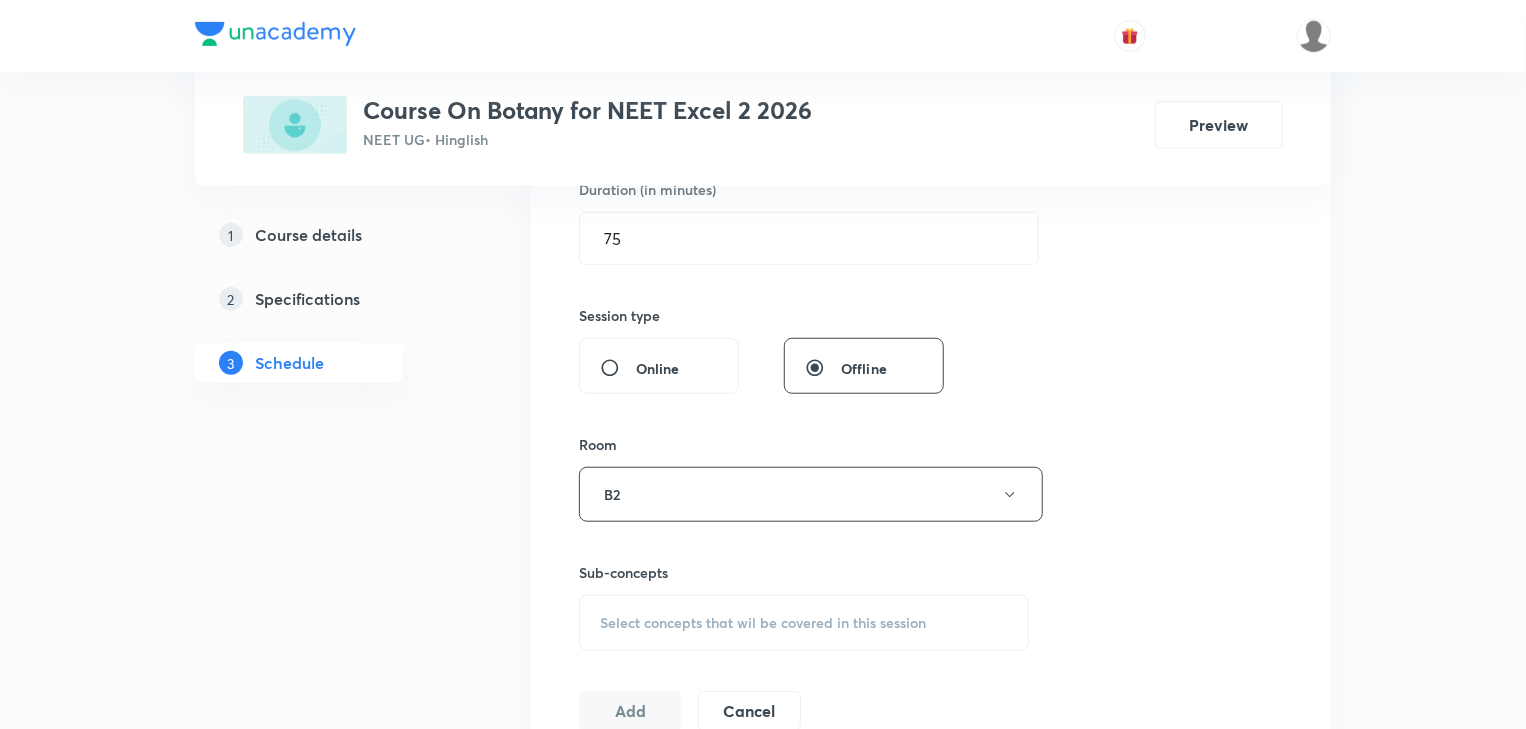 click on "Select concepts that wil be covered in this session" at bounding box center (763, 623) 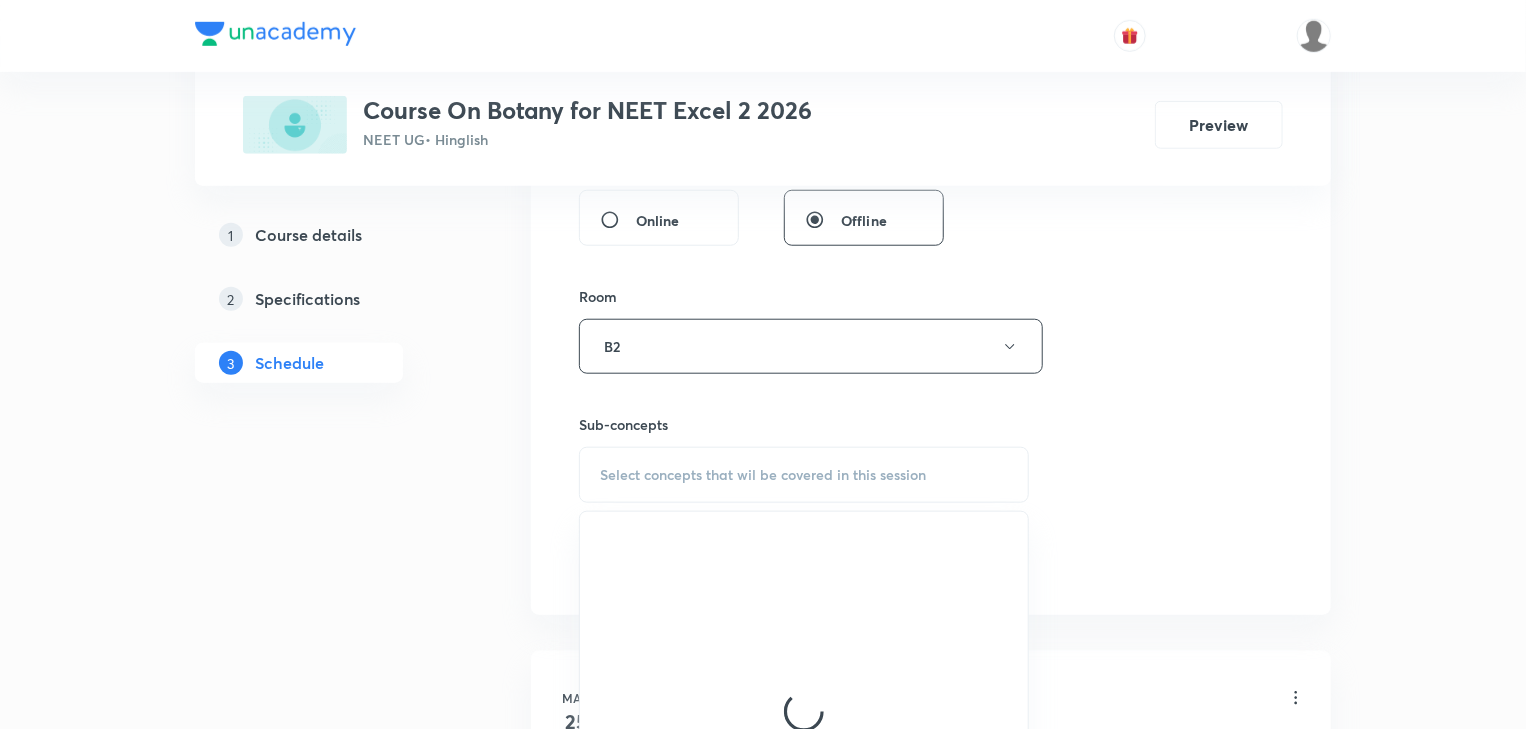 scroll, scrollTop: 880, scrollLeft: 0, axis: vertical 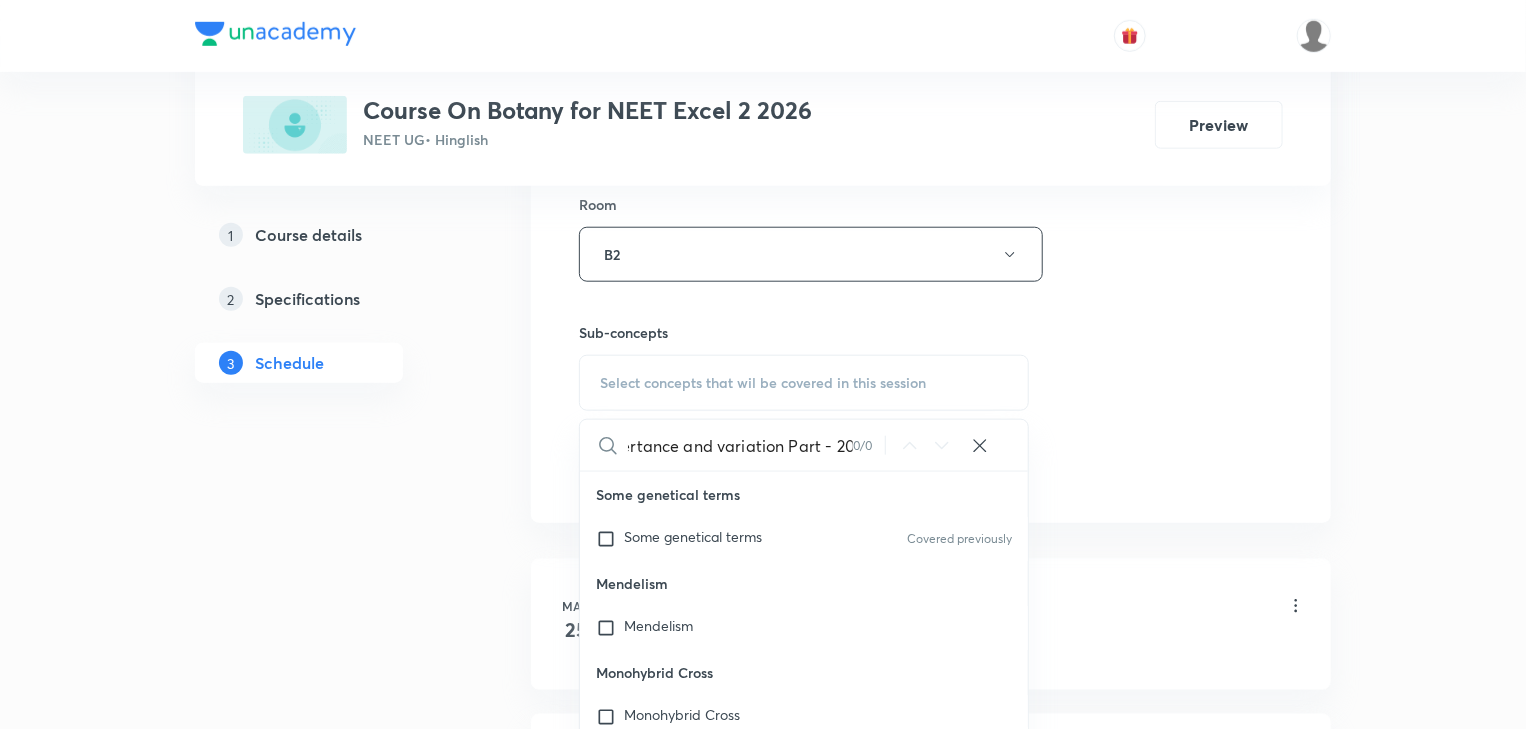 drag, startPoint x: 661, startPoint y: 448, endPoint x: 966, endPoint y: 470, distance: 305.79242 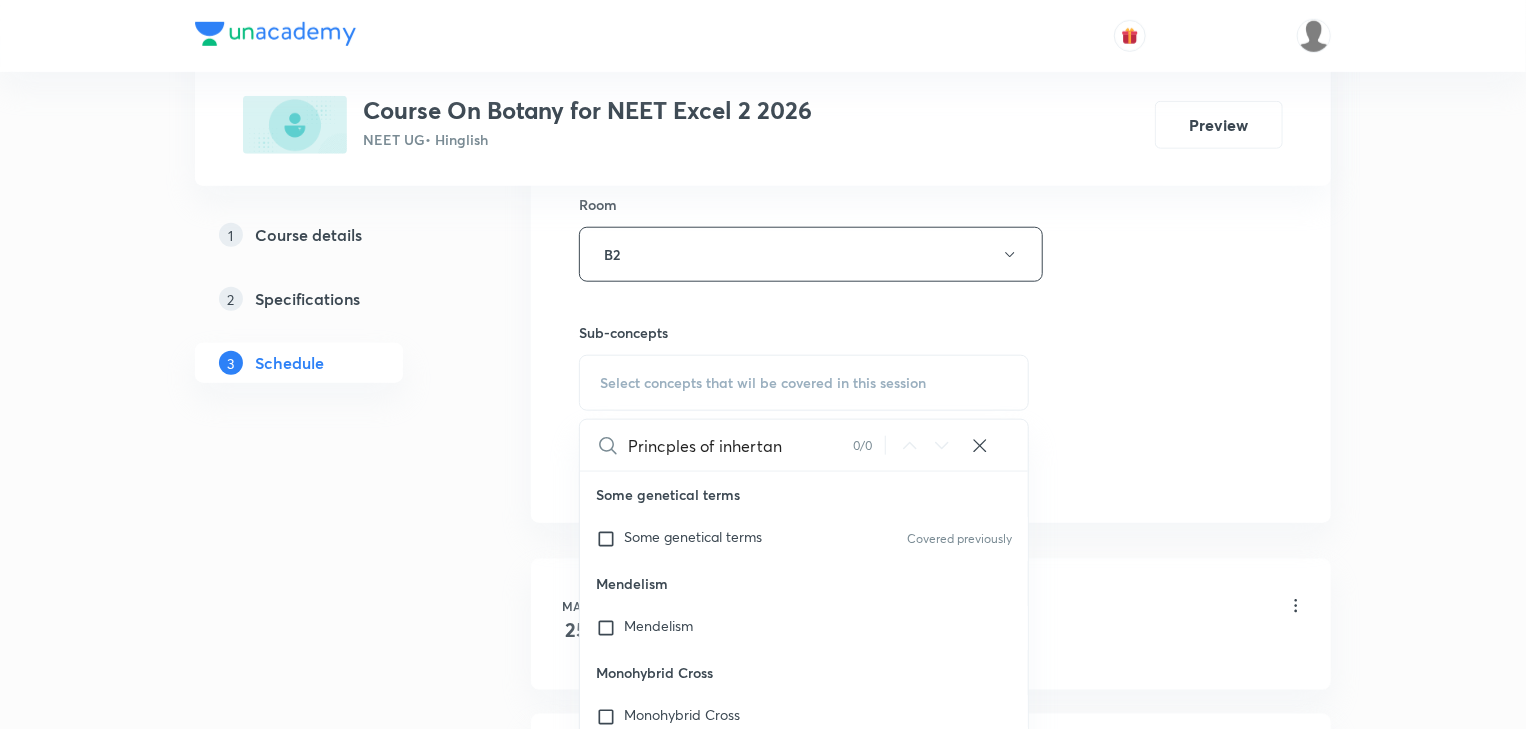 scroll, scrollTop: 0, scrollLeft: 0, axis: both 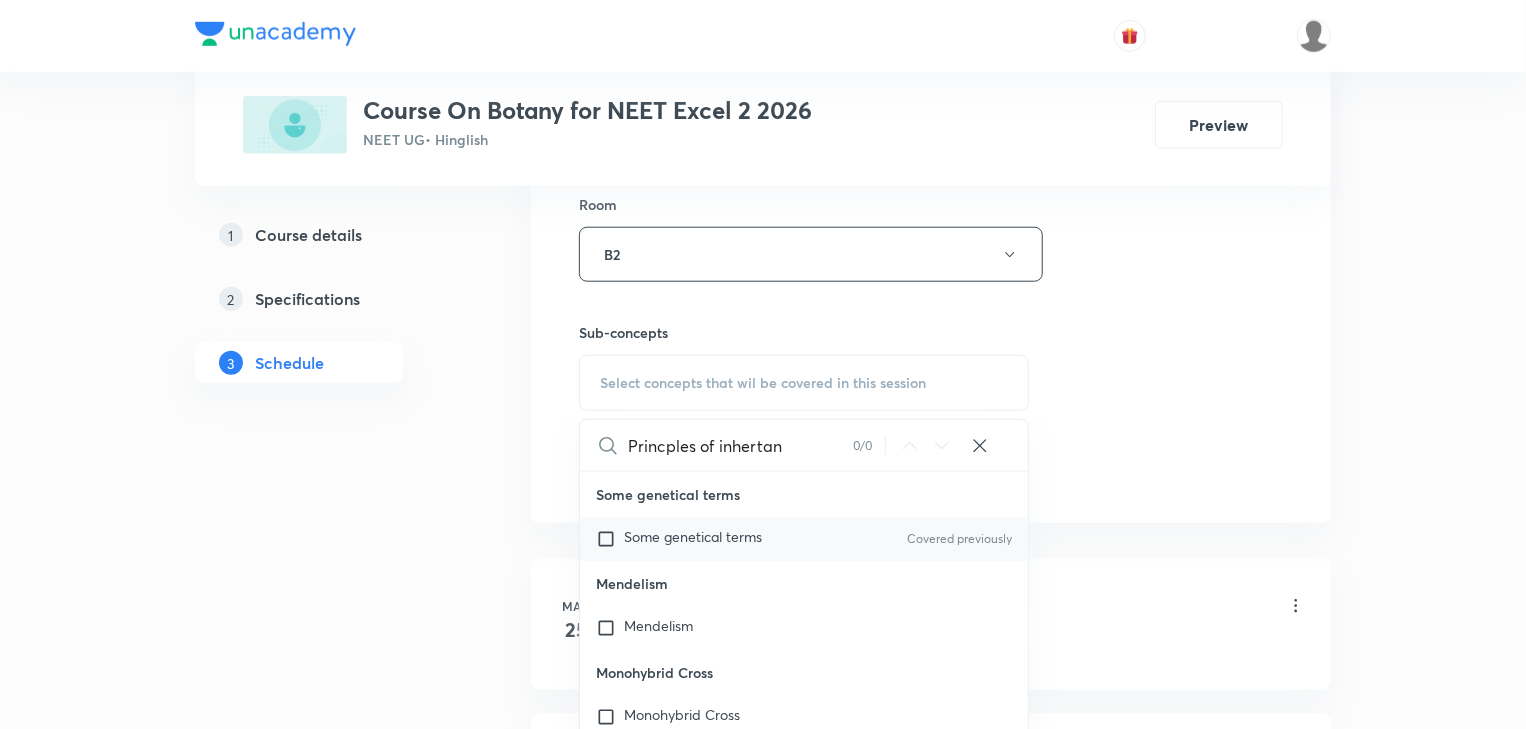 type on "Princples of inhertan" 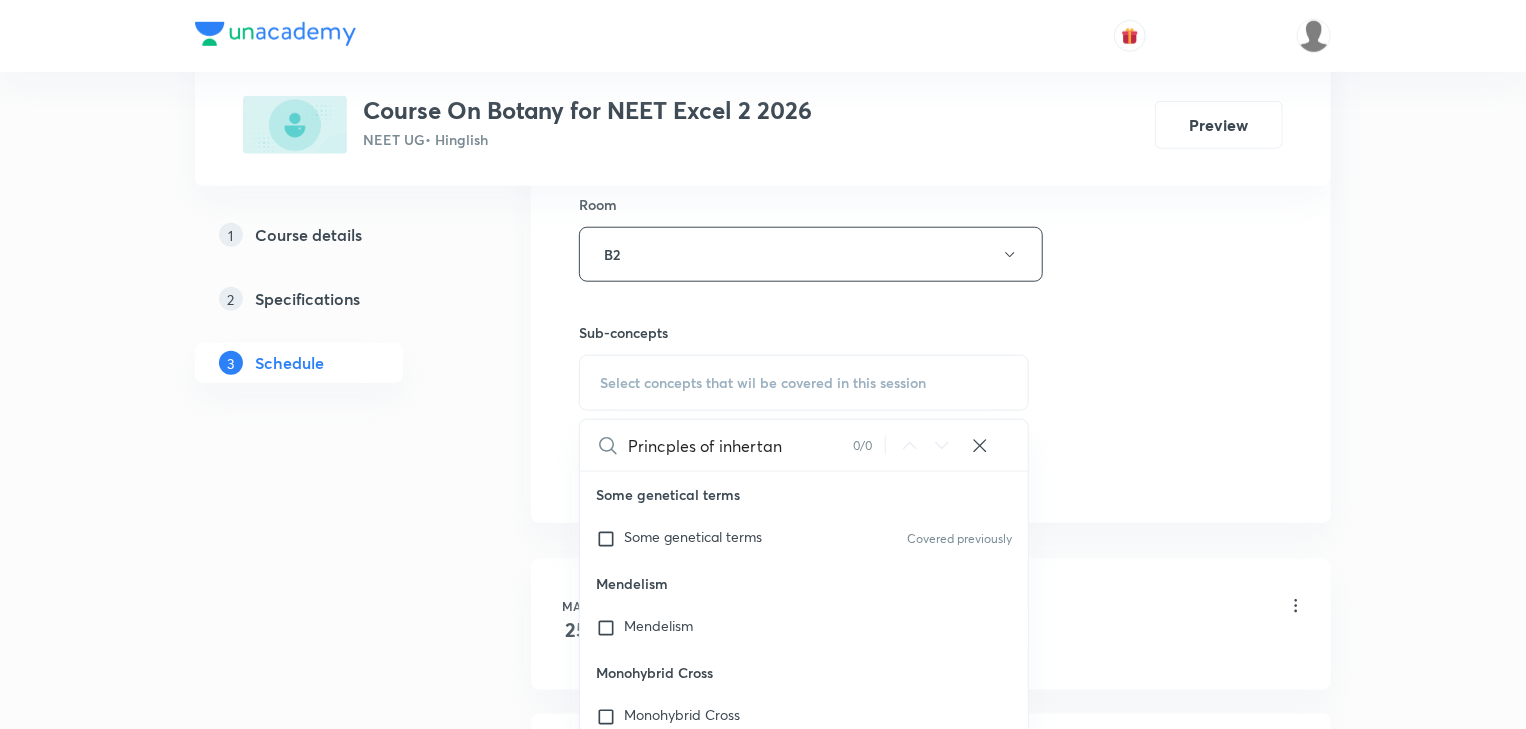 drag, startPoint x: 618, startPoint y: 532, endPoint x: 508, endPoint y: 478, distance: 122.53979 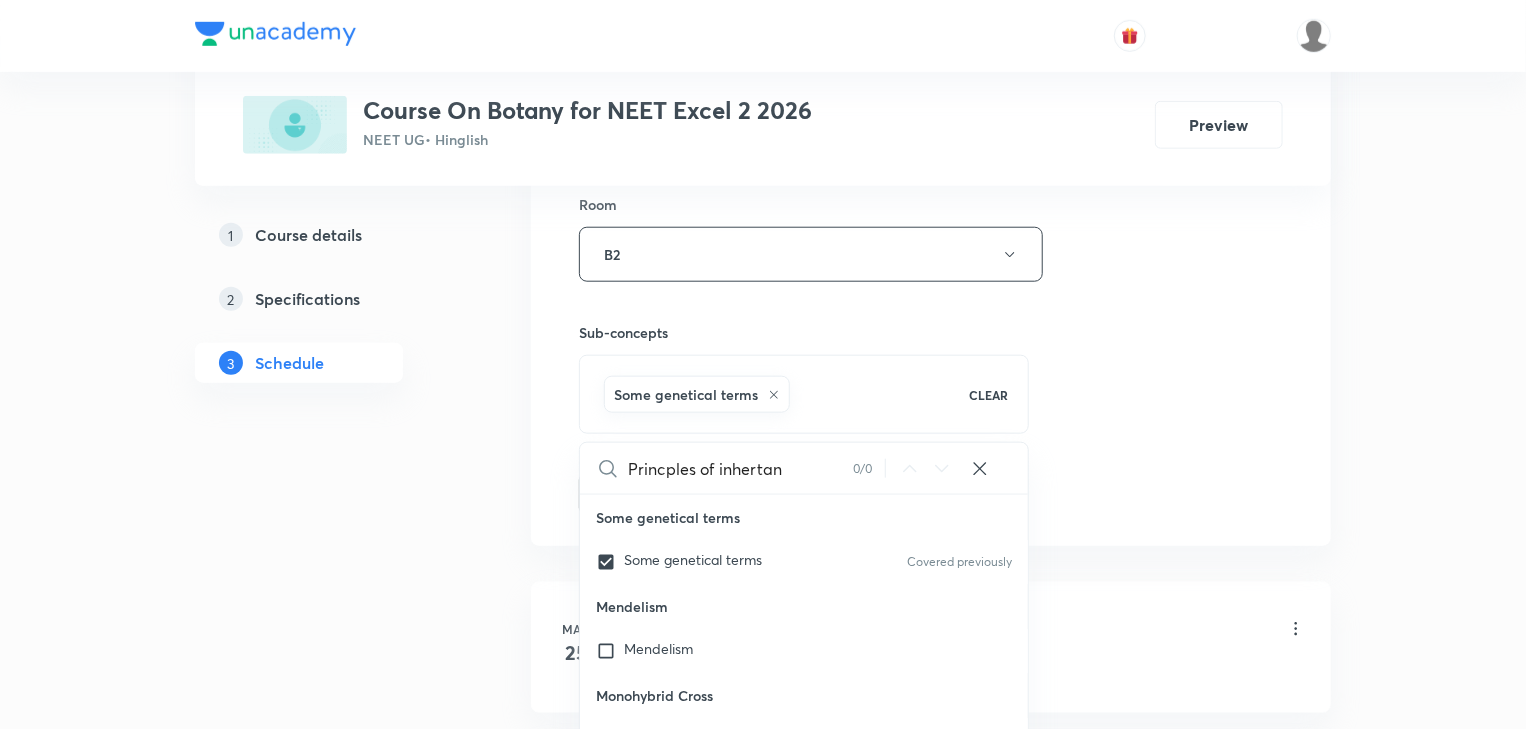 click on "Plus Courses Course On Botany for NEET Excel 2 2026 NEET UG  • Hinglish Preview 1 Course details 2 Specifications 3 Schedule Schedule 31  classes Session  32 Live class Session title 47/99 Princples of inhertance and variation Part - 21 ​ Schedule for Jul 12, 2025, 1:00 PM ​ Duration (in minutes) 75 ​   Session type Online Offline Room B2 Sub-concepts Some genetical terms CLEAR Princples of inhertan 0 / 0 ​ Some genetical terms Some genetical terms Covered previously Mendelism Mendelism Monohybrid Cross Monohybrid Cross Conclusions of Monohybrid Cross Conclusions of Monohybrid Cross Method of Gametes Formation Method of Gametes Formation Dihybrid Cross Dihybrid Cross Reciprocal Cross Reciprocal Cross Post - Mendelism Post - Mendelism Polygenic Inheritance Polygenic Inheritance Covered previously Chromosomal theory of Inheritance Chromosomal theory of Inheritance Linkage Linkage Genetic Map Genetic Map Sex Linkage Sex Linkage Number of Chromosomes in different parts of Plant Endosperm Endosperm Hilum" at bounding box center [763, 2373] 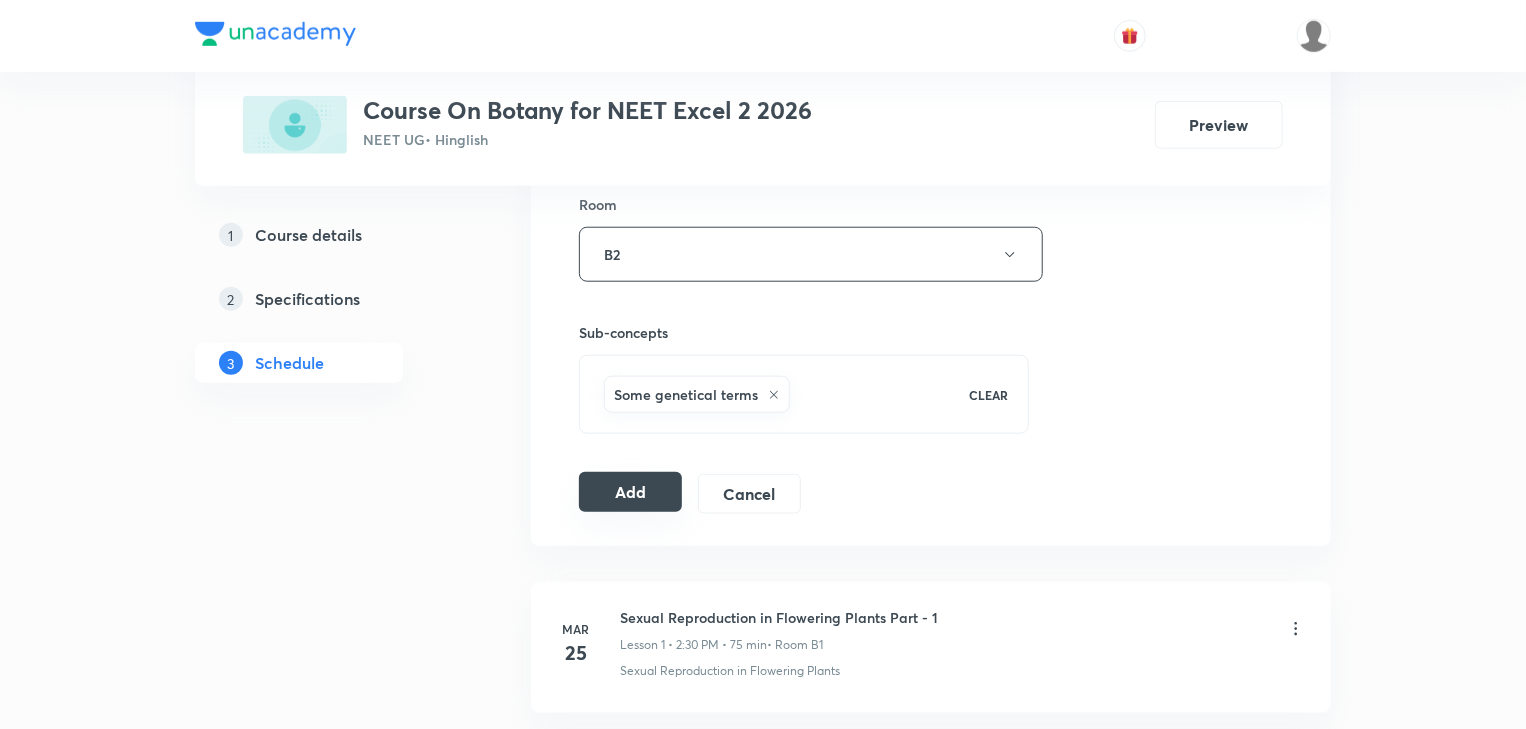 click on "Add" at bounding box center [630, 492] 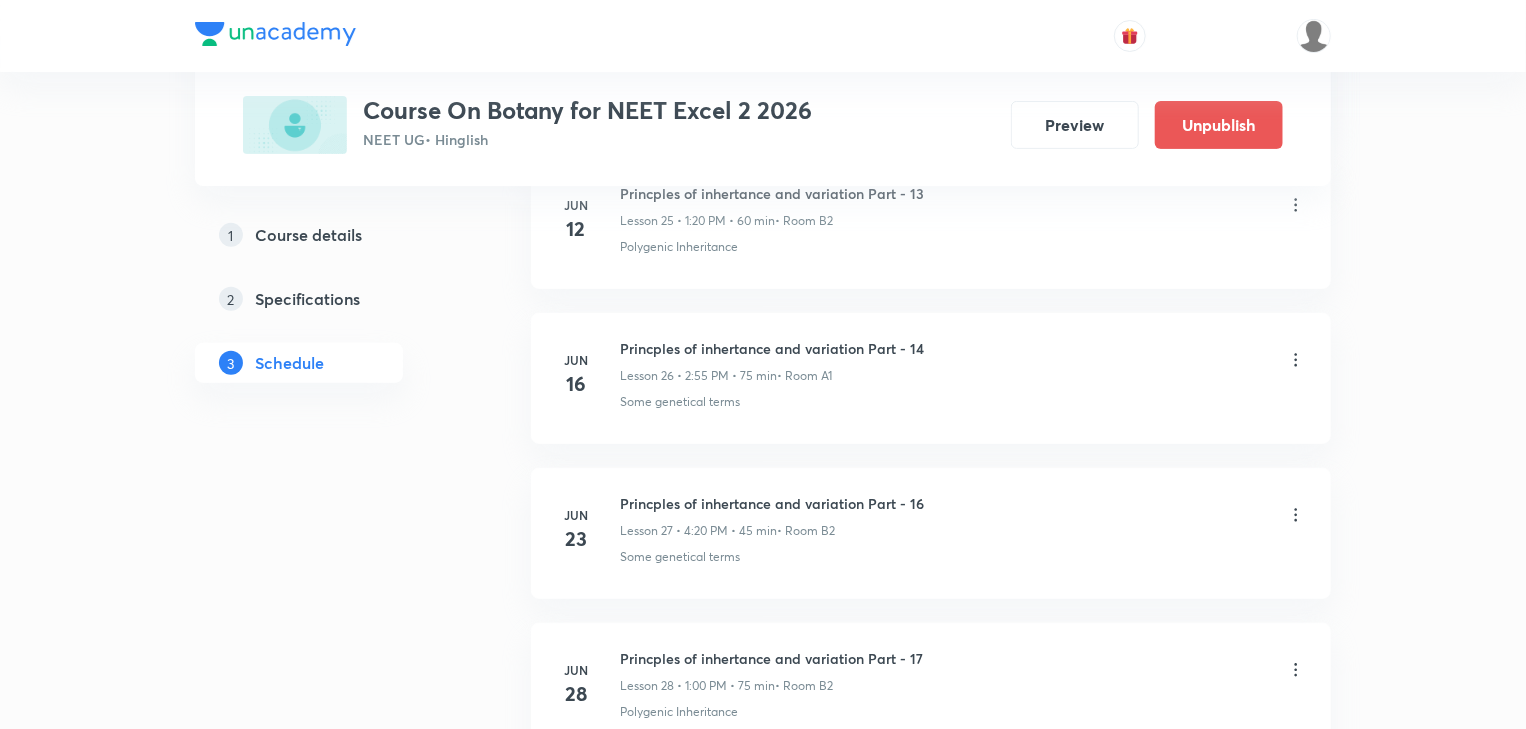 scroll, scrollTop: 4902, scrollLeft: 0, axis: vertical 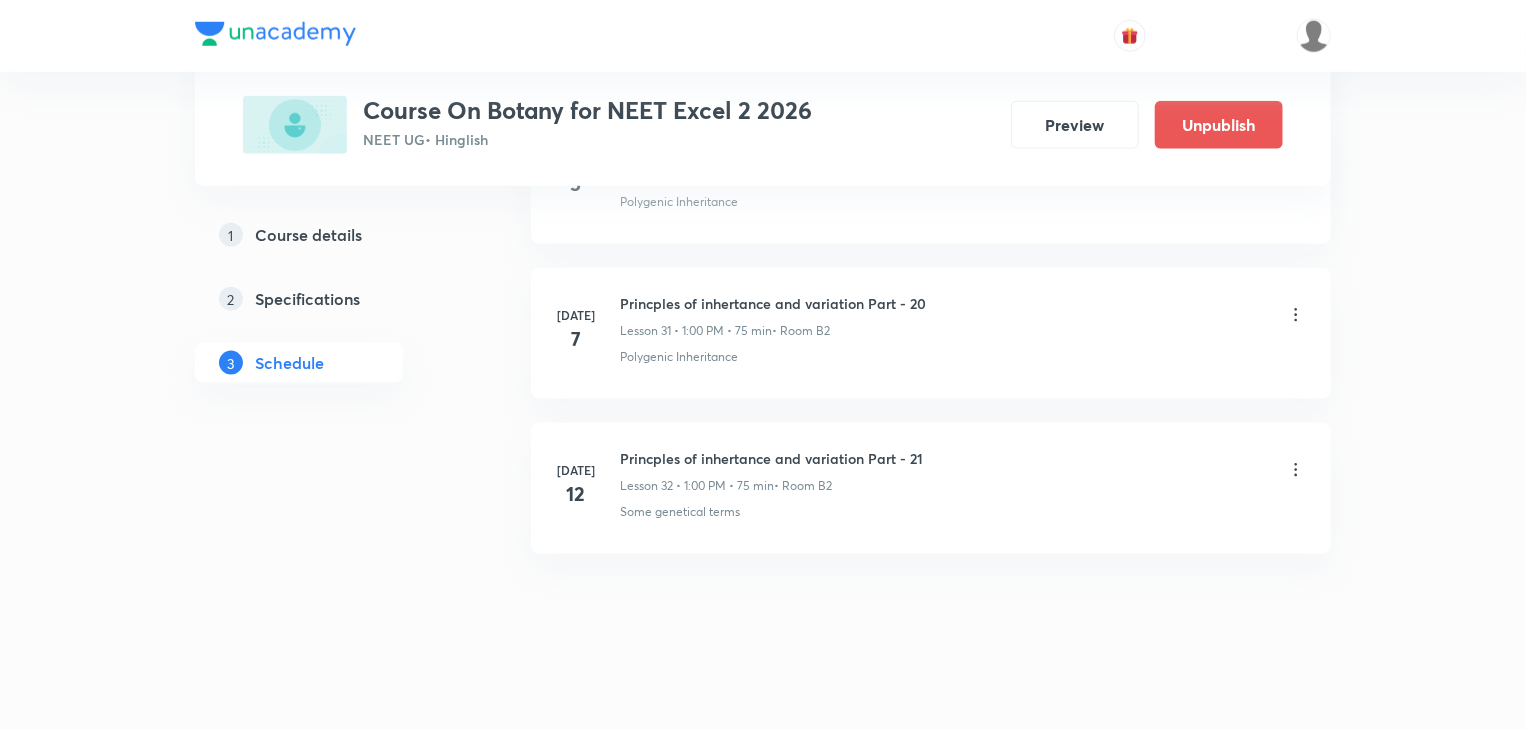 drag, startPoint x: 726, startPoint y: 378, endPoint x: 790, endPoint y: 629, distance: 259.03088 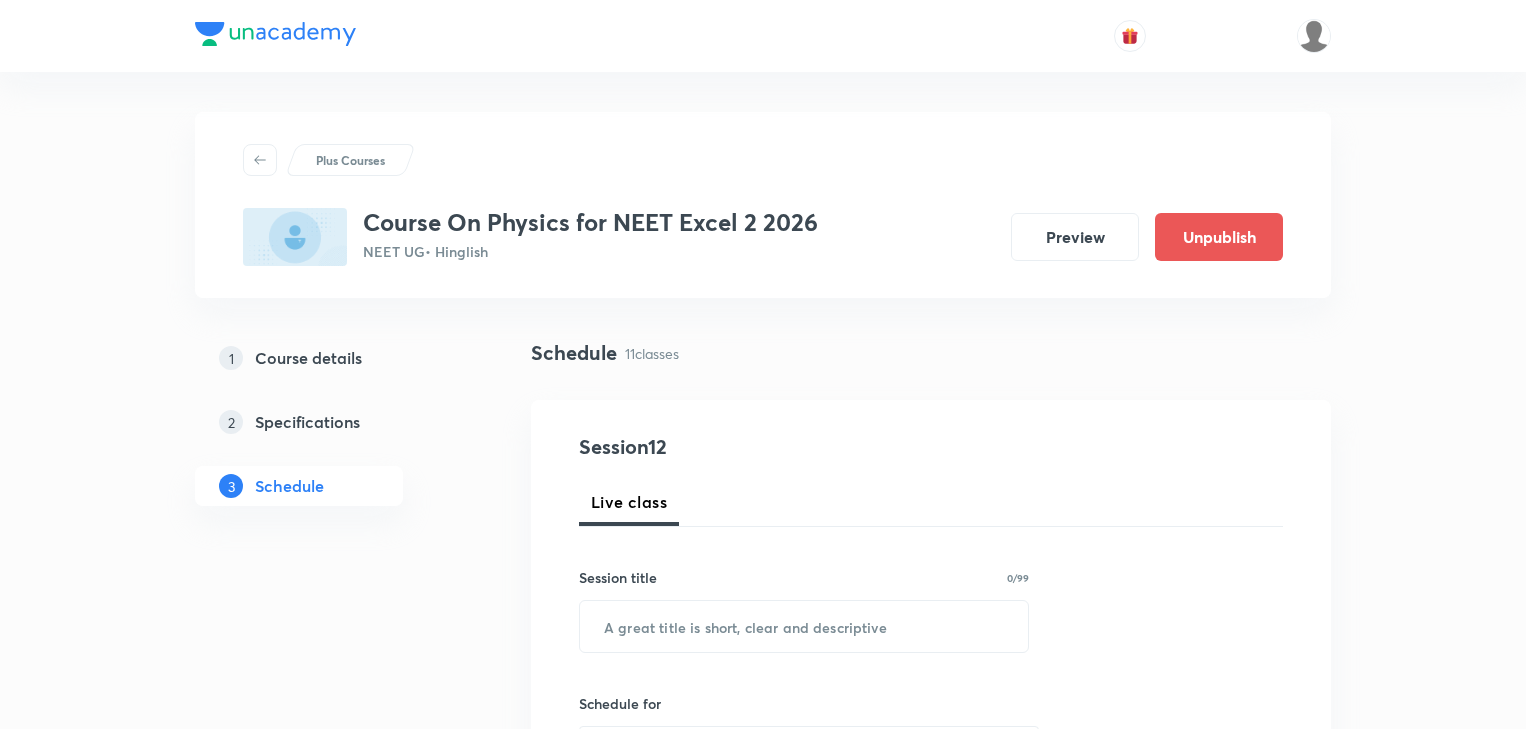 scroll, scrollTop: 0, scrollLeft: 0, axis: both 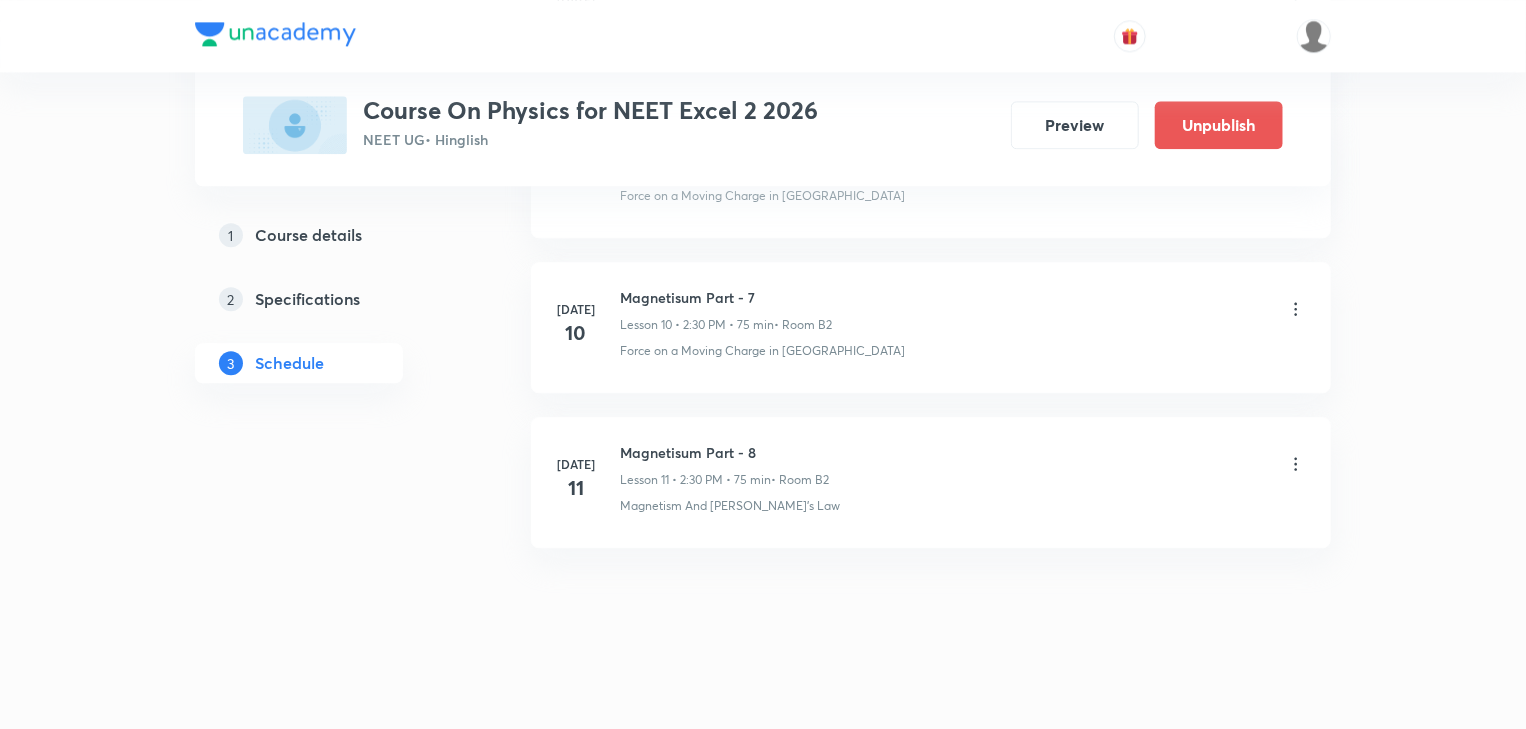 drag, startPoint x: 726, startPoint y: 382, endPoint x: 728, endPoint y: 608, distance: 226.00885 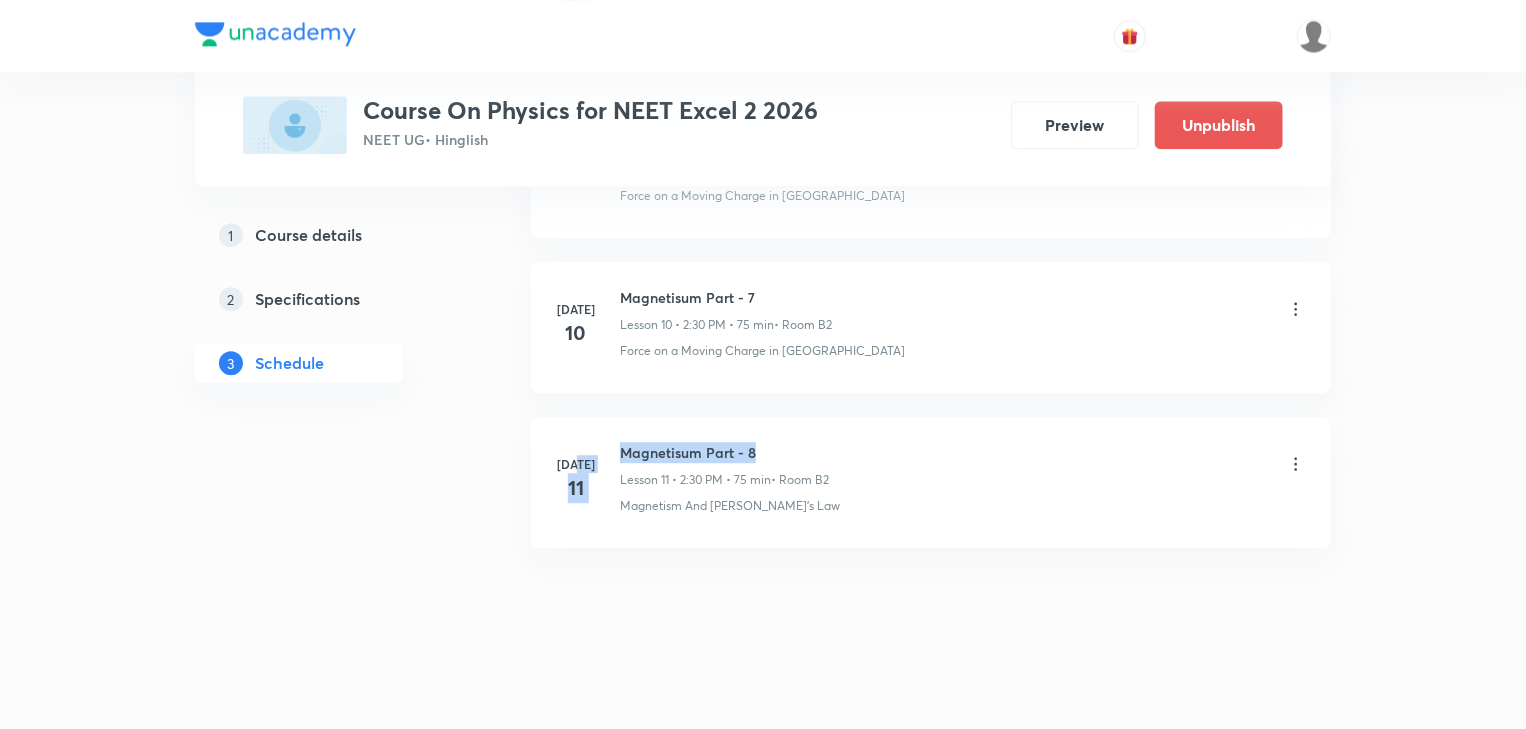 drag, startPoint x: 618, startPoint y: 447, endPoint x: 855, endPoint y: 452, distance: 237.05273 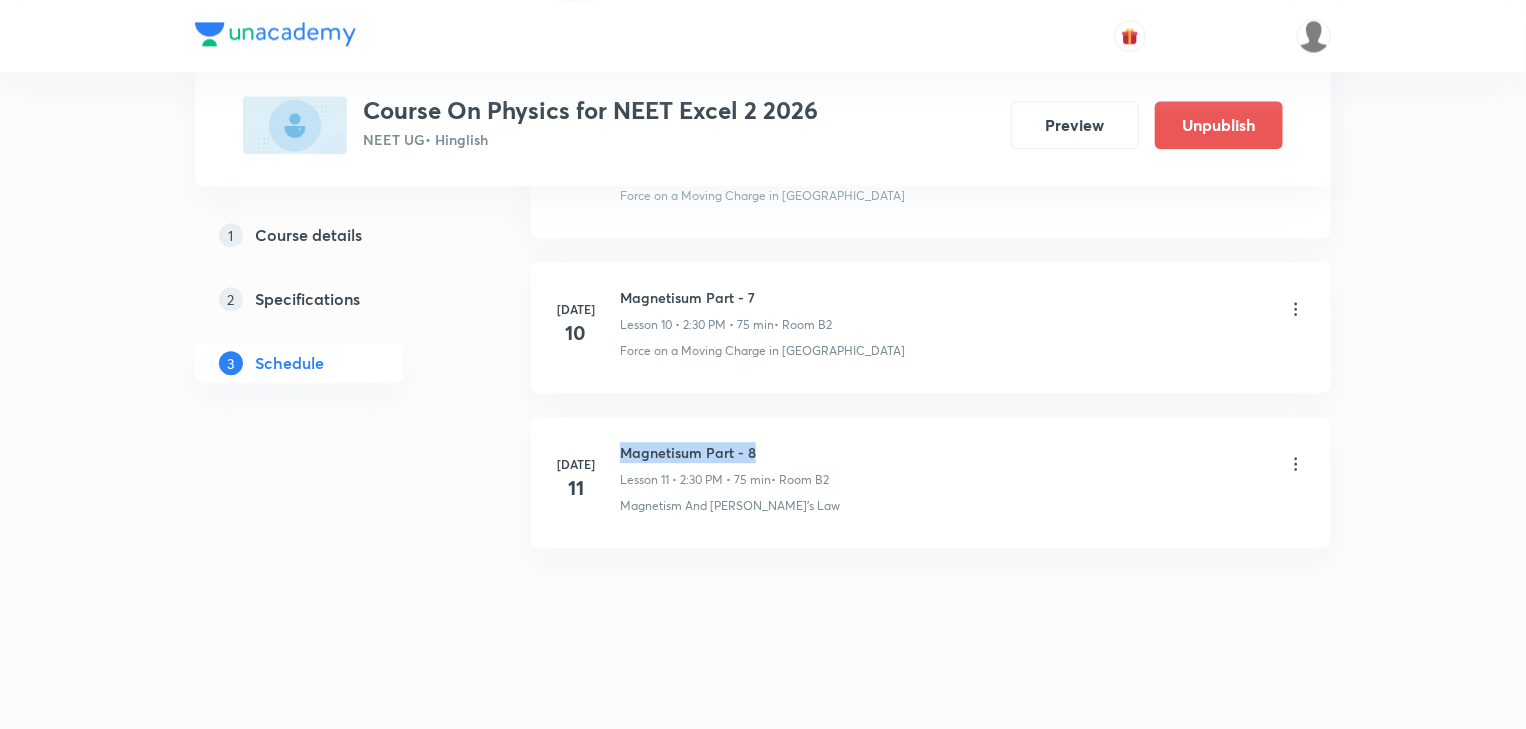 drag, startPoint x: 620, startPoint y: 441, endPoint x: 811, endPoint y: 445, distance: 191.04189 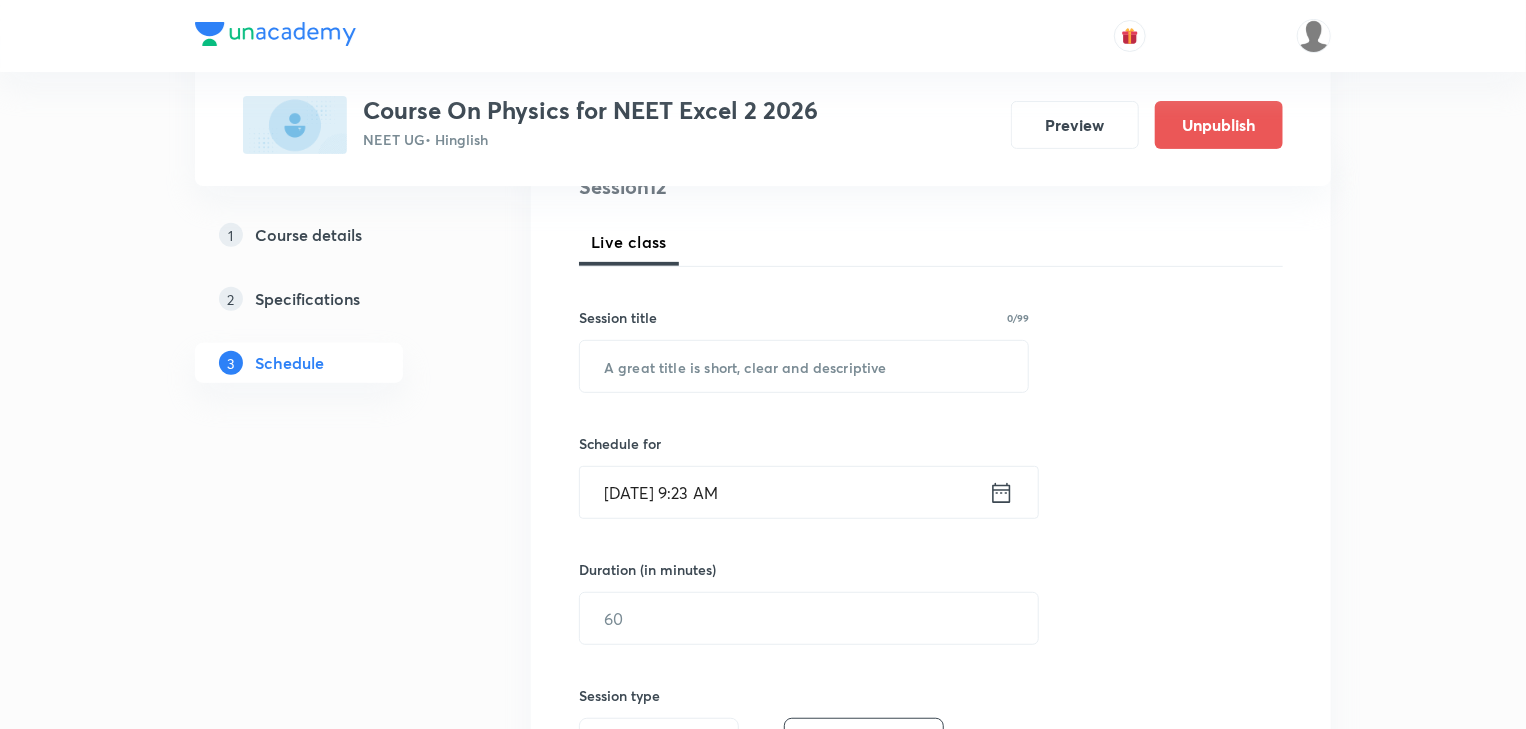 scroll, scrollTop: 0, scrollLeft: 0, axis: both 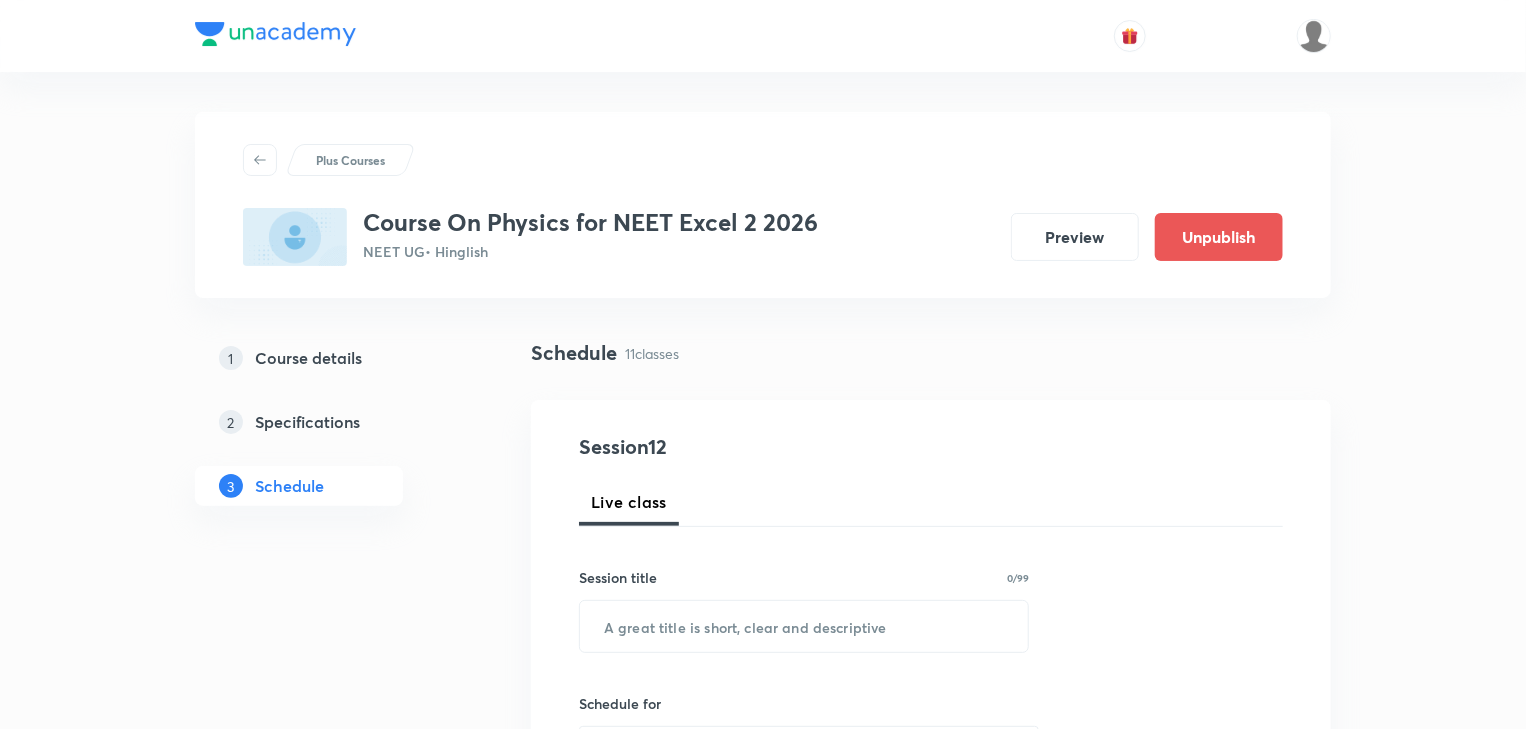 drag, startPoint x: 775, startPoint y: 490, endPoint x: 789, endPoint y: 259, distance: 231.42386 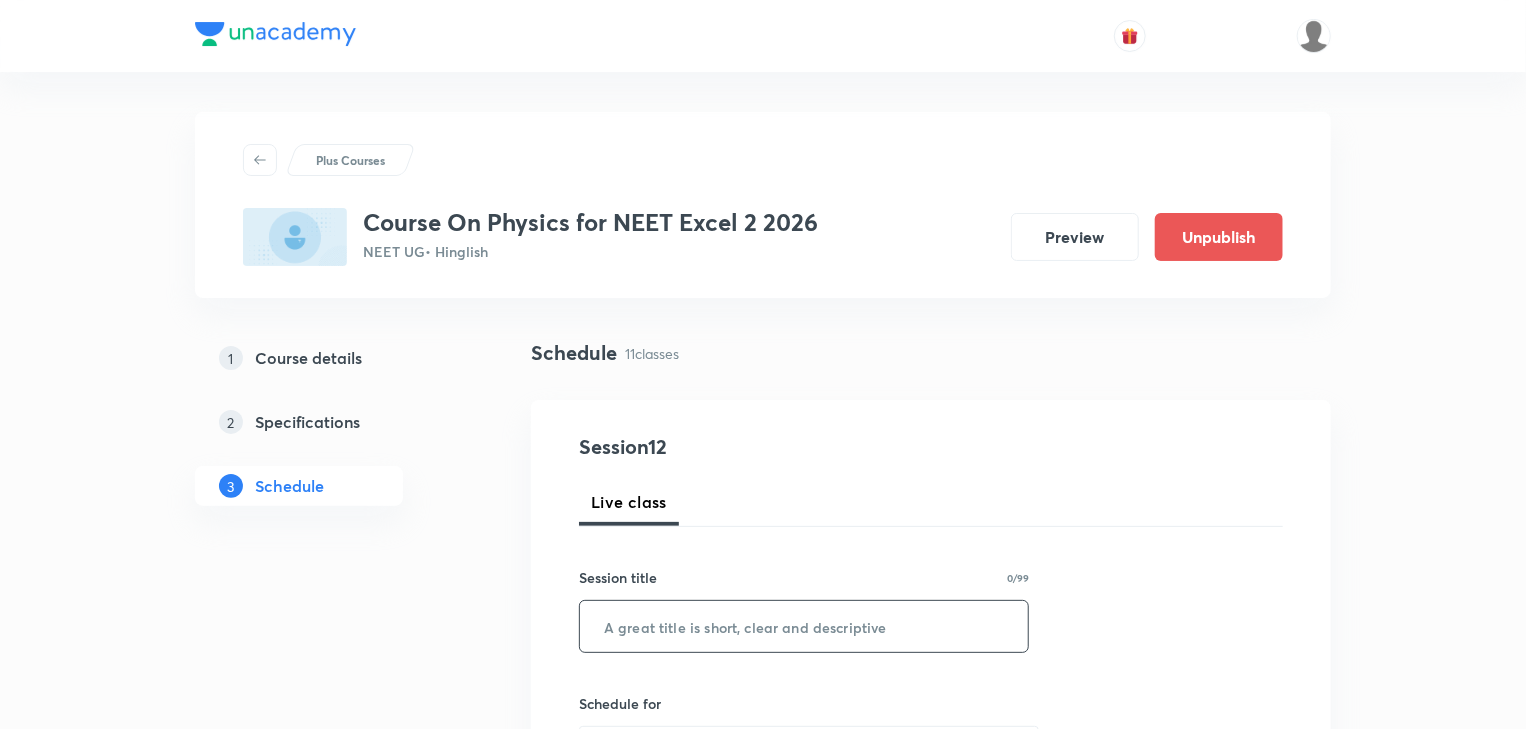 click at bounding box center (804, 626) 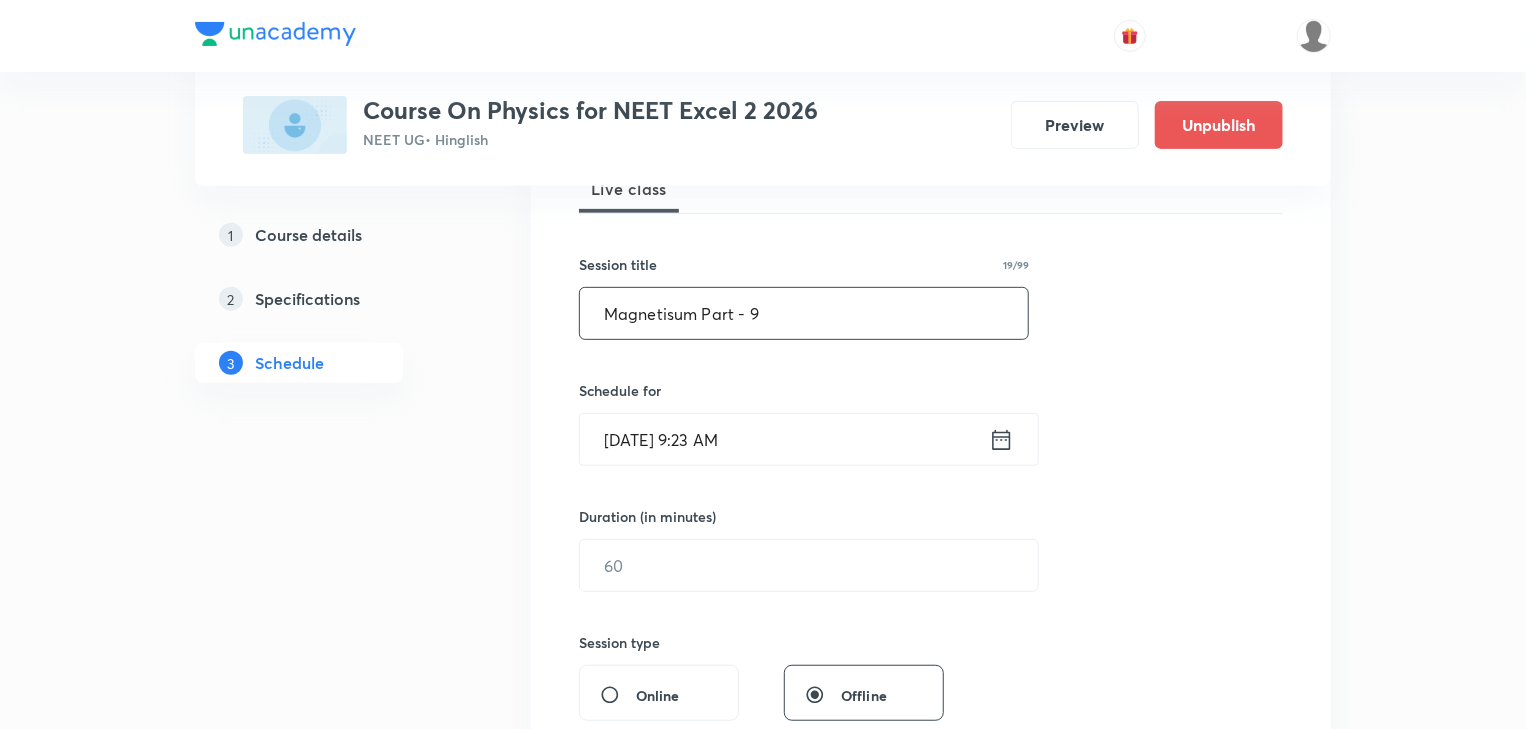 scroll, scrollTop: 320, scrollLeft: 0, axis: vertical 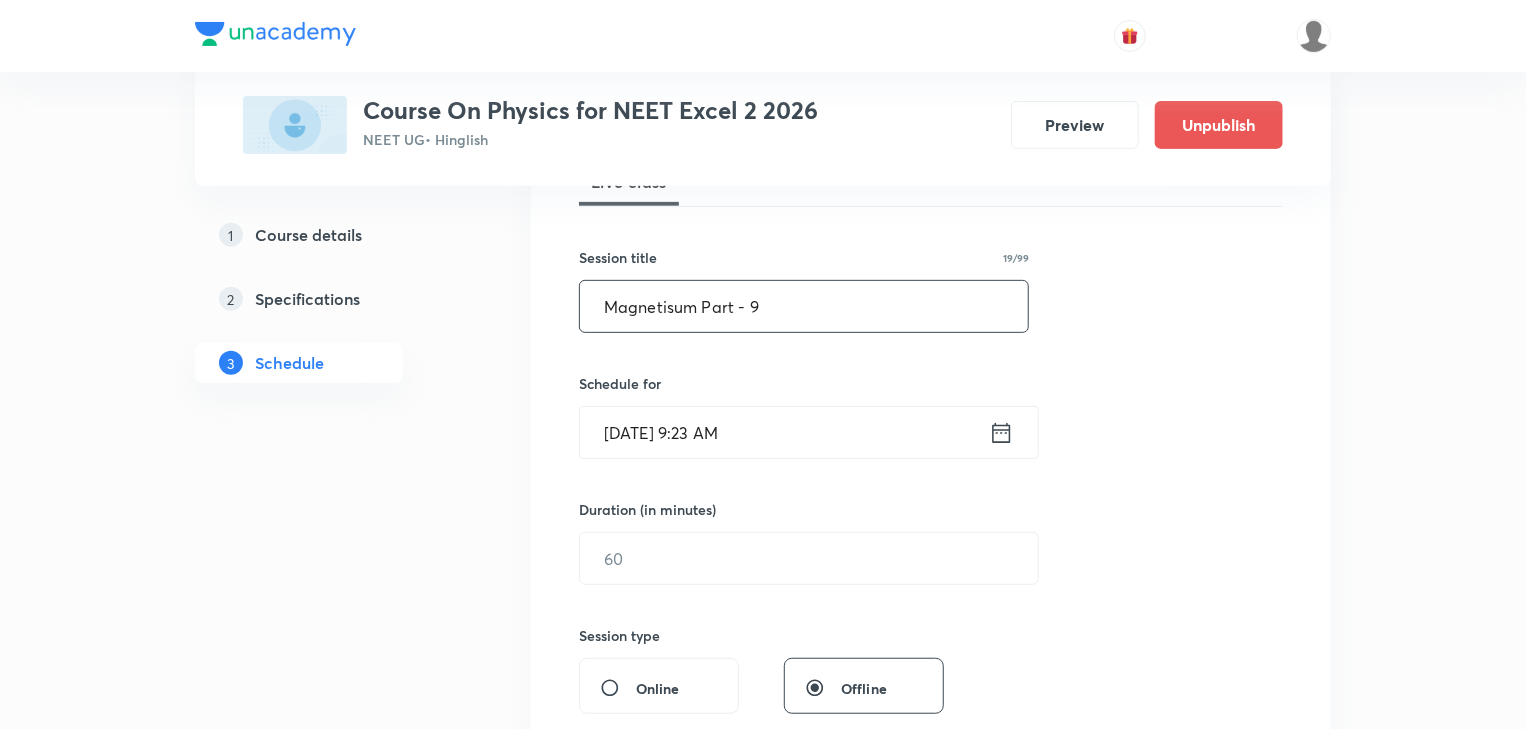 type on "Magnetisum Part - 9" 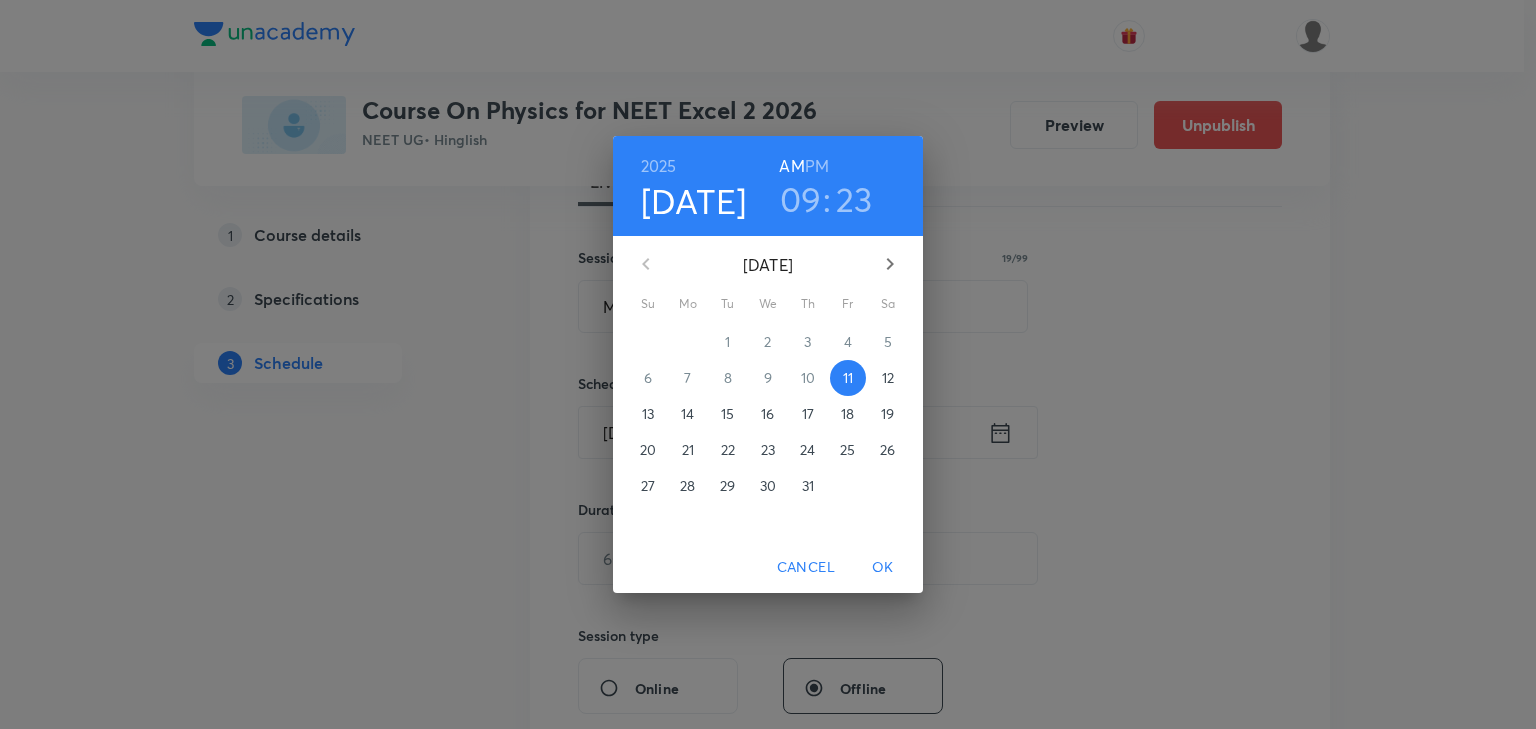 click on "12" at bounding box center (888, 378) 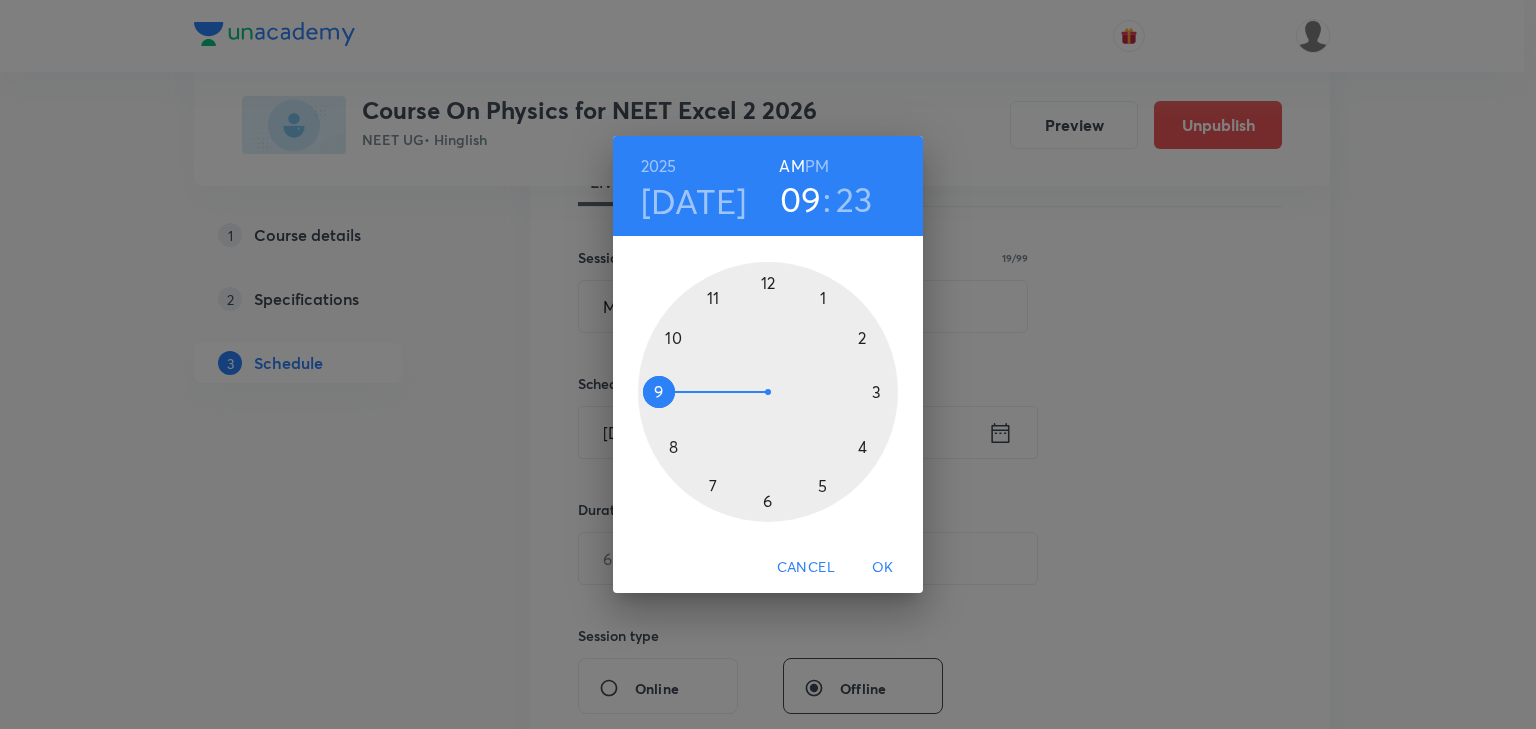 click at bounding box center (768, 392) 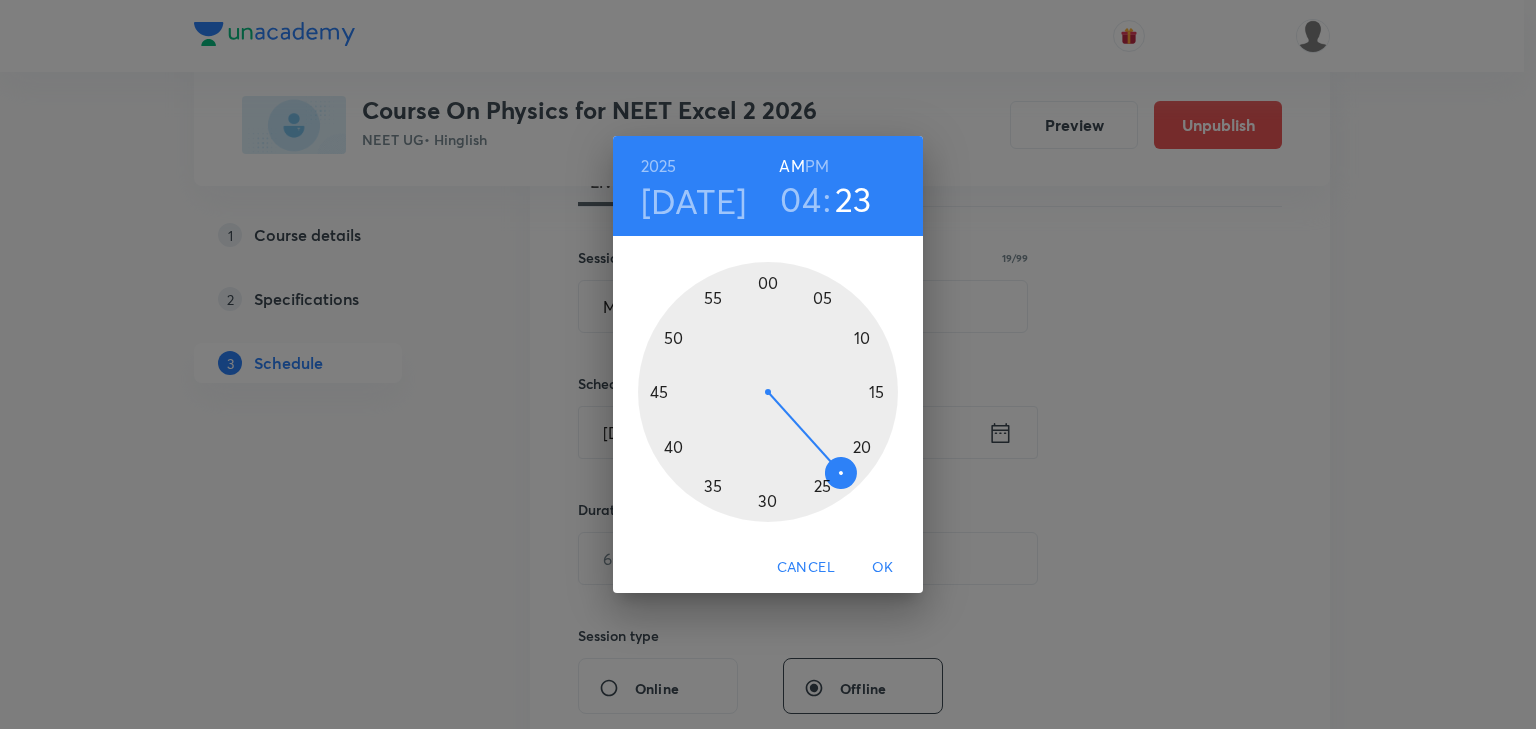 click on "PM" at bounding box center (817, 166) 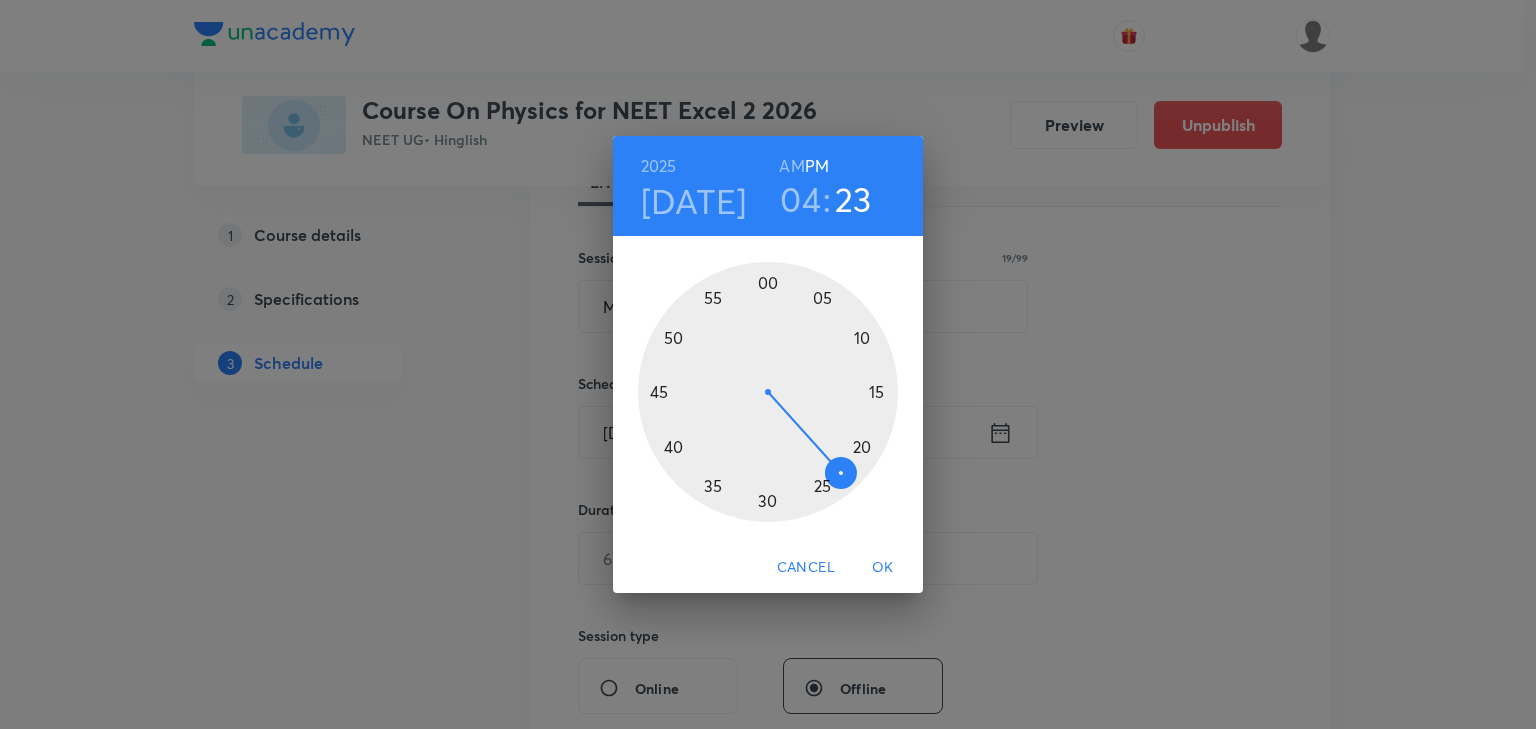 click at bounding box center [768, 392] 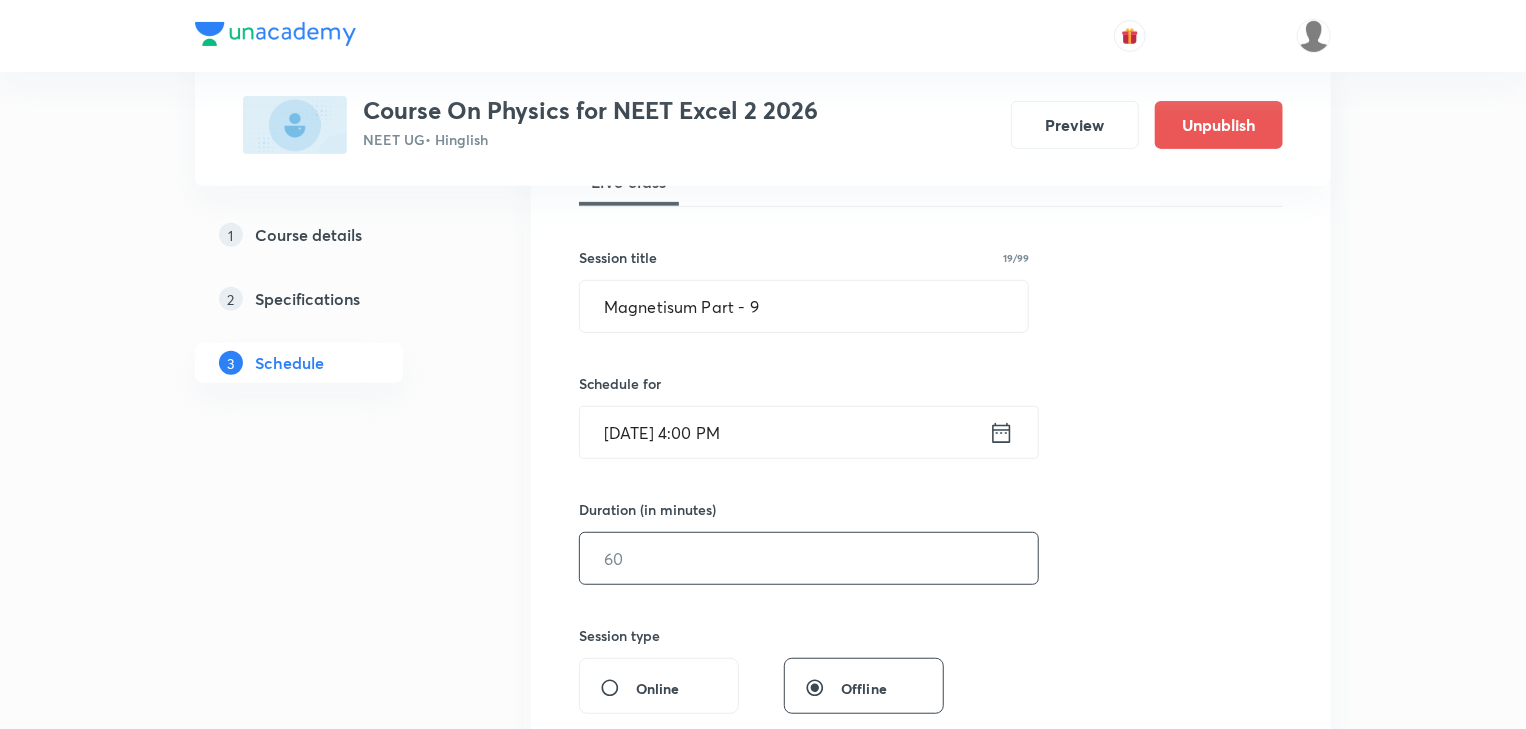 click at bounding box center [809, 558] 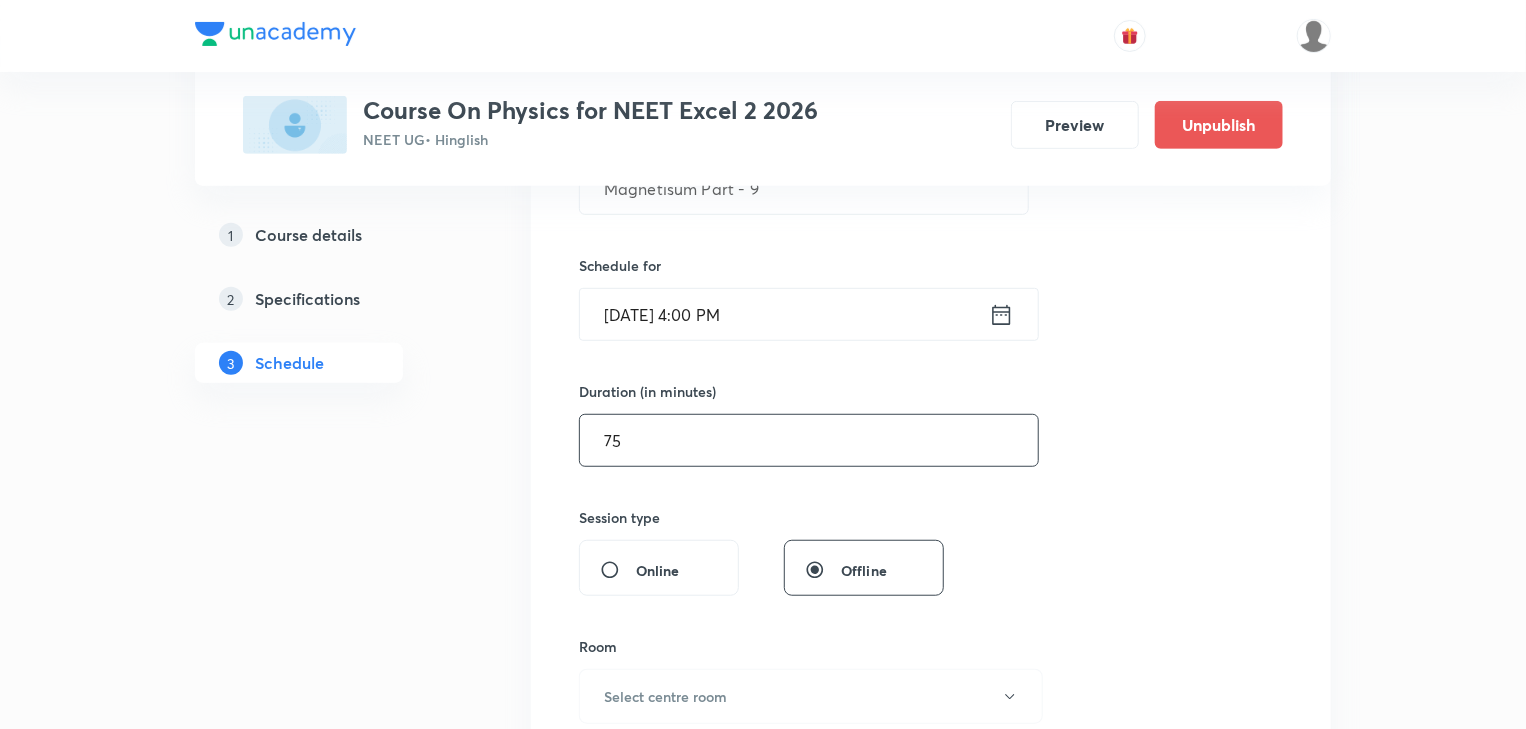 scroll, scrollTop: 640, scrollLeft: 0, axis: vertical 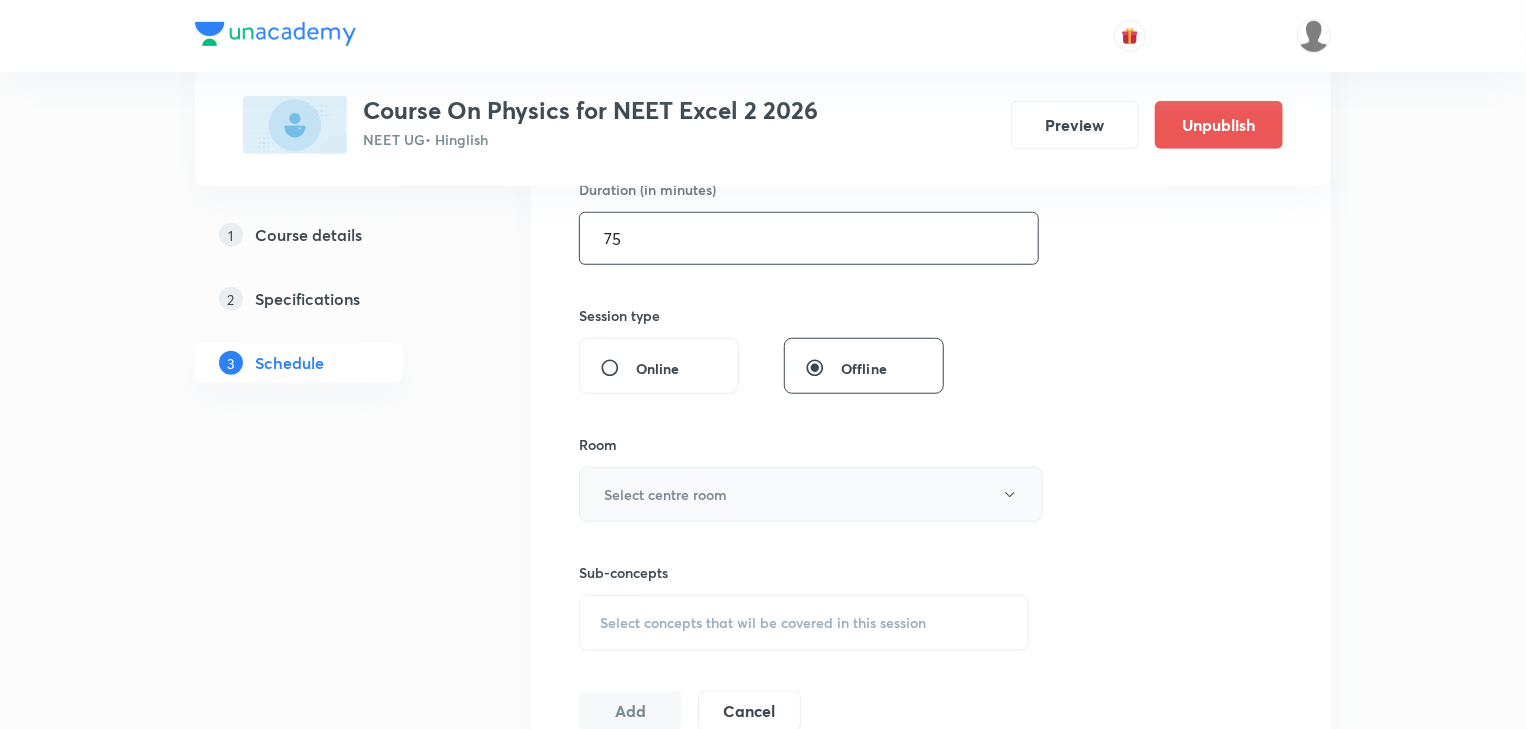type on "75" 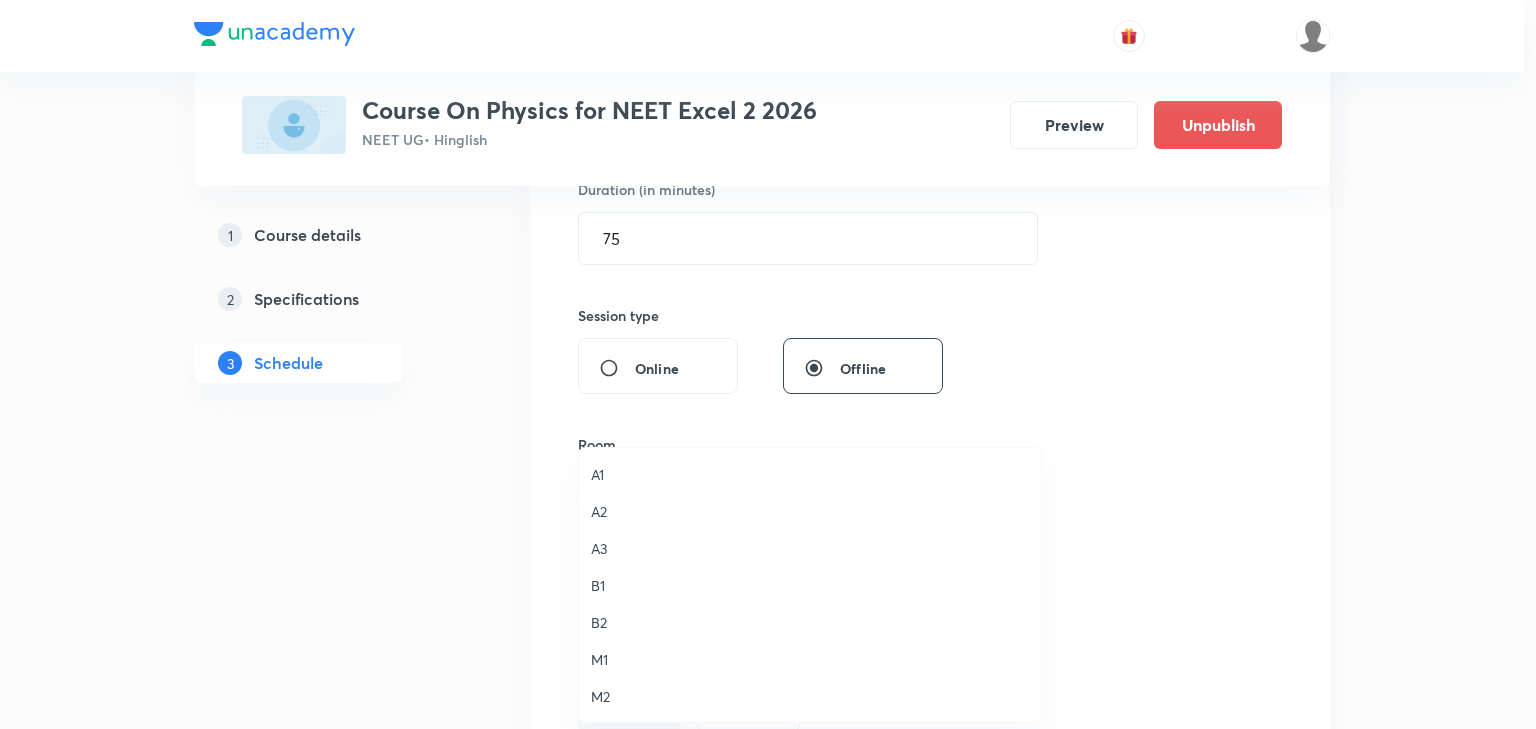 click on "B1" at bounding box center (810, 585) 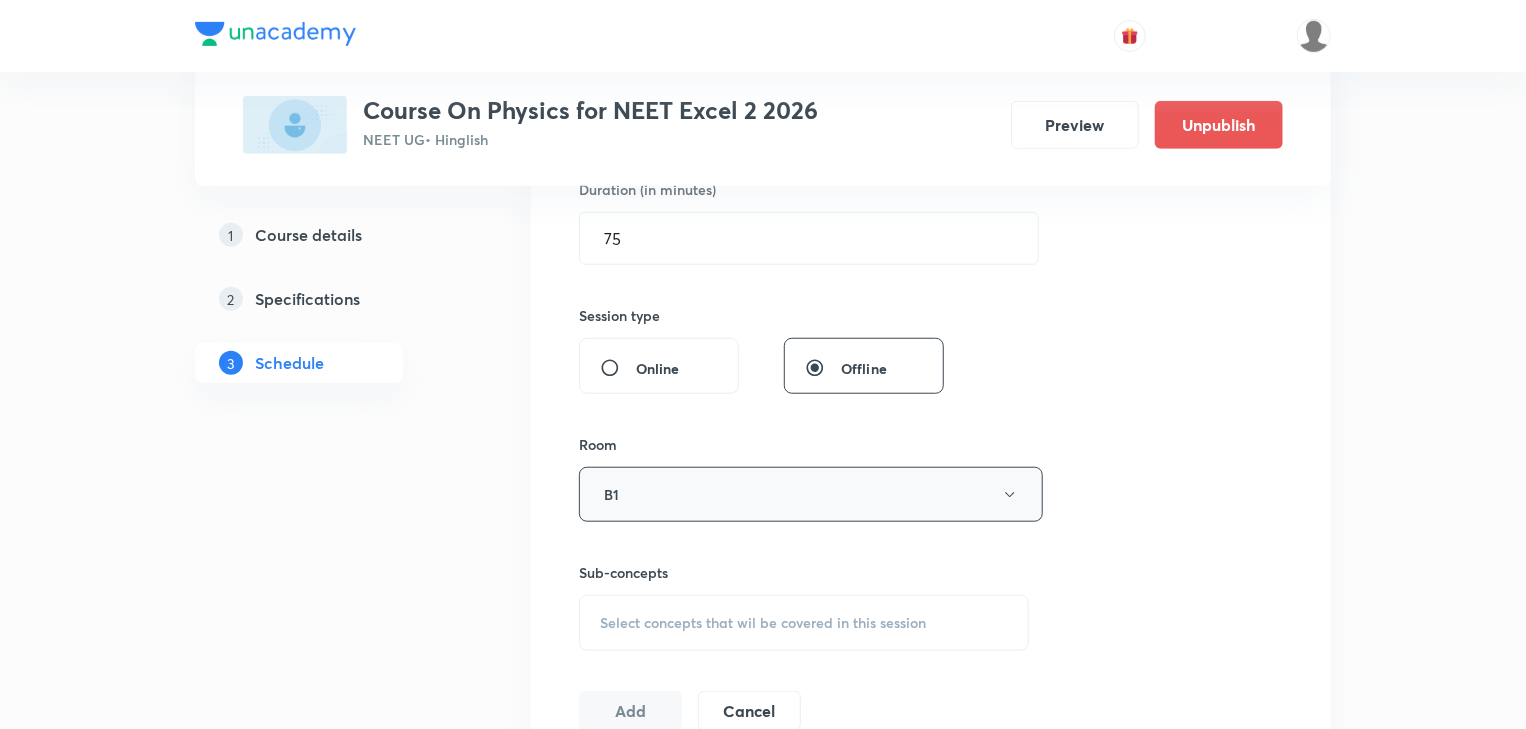 click on "B1" at bounding box center [811, 494] 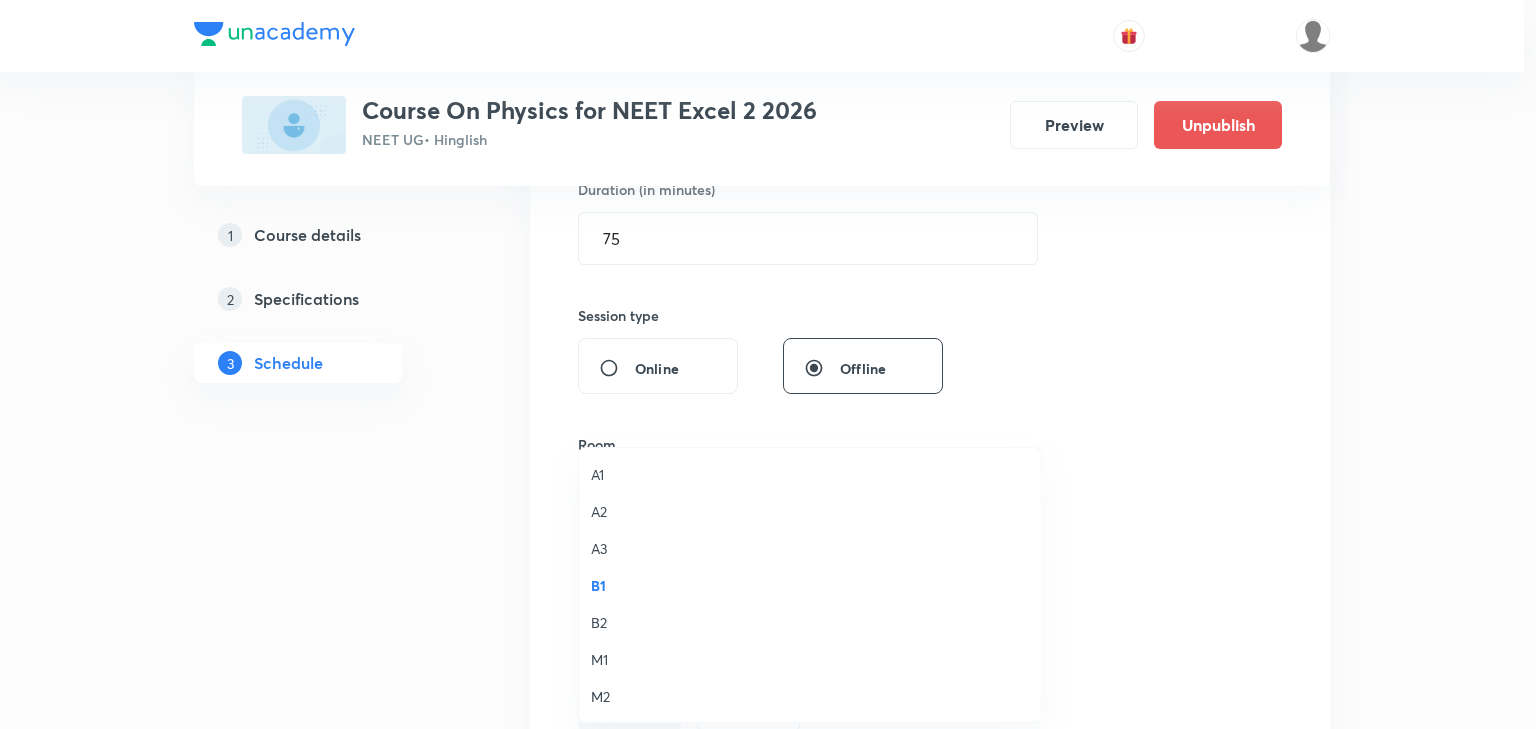 click on "B2" at bounding box center (810, 622) 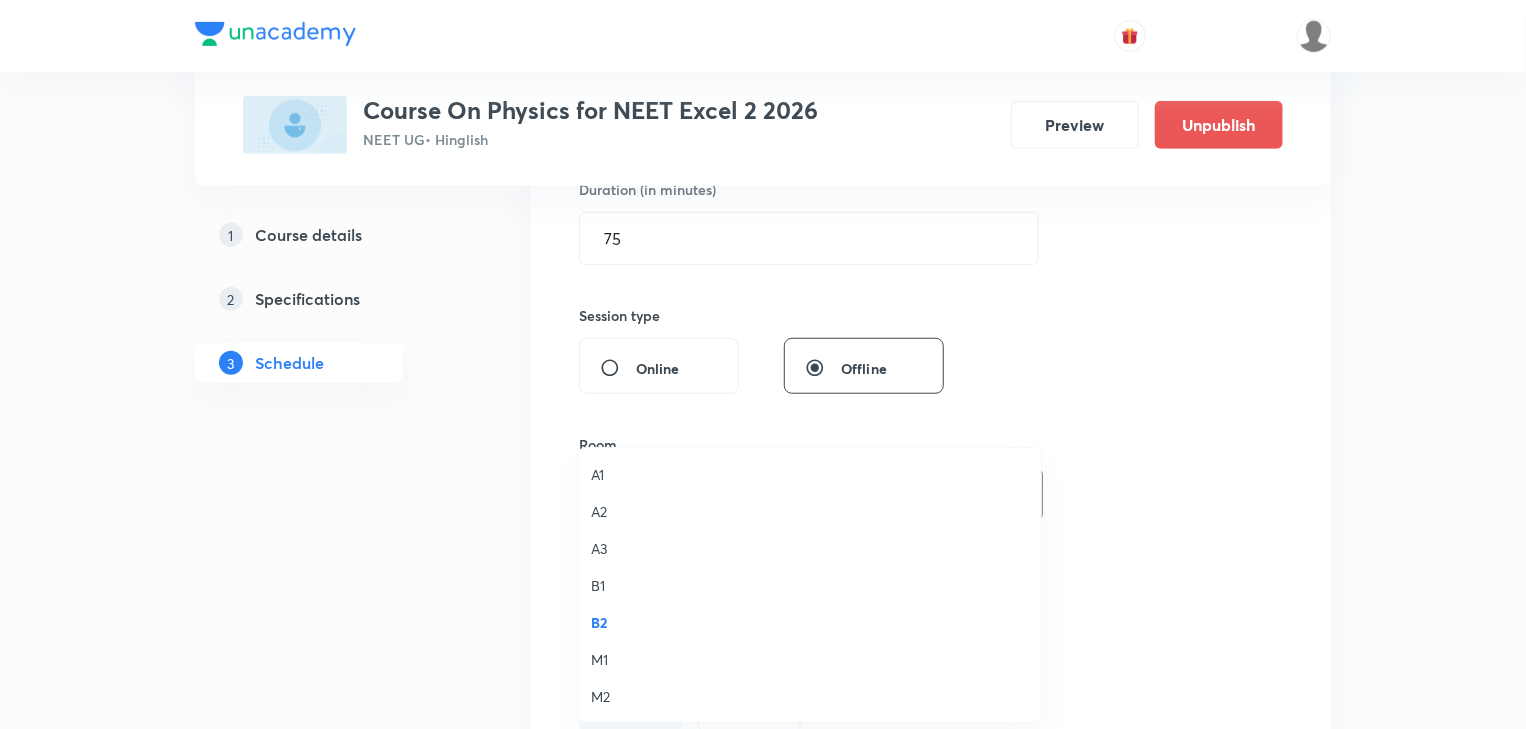 drag, startPoint x: 328, startPoint y: 562, endPoint x: 382, endPoint y: 577, distance: 56.044624 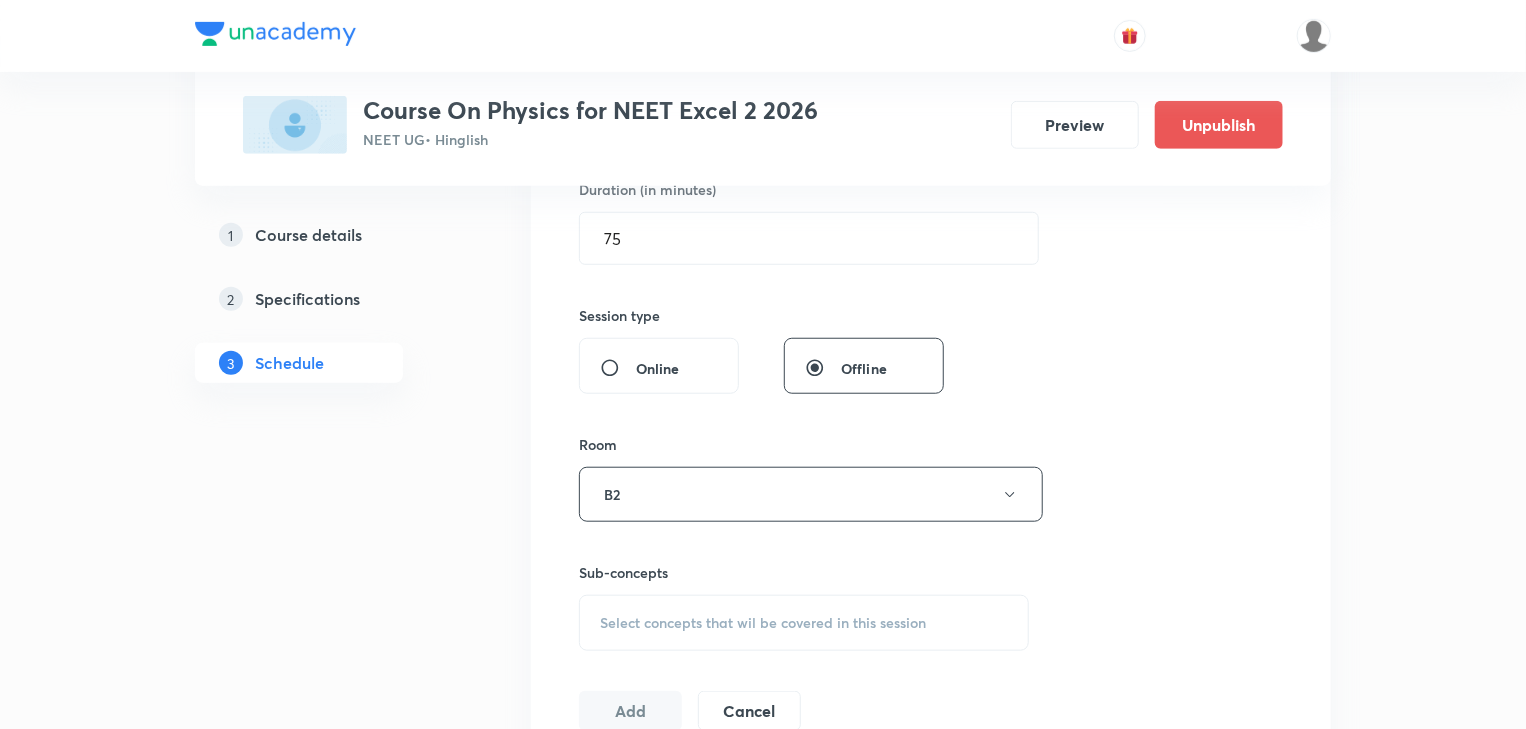 click on "Select concepts that wil be covered in this session" at bounding box center [804, 623] 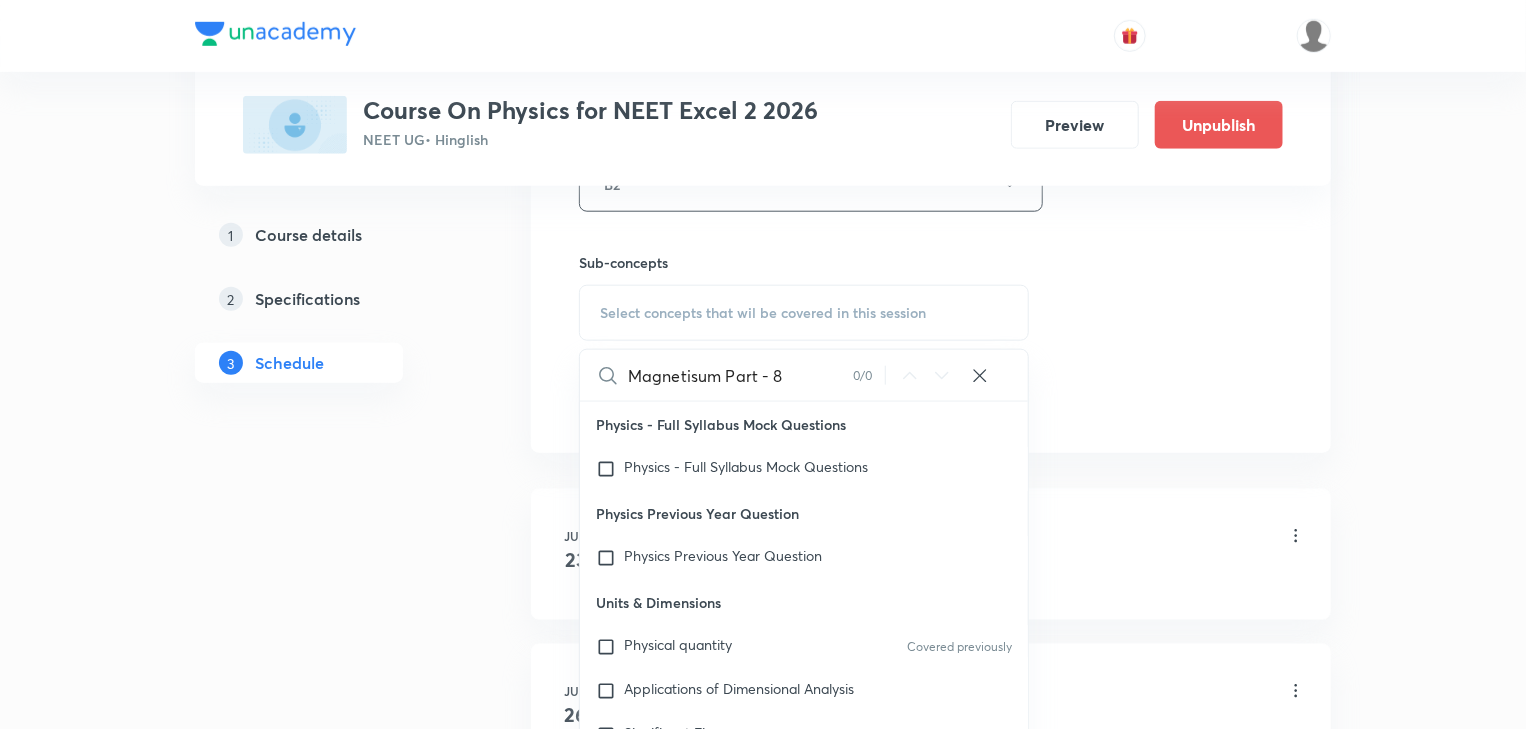 scroll, scrollTop: 960, scrollLeft: 0, axis: vertical 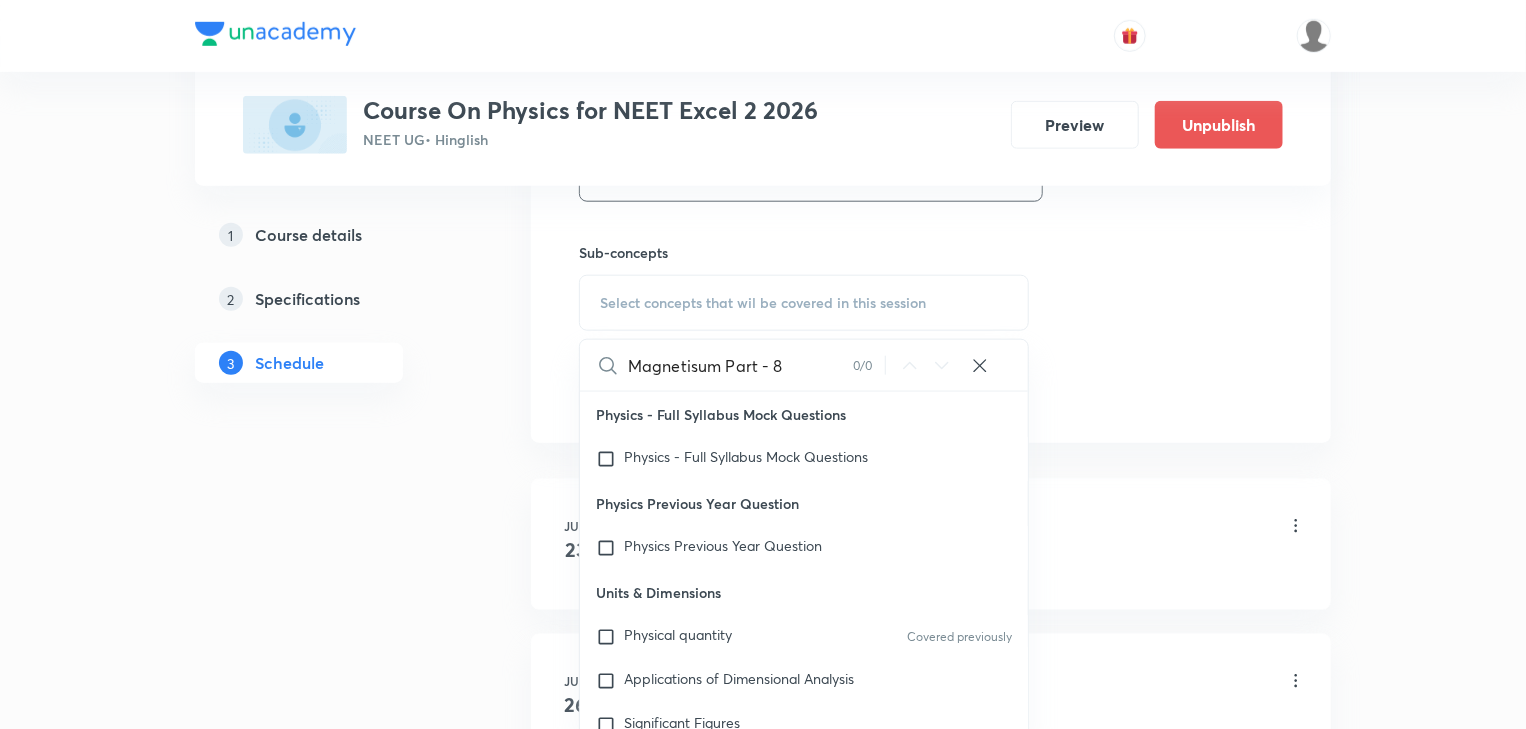 drag, startPoint x: 824, startPoint y: 358, endPoint x: 816, endPoint y: 342, distance: 17.888544 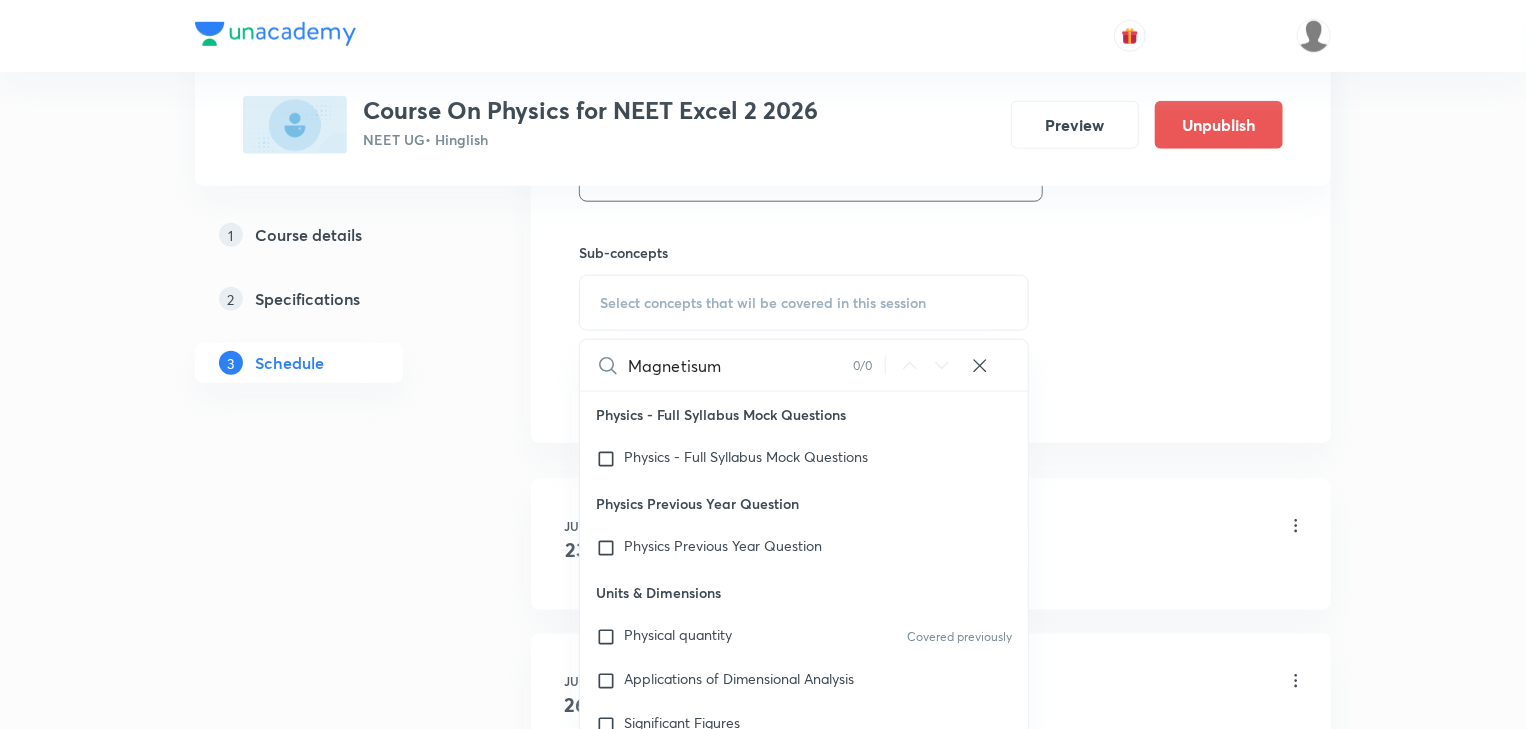 drag, startPoint x: 648, startPoint y: 363, endPoint x: 797, endPoint y: 363, distance: 149 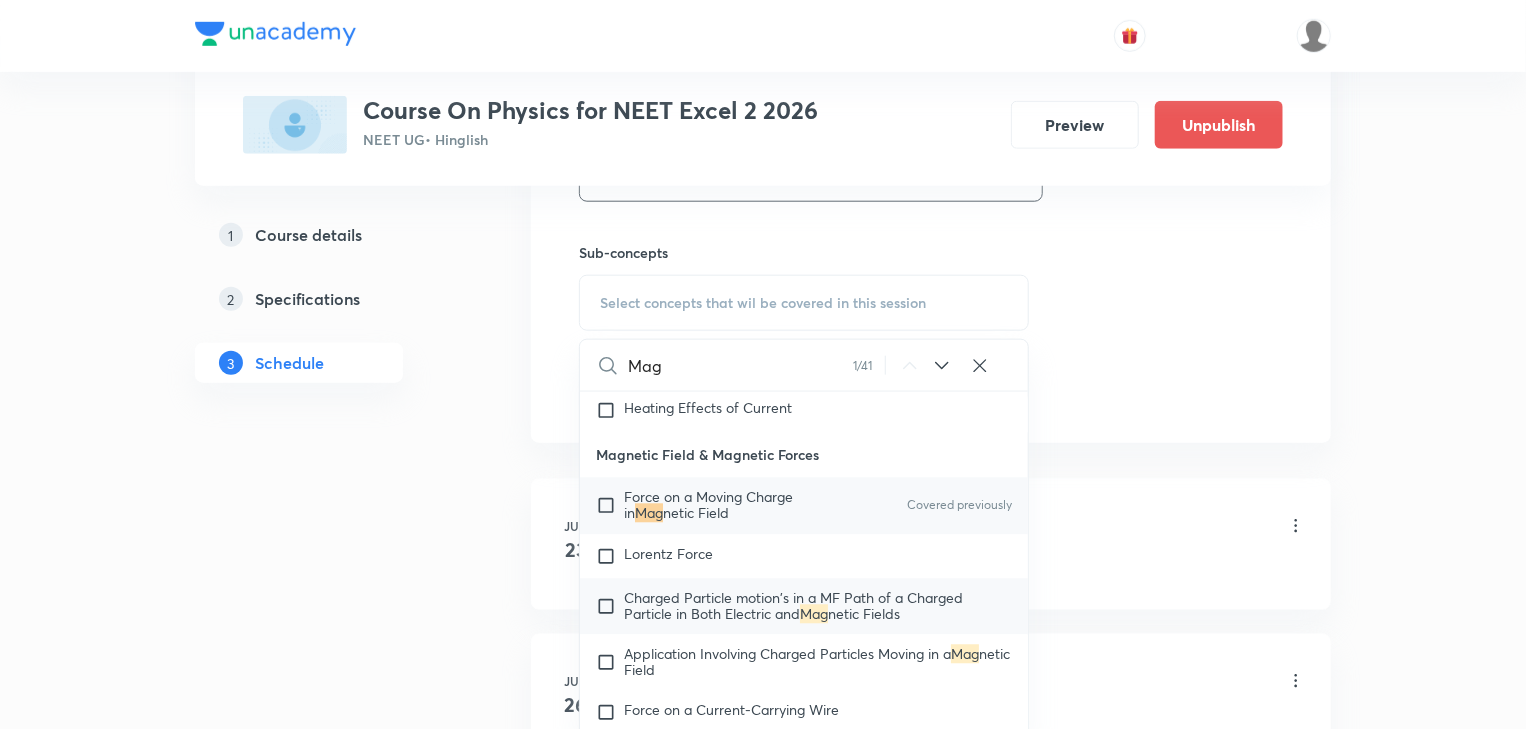 scroll, scrollTop: 17819, scrollLeft: 0, axis: vertical 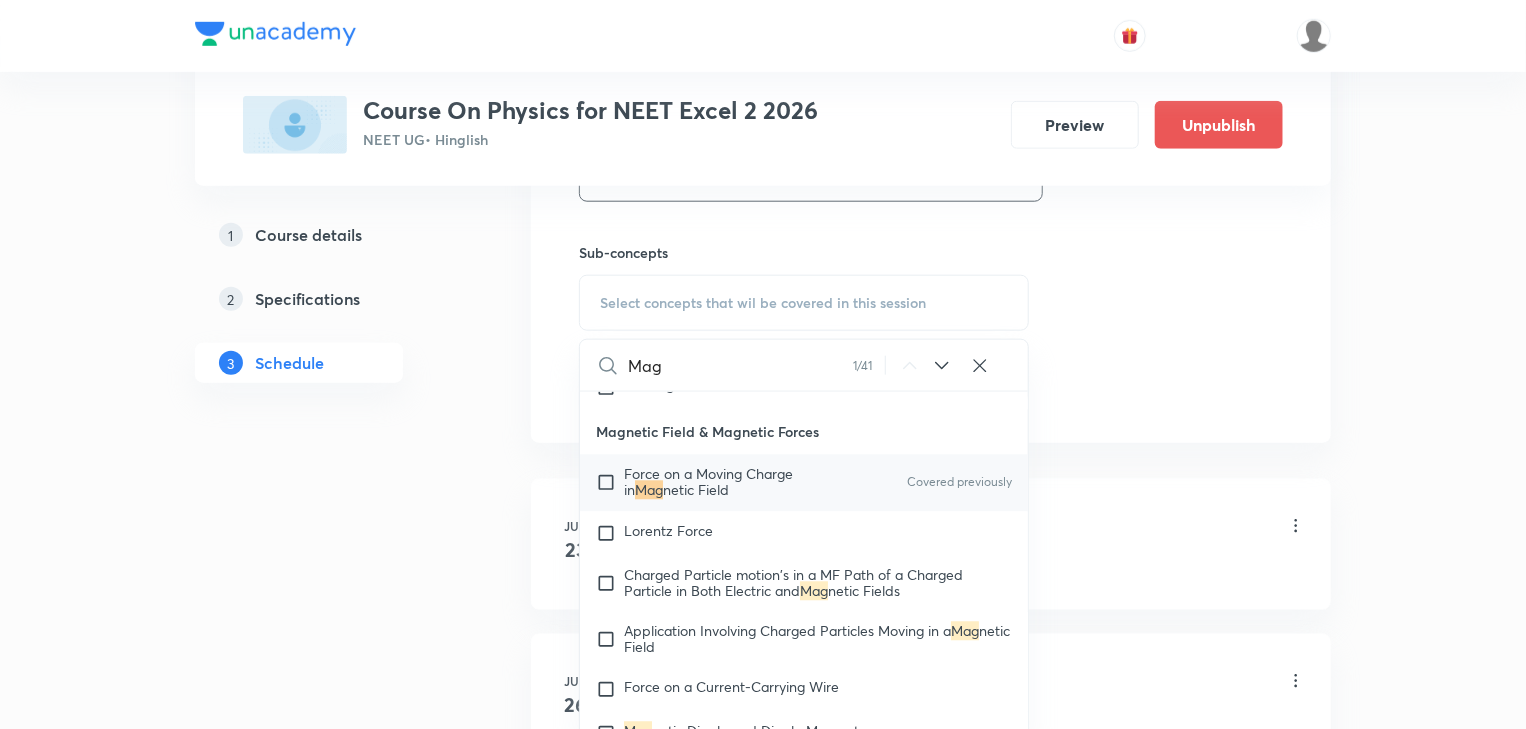 type on "Mag" 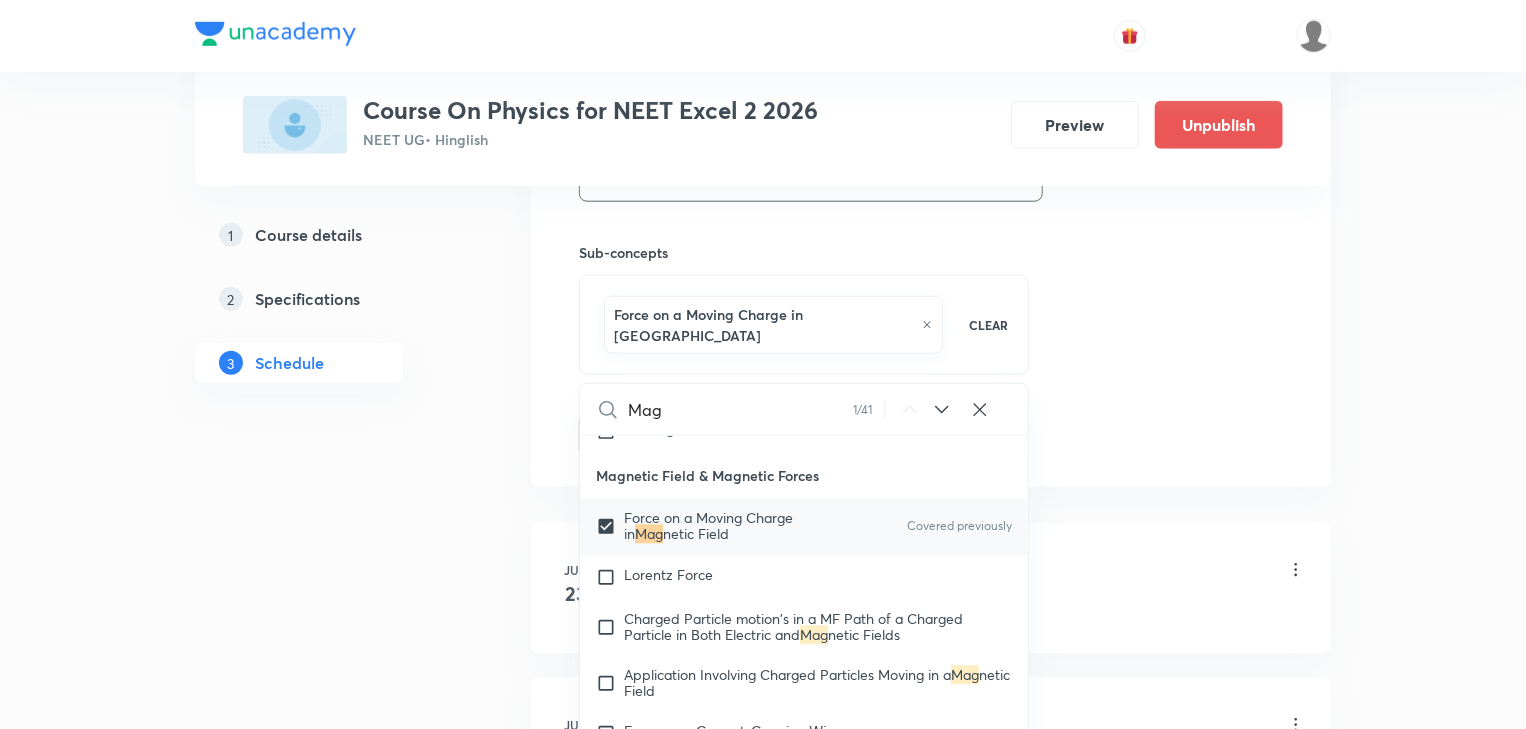 click on "1 Course details 2 Specifications 3 Schedule" at bounding box center (331, 867) 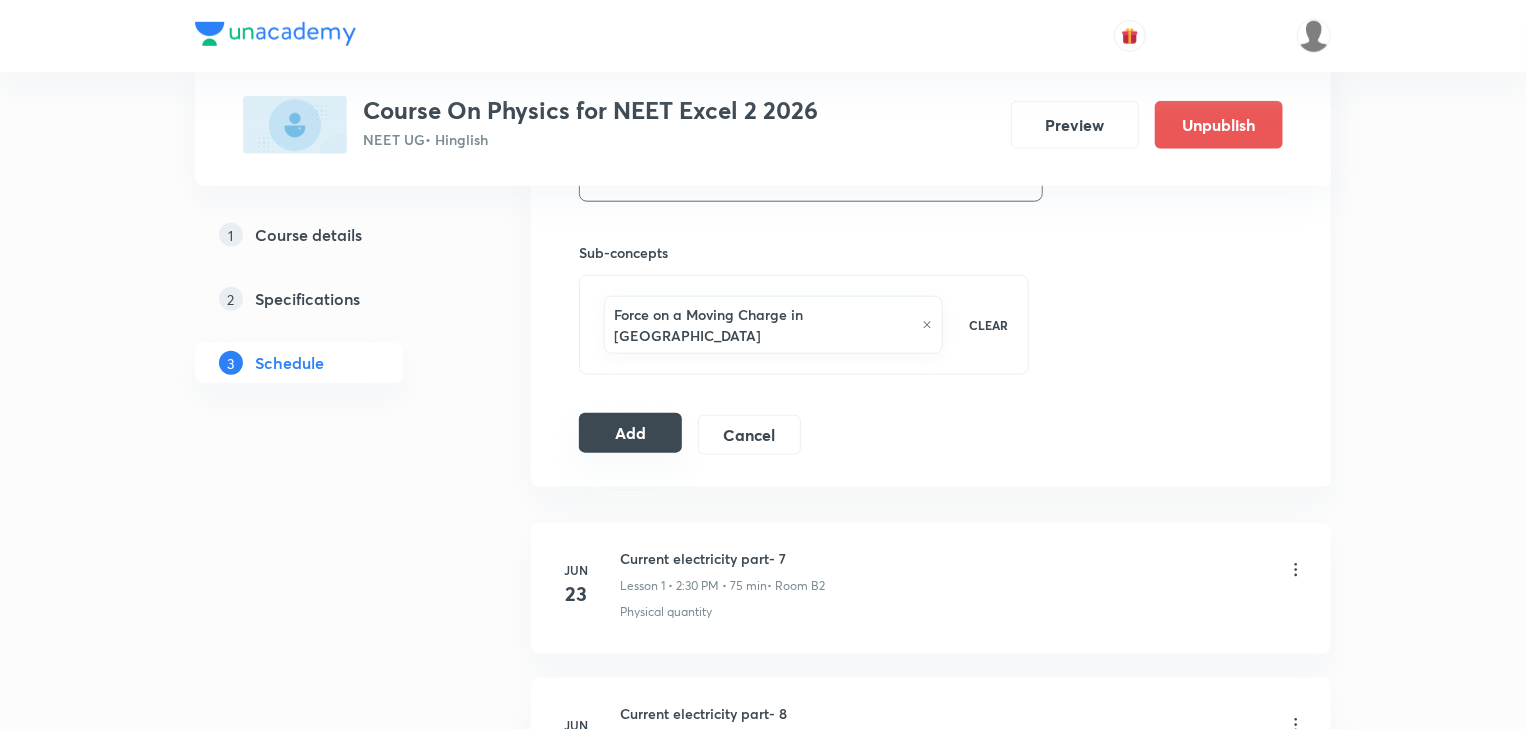 click on "Add" at bounding box center (630, 433) 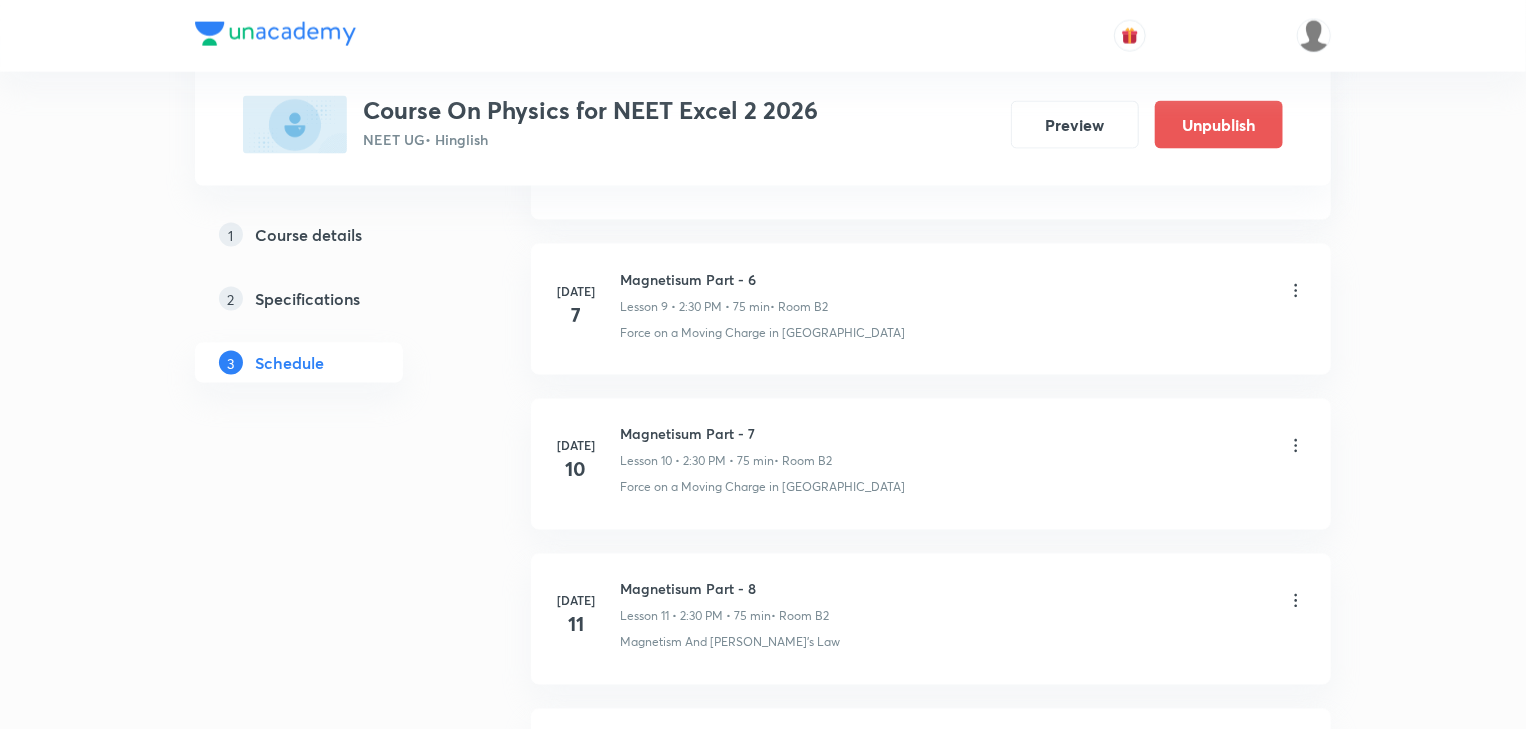 scroll, scrollTop: 1810, scrollLeft: 0, axis: vertical 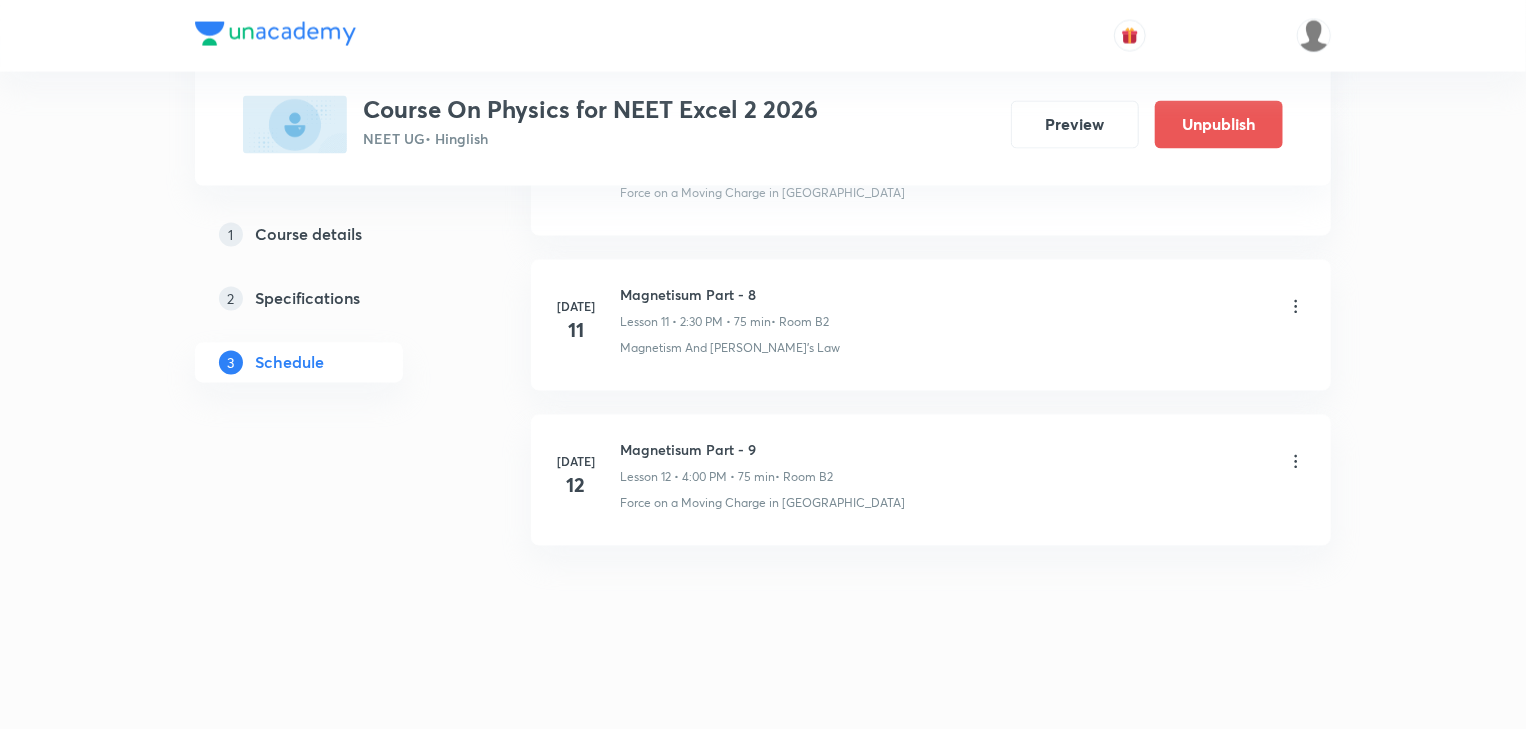 drag, startPoint x: 682, startPoint y: 192, endPoint x: 660, endPoint y: 644, distance: 452.5351 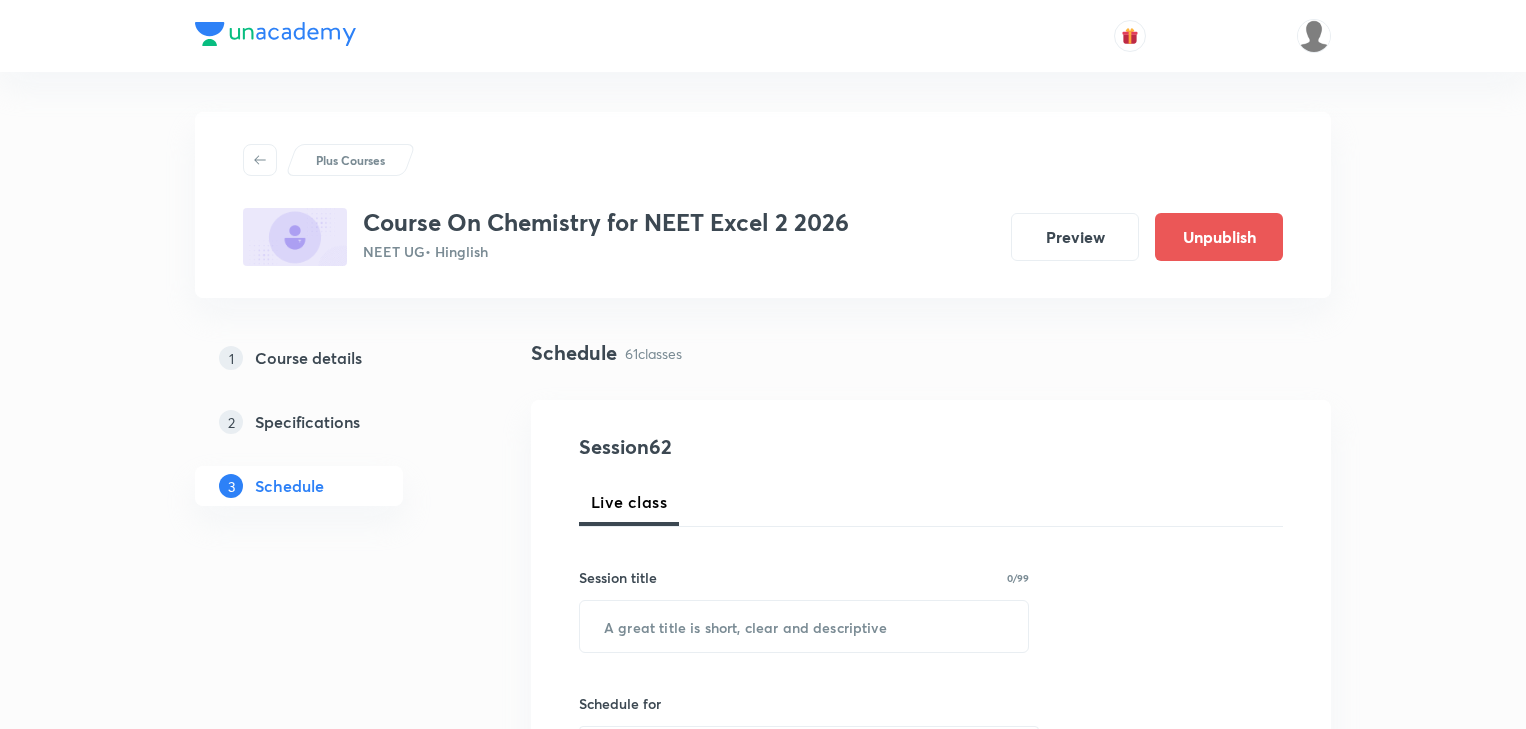 scroll, scrollTop: 0, scrollLeft: 0, axis: both 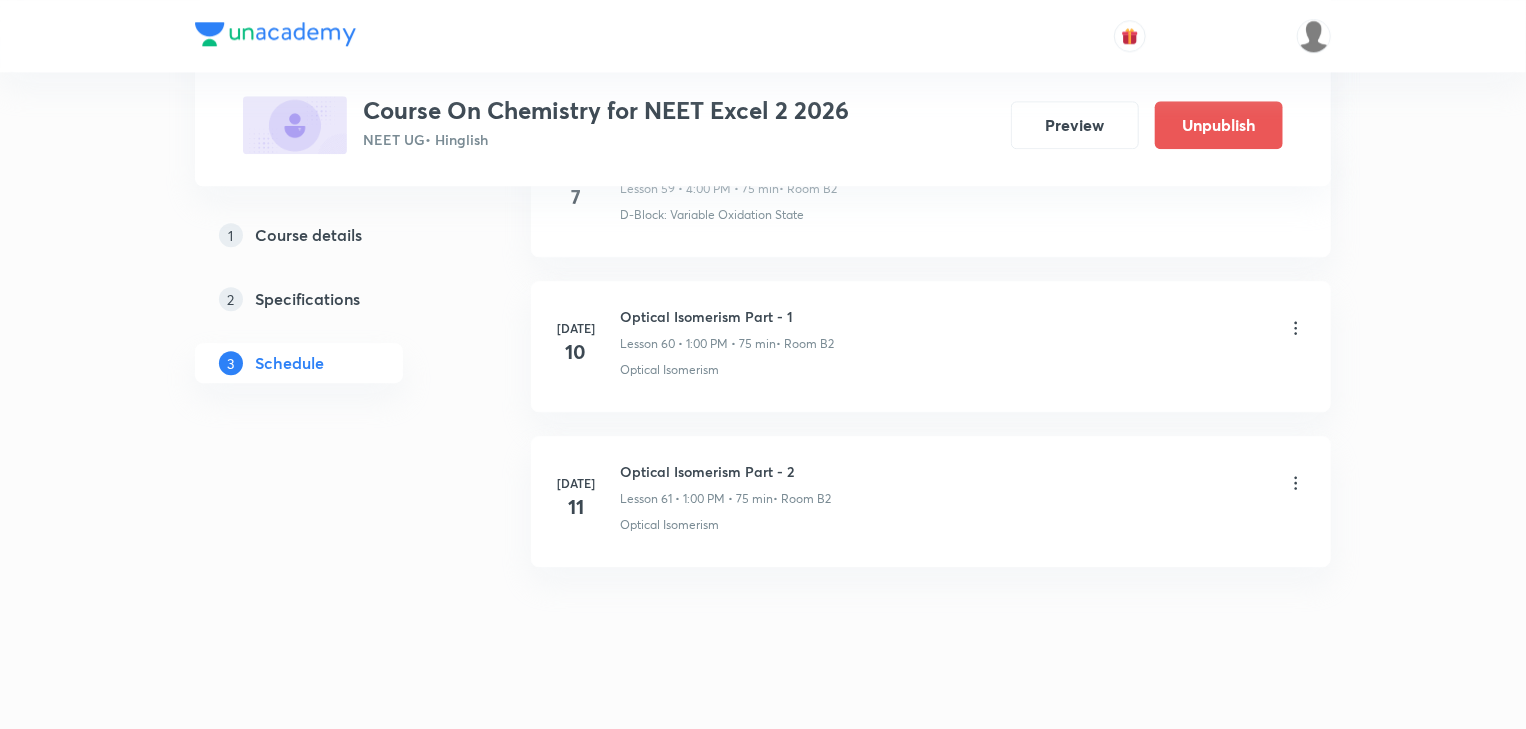 drag, startPoint x: 717, startPoint y: 369, endPoint x: 720, endPoint y: 687, distance: 318.01416 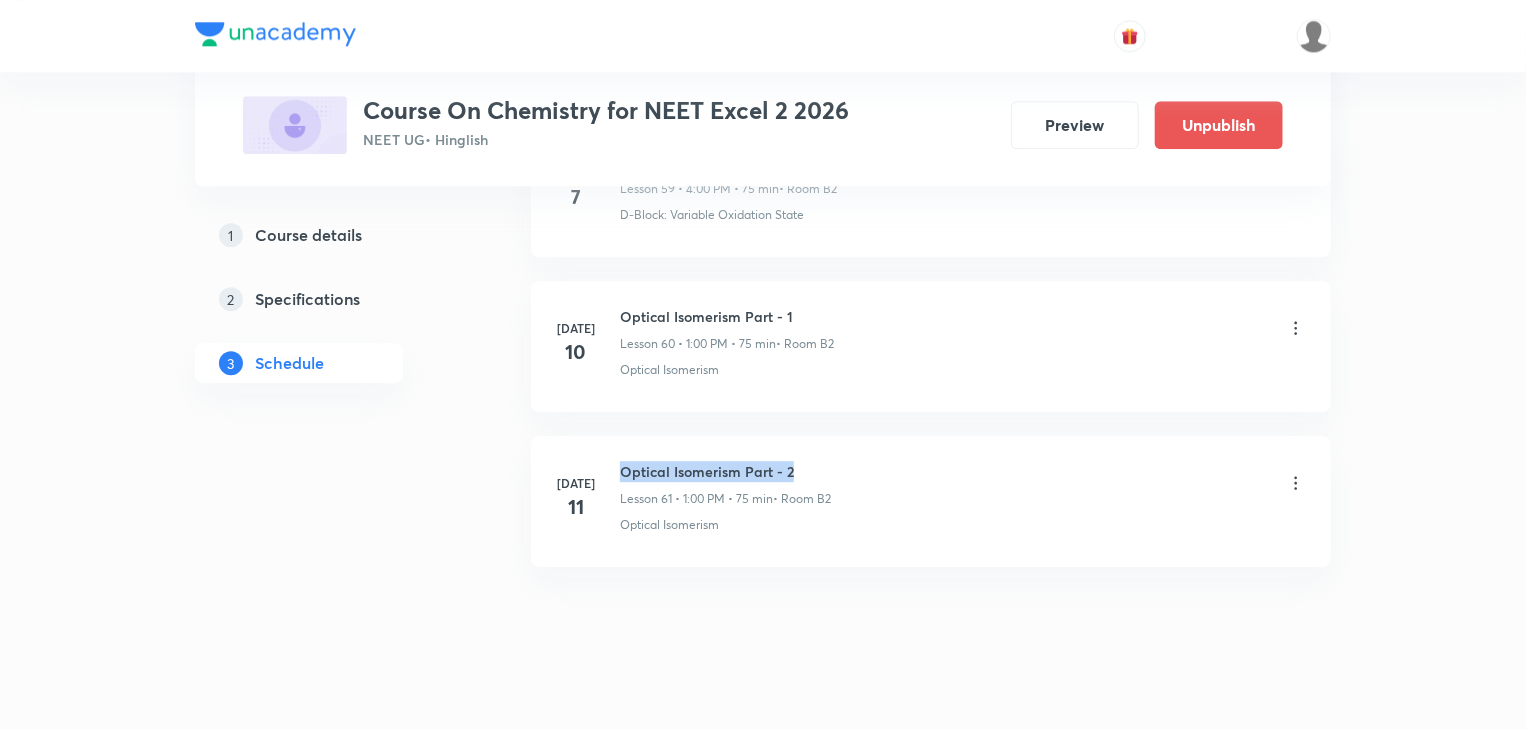 drag, startPoint x: 672, startPoint y: 450, endPoint x: 814, endPoint y: 443, distance: 142.17242 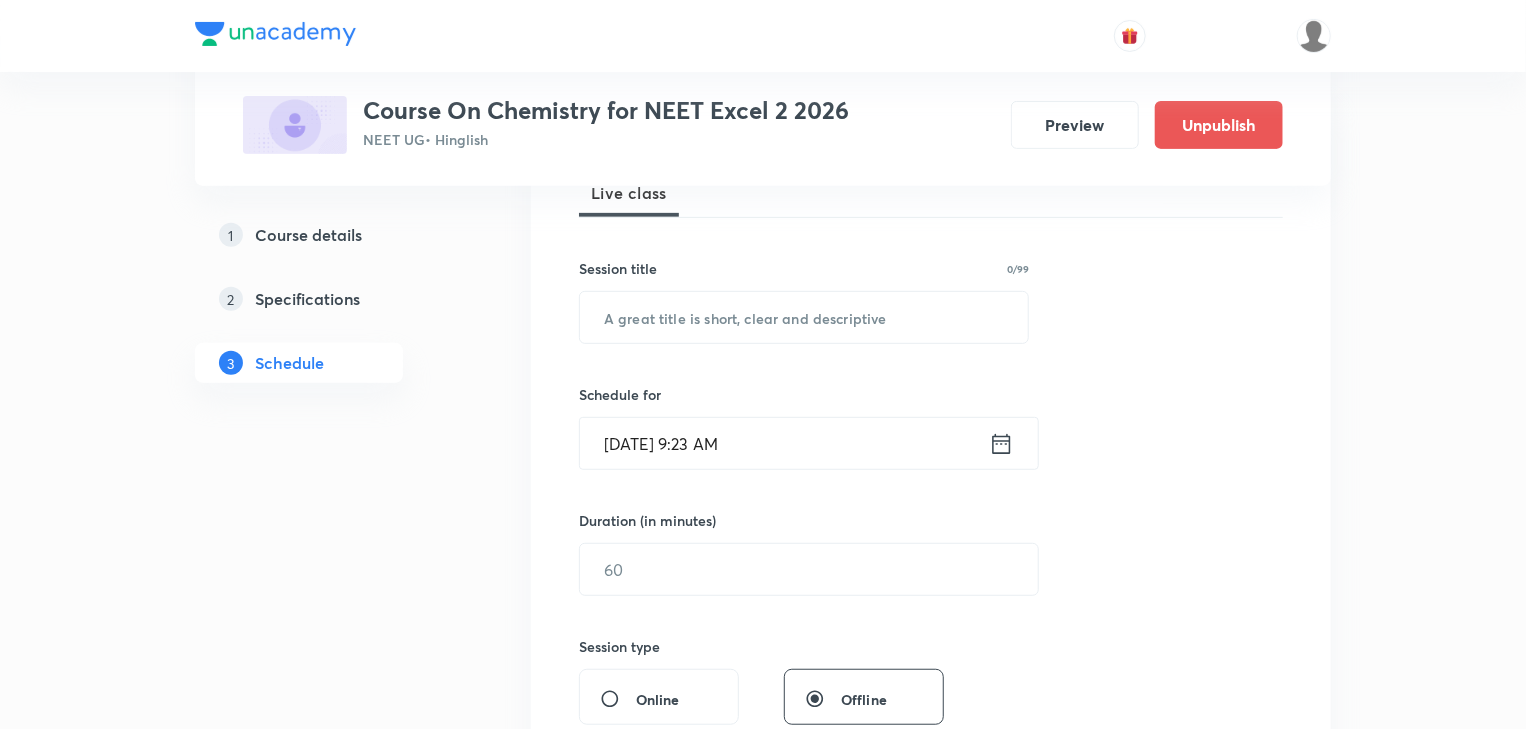 scroll, scrollTop: 0, scrollLeft: 0, axis: both 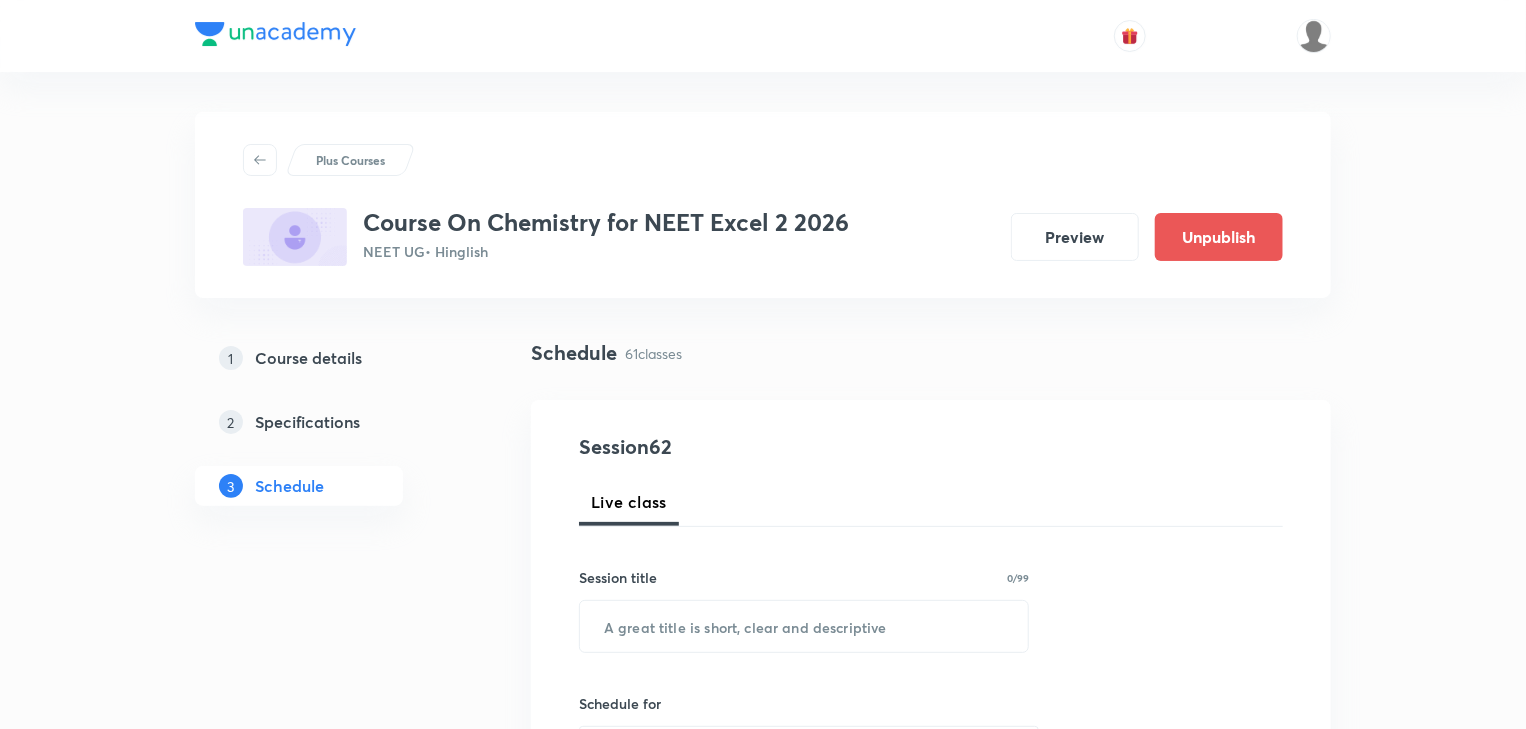 drag, startPoint x: 824, startPoint y: 494, endPoint x: 831, endPoint y: 409, distance: 85.28775 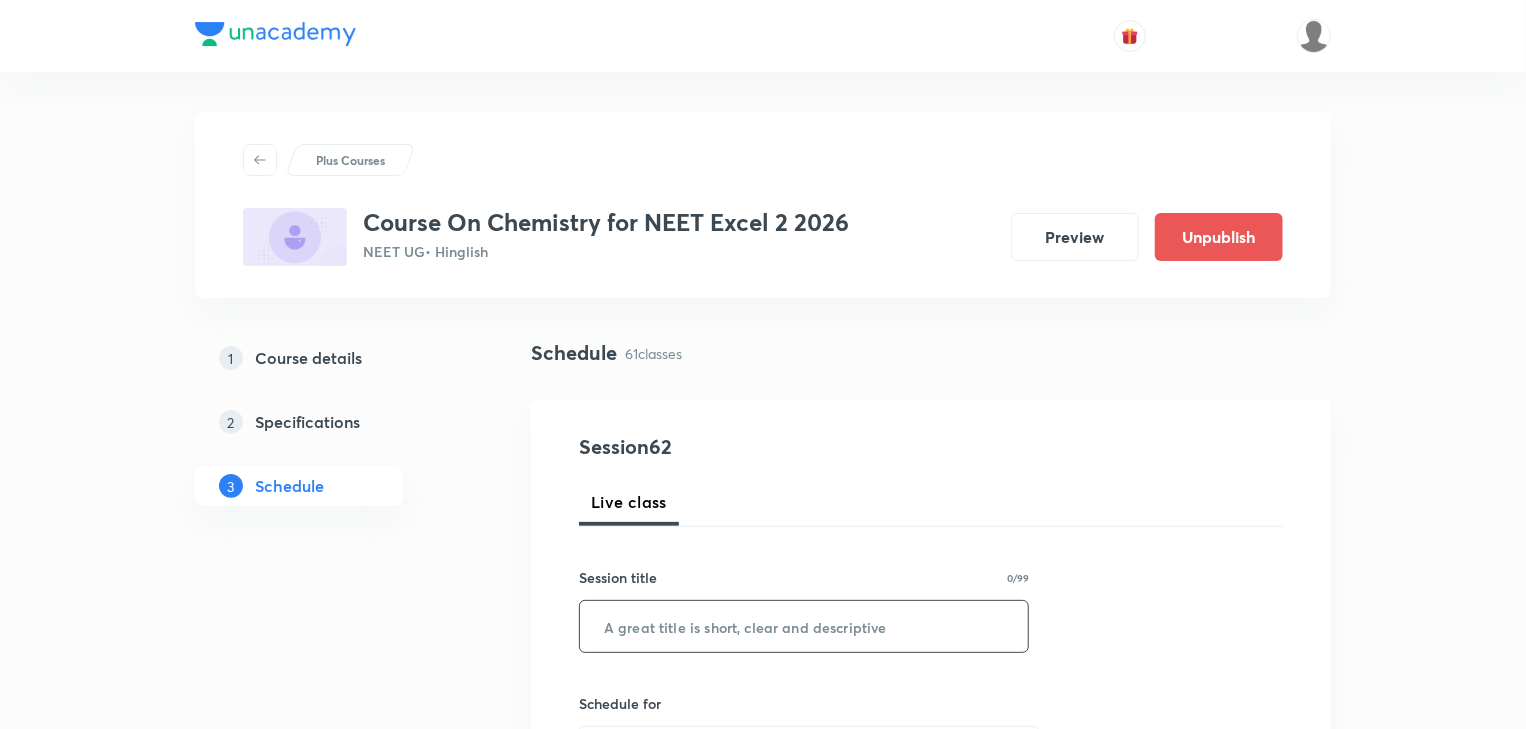 click at bounding box center (804, 626) 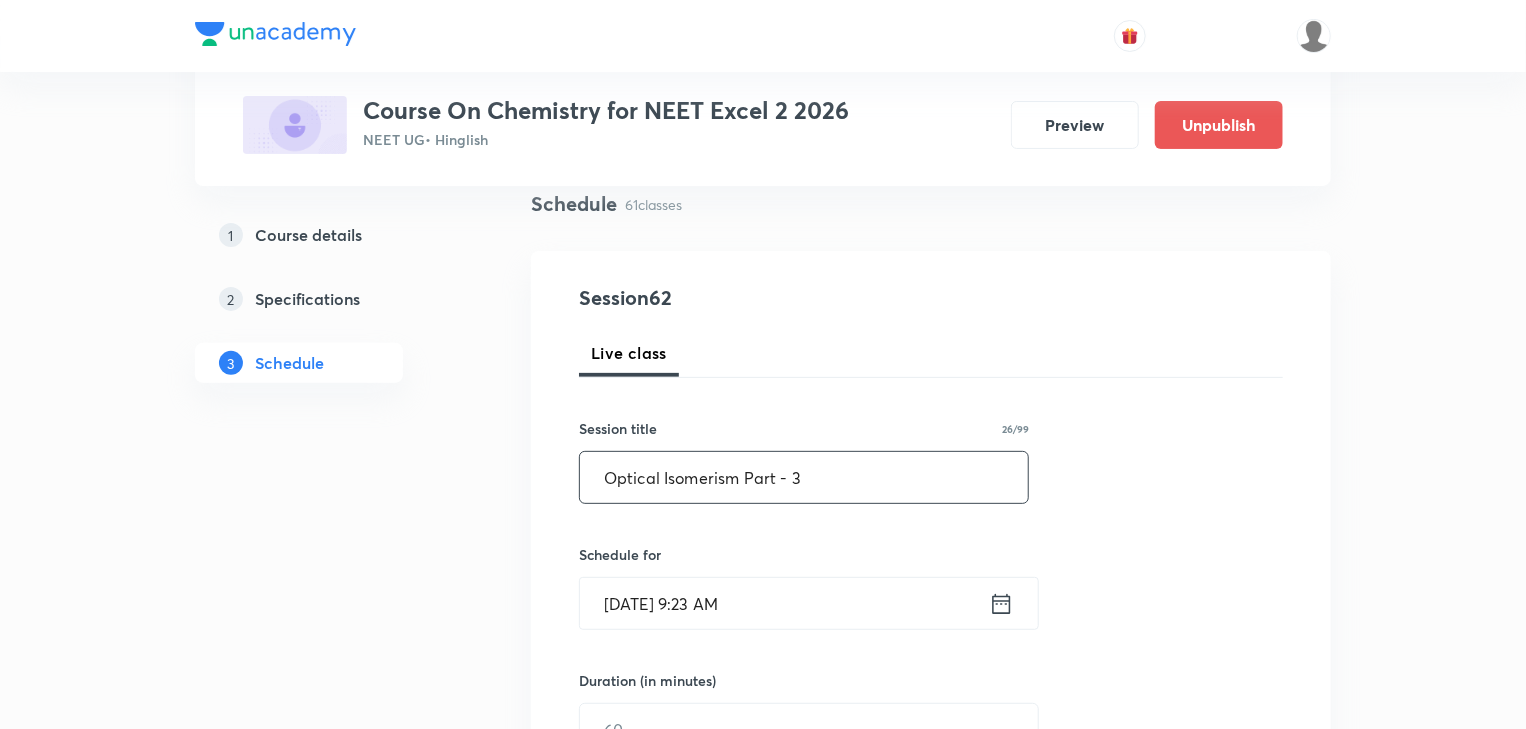 scroll, scrollTop: 400, scrollLeft: 0, axis: vertical 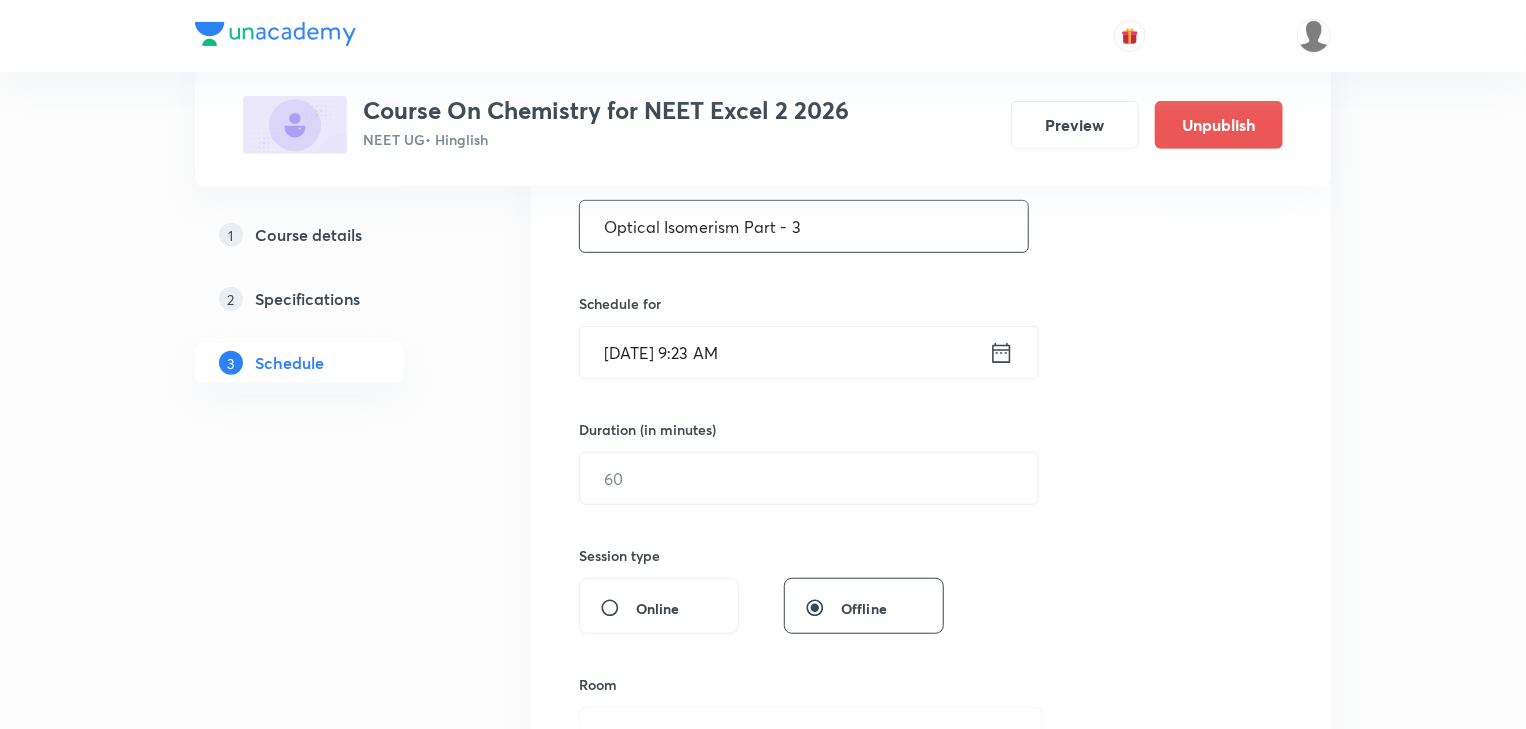 type on "Optical Isomerism Part - 3" 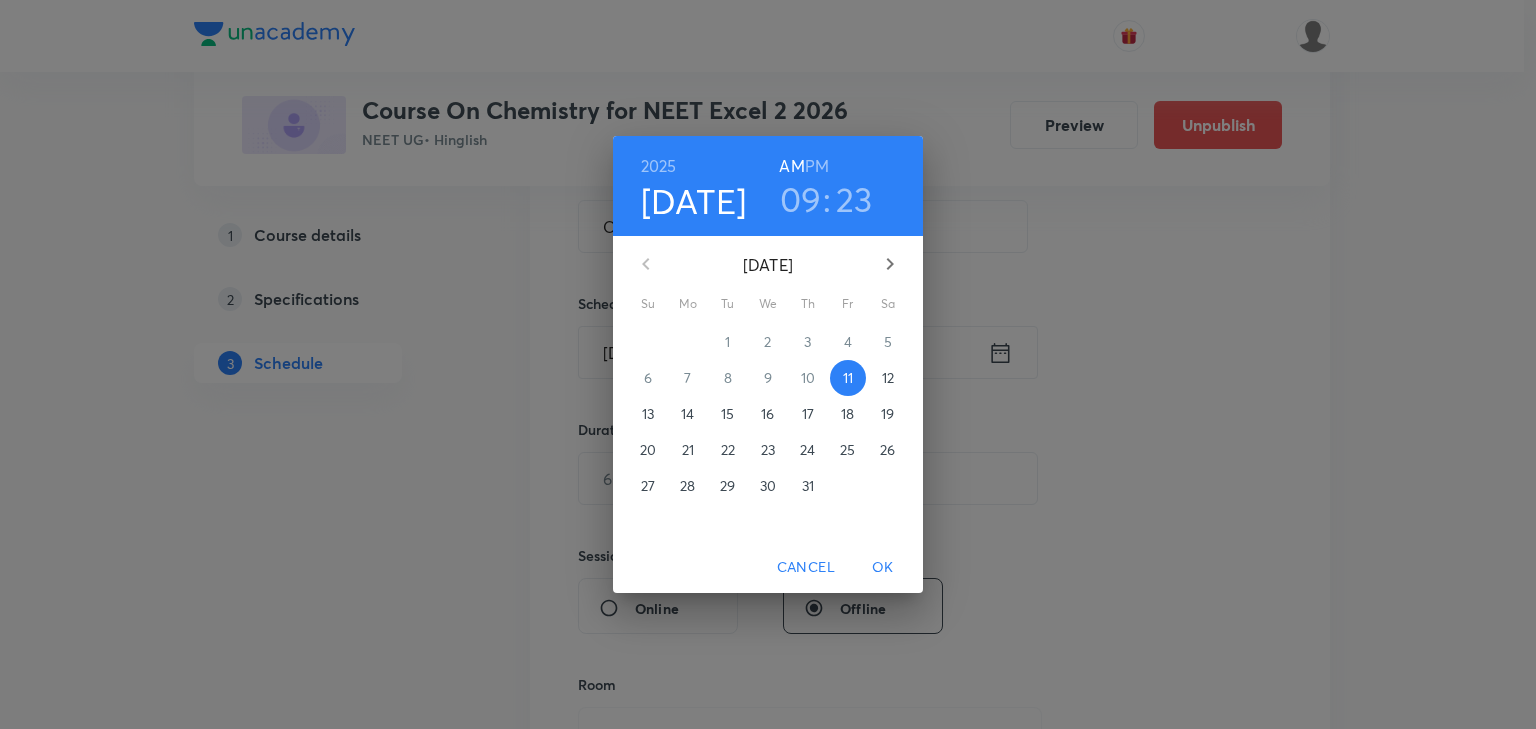 click on "12" at bounding box center (888, 378) 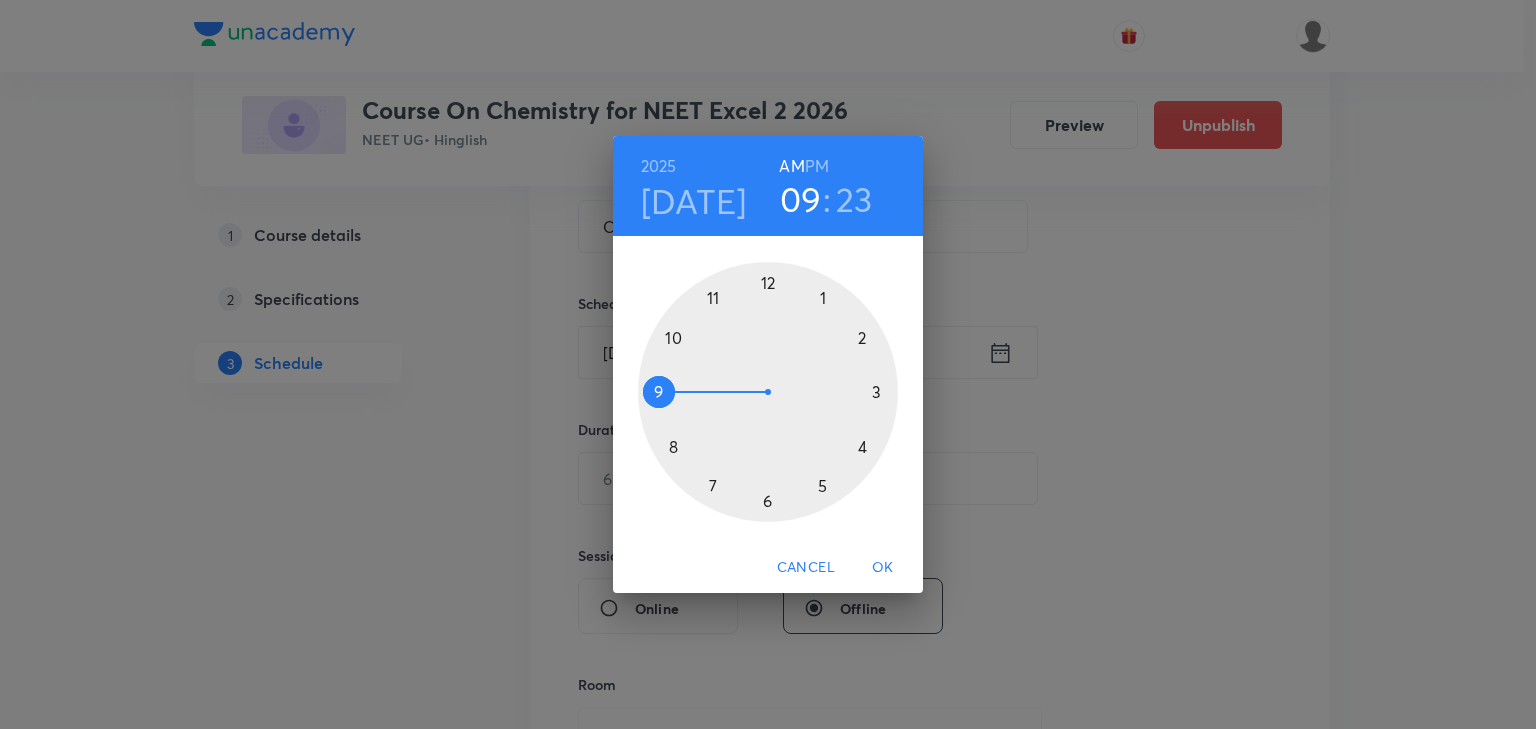 click at bounding box center (768, 392) 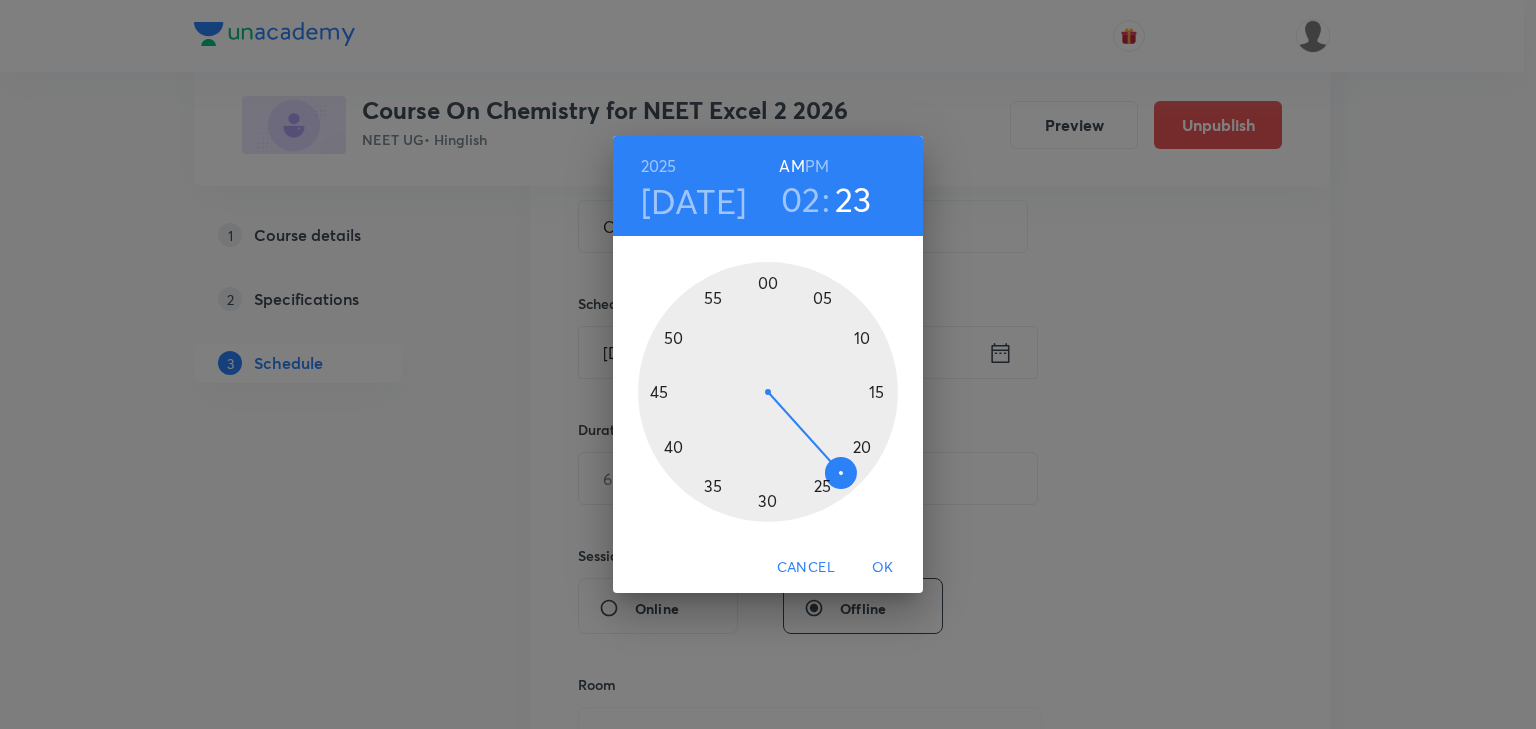 click on "PM" at bounding box center [817, 166] 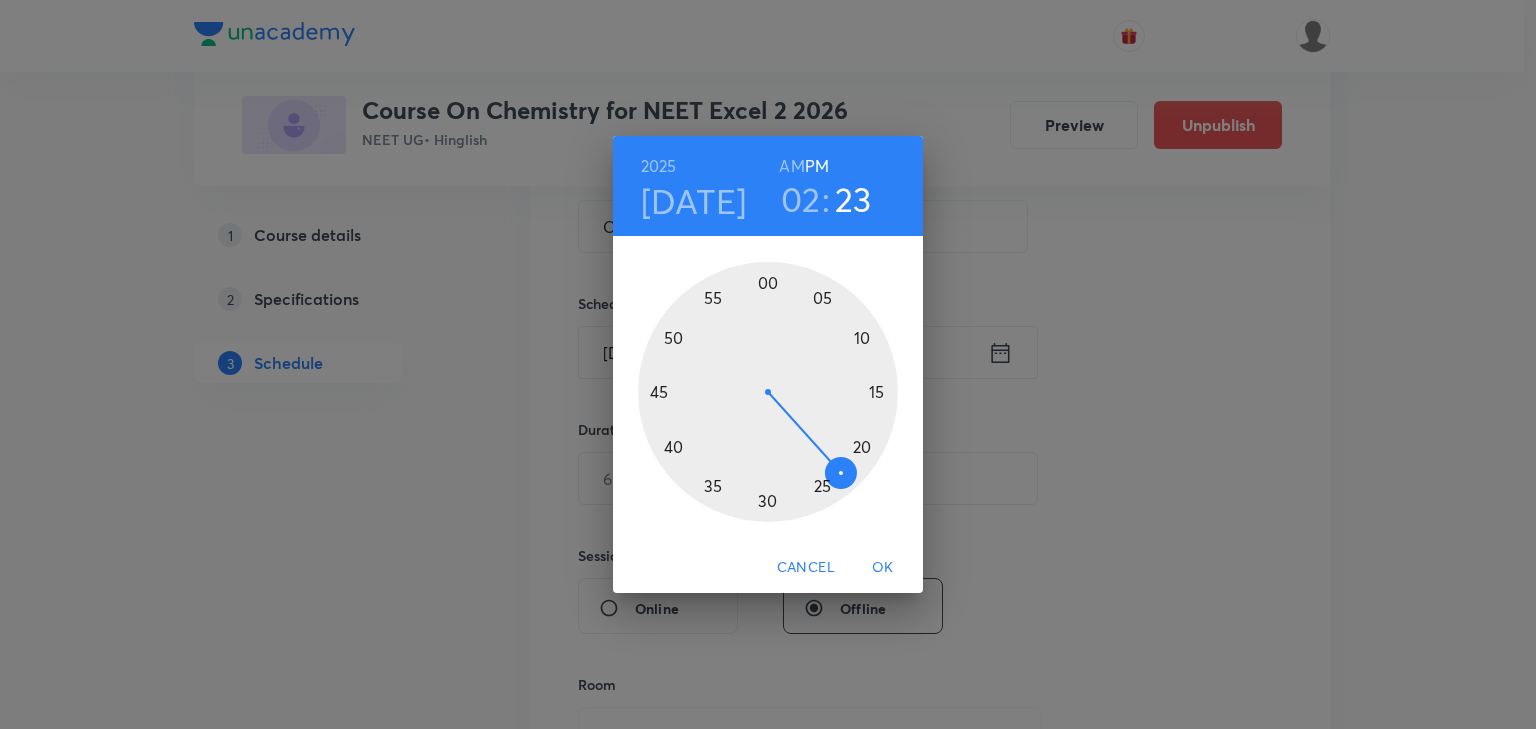 click at bounding box center [768, 392] 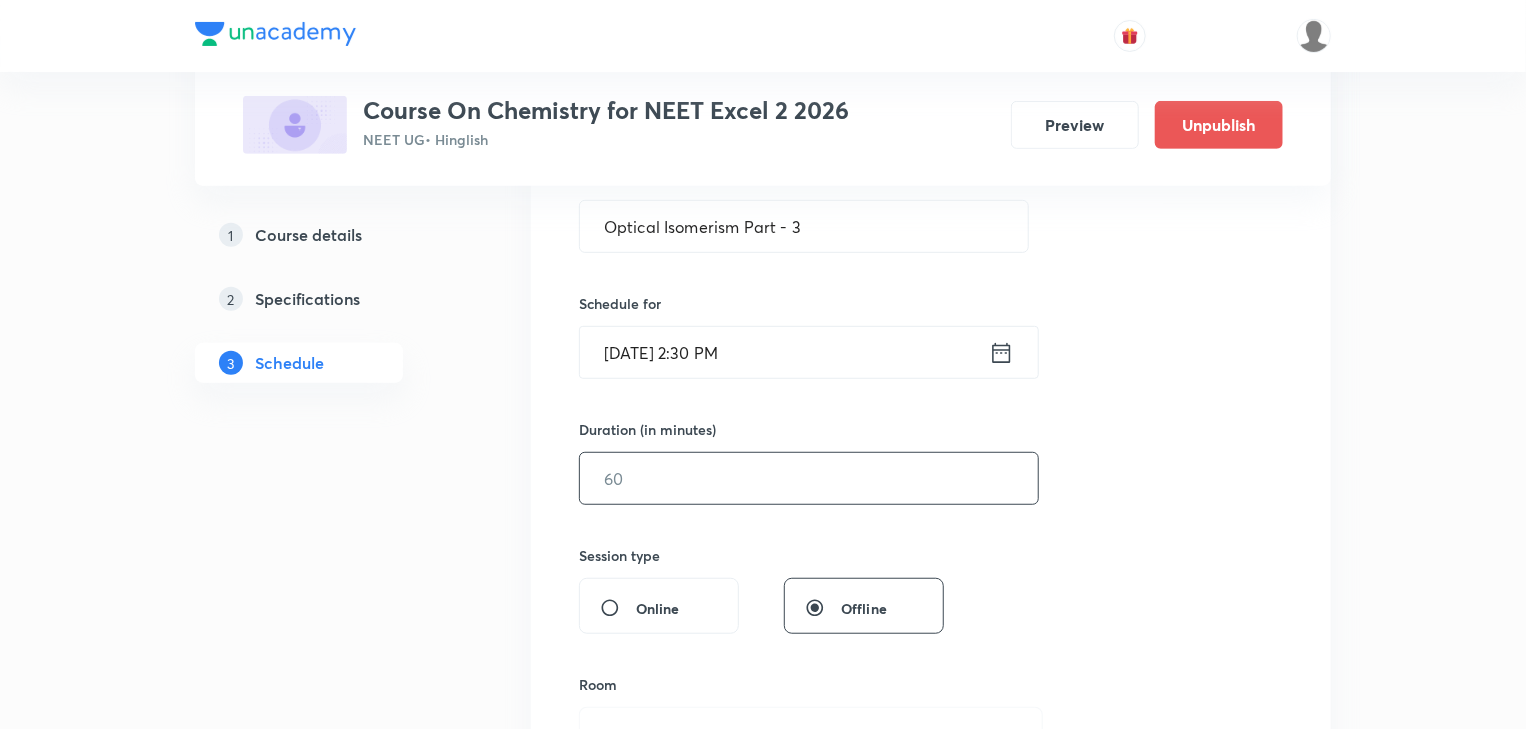 click at bounding box center [809, 478] 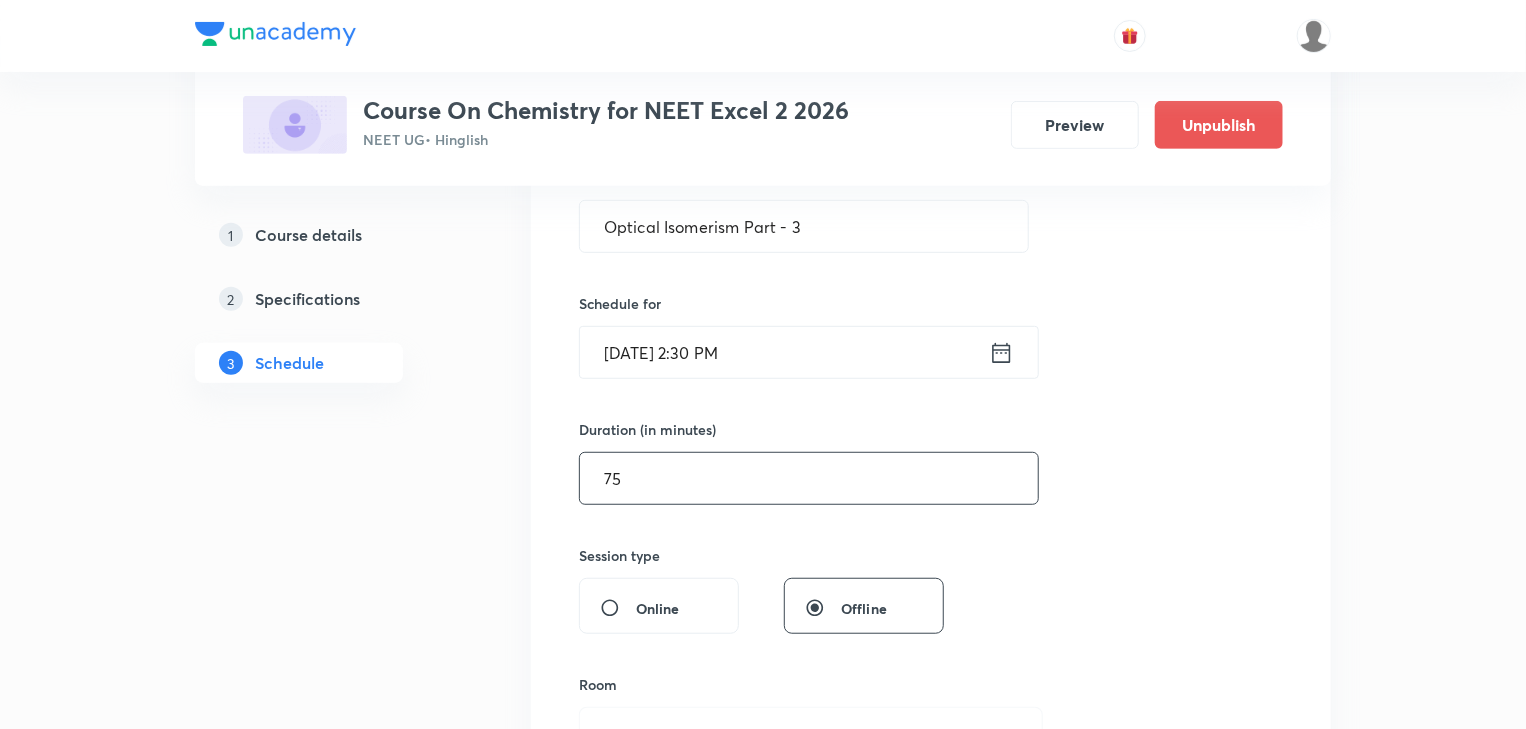 scroll, scrollTop: 640, scrollLeft: 0, axis: vertical 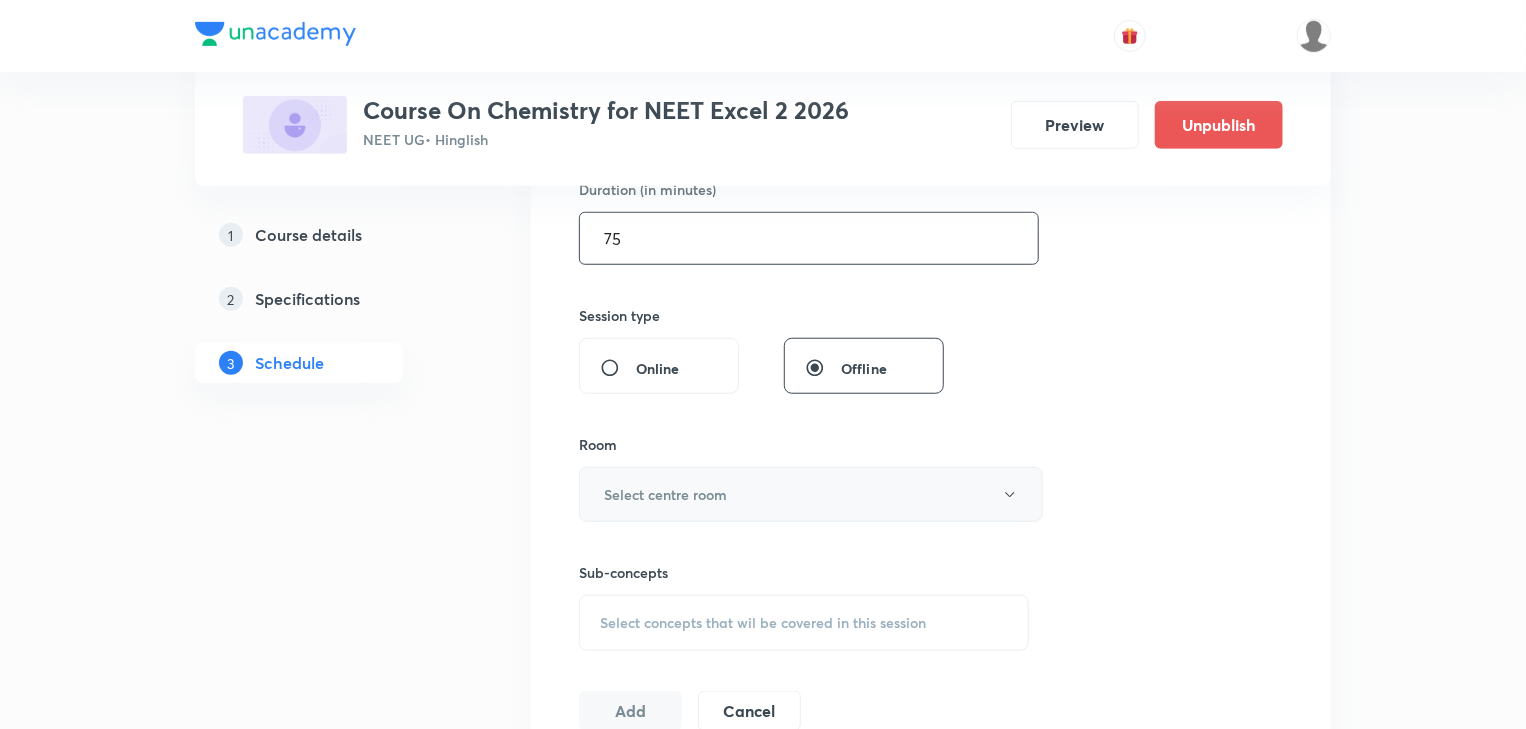 type on "75" 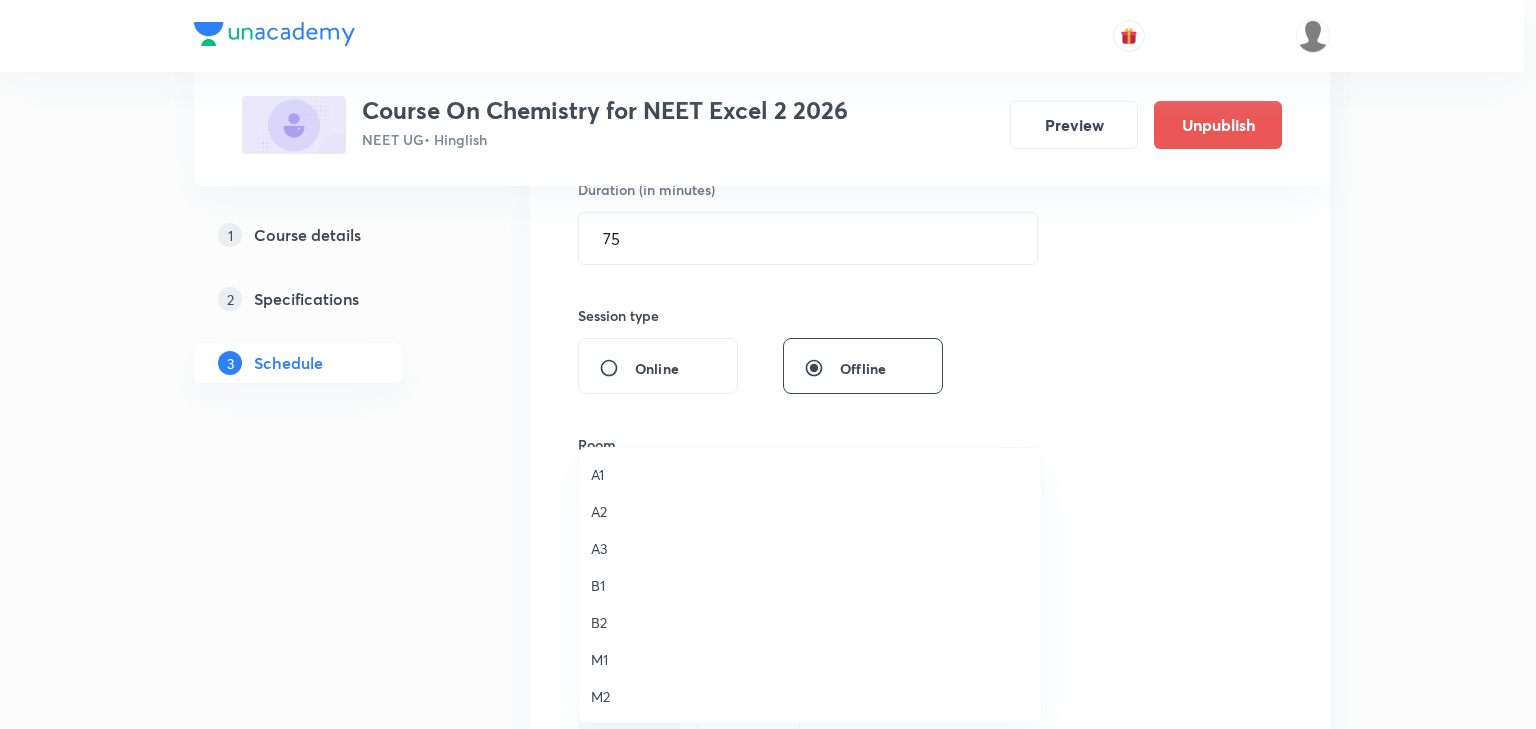 drag, startPoint x: 607, startPoint y: 620, endPoint x: 268, endPoint y: 569, distance: 342.81482 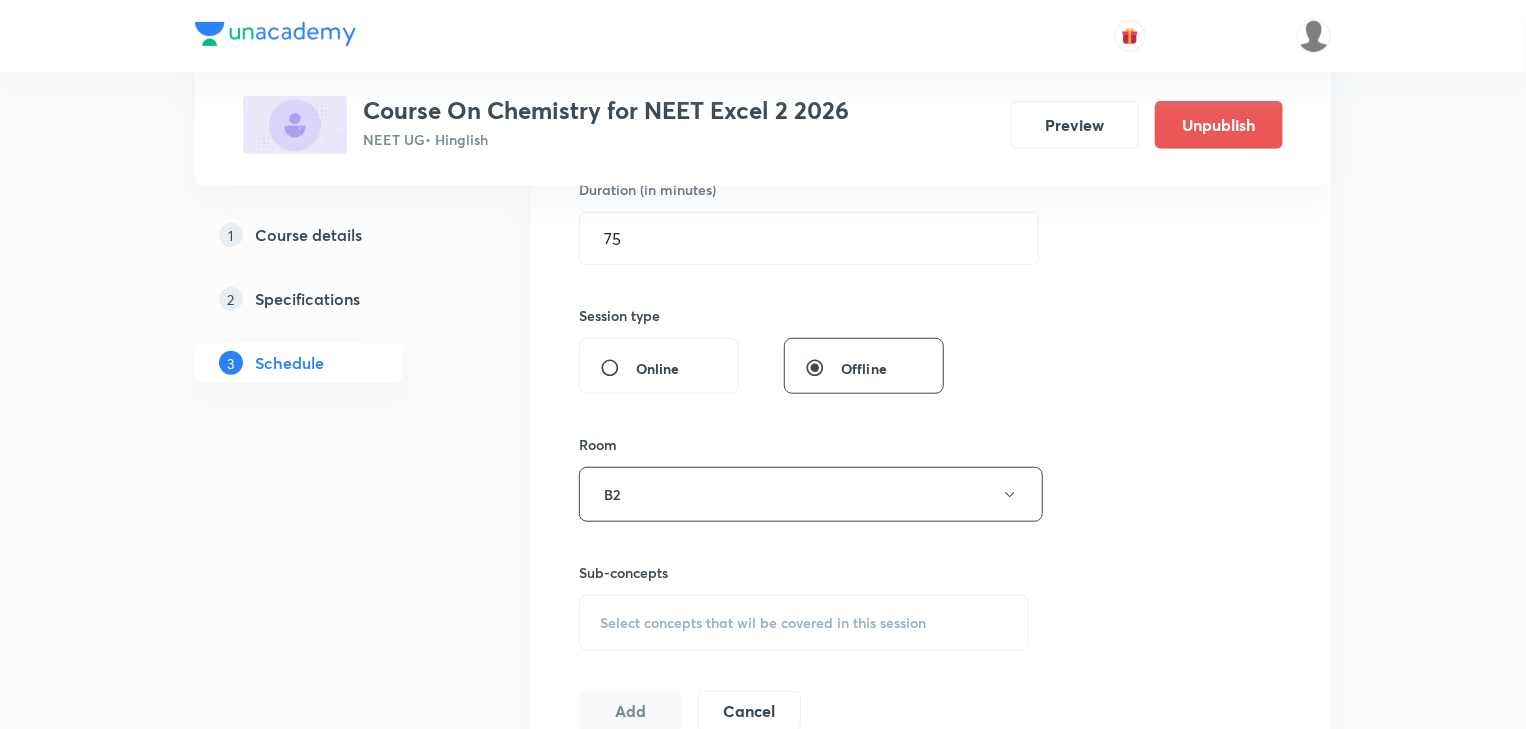 click on "Session  62 Live class Session title 26/99 Optical Isomerism Part - 3 ​ Schedule for Jul 12, 2025, 2:30 PM ​ Duration (in minutes) 75 ​   Session type Online Offline Room B2 Sub-concepts Select concepts that wil be covered in this session Add Cancel" at bounding box center [931, 261] 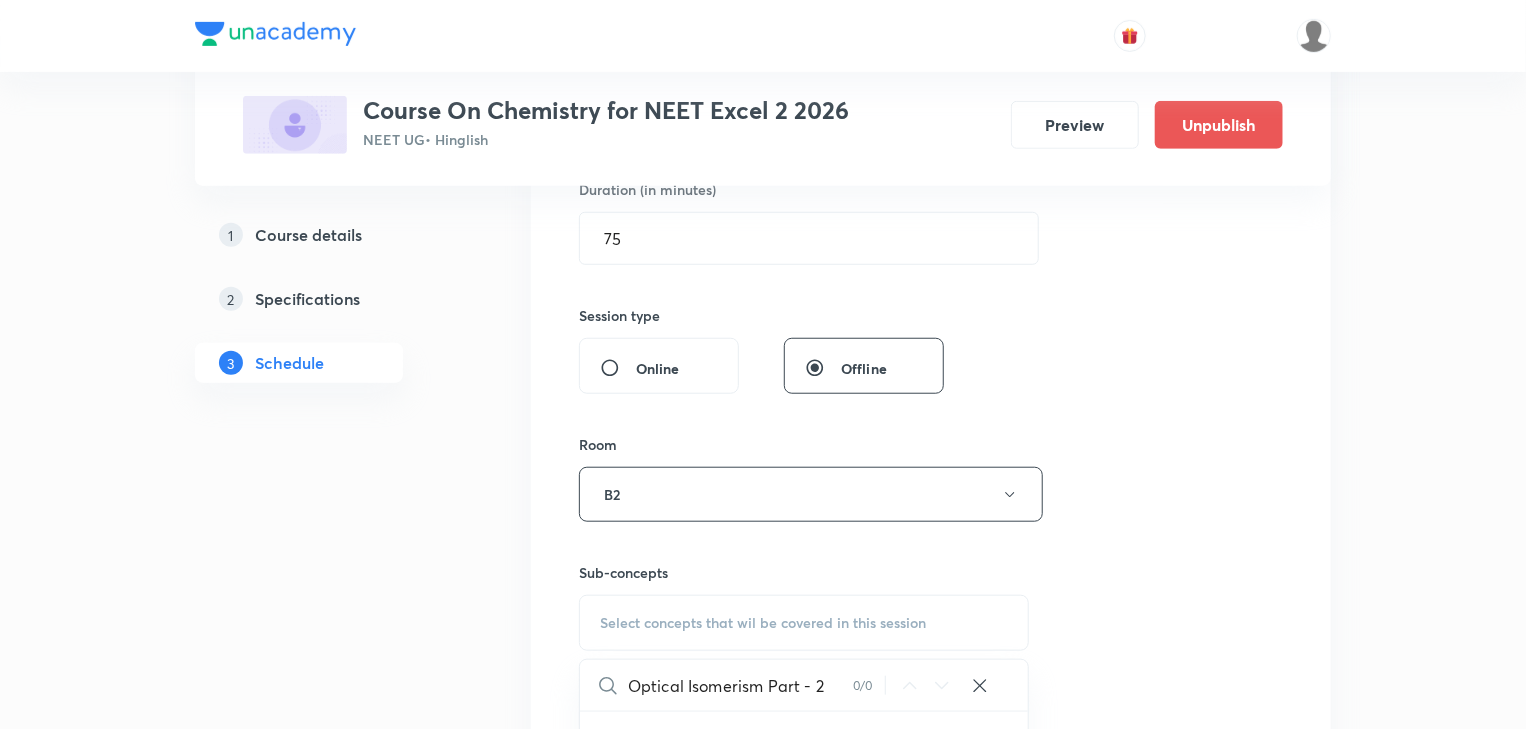 drag, startPoint x: 768, startPoint y: 680, endPoint x: 856, endPoint y: 676, distance: 88.09086 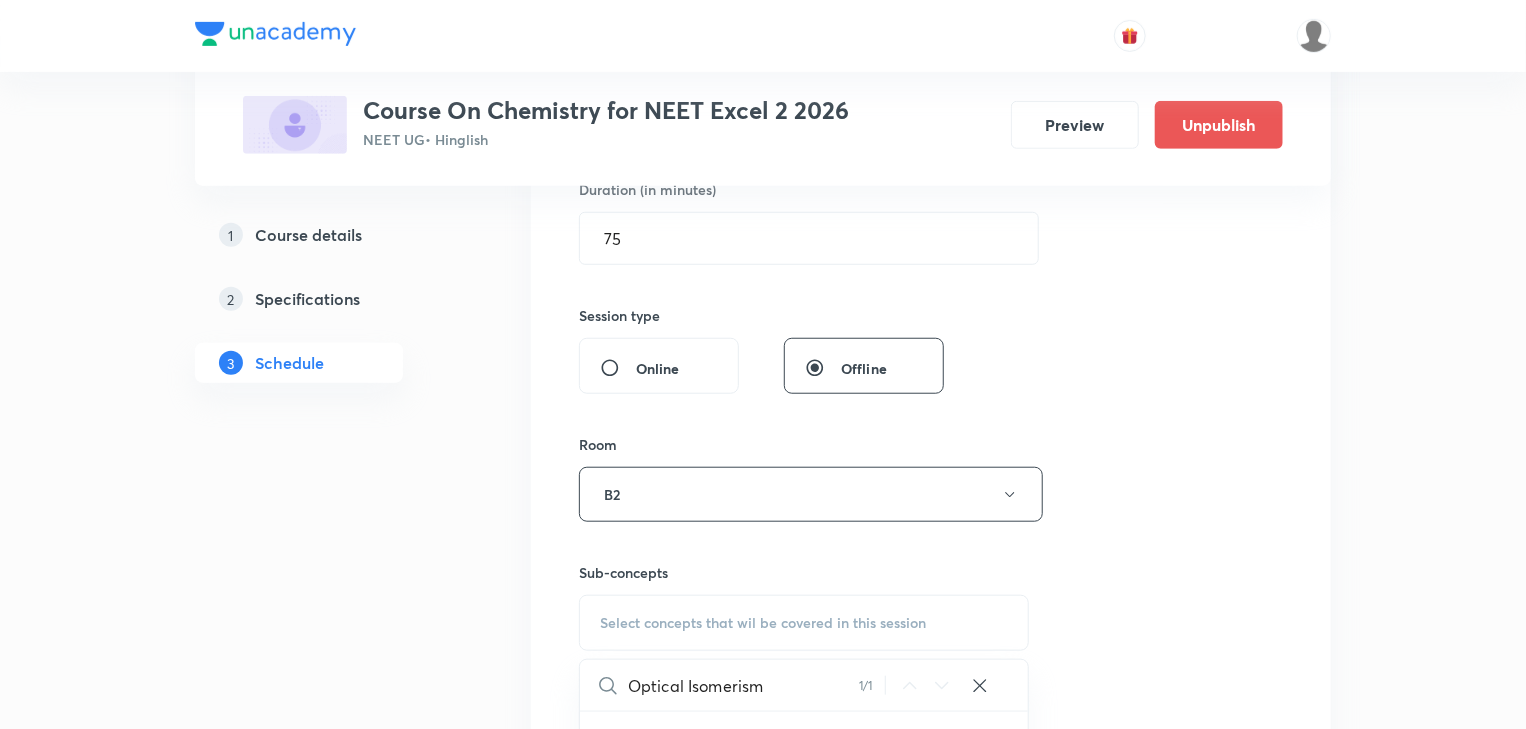 scroll, scrollTop: 800, scrollLeft: 0, axis: vertical 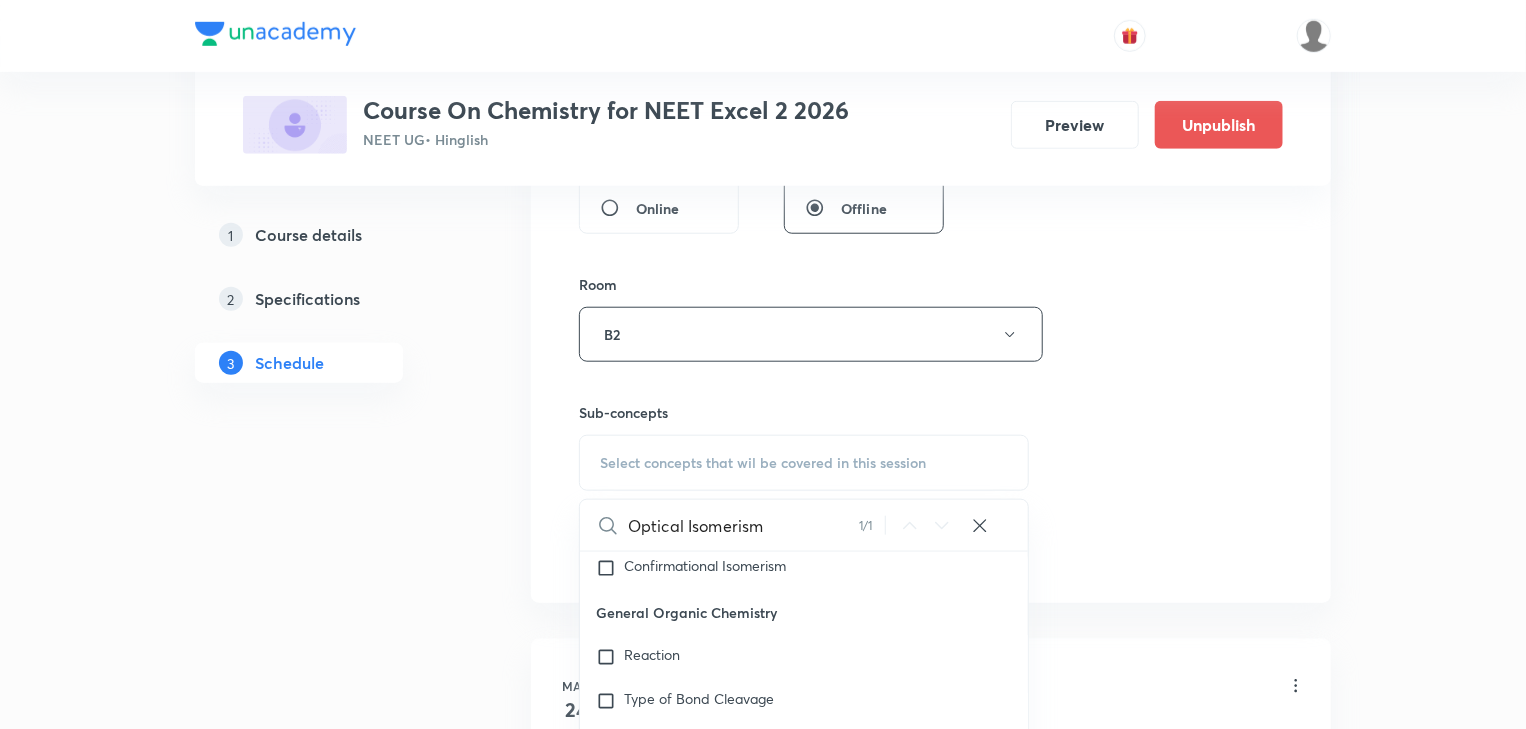 type on "Optical Isomerism" 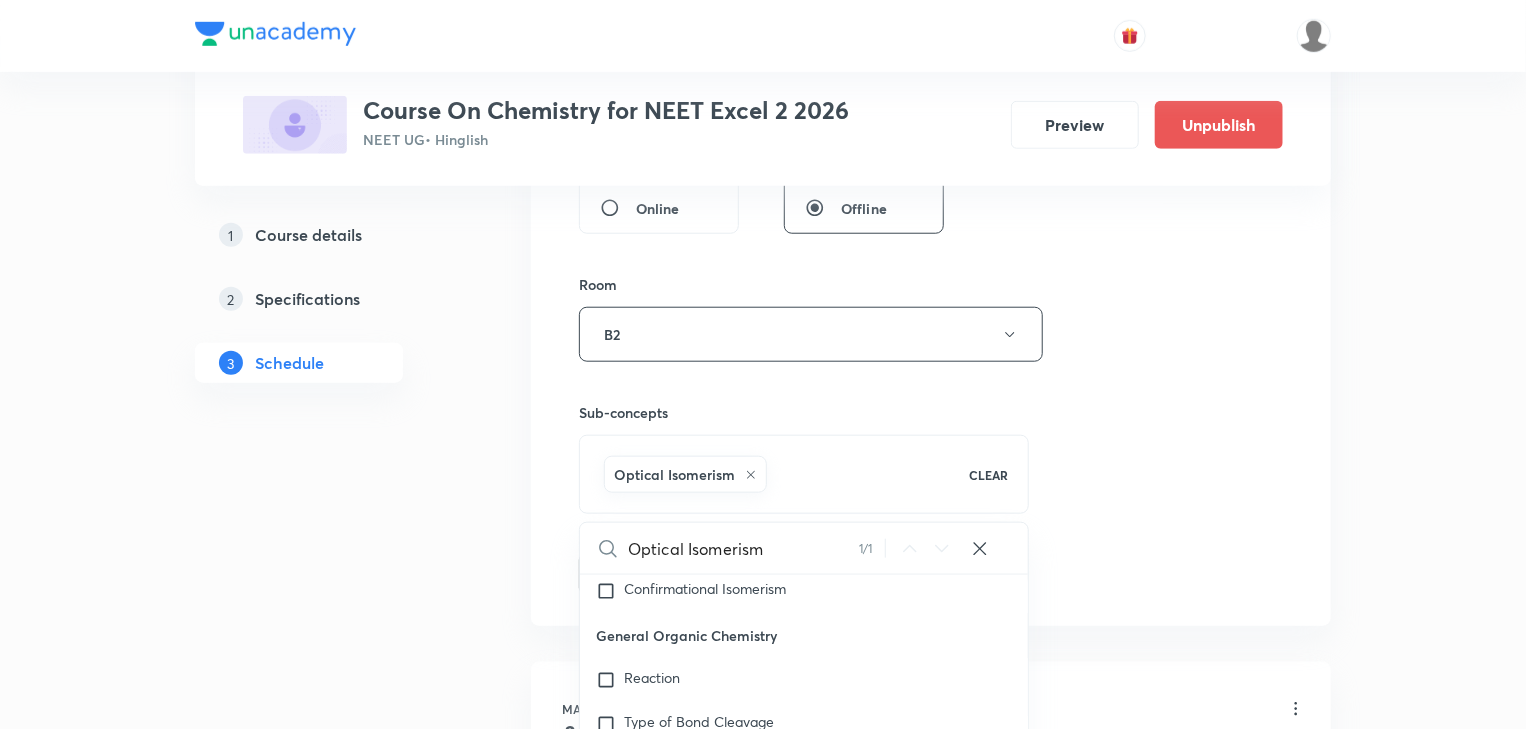 click on "1 Course details 2 Specifications 3 Schedule" at bounding box center [331, 4891] 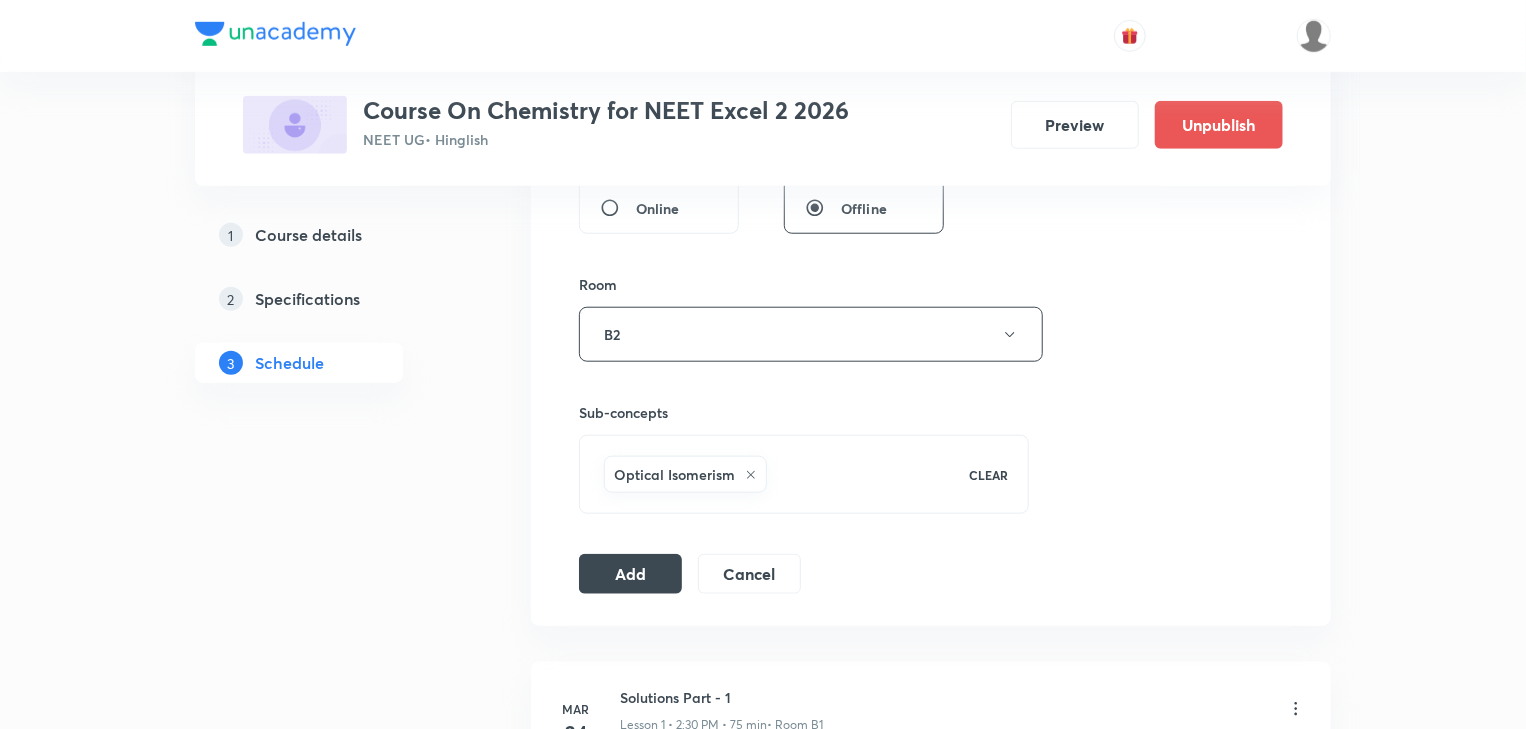 drag, startPoint x: 630, startPoint y: 566, endPoint x: 584, endPoint y: 636, distance: 83.761566 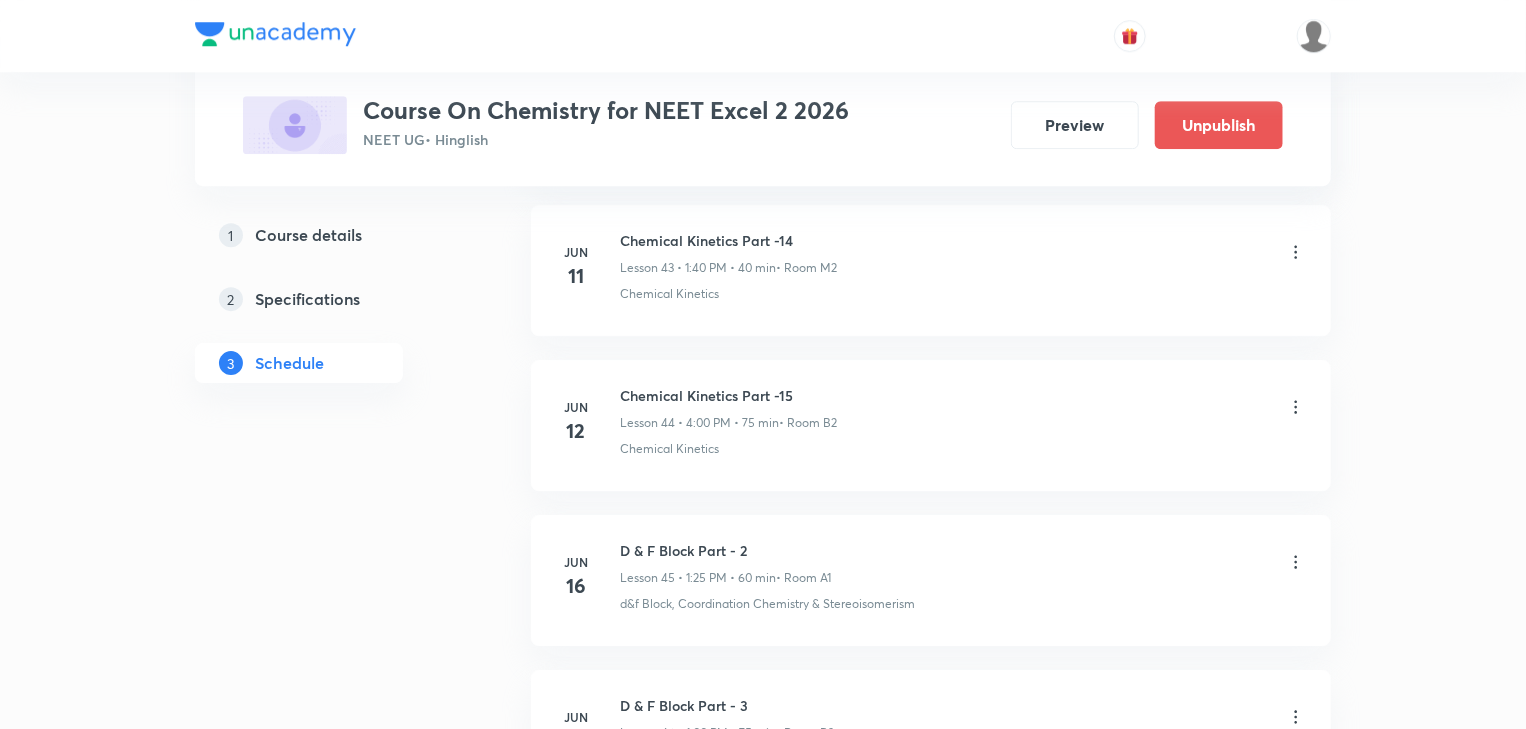 scroll, scrollTop: 9386, scrollLeft: 0, axis: vertical 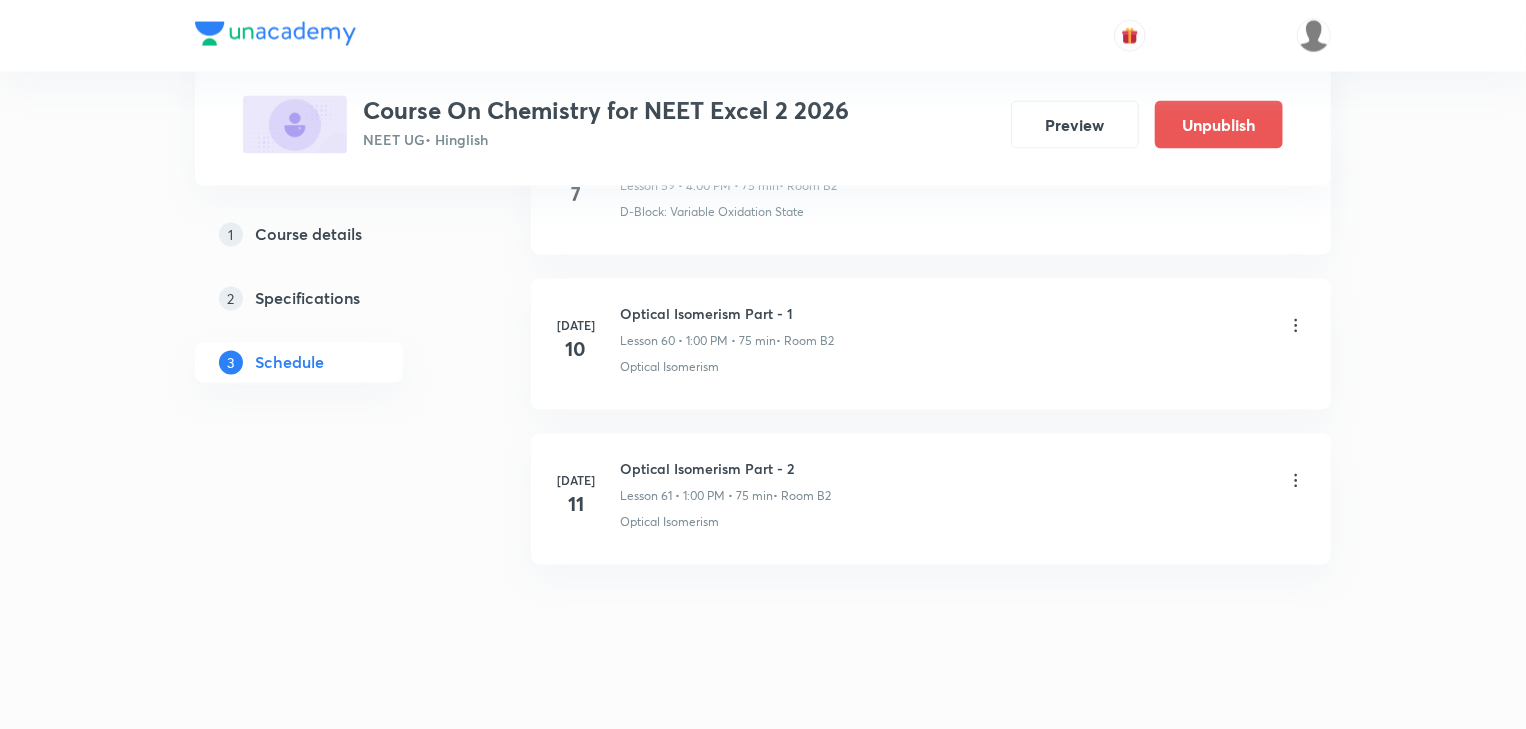 drag, startPoint x: 726, startPoint y: 247, endPoint x: 756, endPoint y: 632, distance: 386.16705 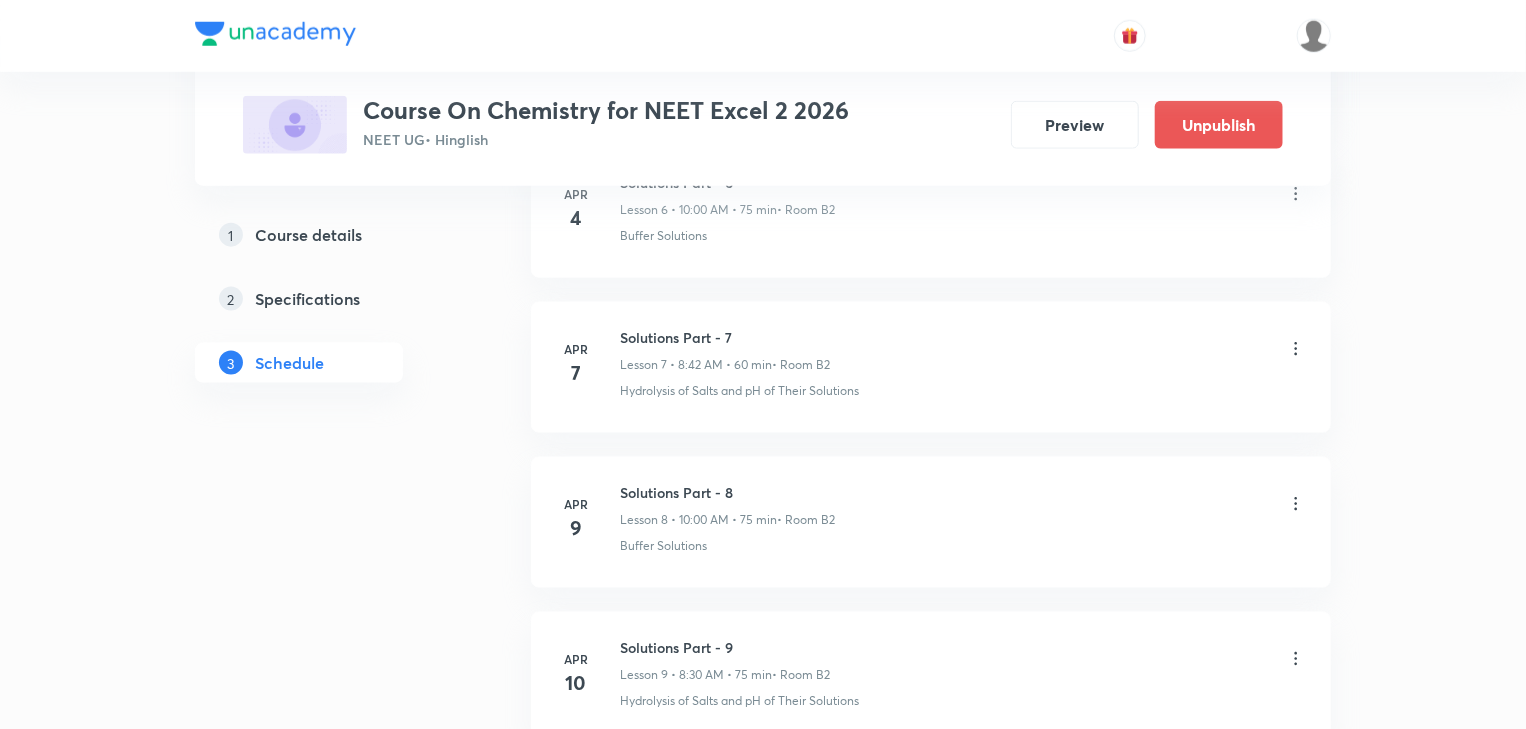 scroll, scrollTop: 0, scrollLeft: 0, axis: both 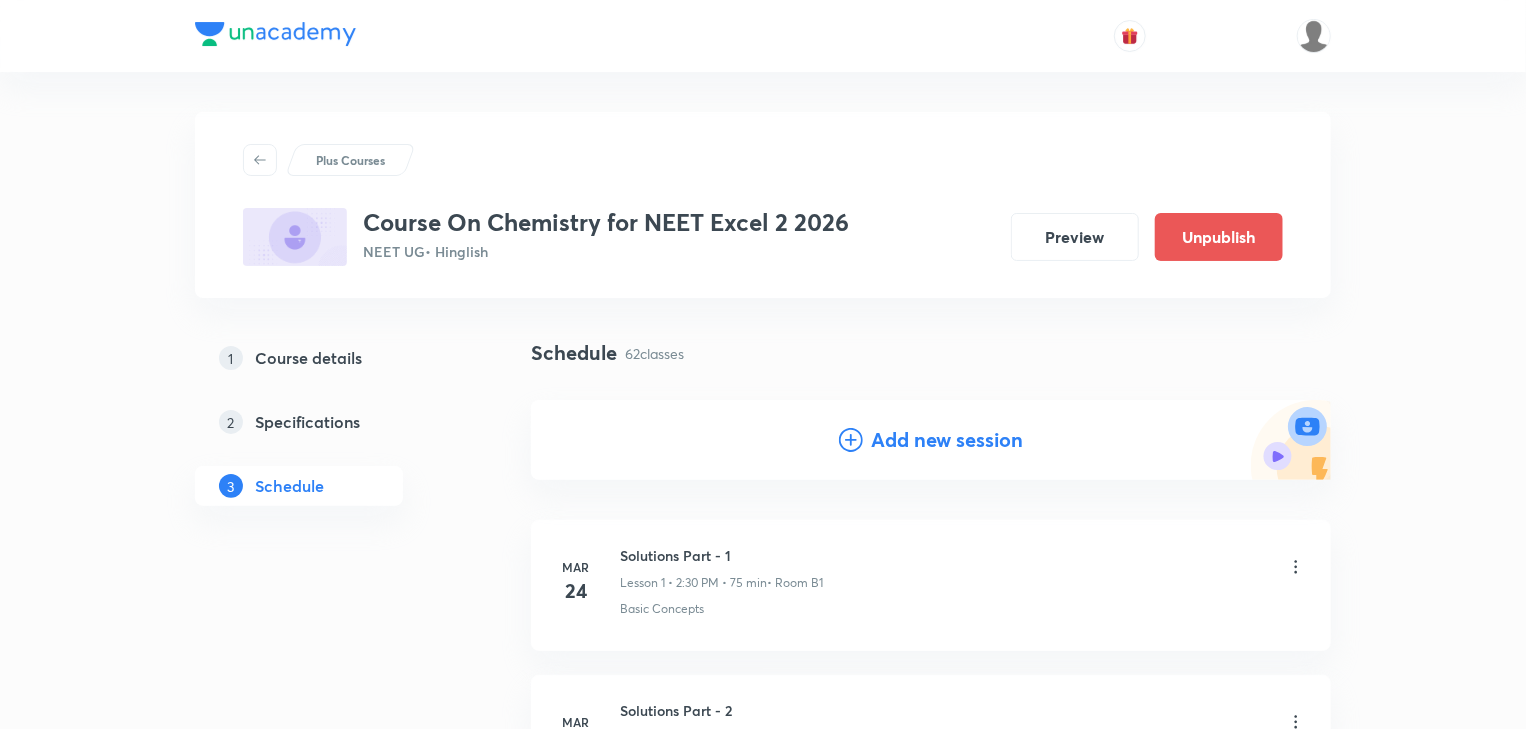 drag, startPoint x: 900, startPoint y: 428, endPoint x: 927, endPoint y: 68, distance: 361.01108 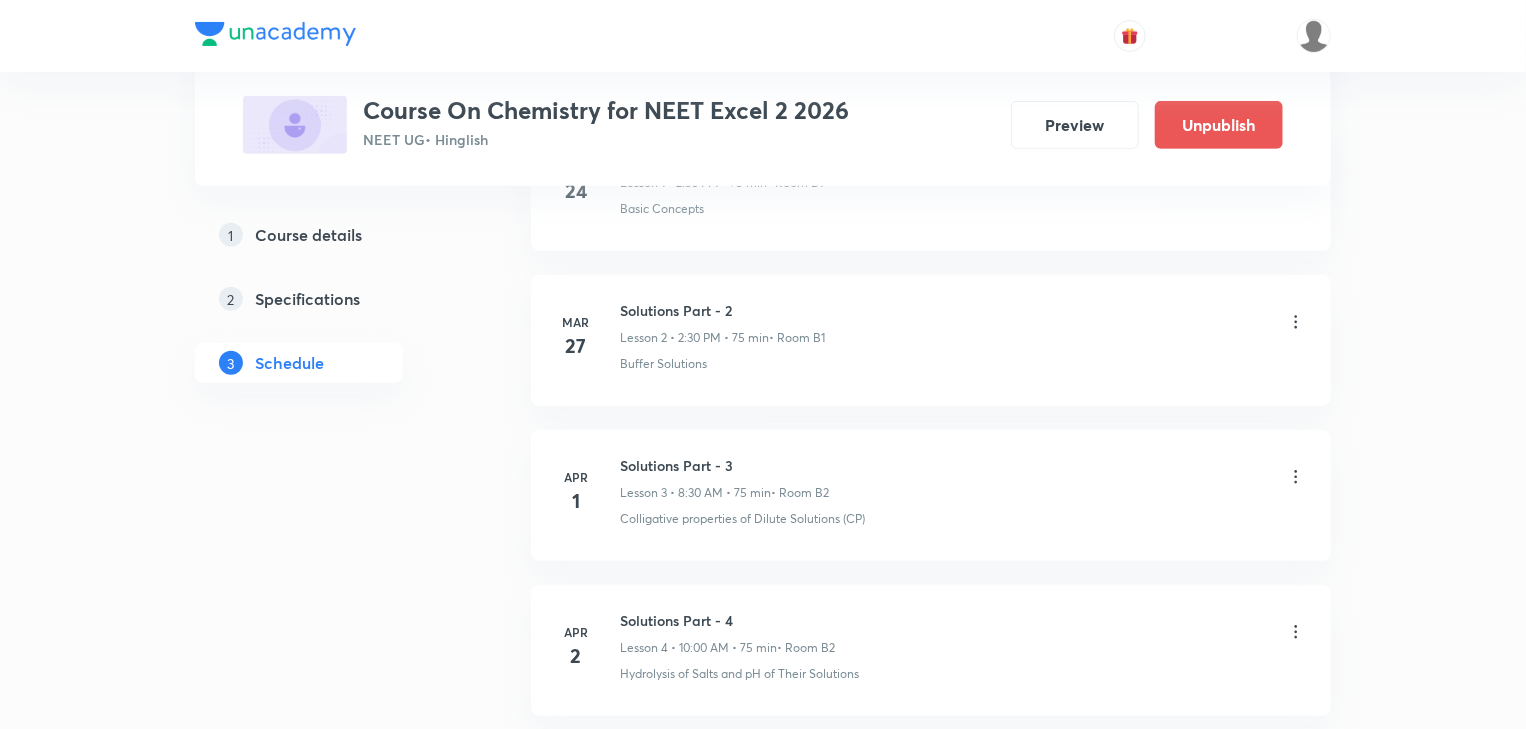 scroll, scrollTop: 560, scrollLeft: 0, axis: vertical 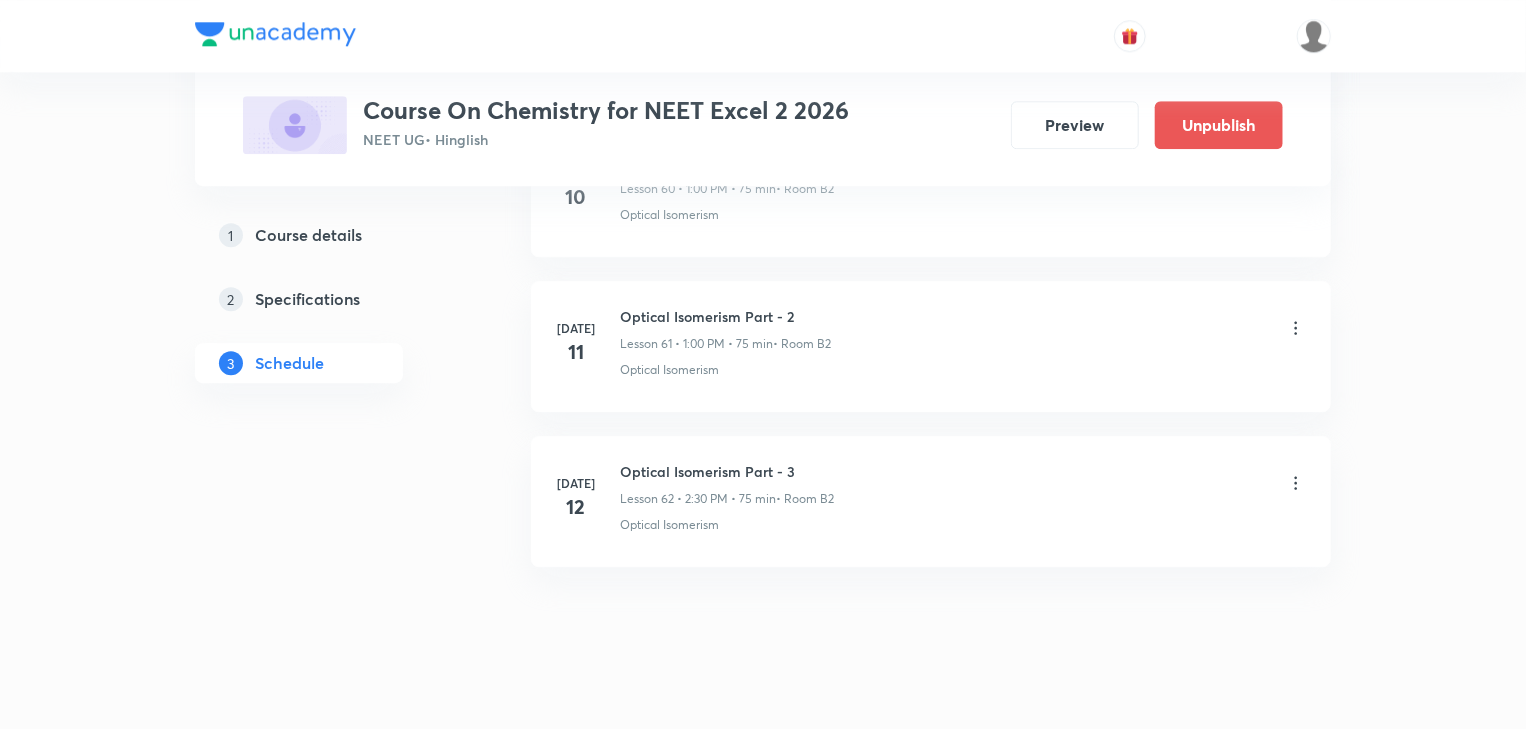 drag, startPoint x: 680, startPoint y: 142, endPoint x: 648, endPoint y: 583, distance: 442.1595 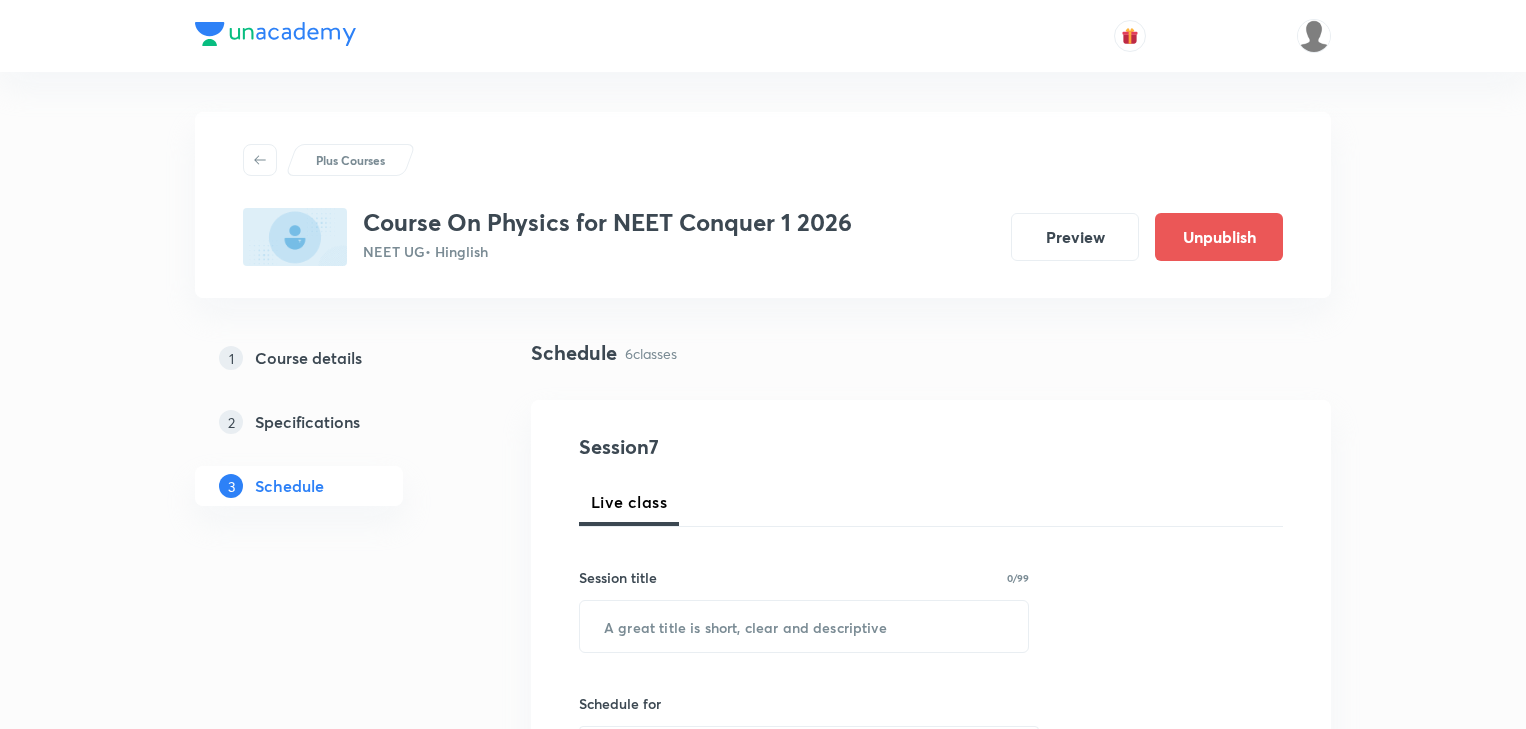 scroll, scrollTop: 0, scrollLeft: 0, axis: both 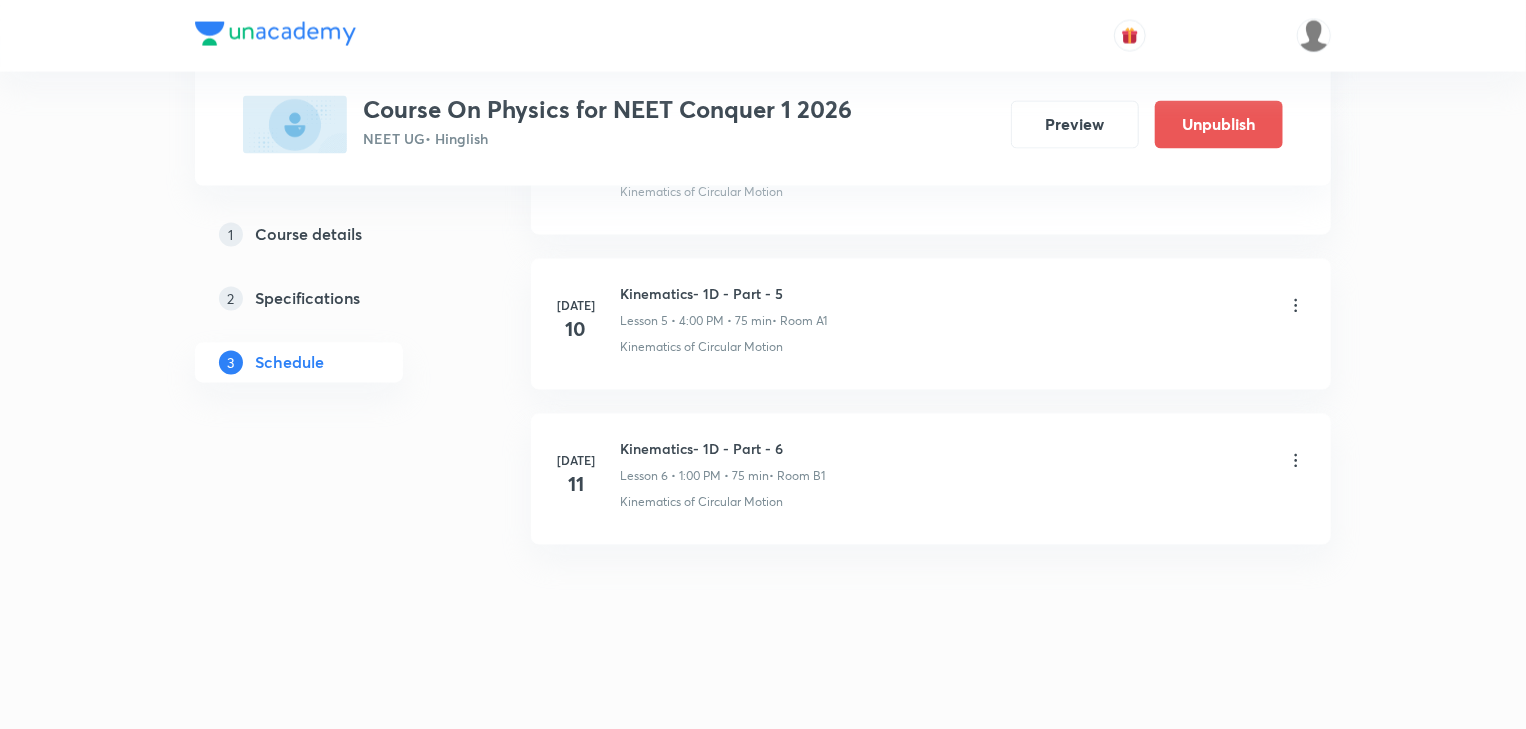 drag, startPoint x: 653, startPoint y: 292, endPoint x: 456, endPoint y: 727, distance: 477.52905 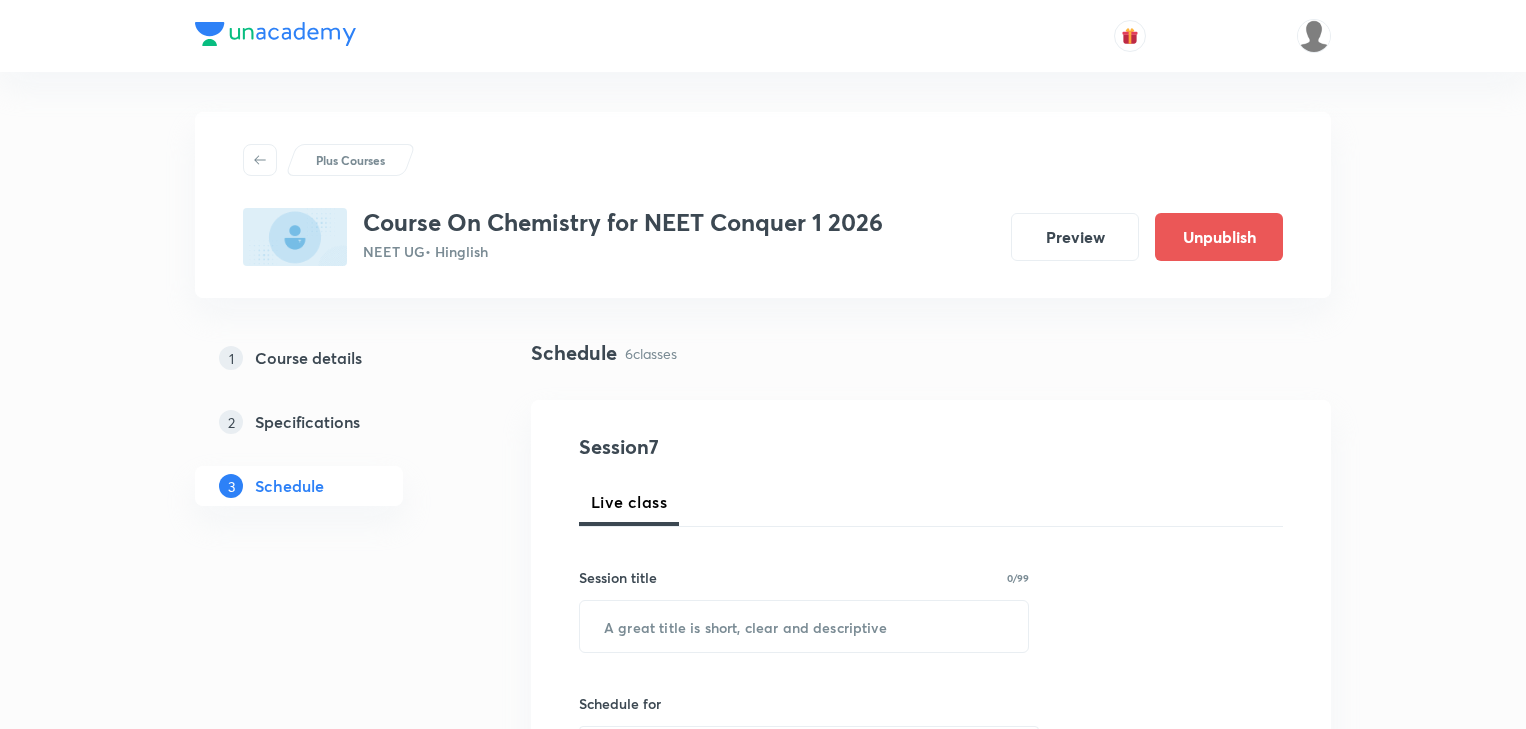 scroll, scrollTop: 0, scrollLeft: 0, axis: both 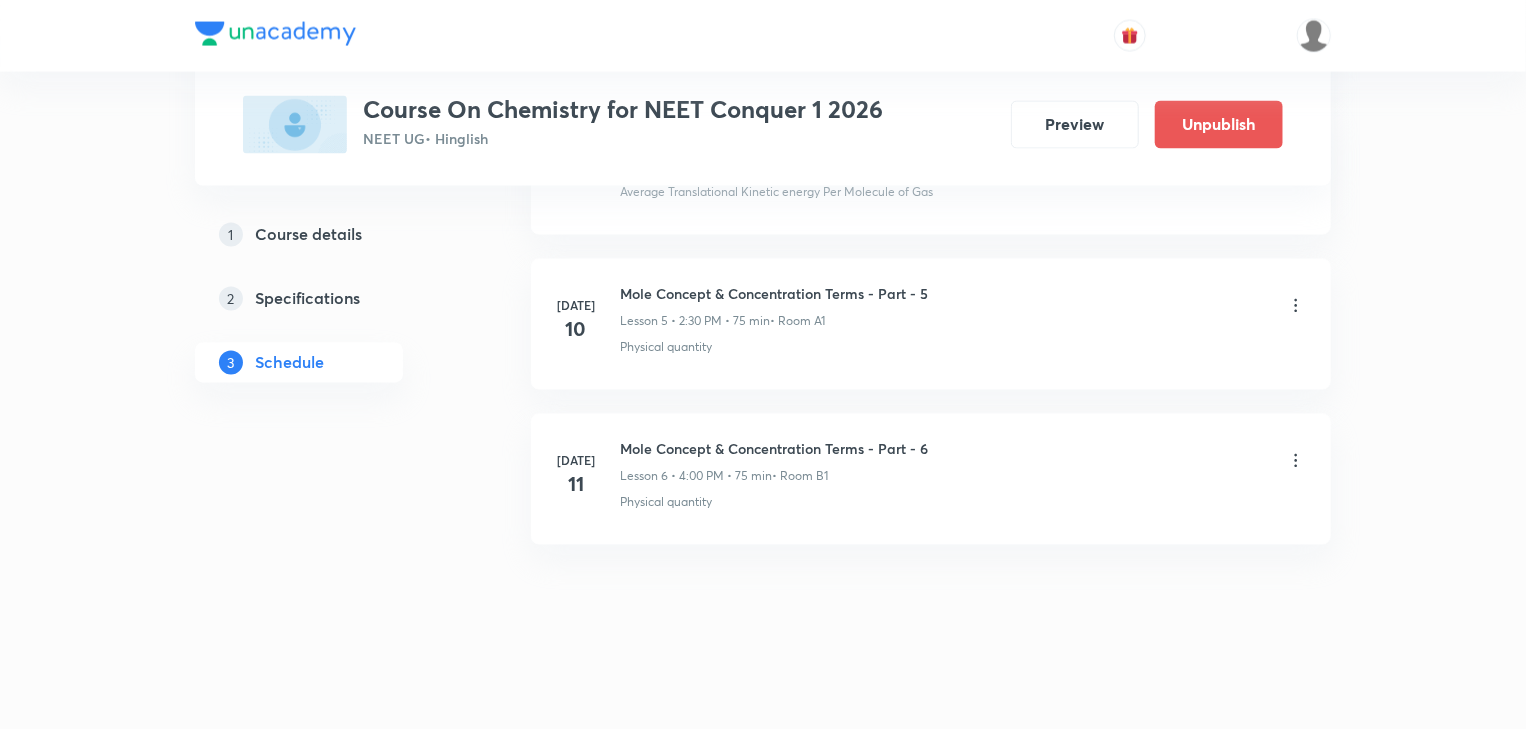 drag, startPoint x: 688, startPoint y: 59, endPoint x: 824, endPoint y: 612, distance: 569.47784 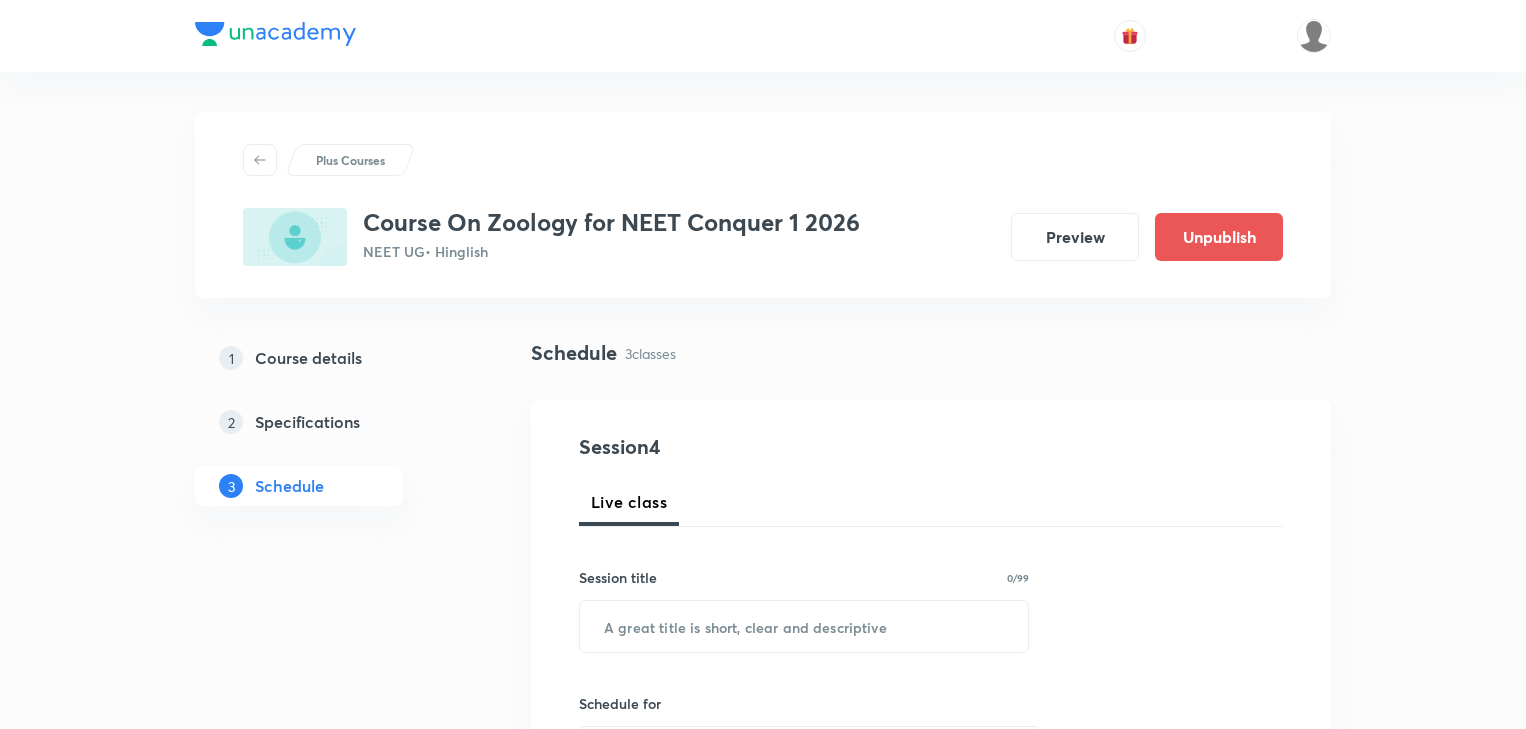 scroll, scrollTop: 0, scrollLeft: 0, axis: both 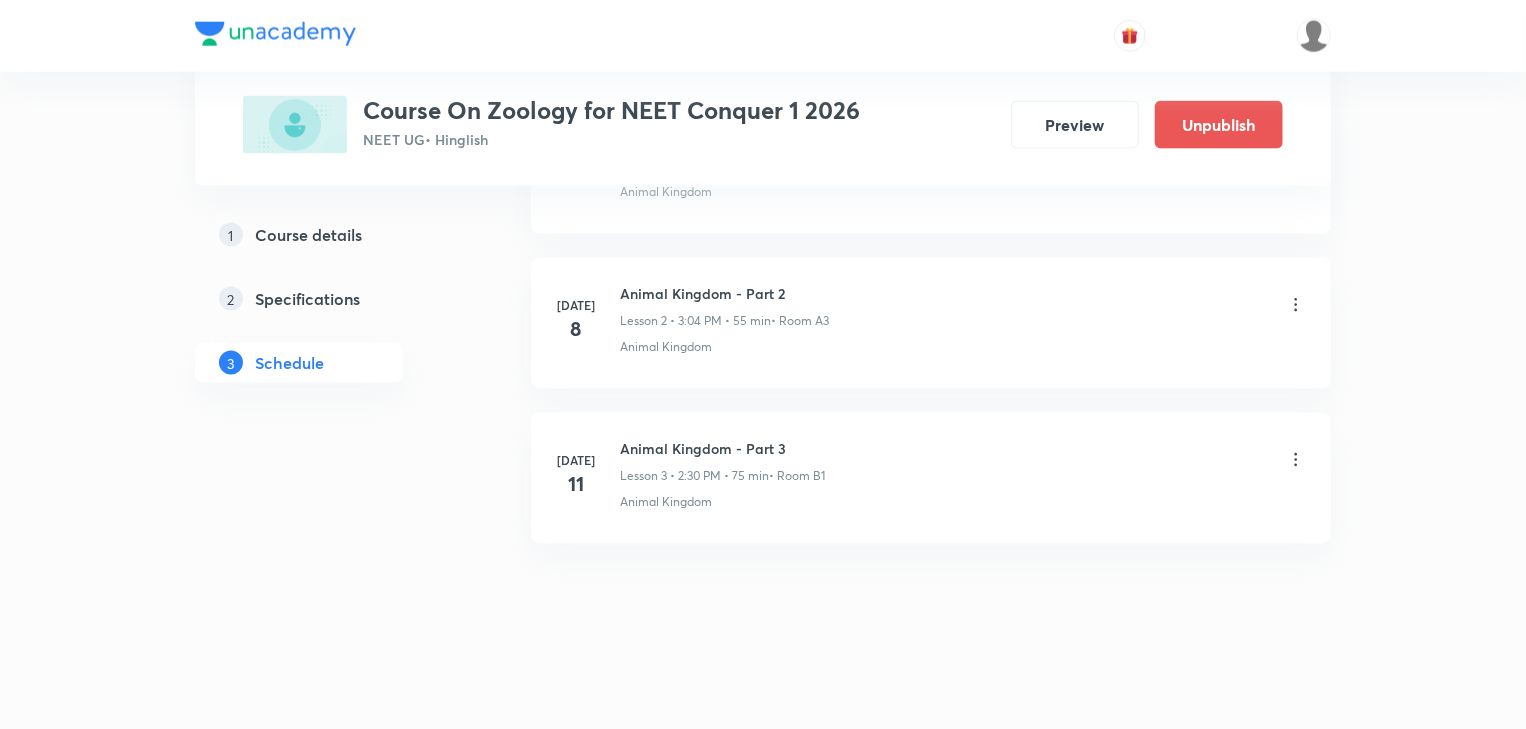 drag, startPoint x: 857, startPoint y: 534, endPoint x: 811, endPoint y: 661, distance: 135.07405 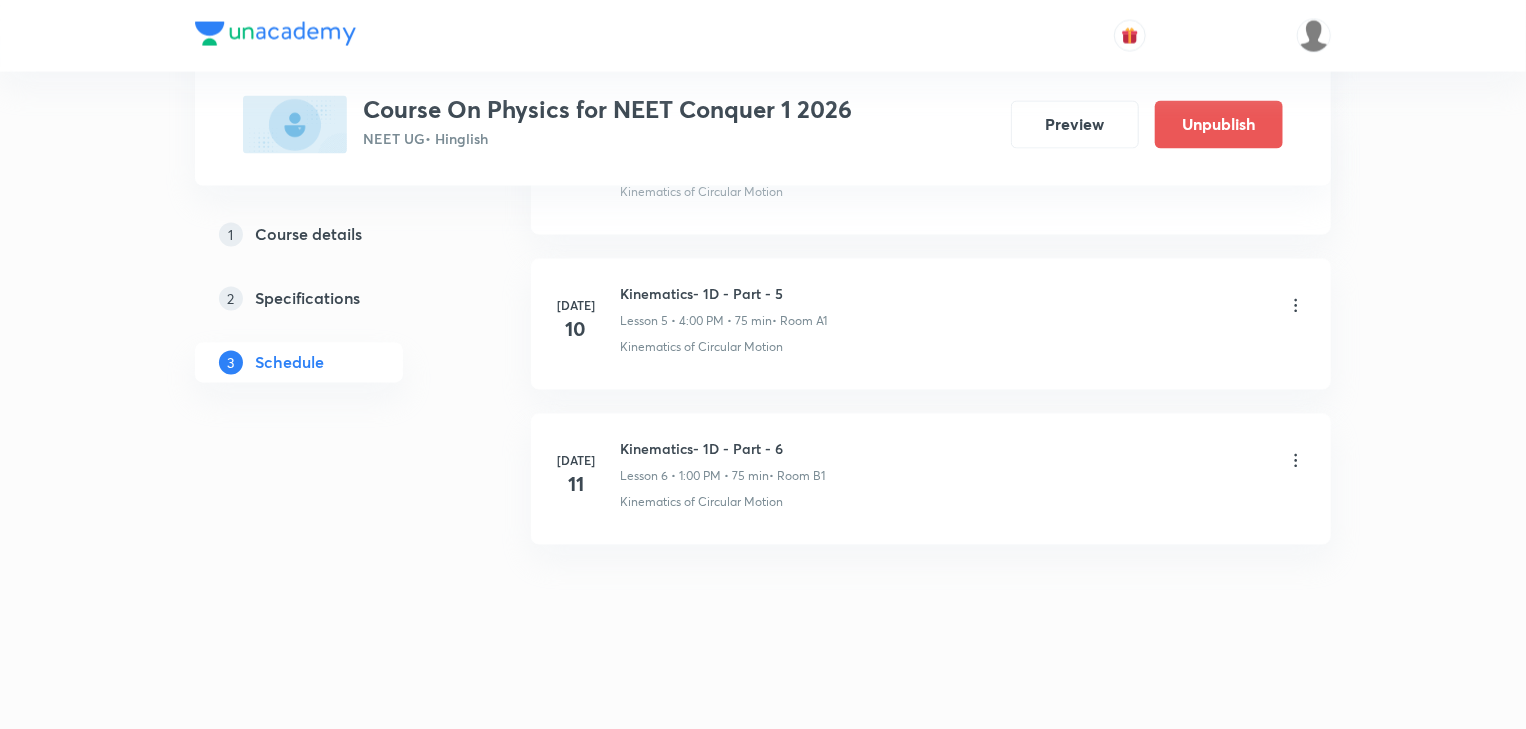 scroll, scrollTop: 1800, scrollLeft: 0, axis: vertical 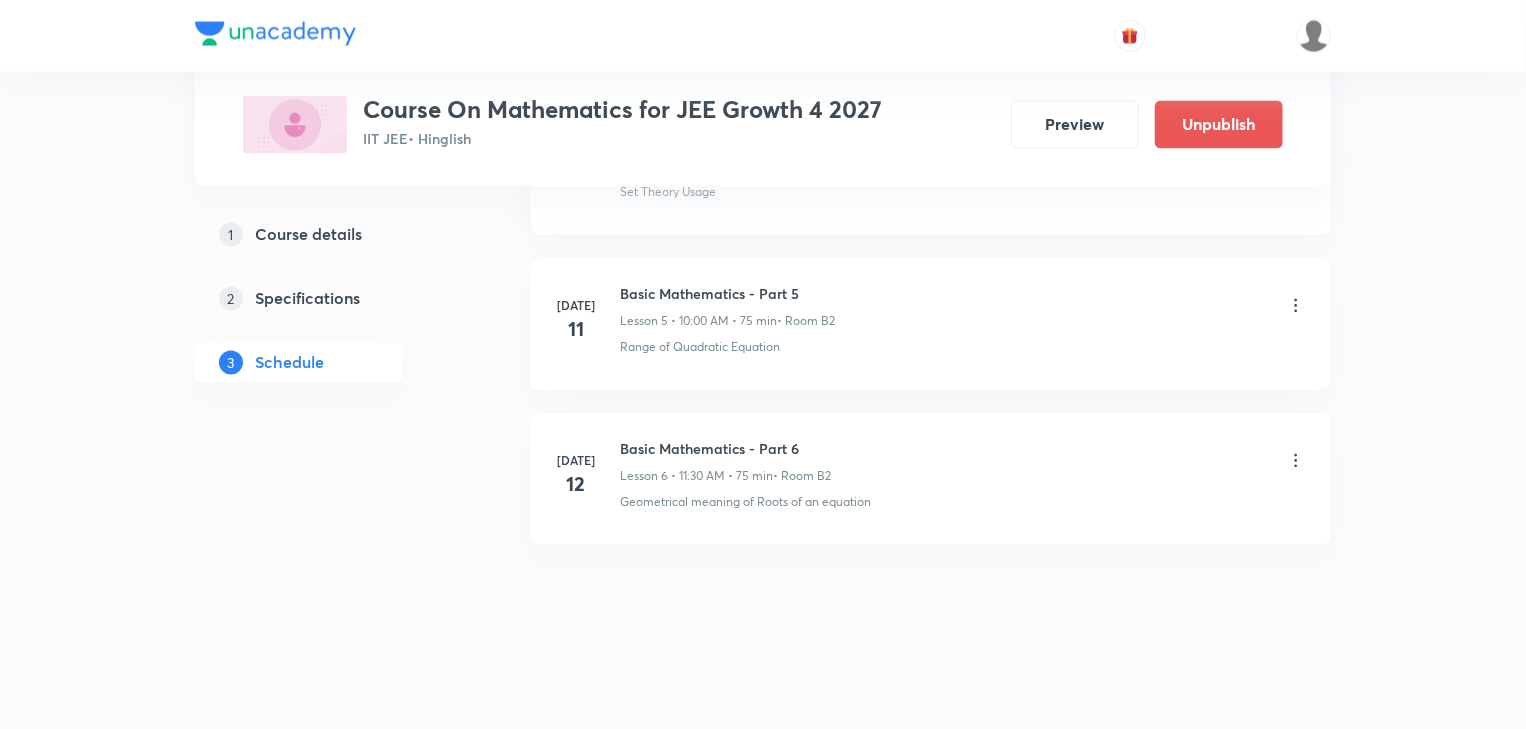 click 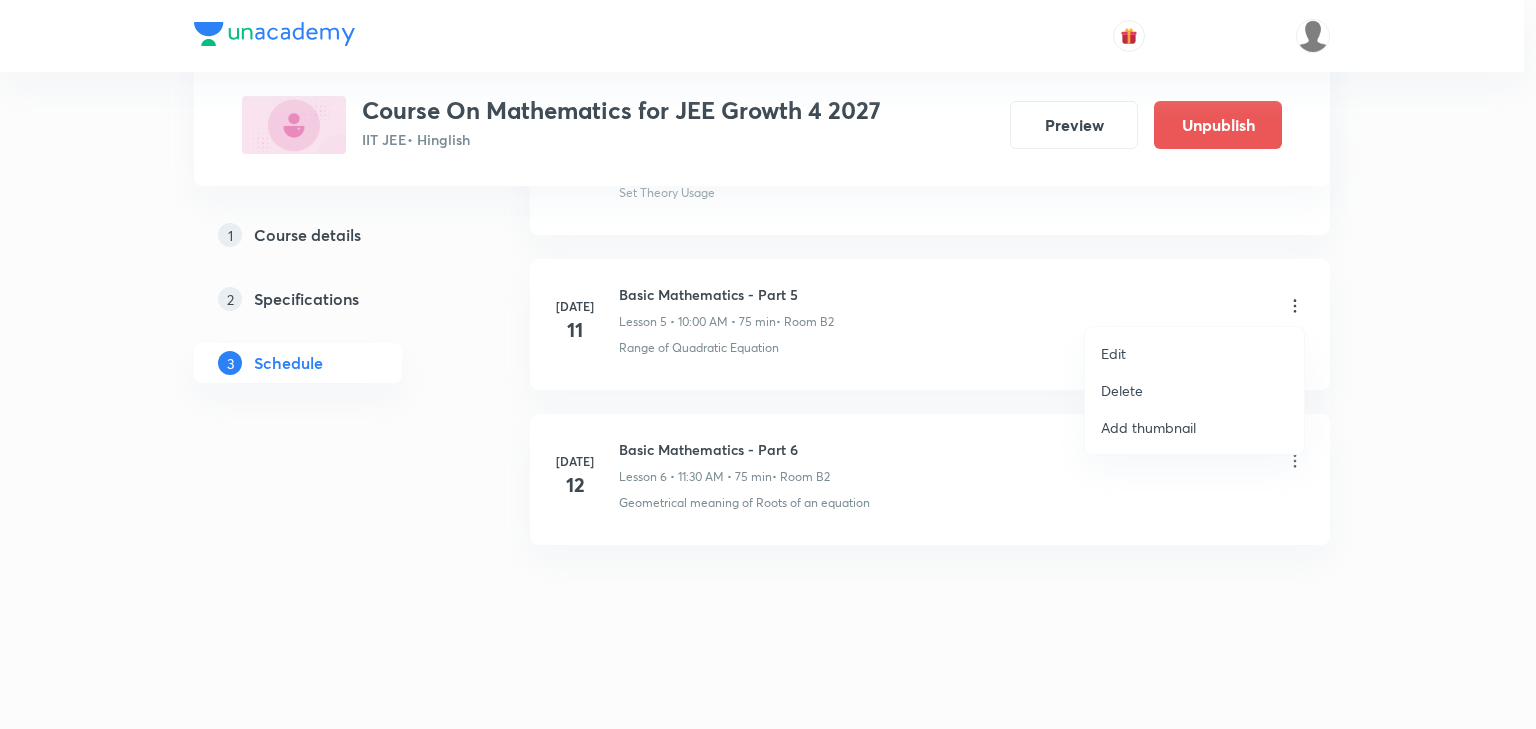 click on "Edit" at bounding box center (1113, 353) 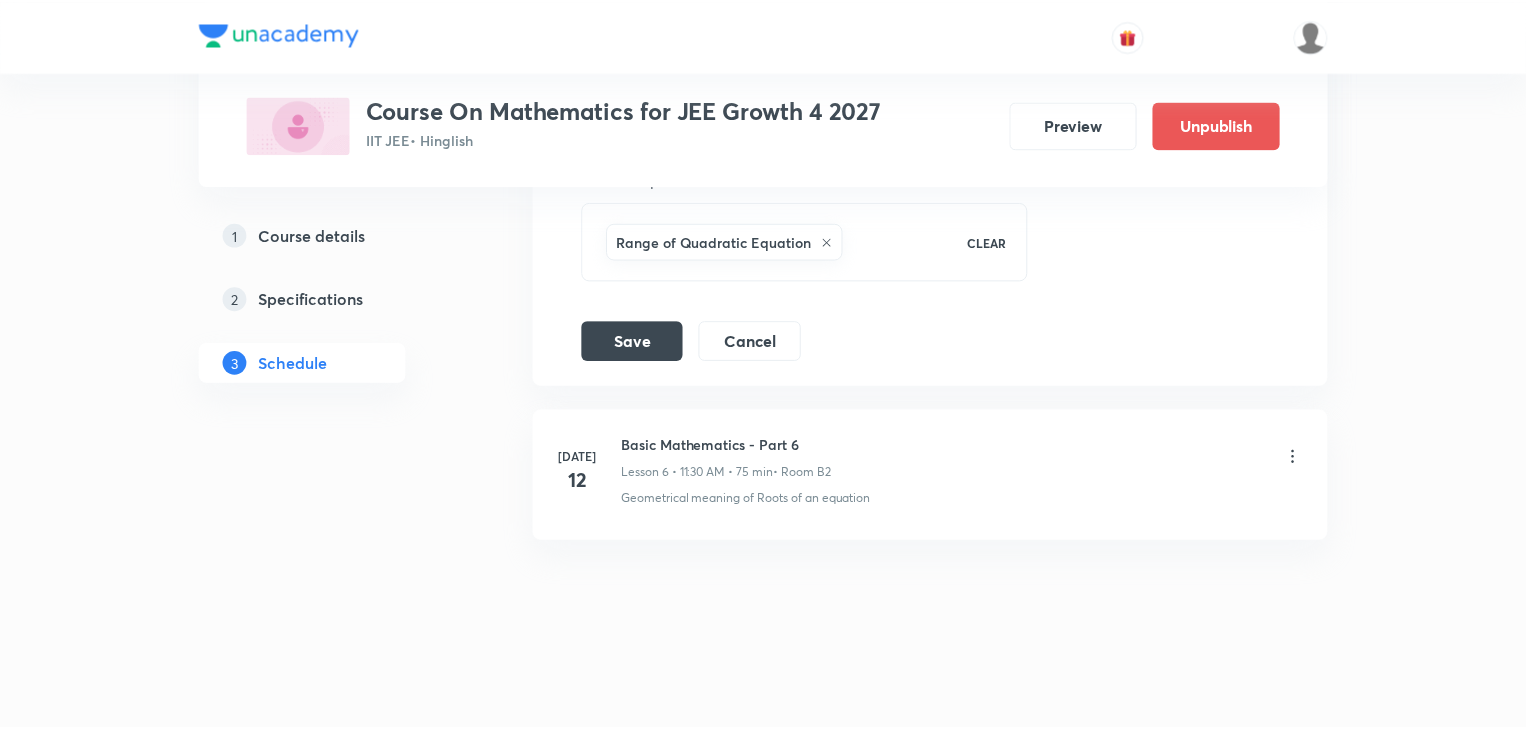 scroll, scrollTop: 1649, scrollLeft: 0, axis: vertical 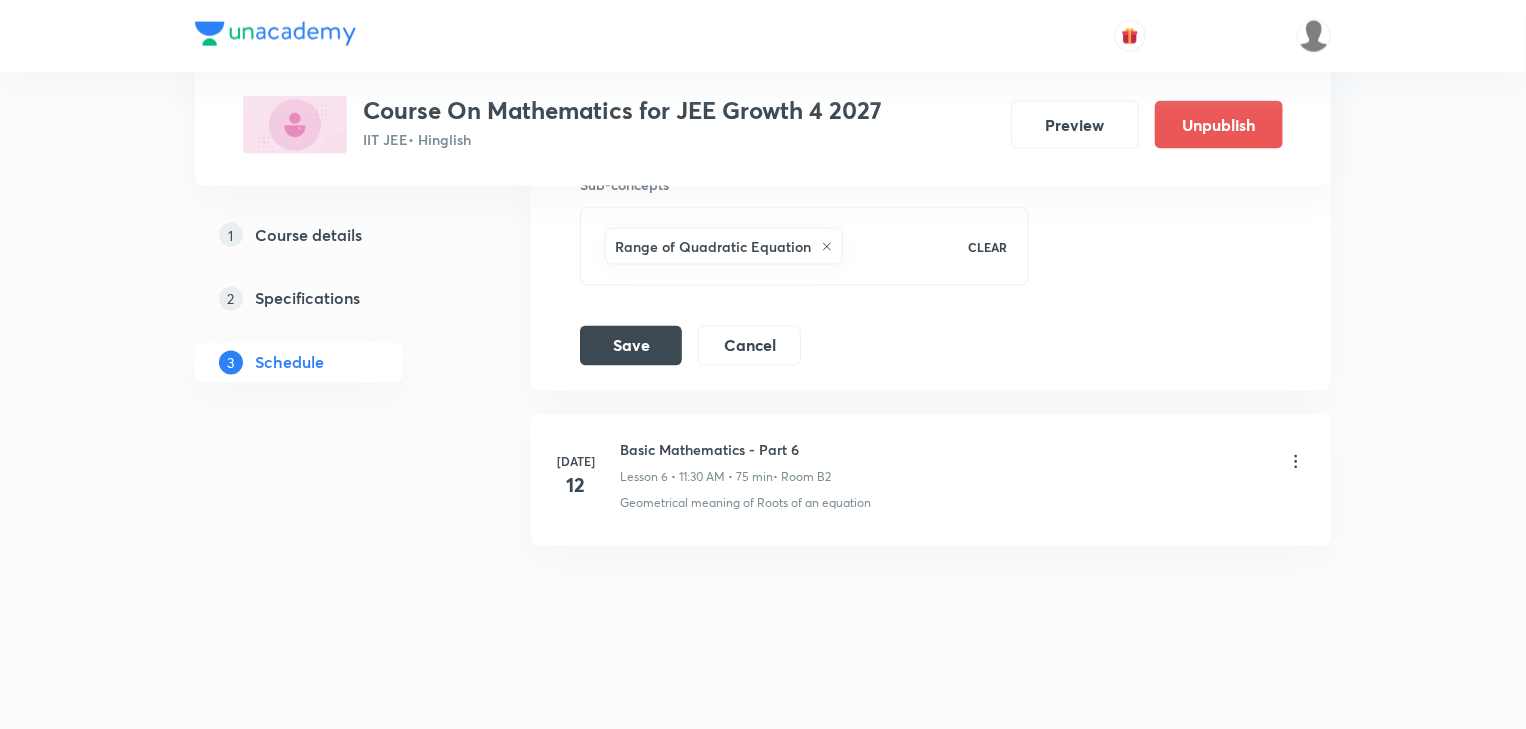 click 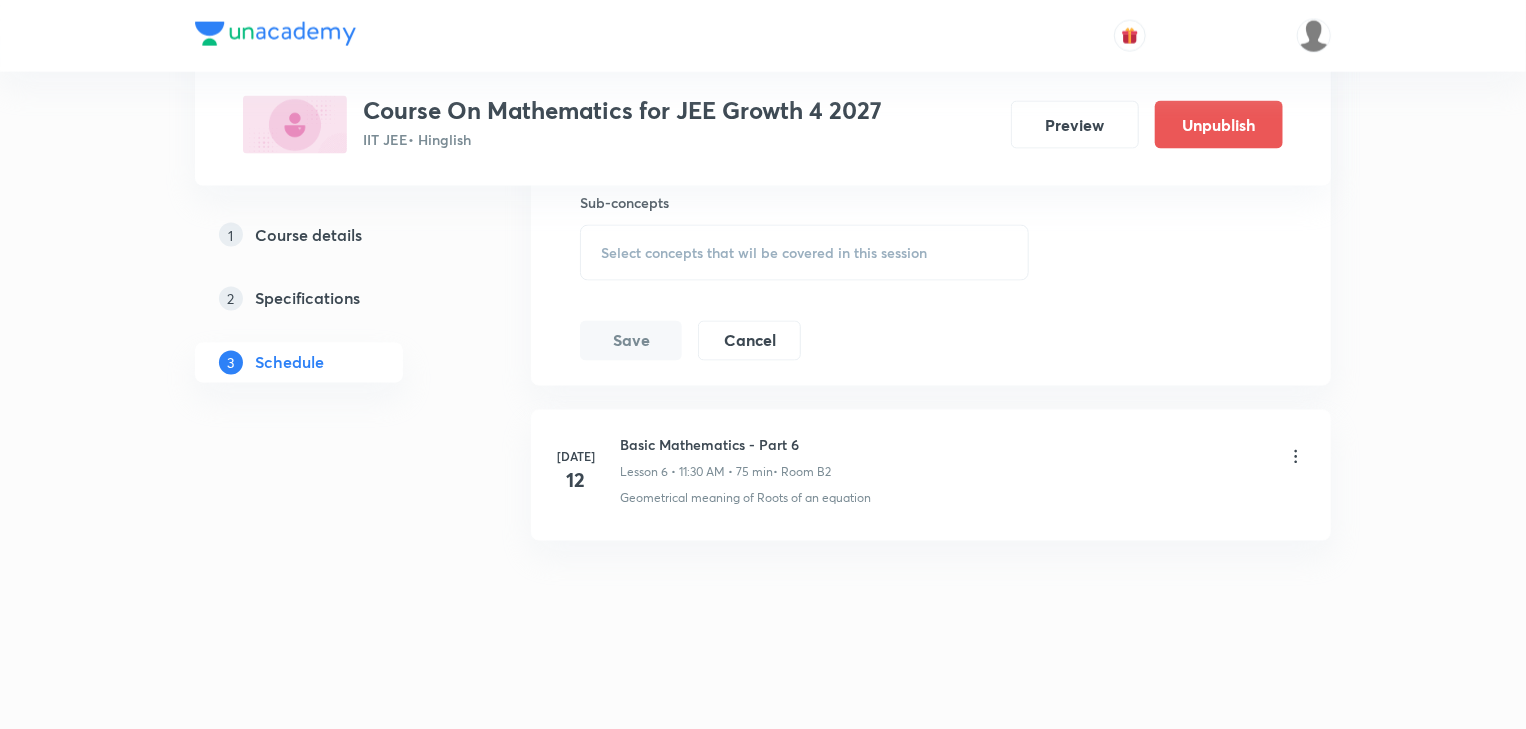 scroll, scrollTop: 1627, scrollLeft: 0, axis: vertical 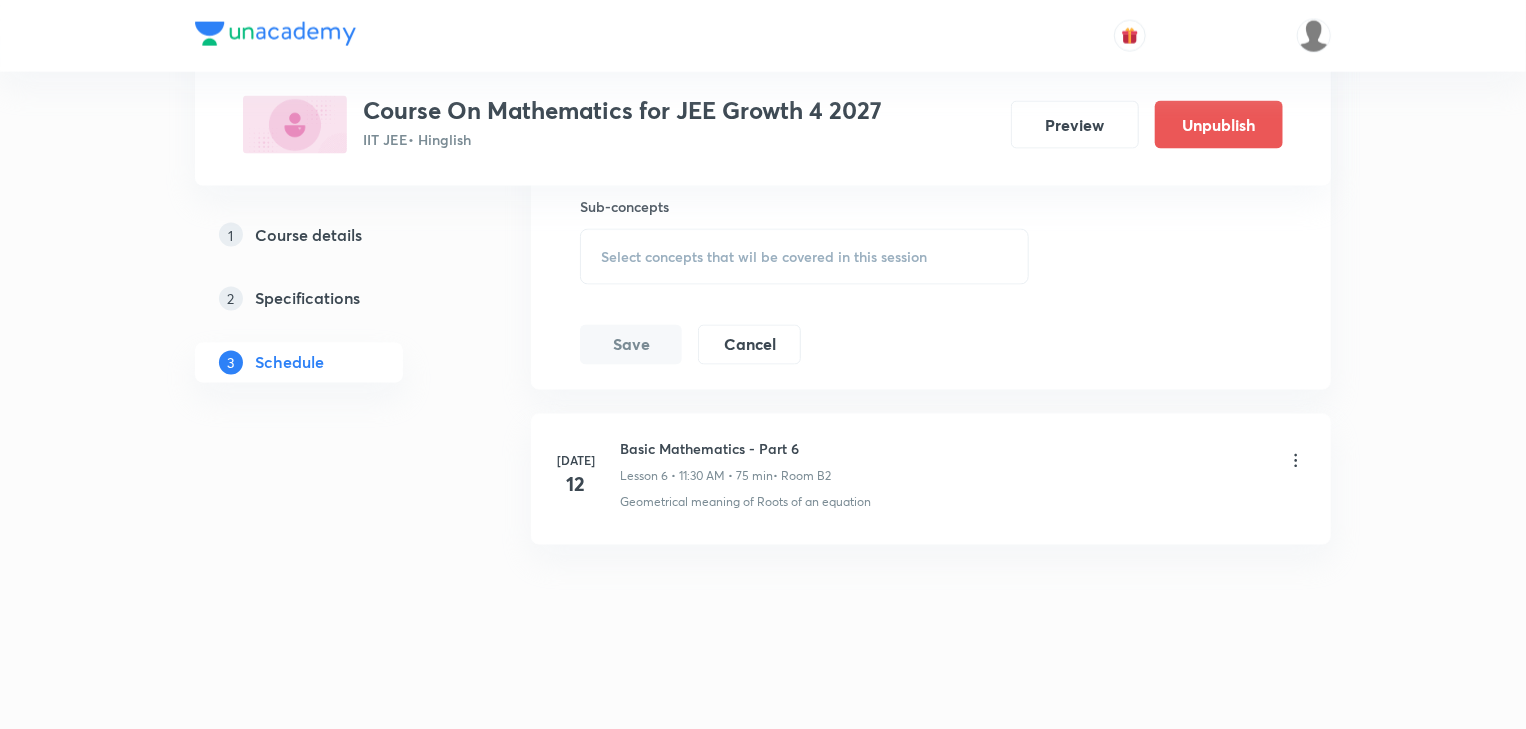 click on "Select concepts that wil be covered in this session" at bounding box center [764, 257] 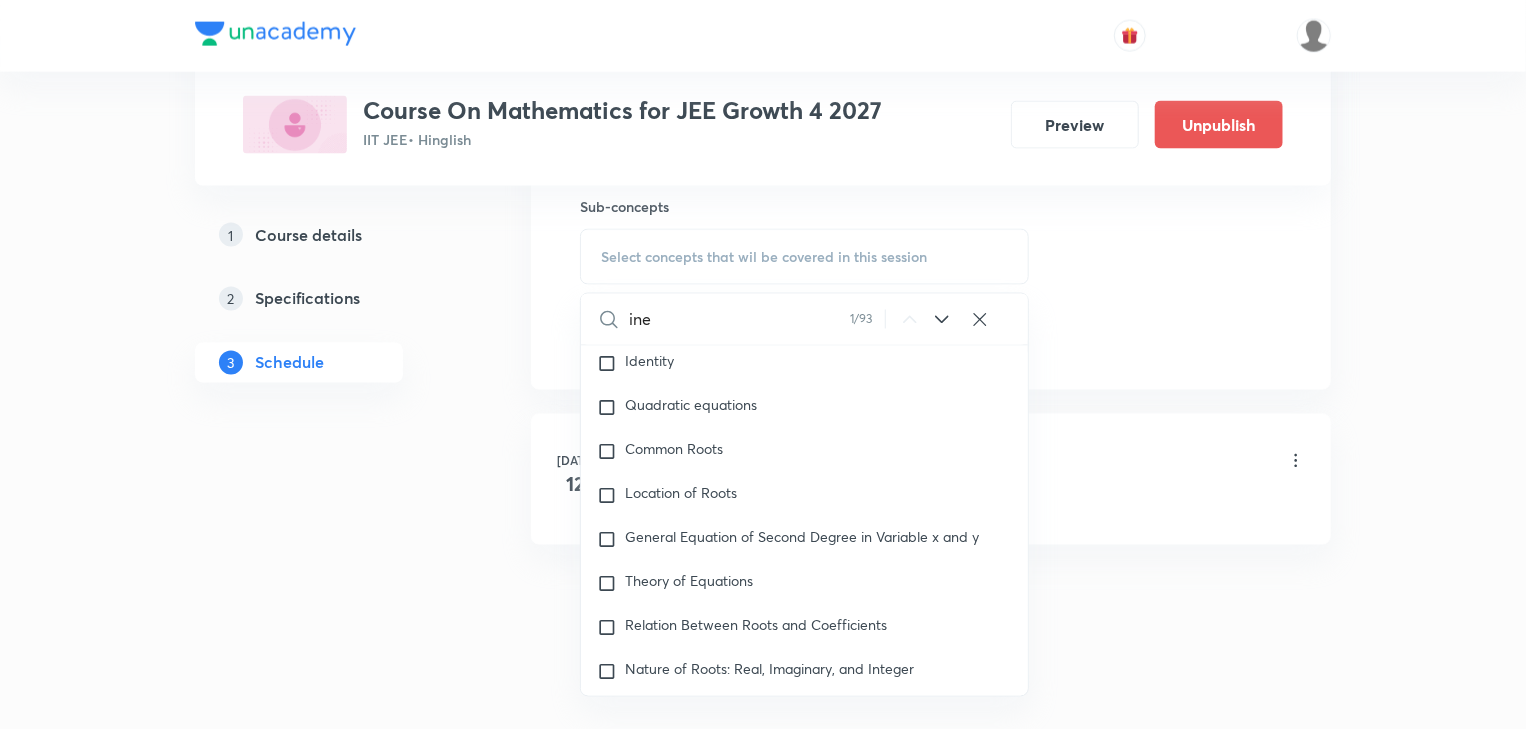 scroll, scrollTop: 568, scrollLeft: 0, axis: vertical 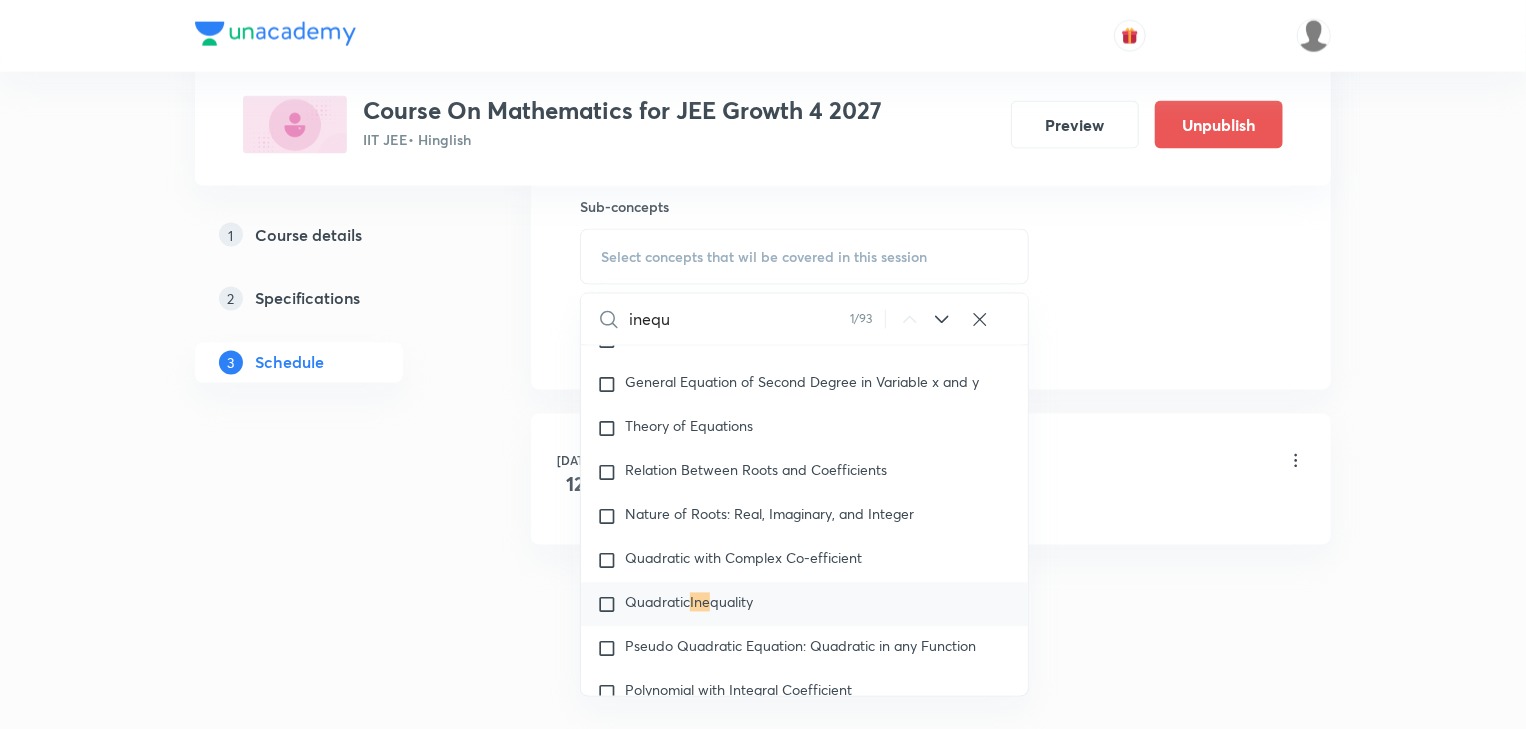 type on "inequq" 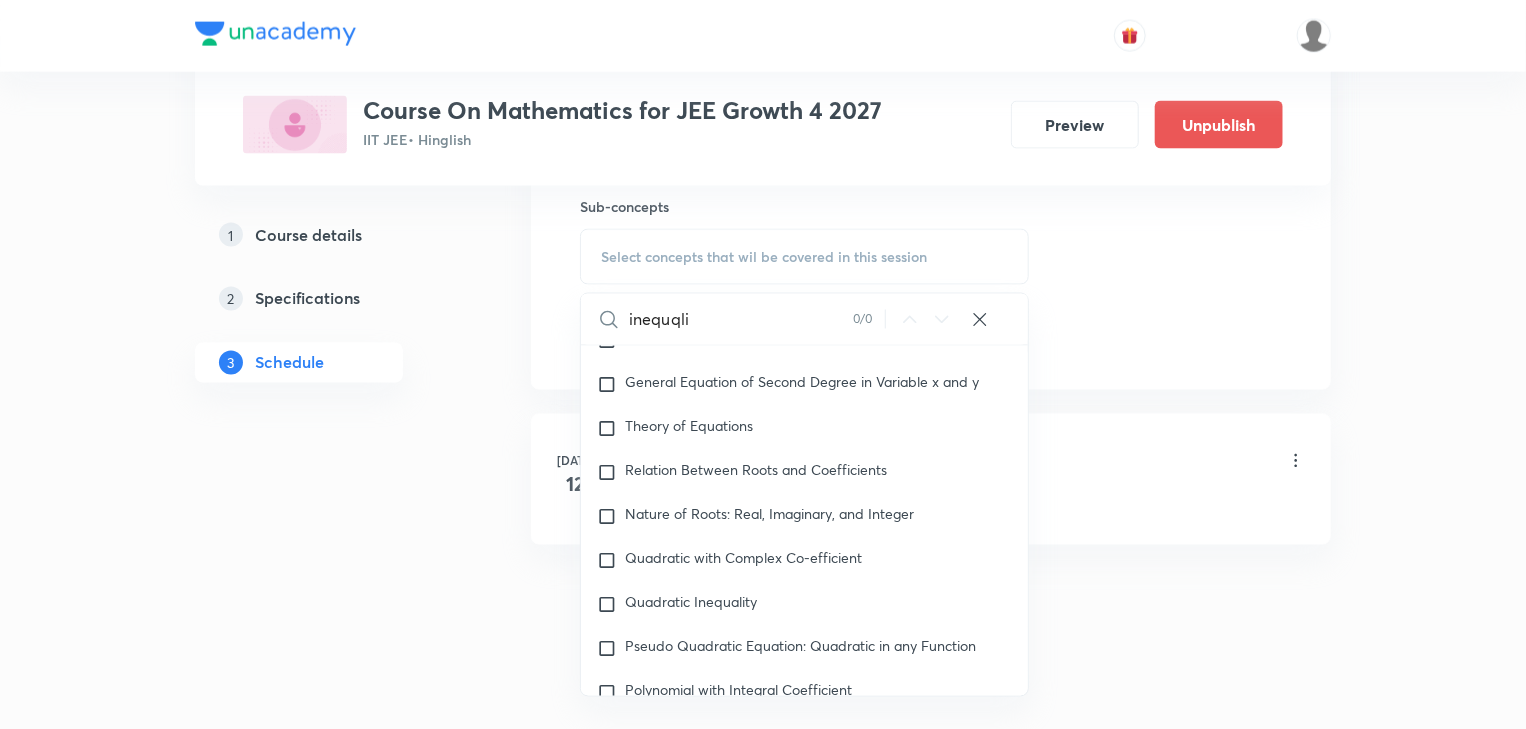 click on "Quadratic Inequality" at bounding box center (691, 602) 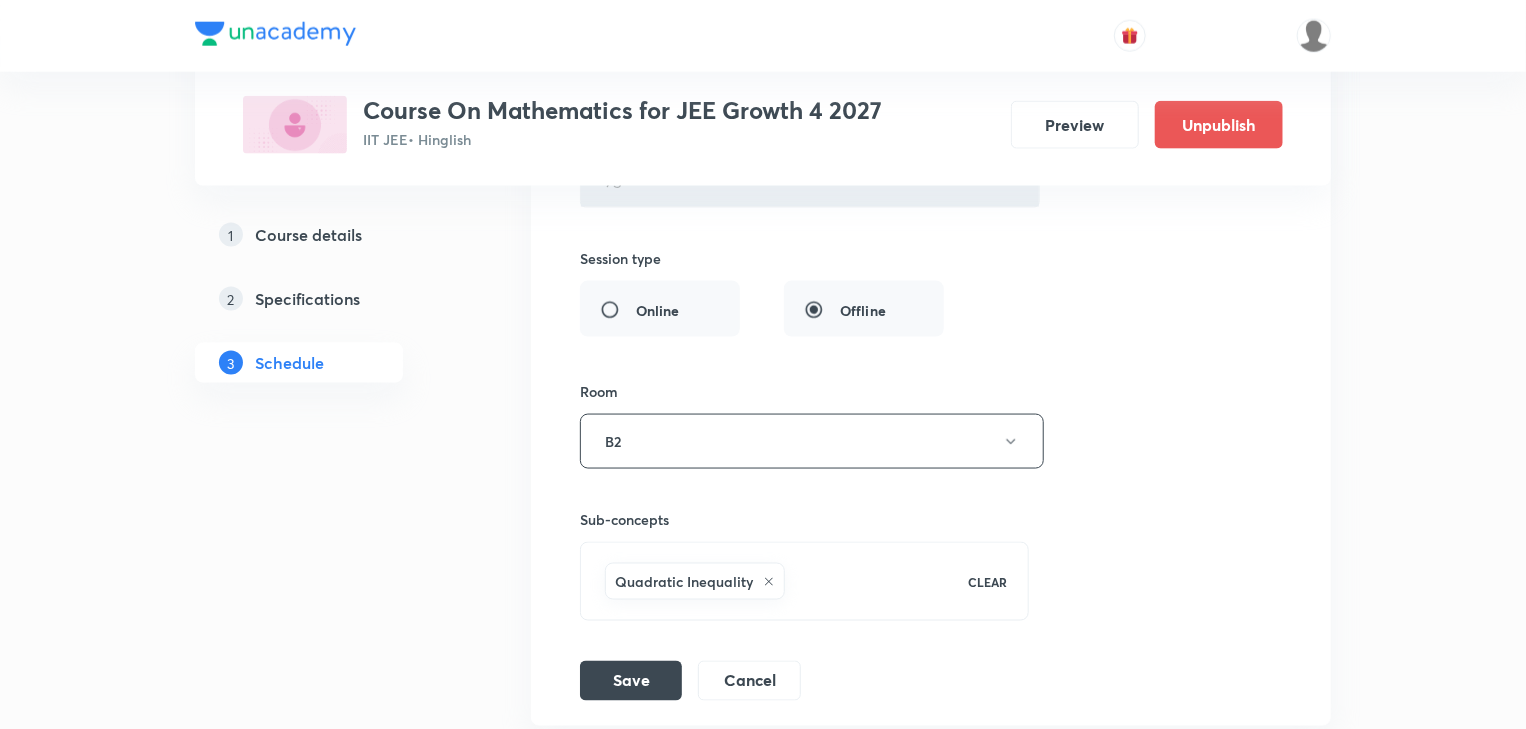 scroll, scrollTop: 1307, scrollLeft: 0, axis: vertical 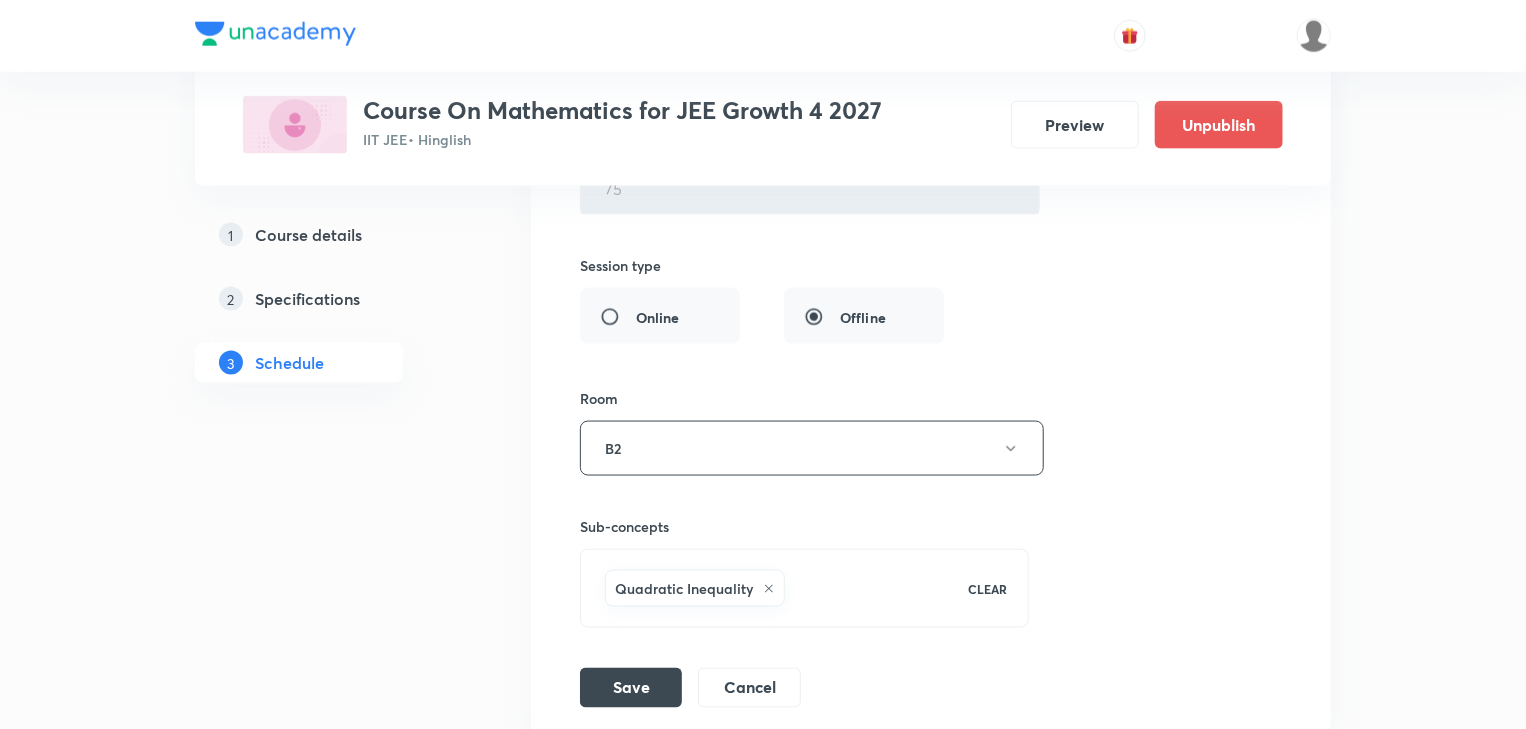 click on "Quadratic Inequality" at bounding box center (684, 588) 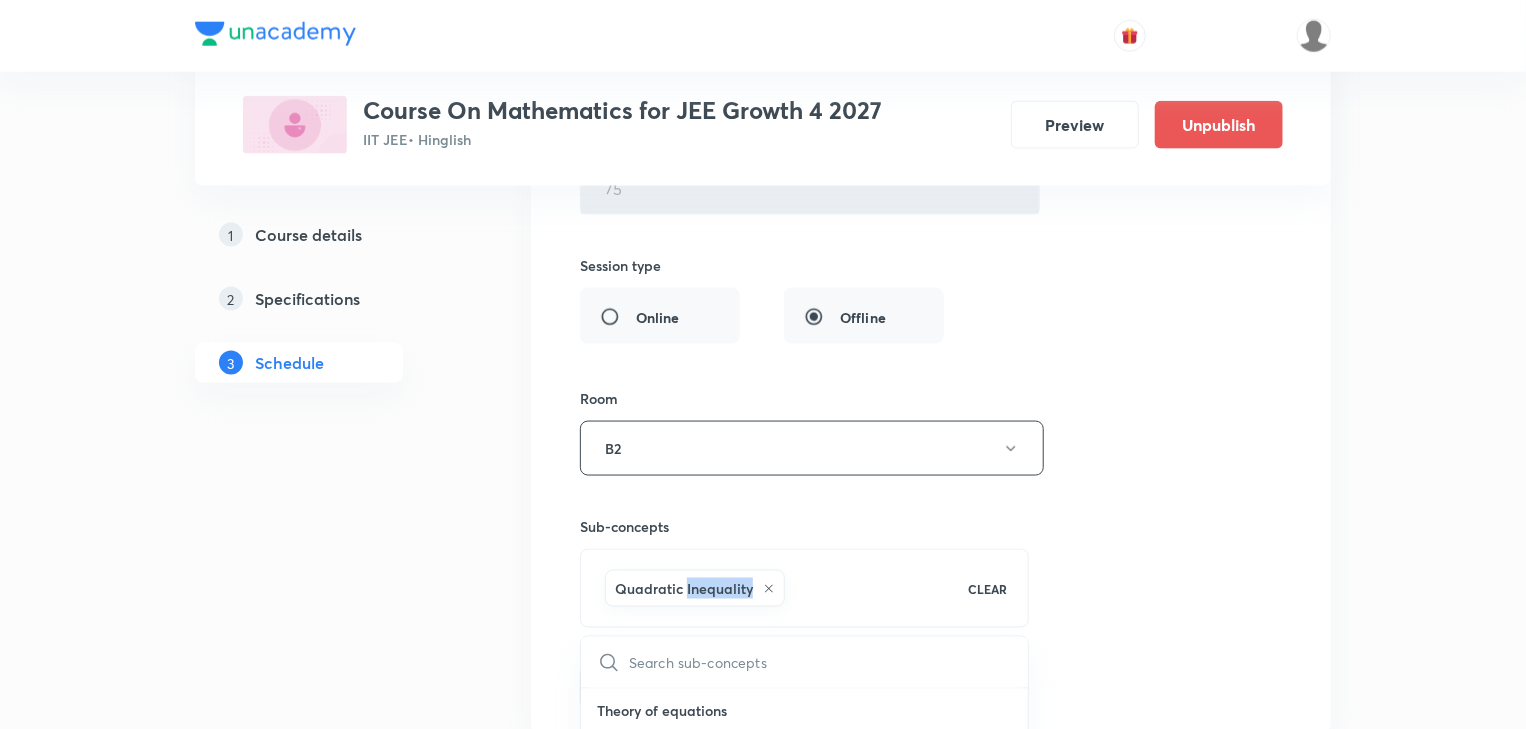 copy on "Inequality" 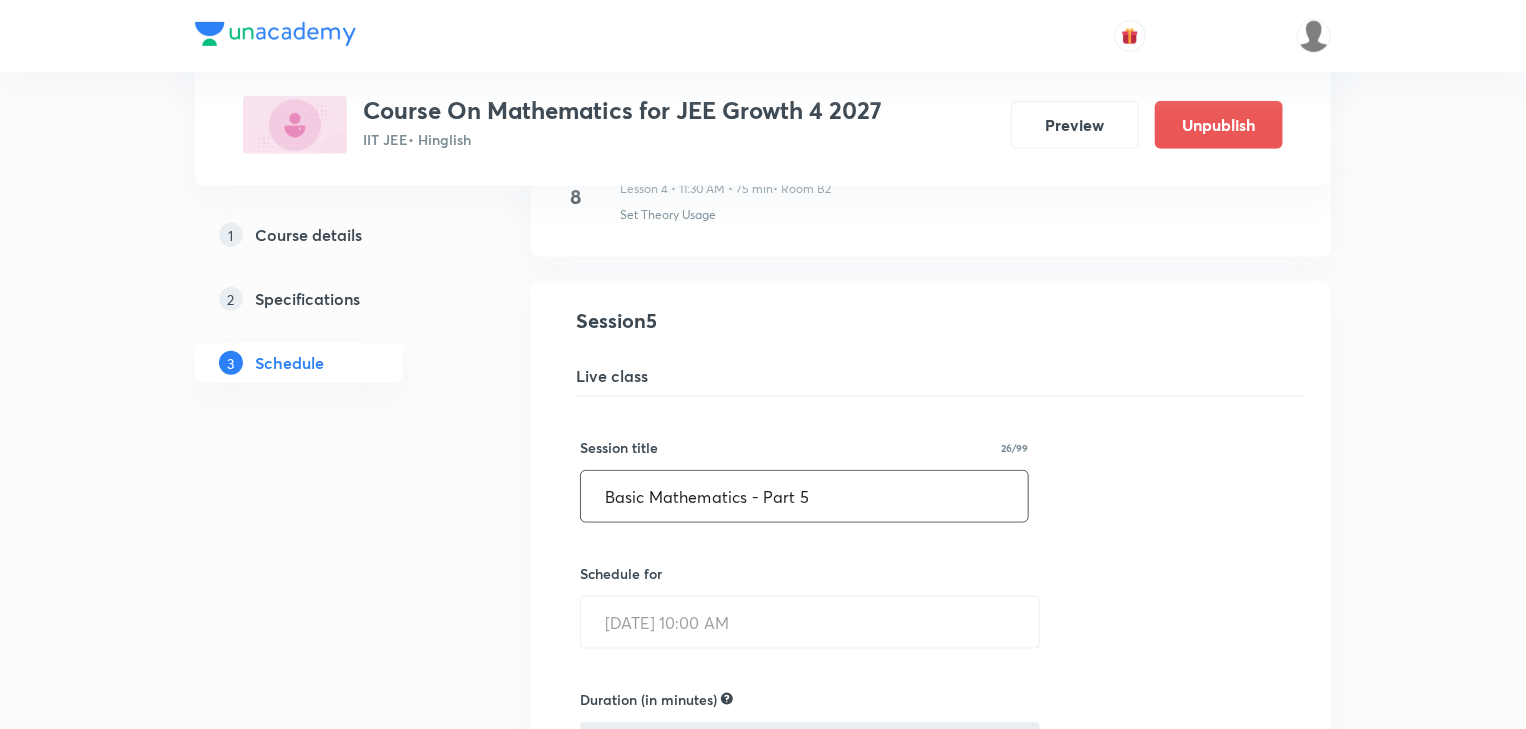 drag, startPoint x: 828, startPoint y: 505, endPoint x: 392, endPoint y: 454, distance: 438.97266 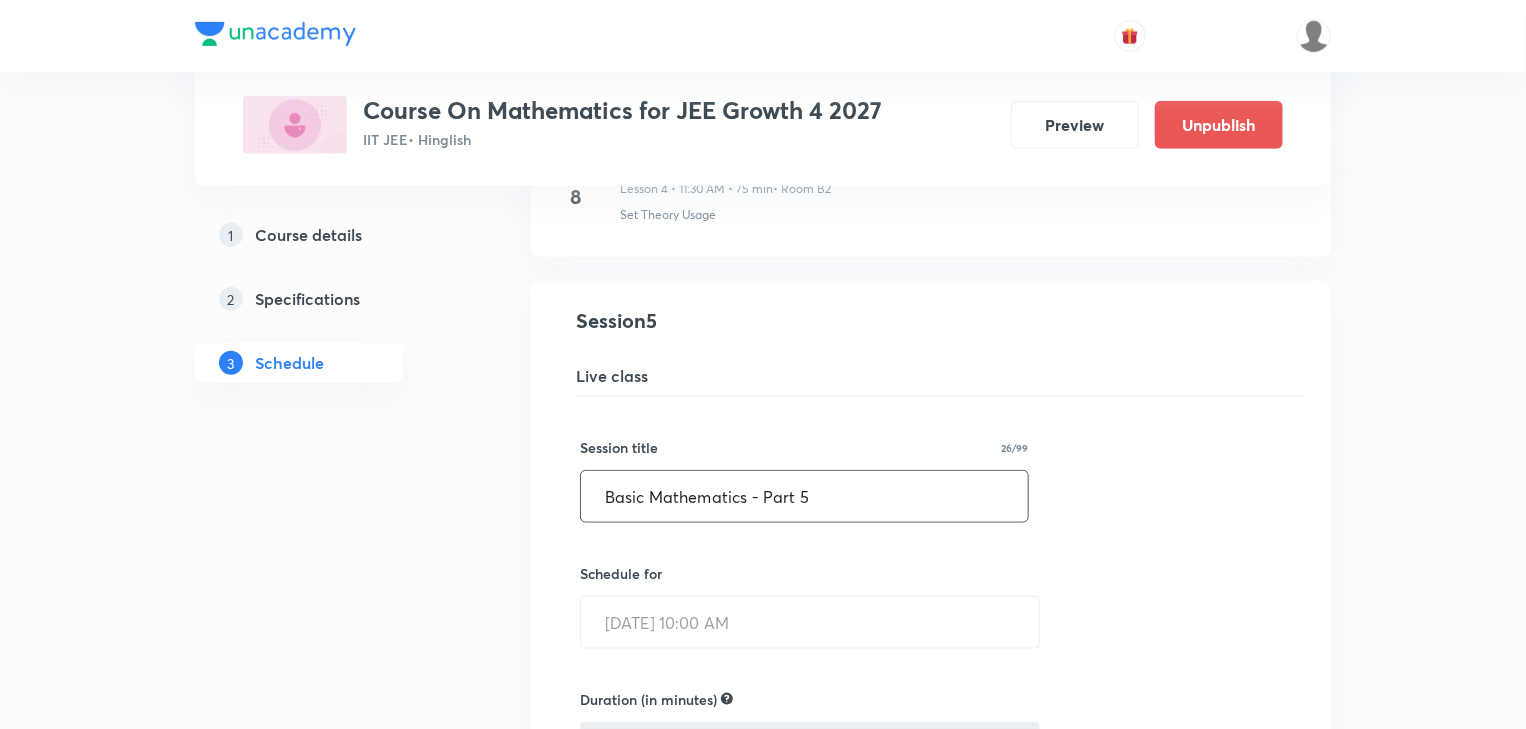 click on "Plus Courses Course On Mathematics for JEE Growth 4 2027 IIT JEE  • Hinglish Preview Unpublish 1 Course details 2 Specifications 3 Schedule Schedule 6  classes Jul 4 Fundamental of Mathematics - Part 1 Lesson 1 • 10:00 AM • 75 min  • Room B2 Fundamental principle of counting Jul 5 Fundamental of Mathematics - Part 2 Lesson 2 • 11:30 AM • 75 min  • Room B2 Fundamental principle of counting Jul 7 Set Theory - Part 1 Lesson 3 • 11:30 AM • 75 min  • Room B2 Set Theory Usage Jul 8 Set Theory - Part 2 Lesson 4 • 11:30 AM • 75 min  • Room B2 Set Theory Usage Basic Mathematics - Part 5 Lesson 5  • Room B2 Range of Quadratic Equation Session  5 Live class Session title 26/99 Basic Mathematics - Part 5 ​ Schedule for Jul 11, 2025, 10:00 AM ​ Duration (in minutes) 75 ​   Session type Online Offline Room B2 Sub-concepts Quadratic Inequality CLEAR ​ Theory of equations Degree, Value Based & Equation Geometrical Meaning of the Zeroes of a Polynomial Location of roots Identity Series" at bounding box center [763, 482] 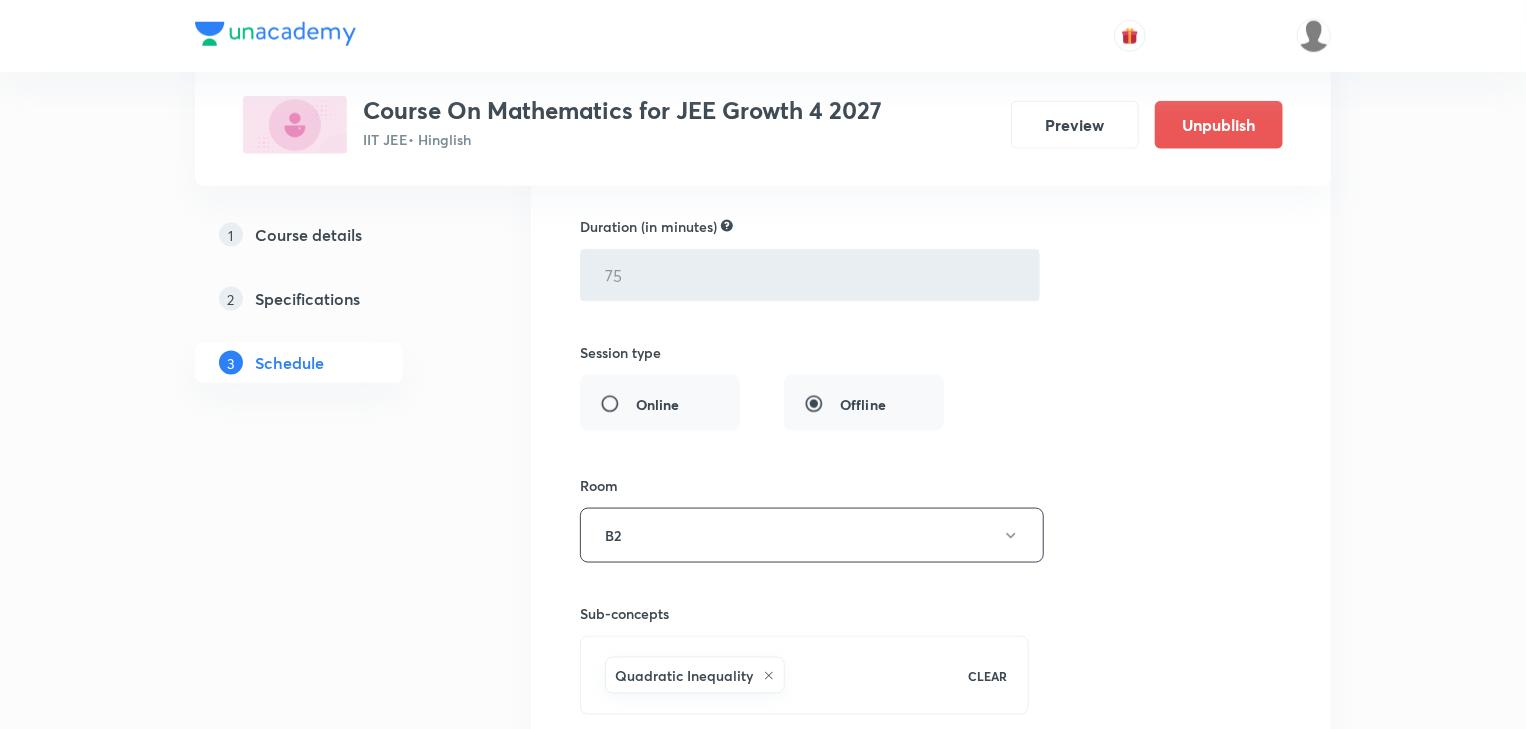 scroll, scrollTop: 1467, scrollLeft: 0, axis: vertical 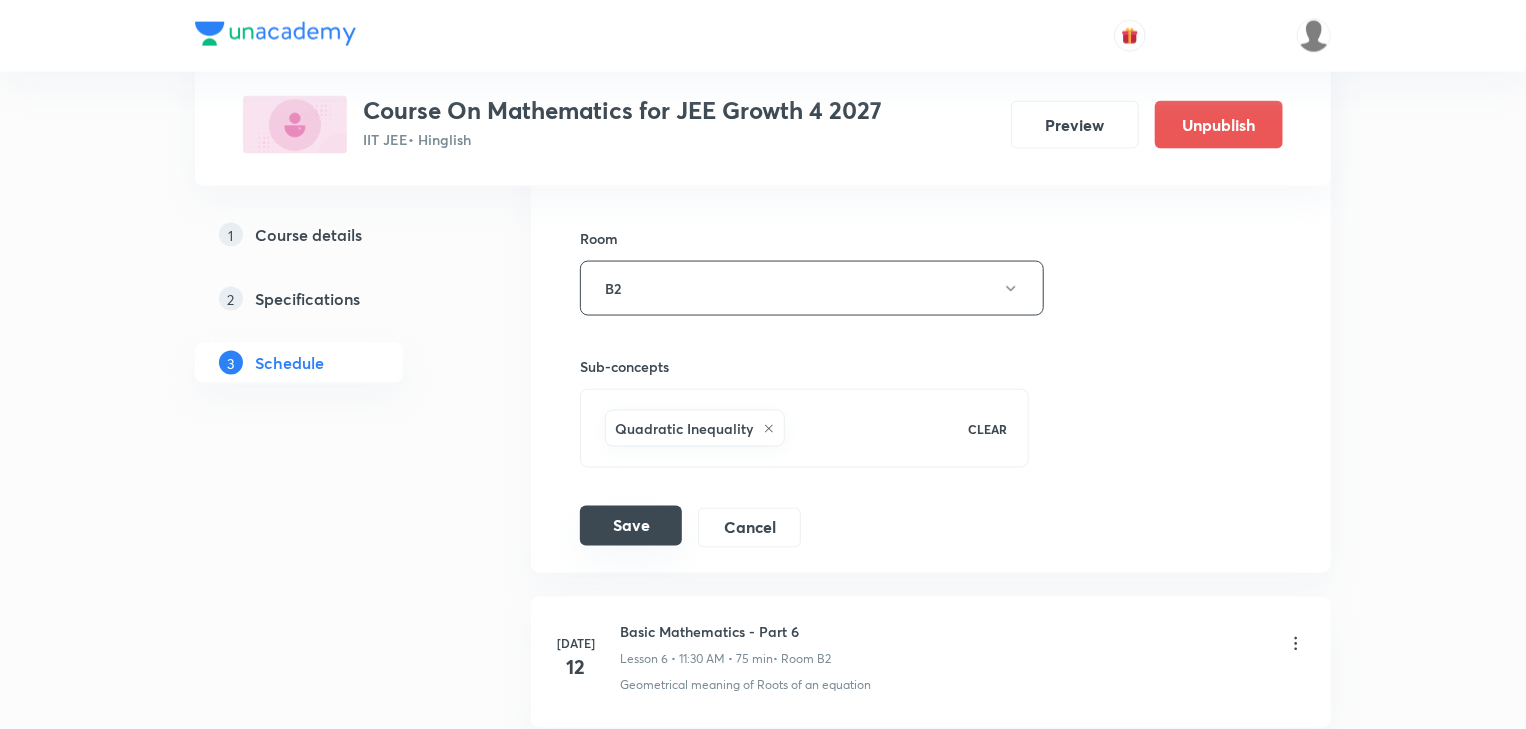 type on "Inequality Part -1" 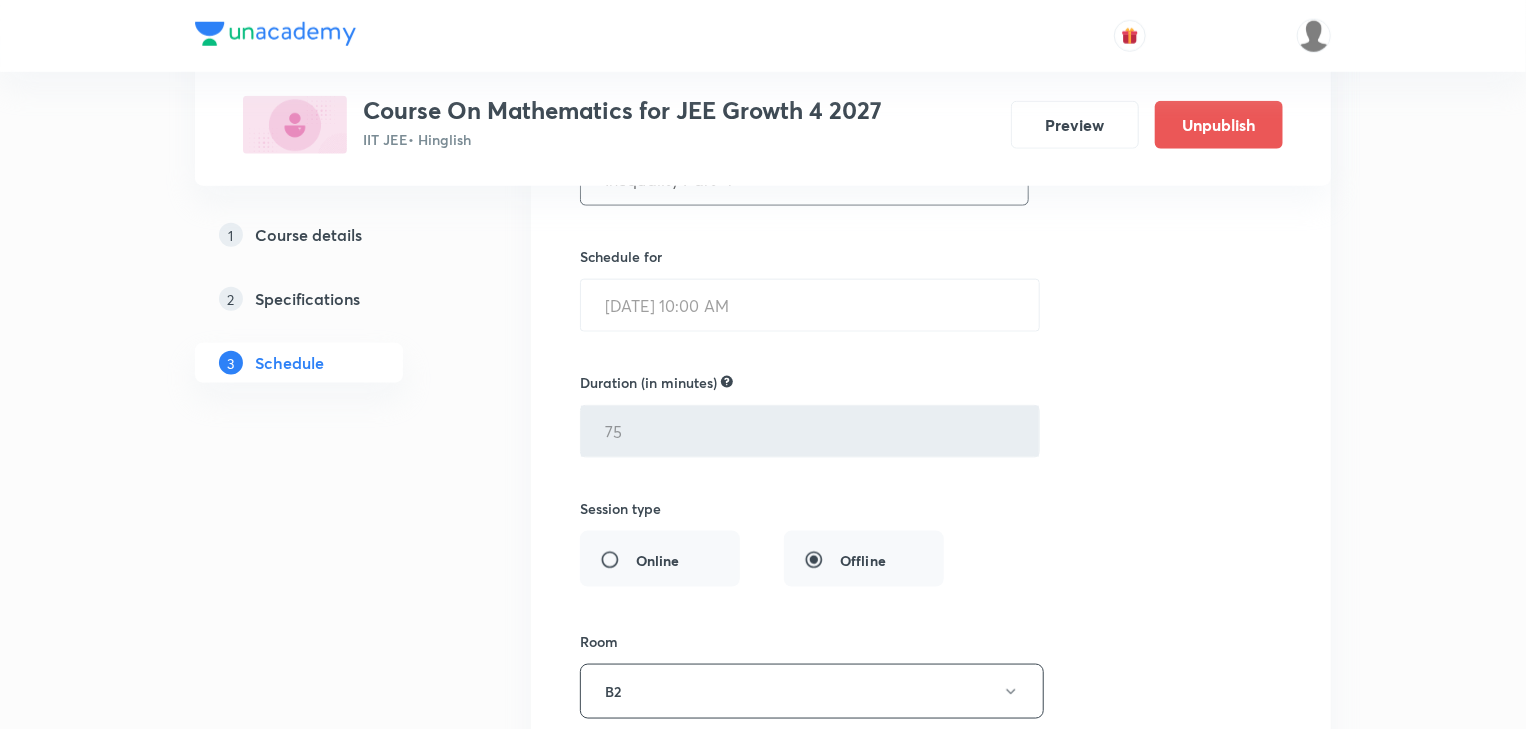 scroll, scrollTop: 907, scrollLeft: 0, axis: vertical 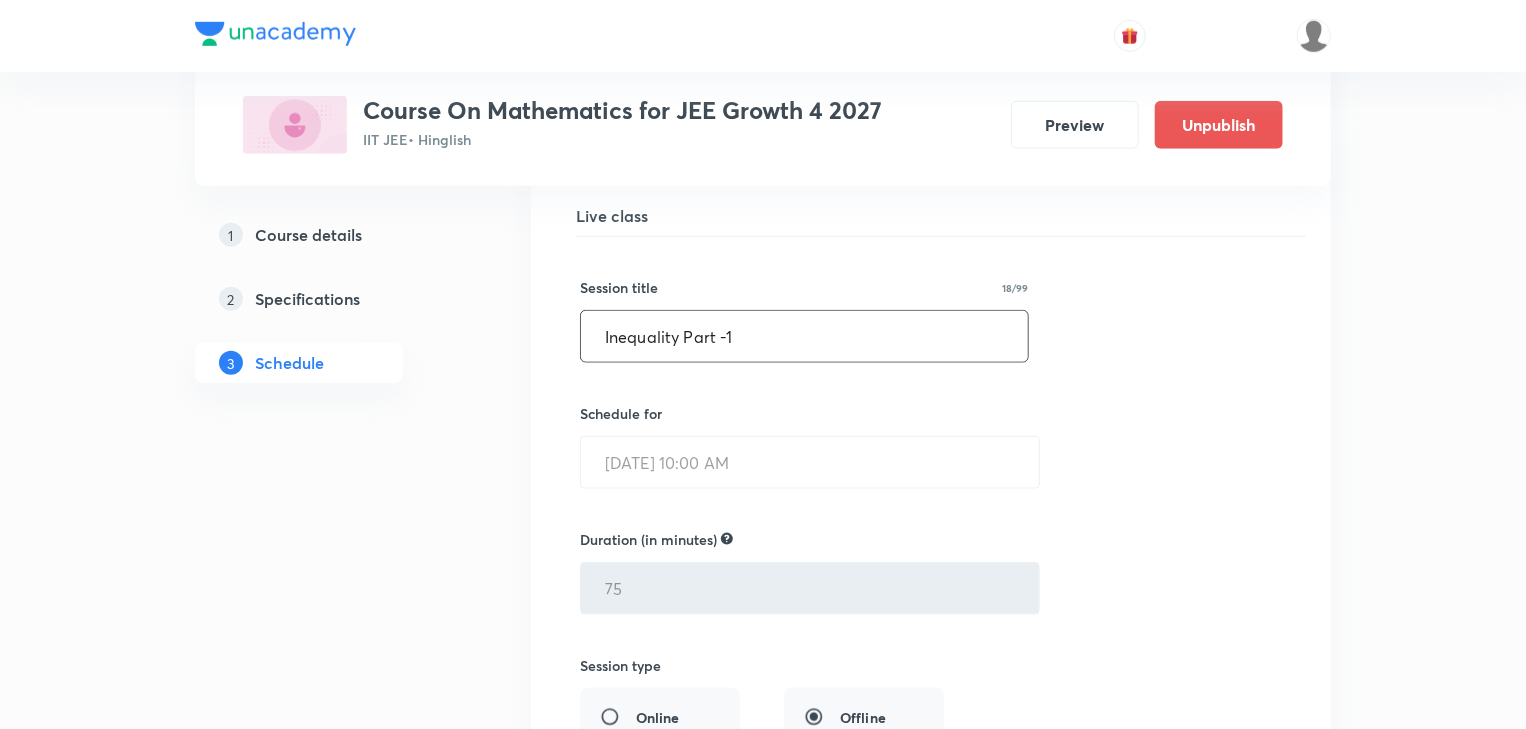 drag, startPoint x: 746, startPoint y: 336, endPoint x: 484, endPoint y: 425, distance: 276.70383 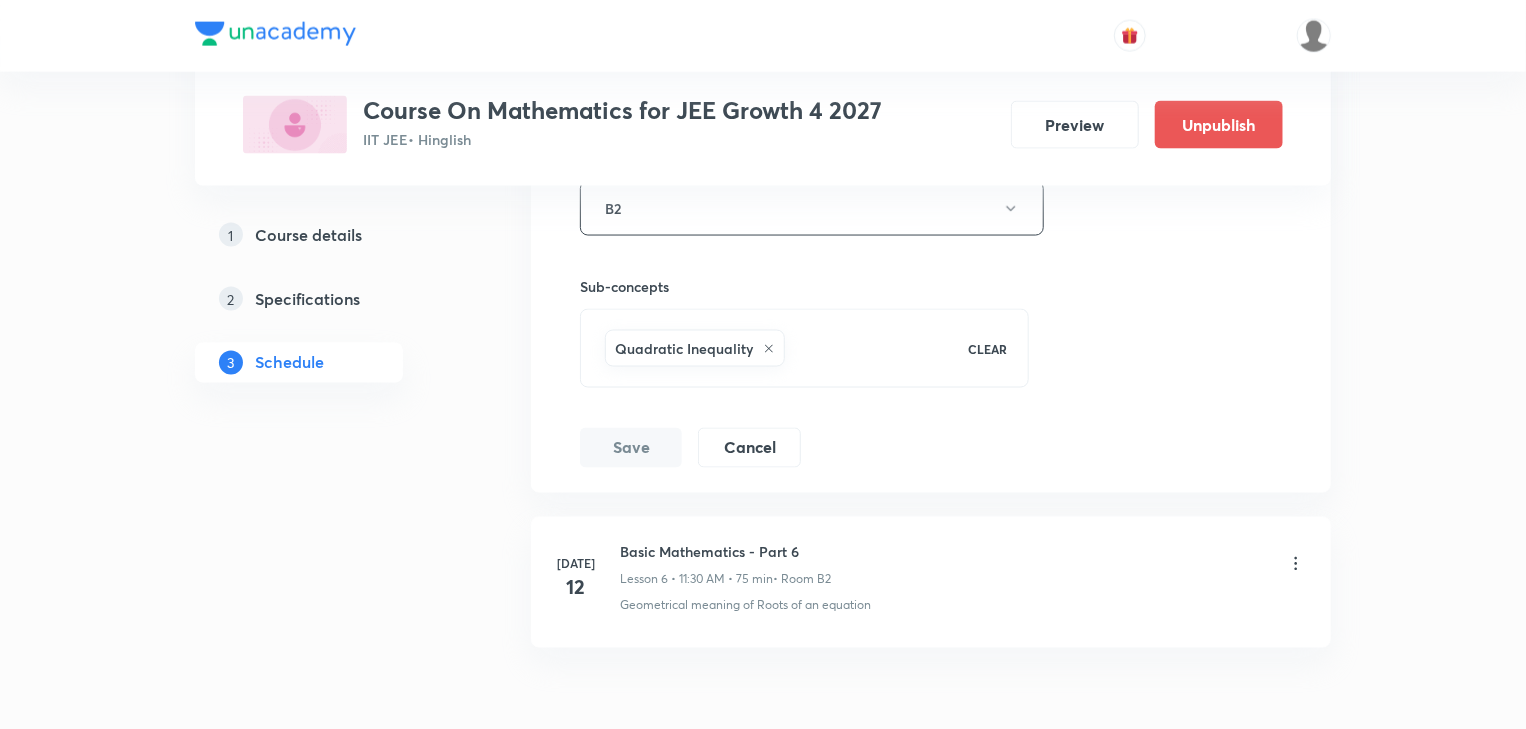 scroll, scrollTop: 883, scrollLeft: 0, axis: vertical 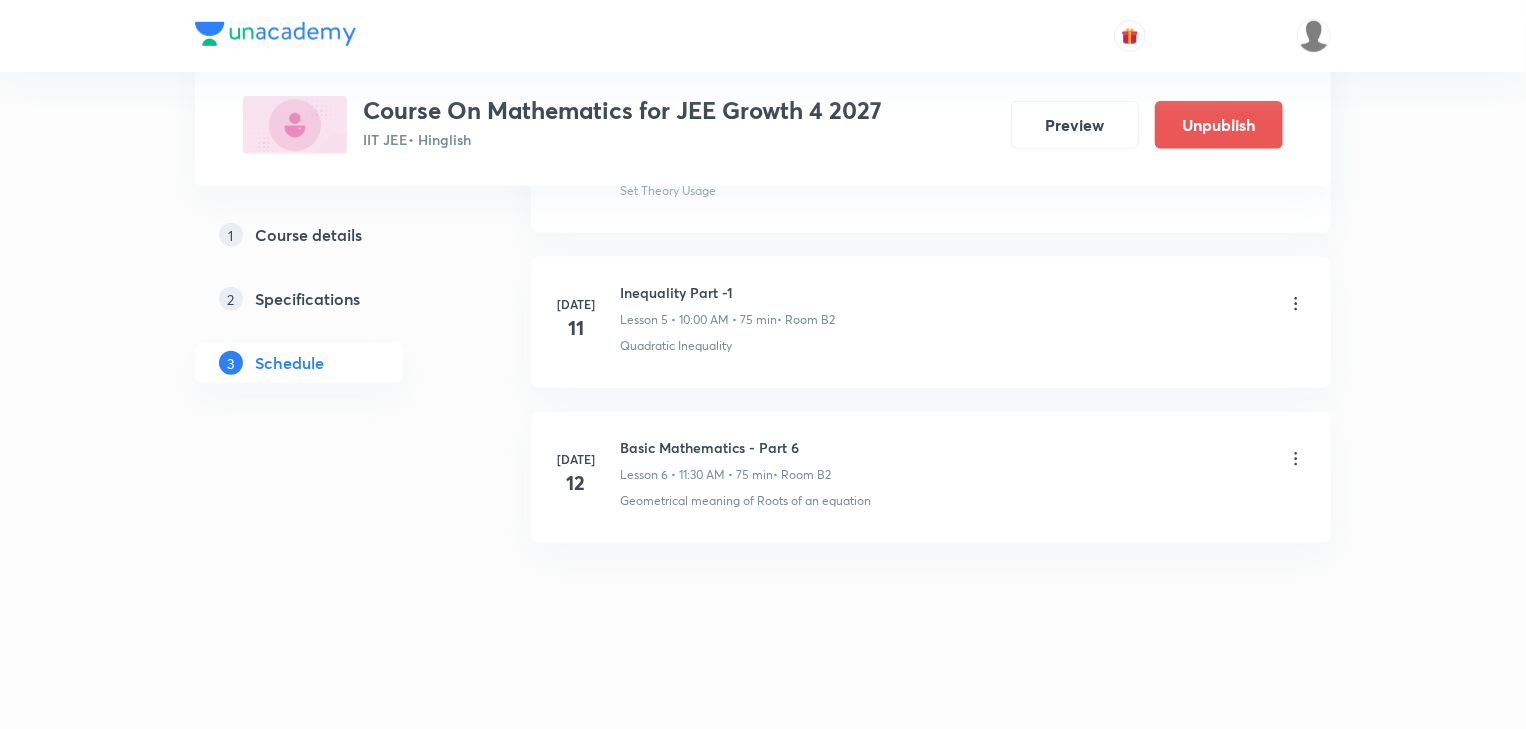 click 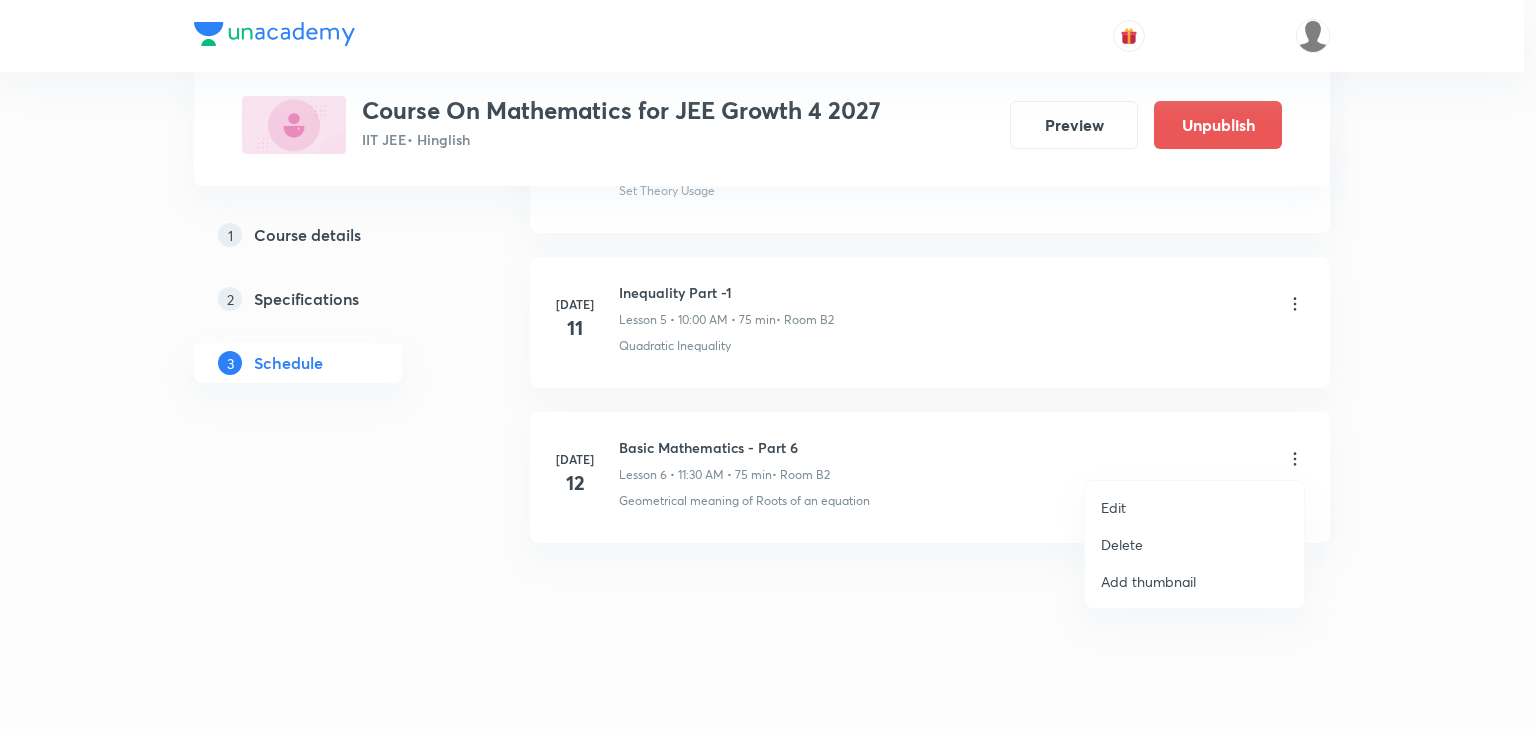 click on "Edit" at bounding box center (1113, 507) 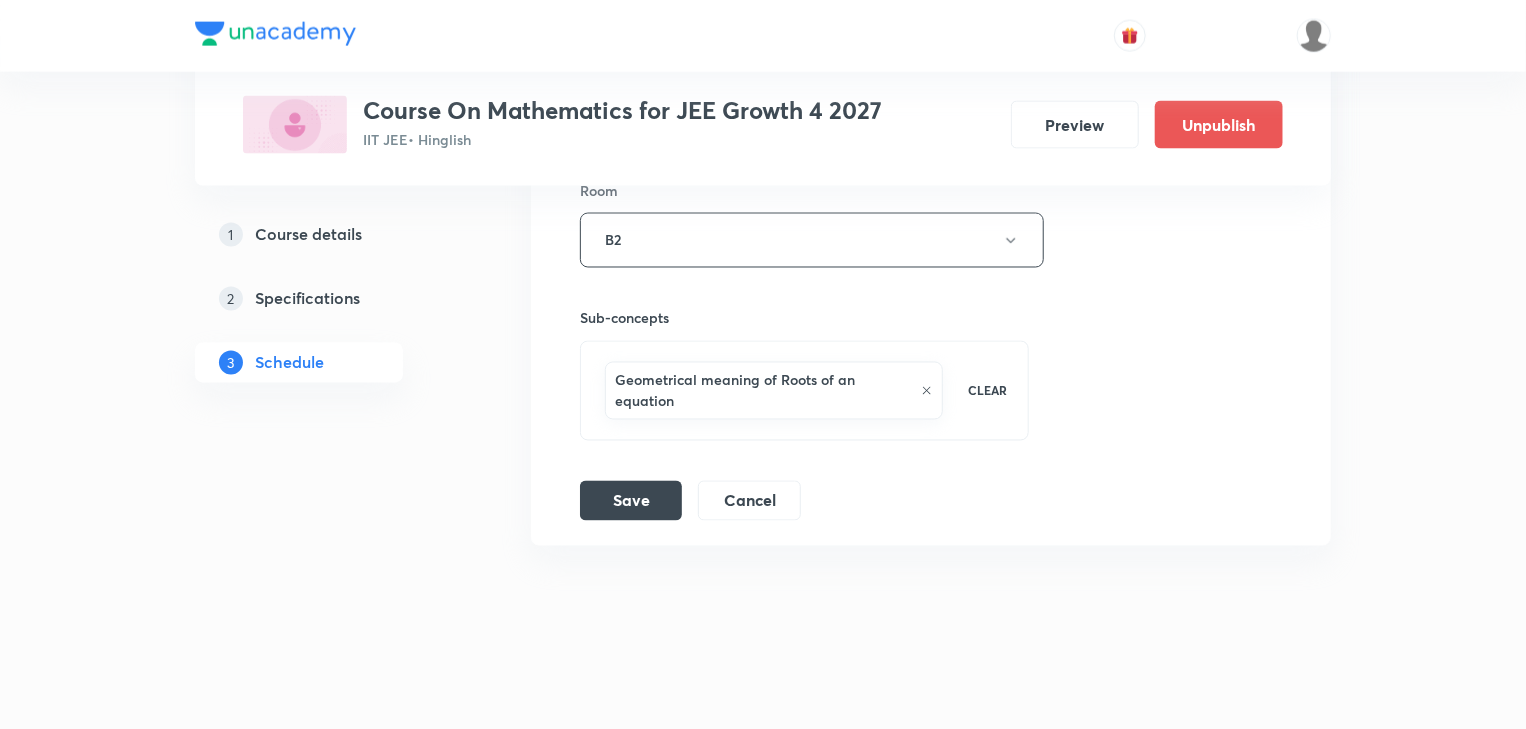 click 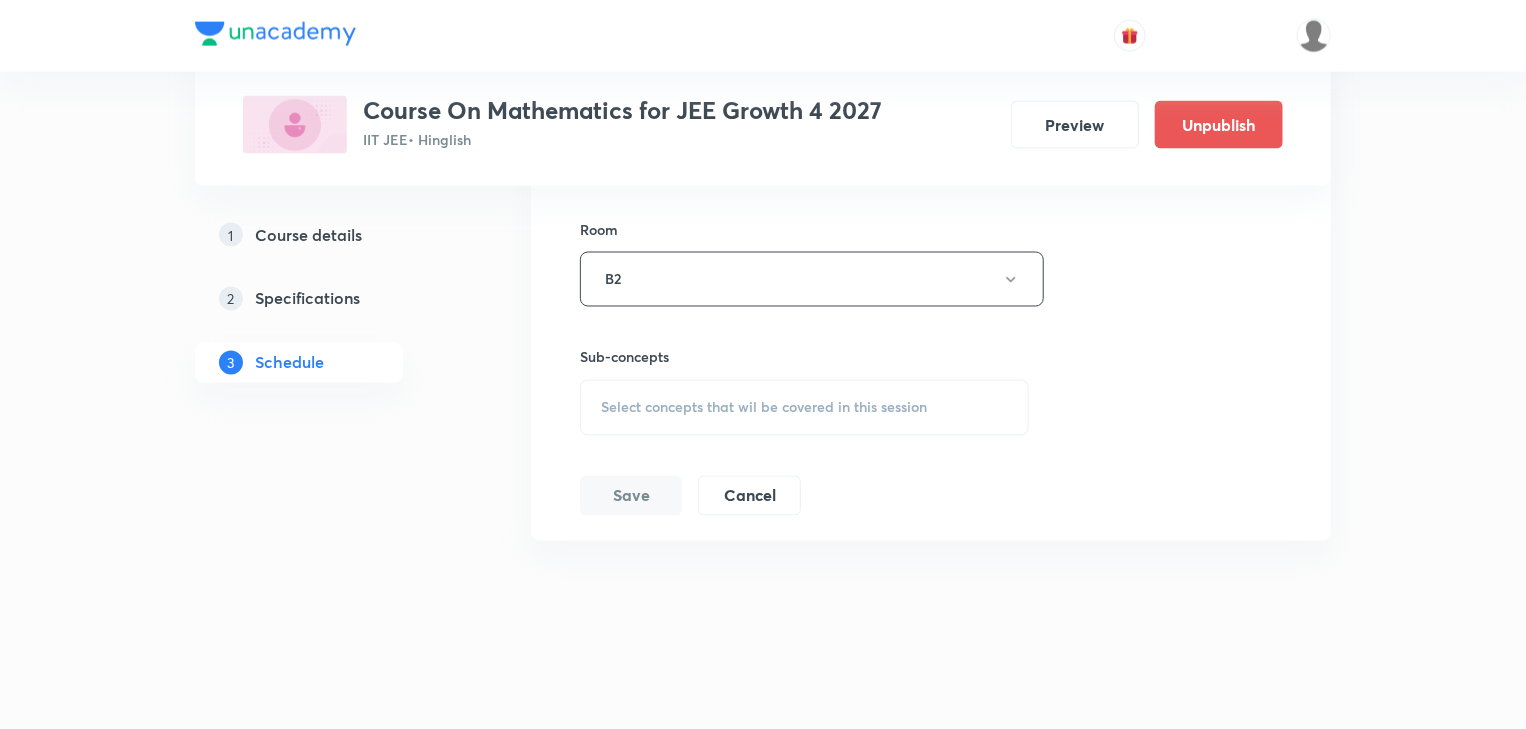 scroll, scrollTop: 1627, scrollLeft: 0, axis: vertical 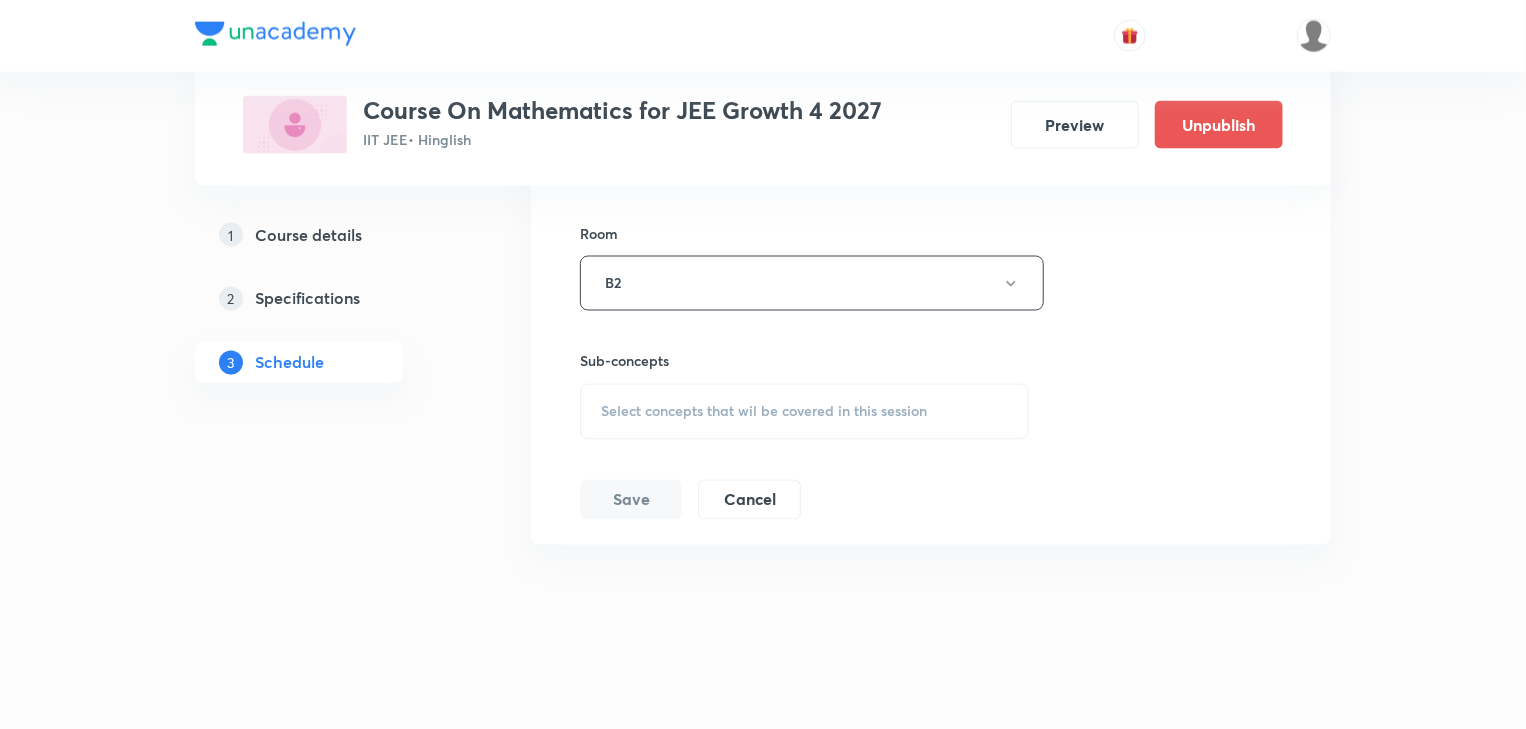click on "Select concepts that wil be covered in this session" at bounding box center (764, 412) 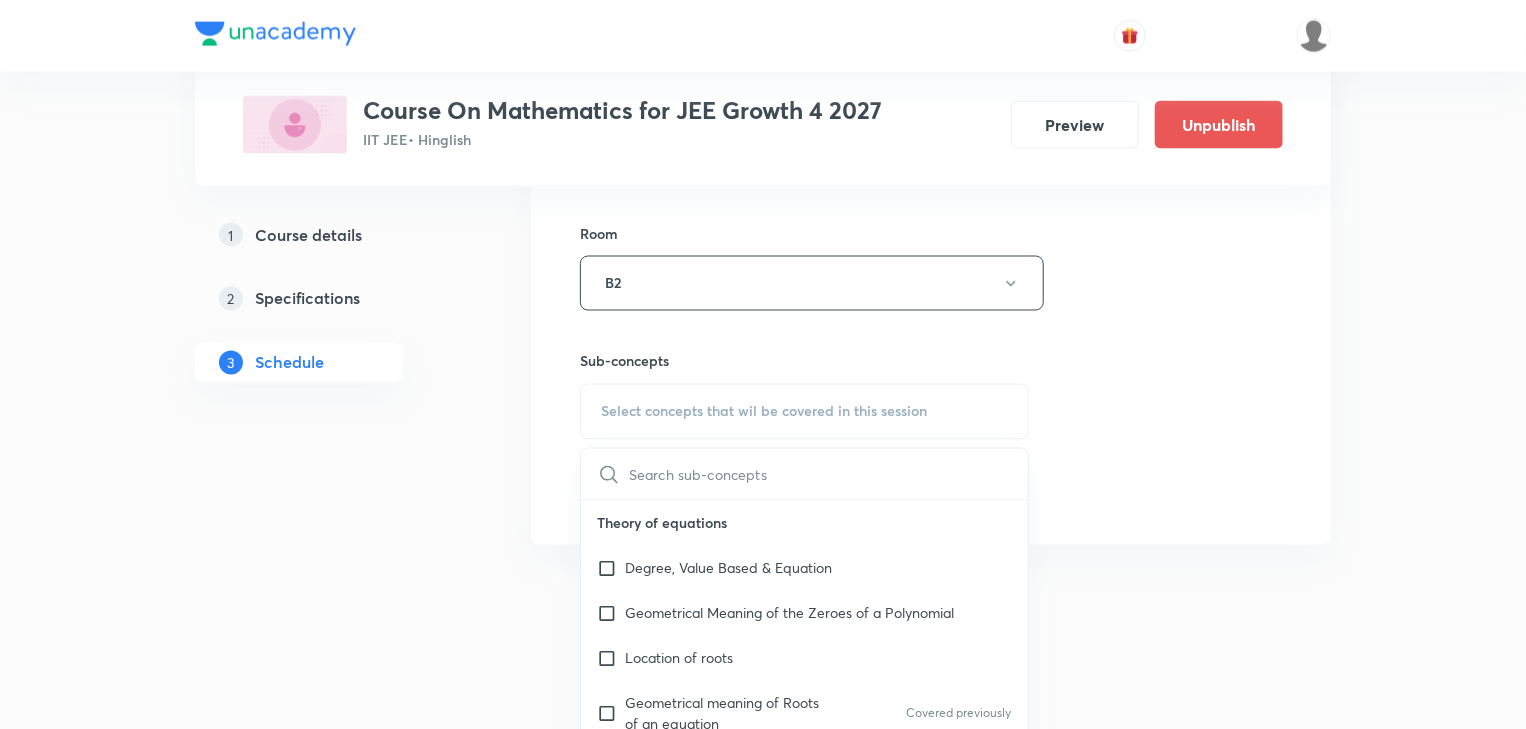 scroll, scrollTop: 1670, scrollLeft: 0, axis: vertical 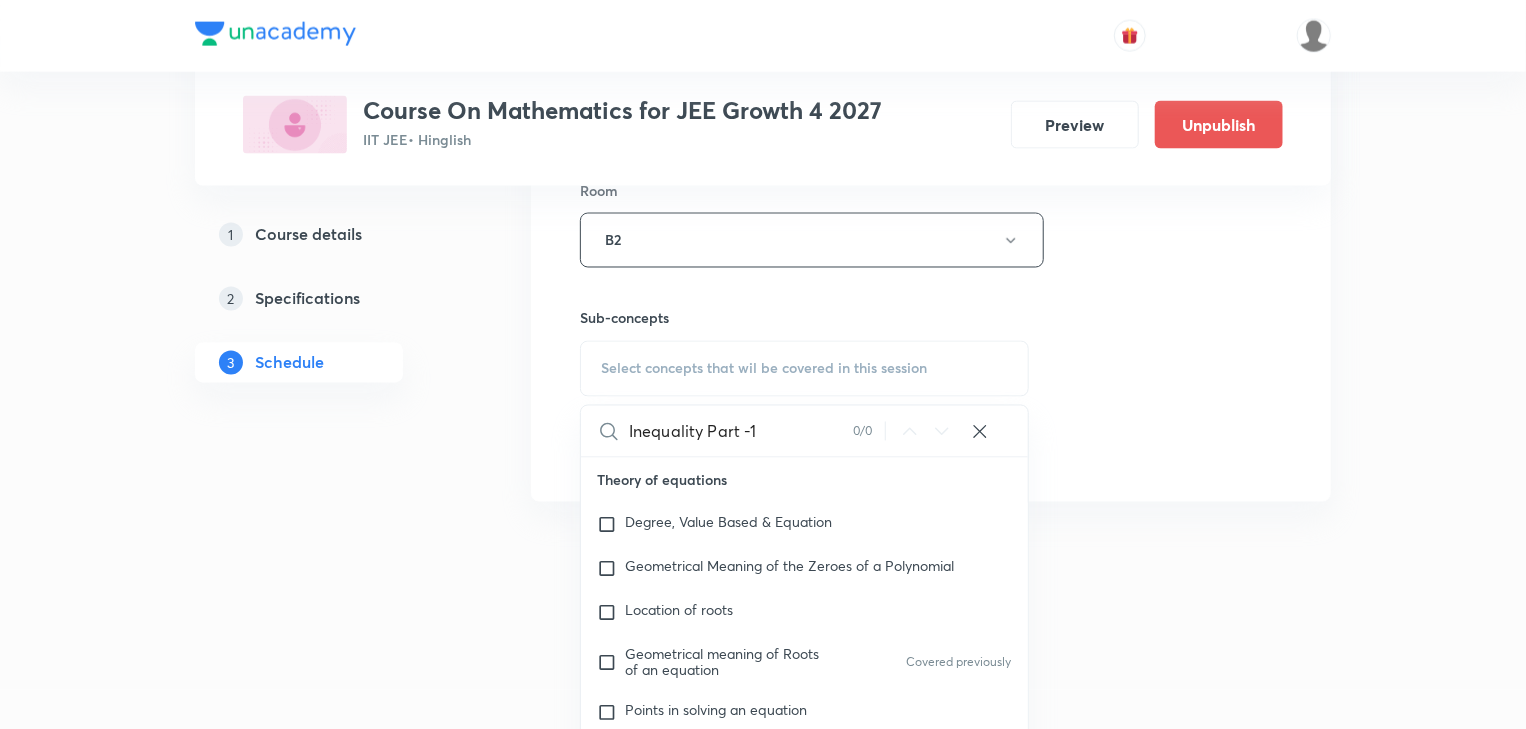 drag, startPoint x: 712, startPoint y: 430, endPoint x: 771, endPoint y: 426, distance: 59.135437 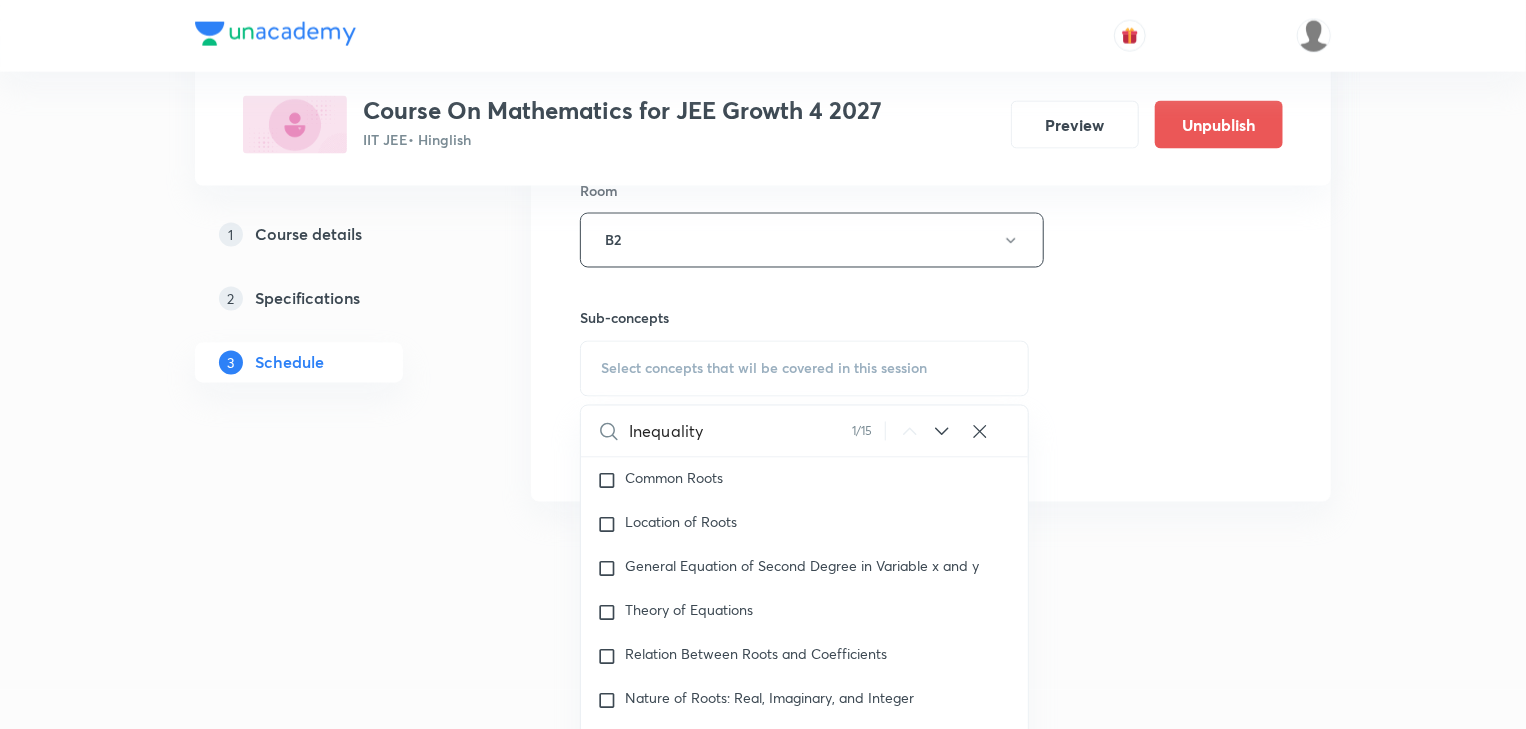 scroll, scrollTop: 568, scrollLeft: 0, axis: vertical 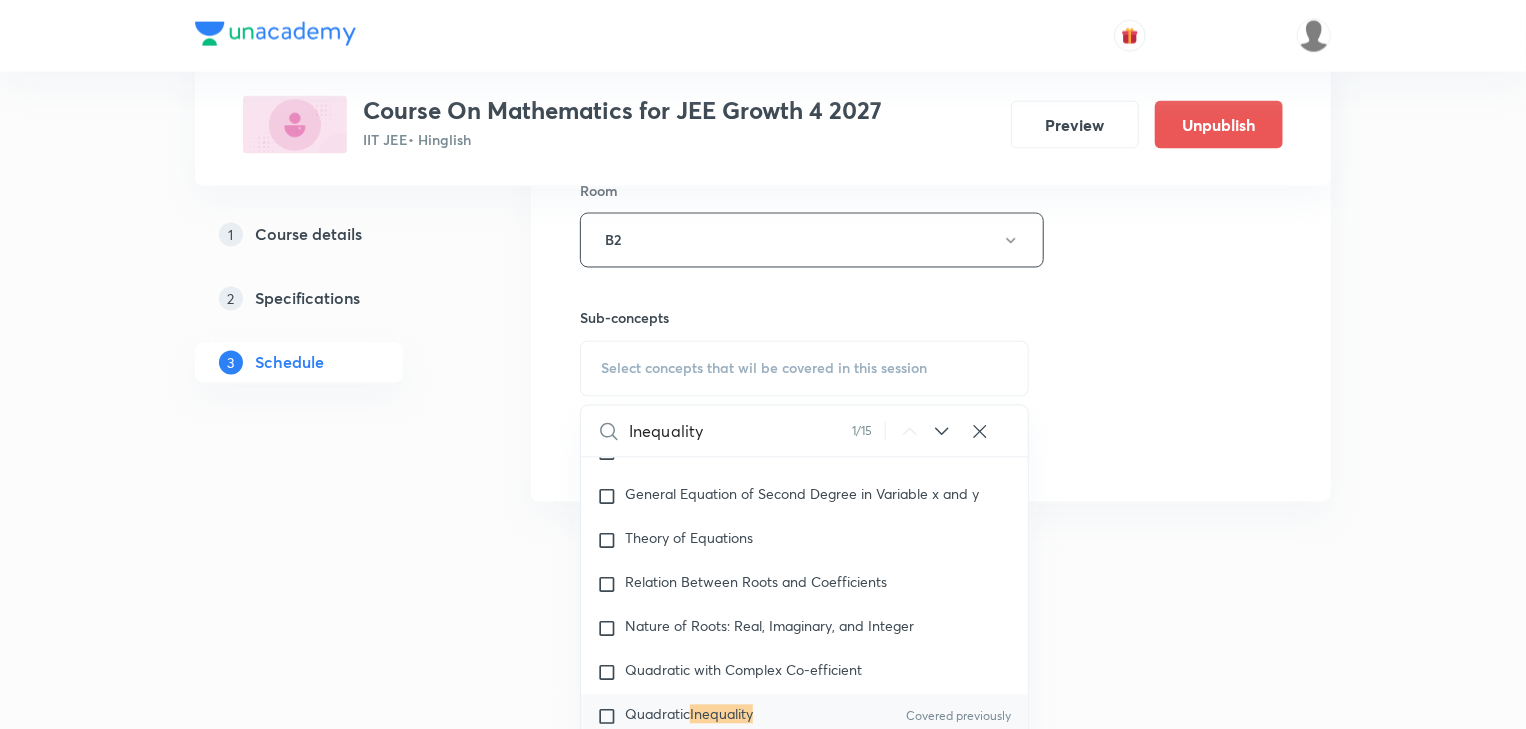 type on "Inequality" 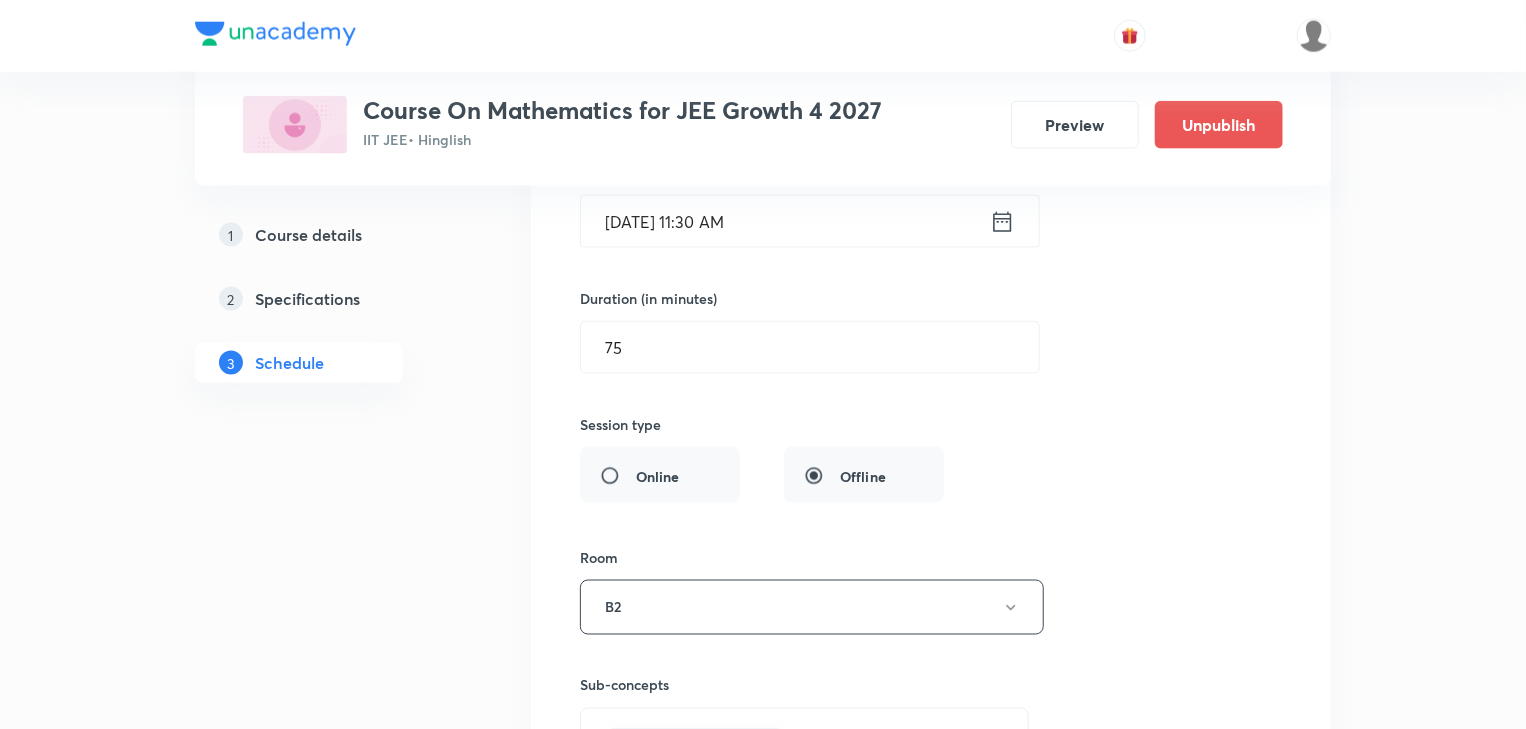 scroll, scrollTop: 1009, scrollLeft: 0, axis: vertical 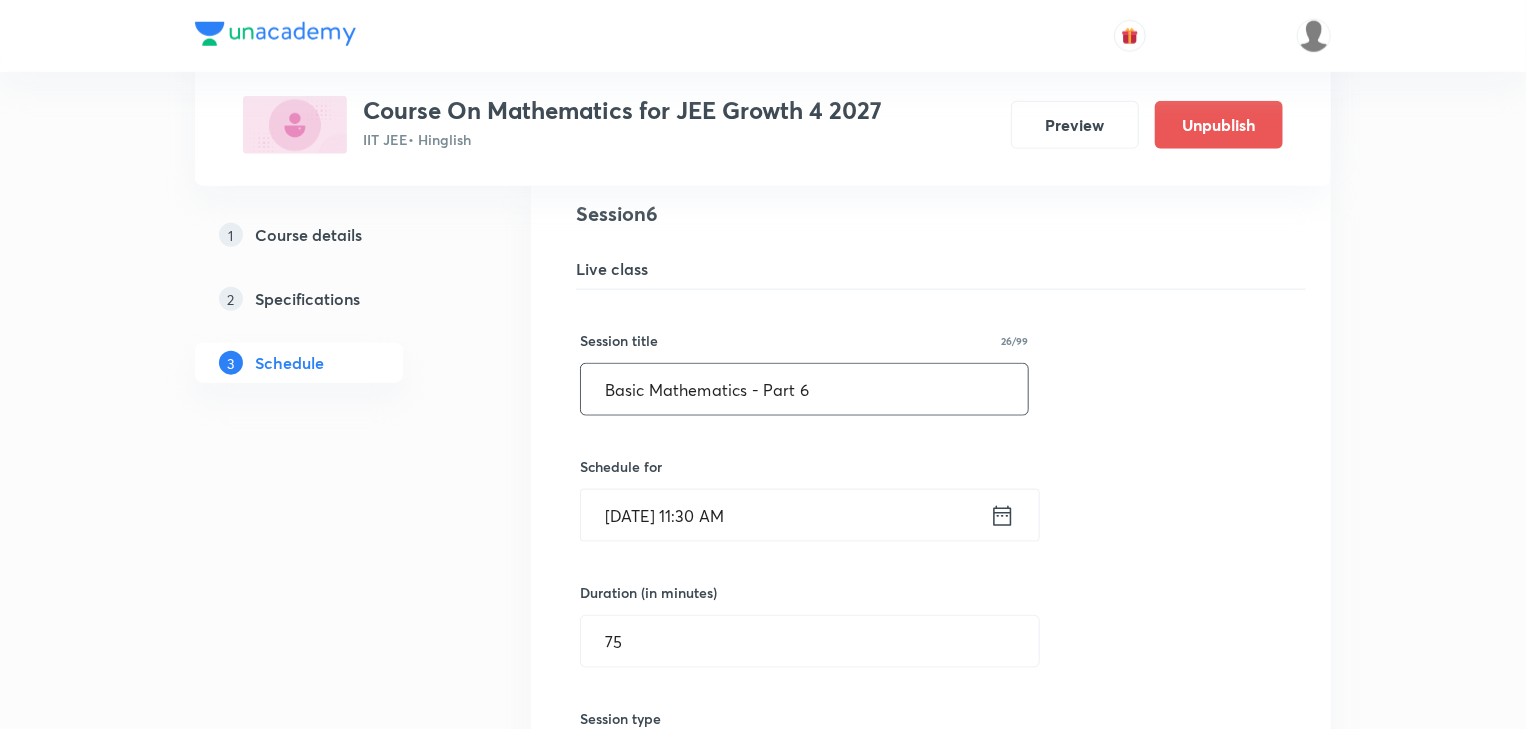 drag, startPoint x: 838, startPoint y: 382, endPoint x: 354, endPoint y: 416, distance: 485.19275 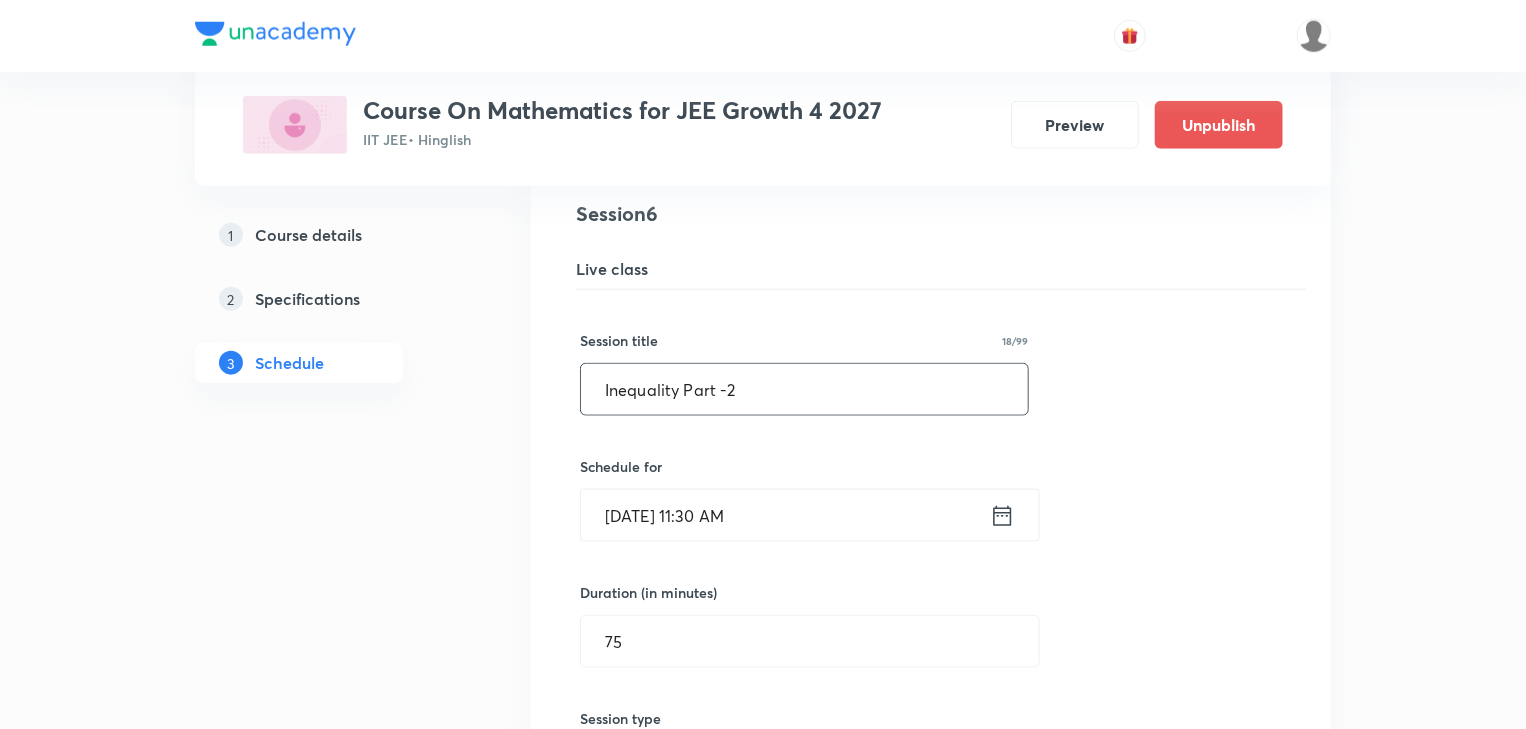 scroll, scrollTop: 1649, scrollLeft: 0, axis: vertical 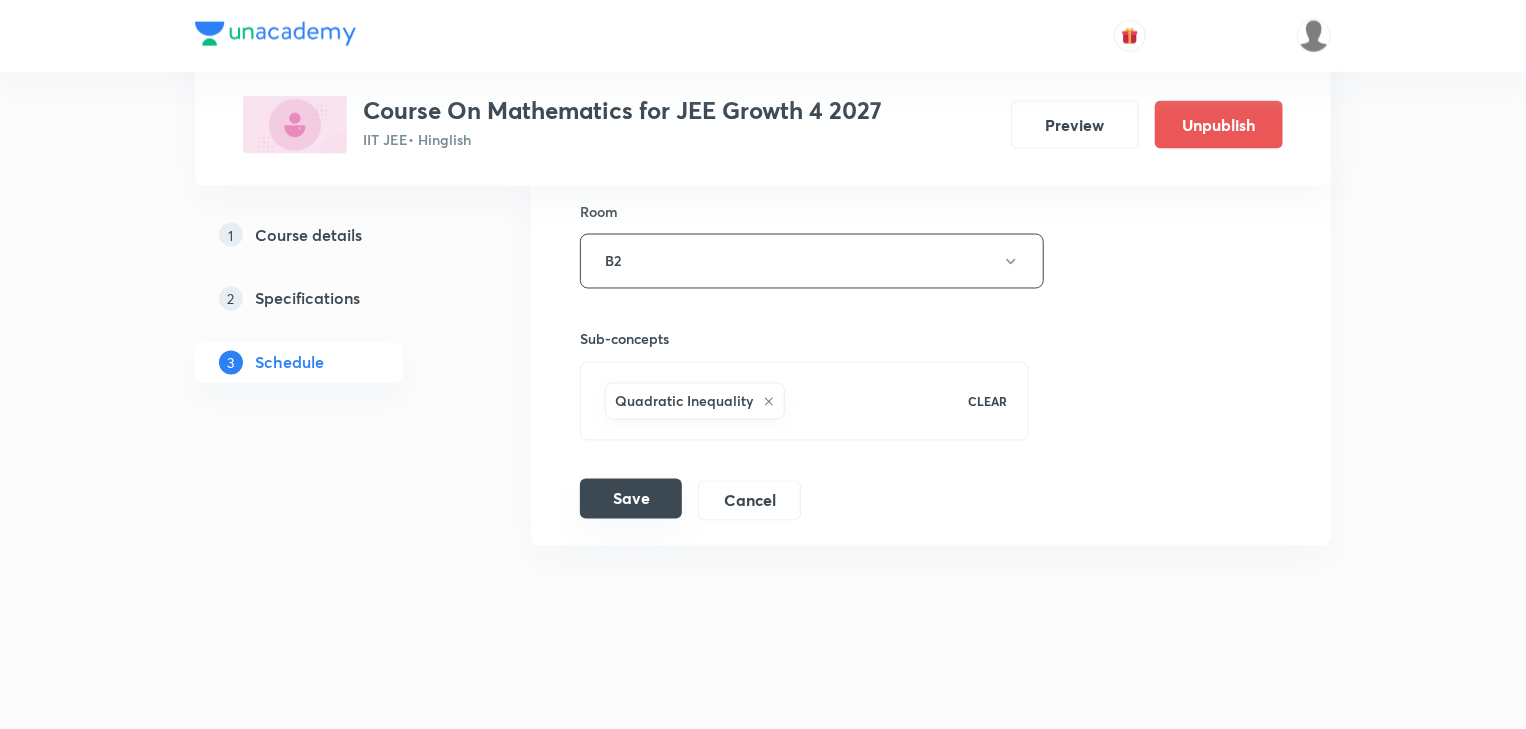 type on "Inequality Part -2" 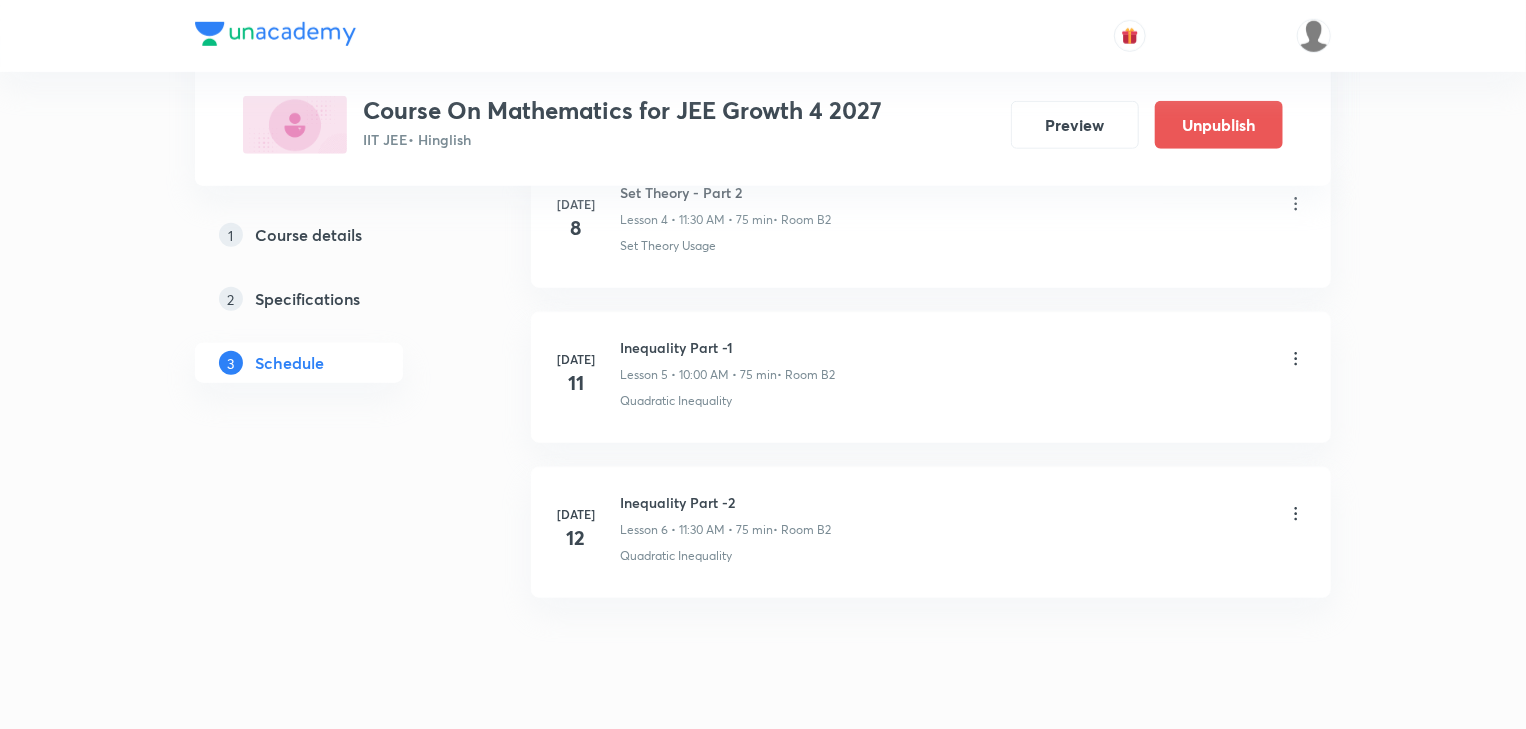 scroll, scrollTop: 803, scrollLeft: 0, axis: vertical 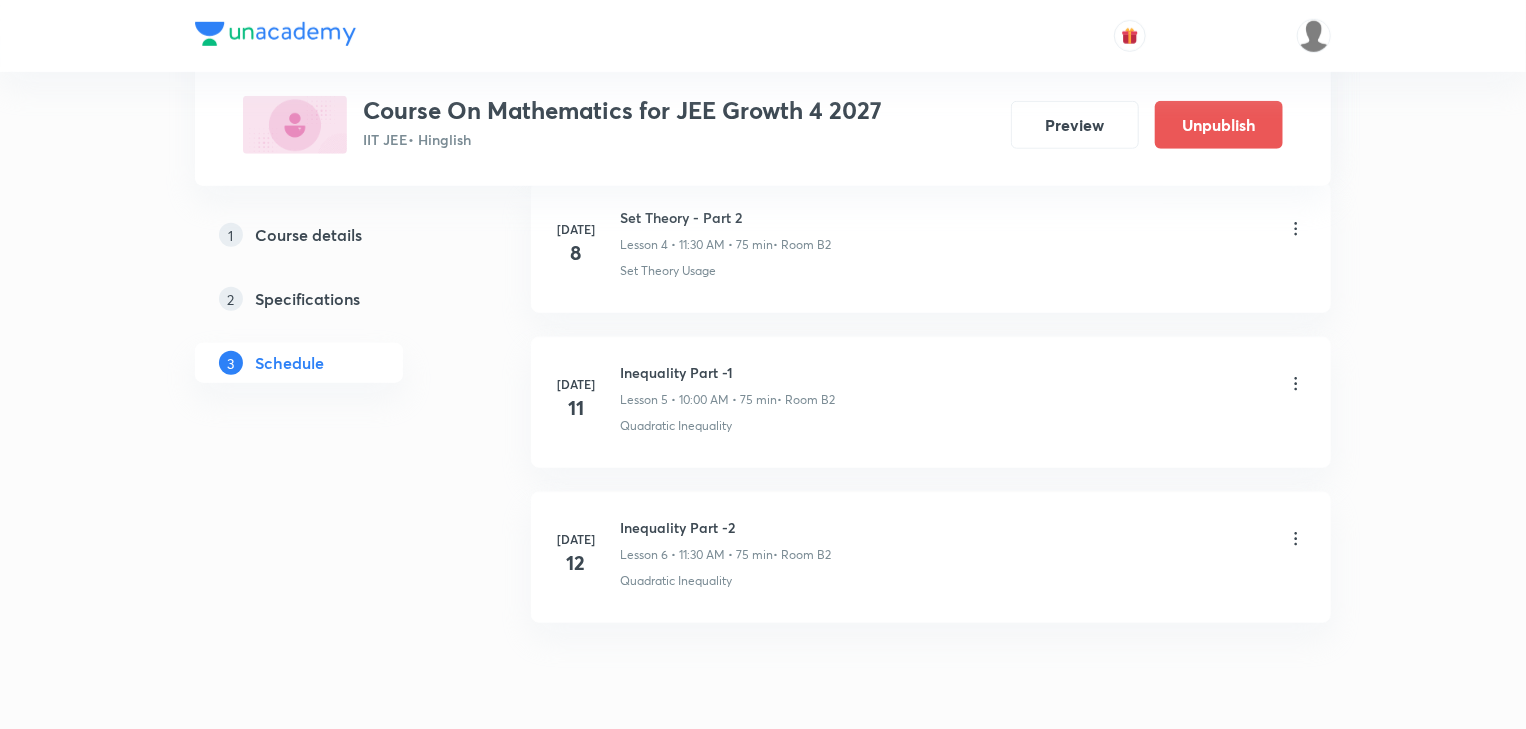 click on "Set Theory - Part 2" at bounding box center [725, 217] 